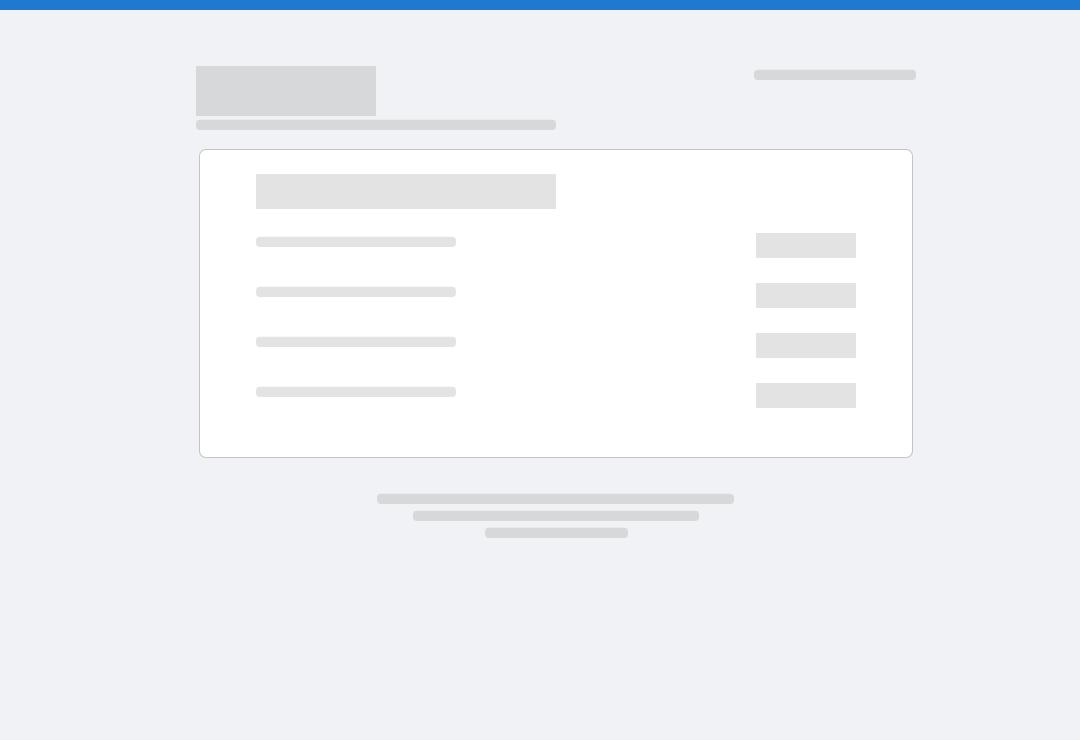 scroll, scrollTop: 0, scrollLeft: 0, axis: both 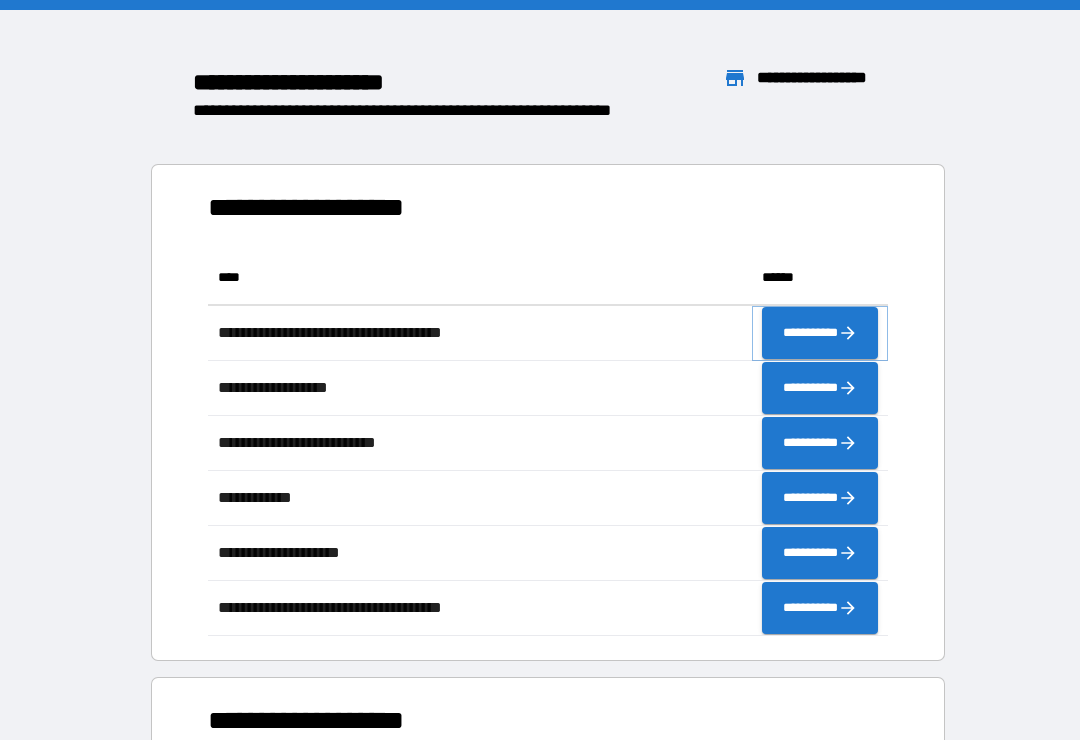 click on "**********" at bounding box center (820, 333) 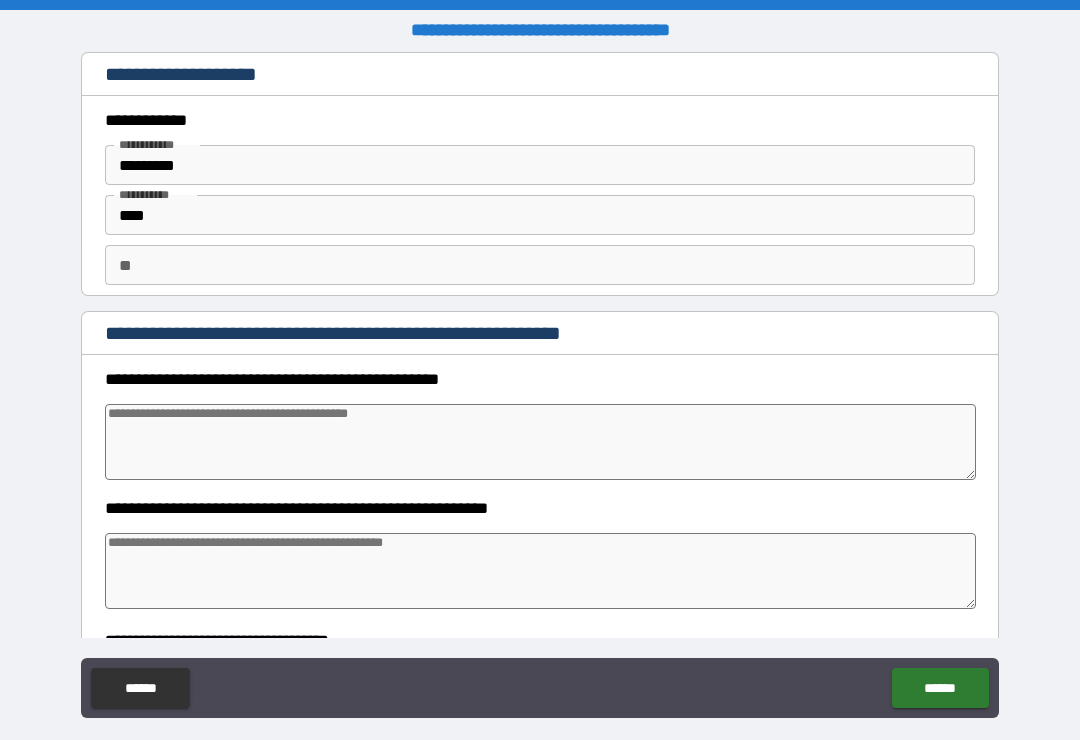 type on "*" 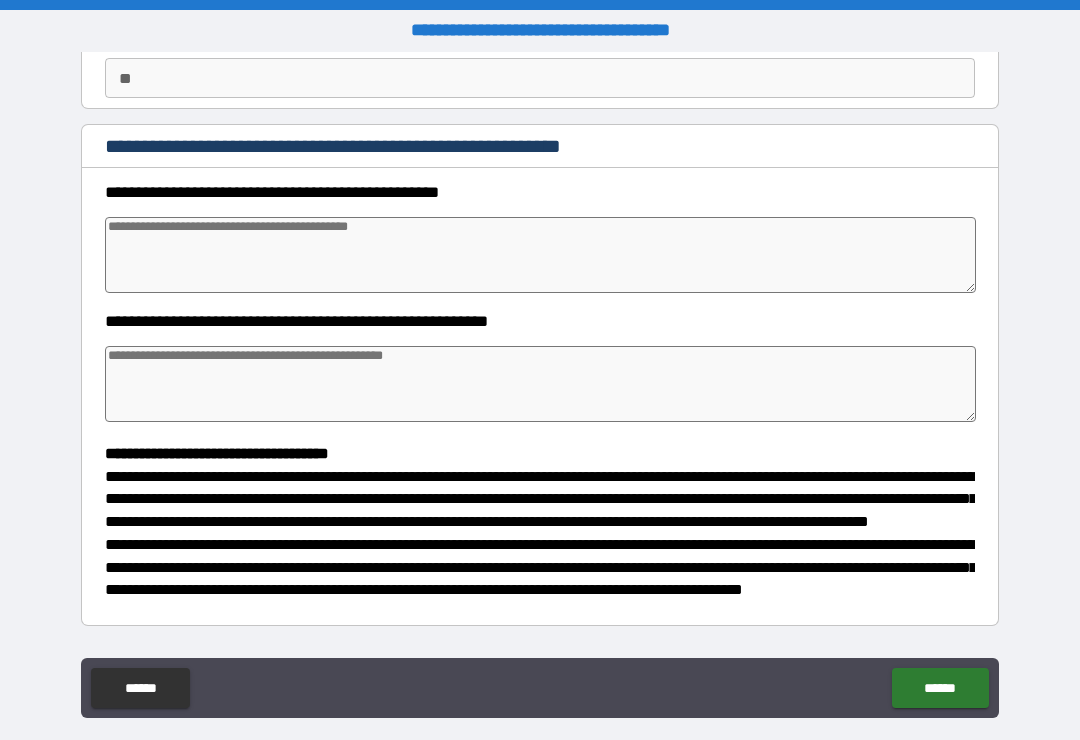 scroll, scrollTop: 189, scrollLeft: 0, axis: vertical 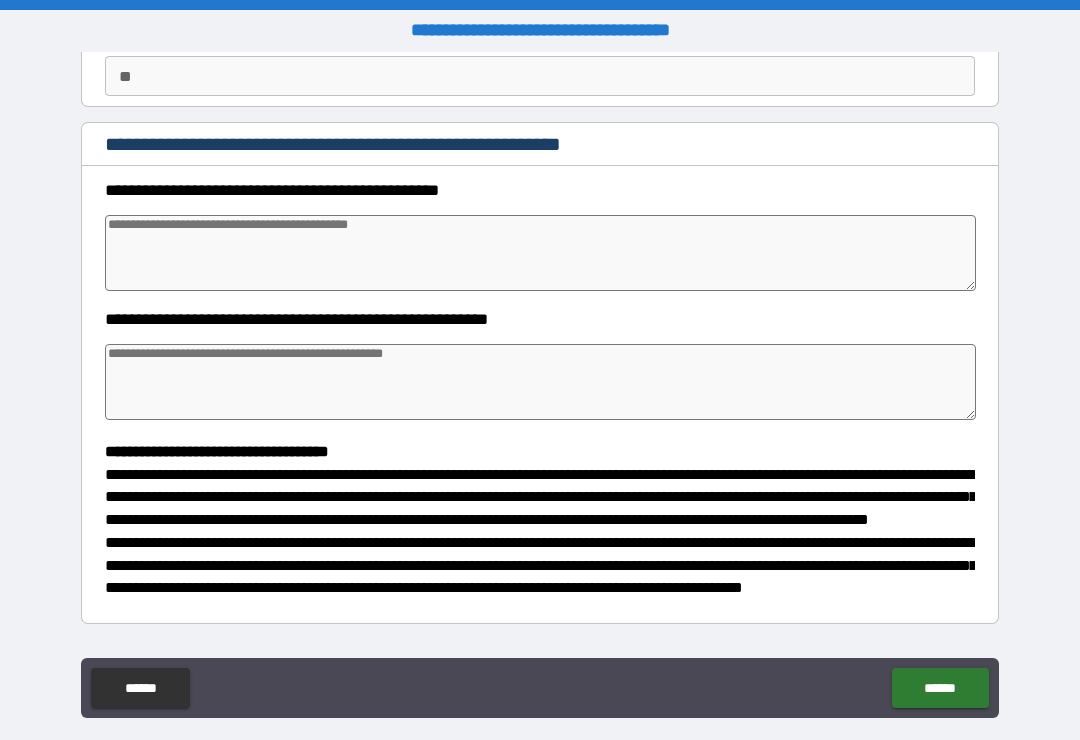 click at bounding box center [540, 253] 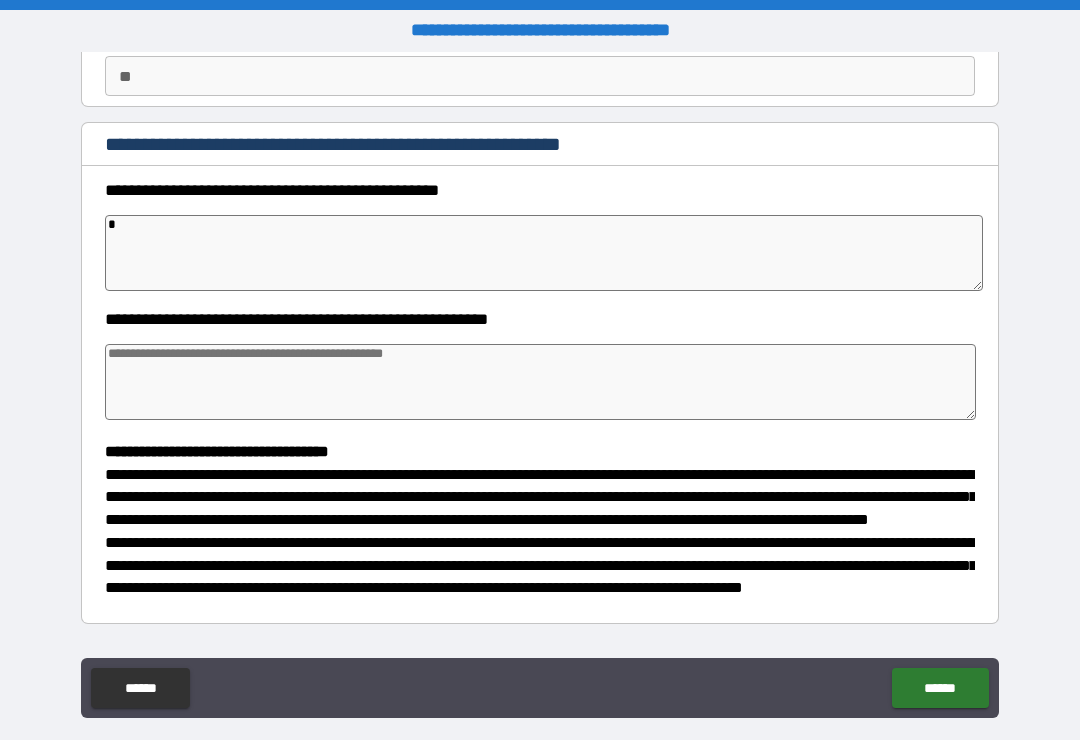 type on "*" 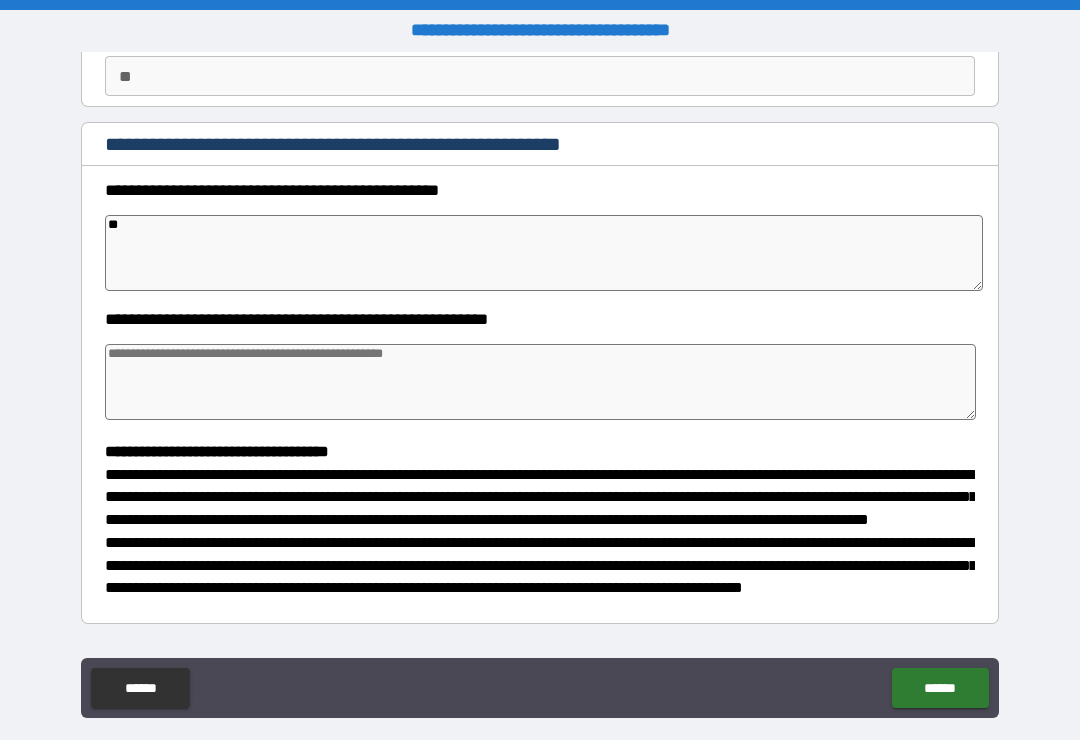 type on "*" 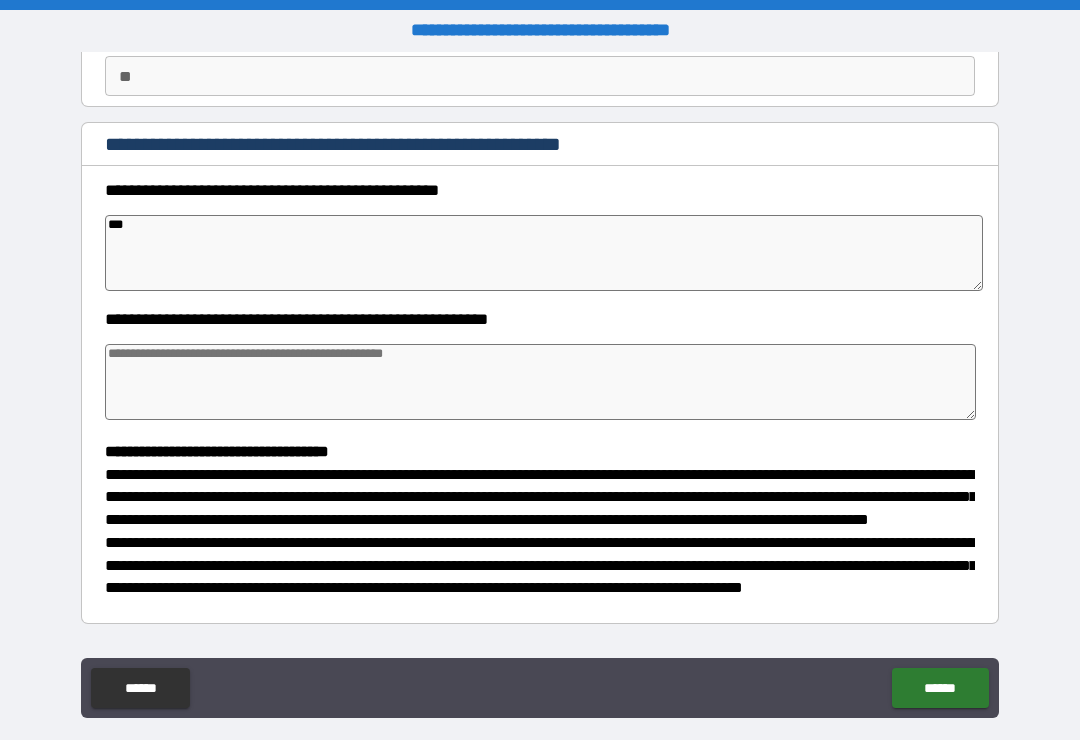 type on "*" 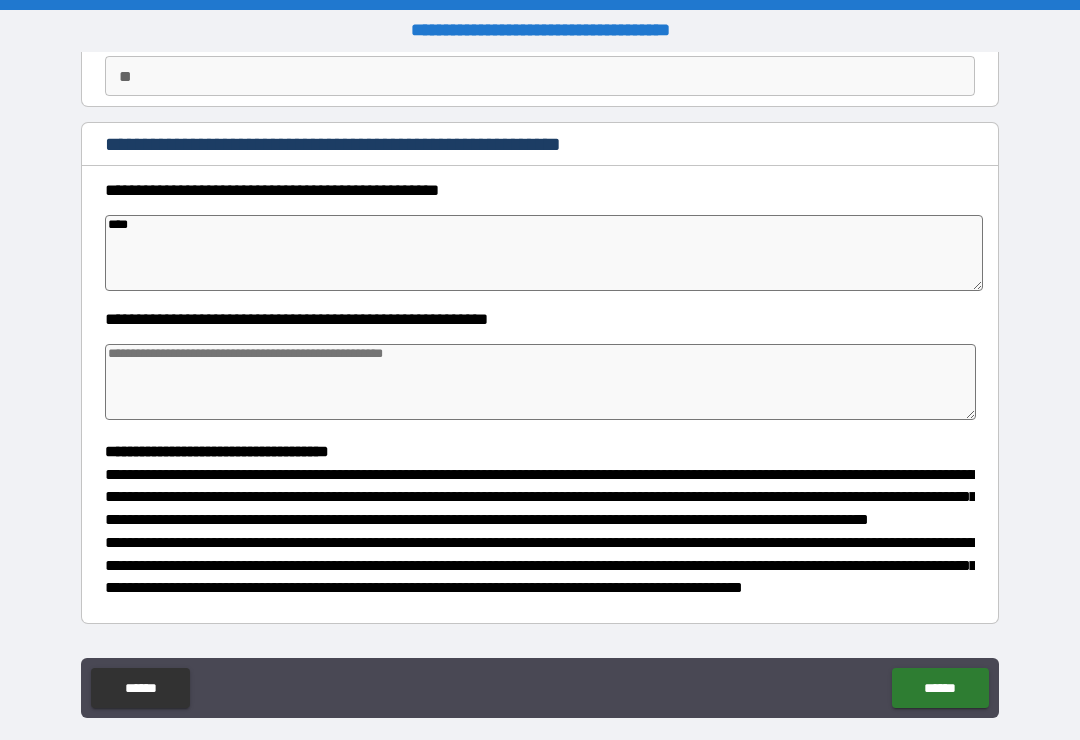 type on "*" 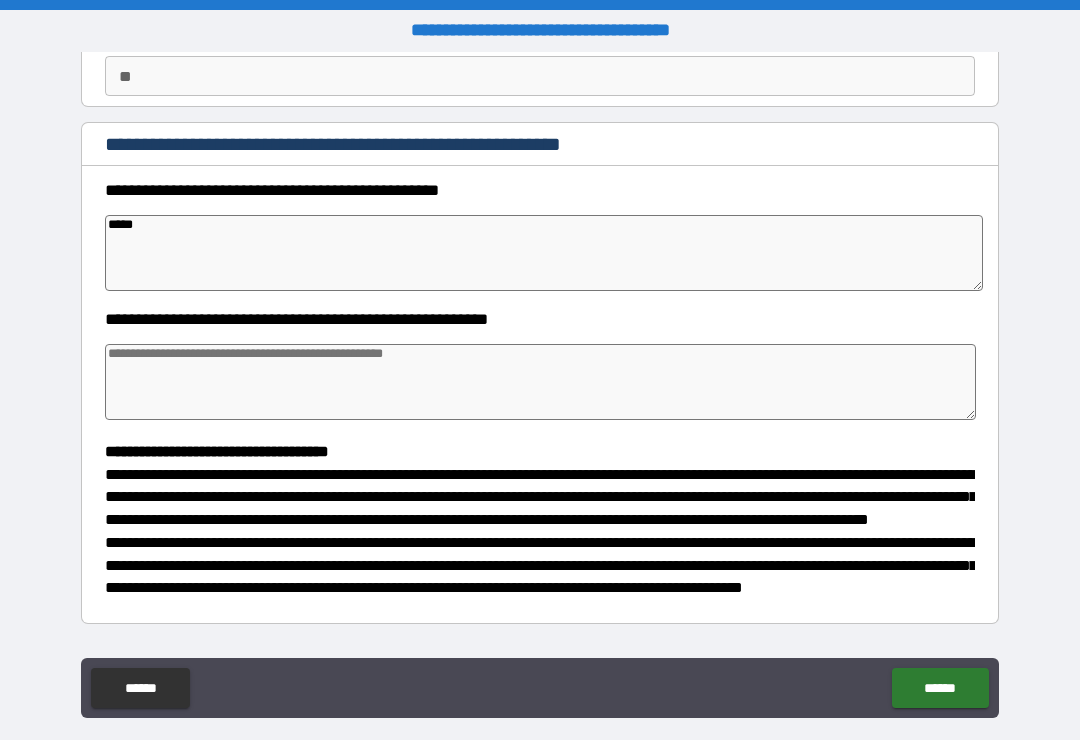 type on "*" 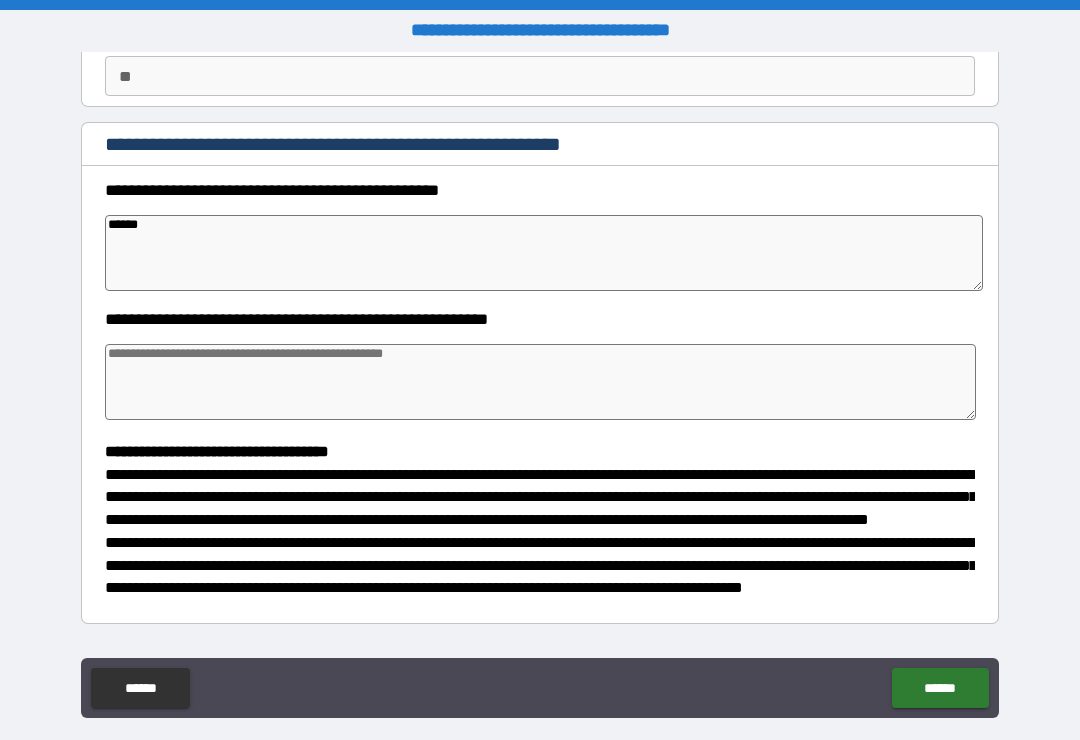 type on "*" 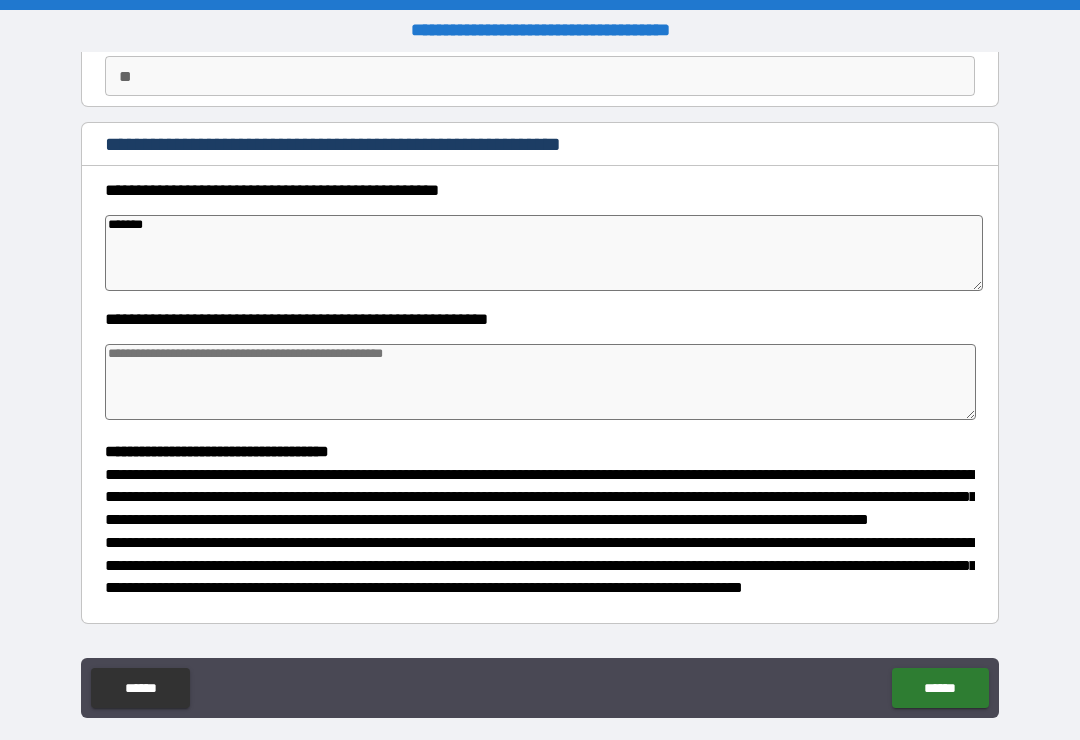 type on "*" 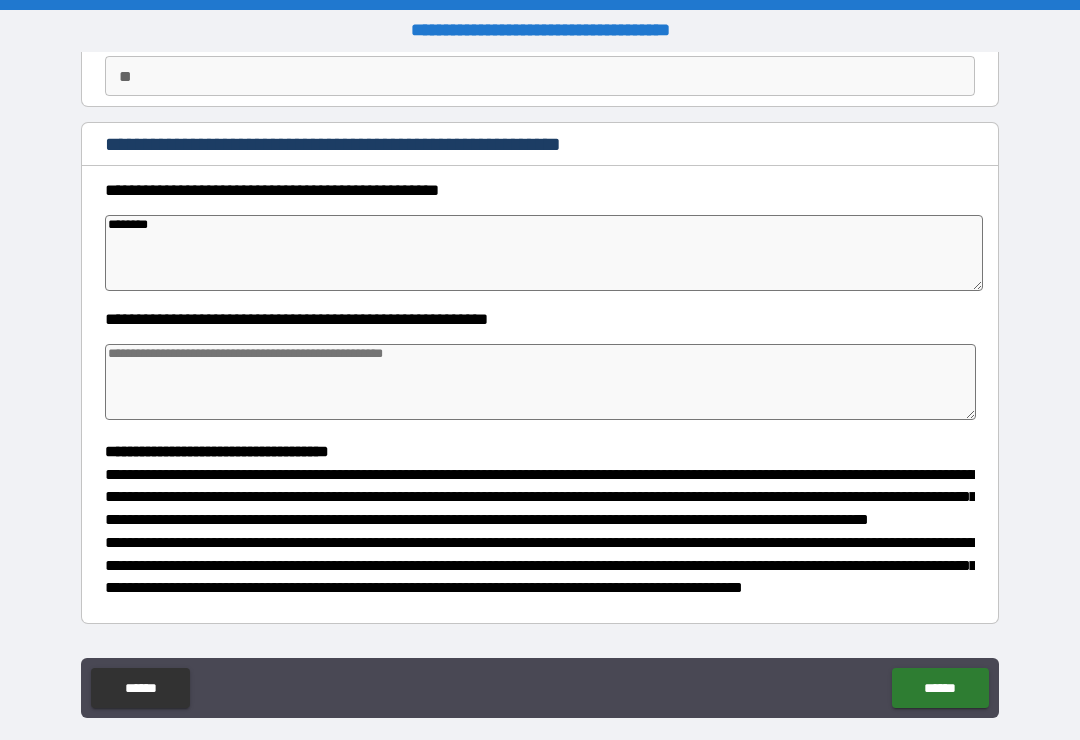 type on "*" 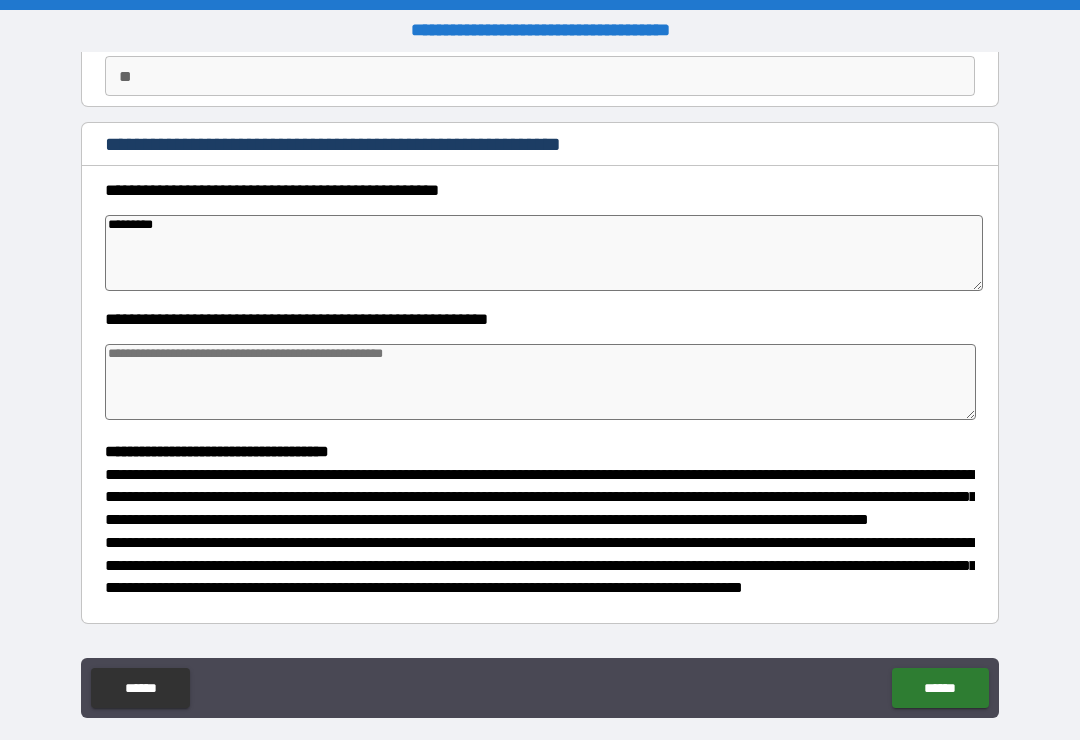 type on "*" 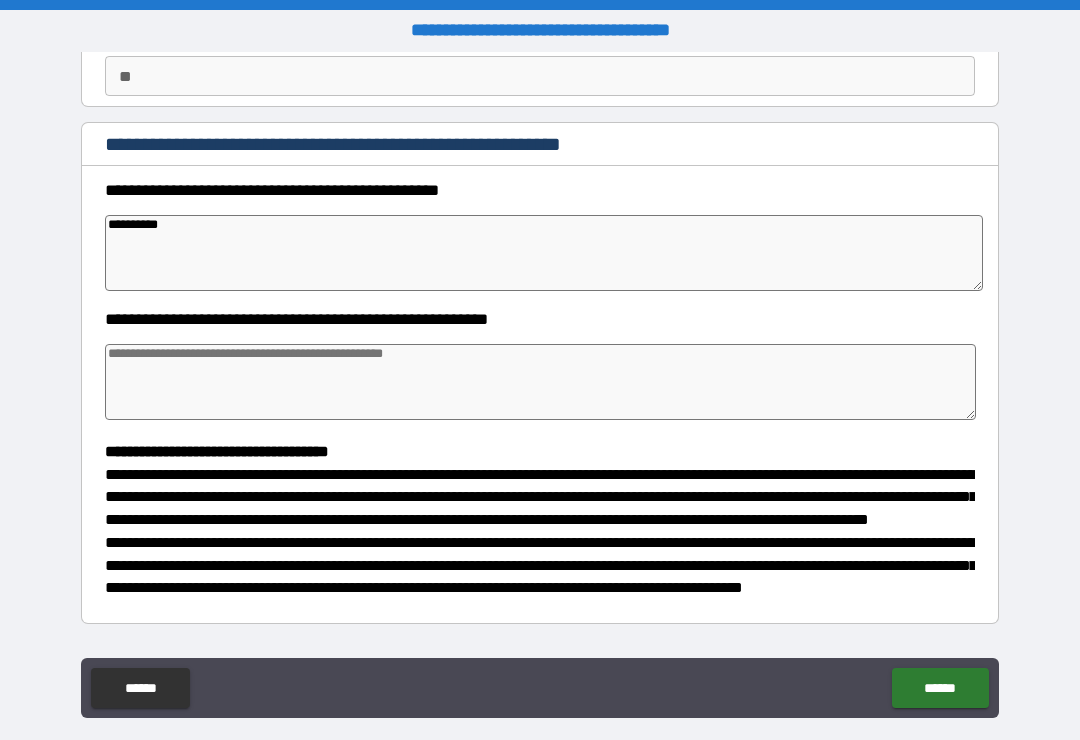 type on "*" 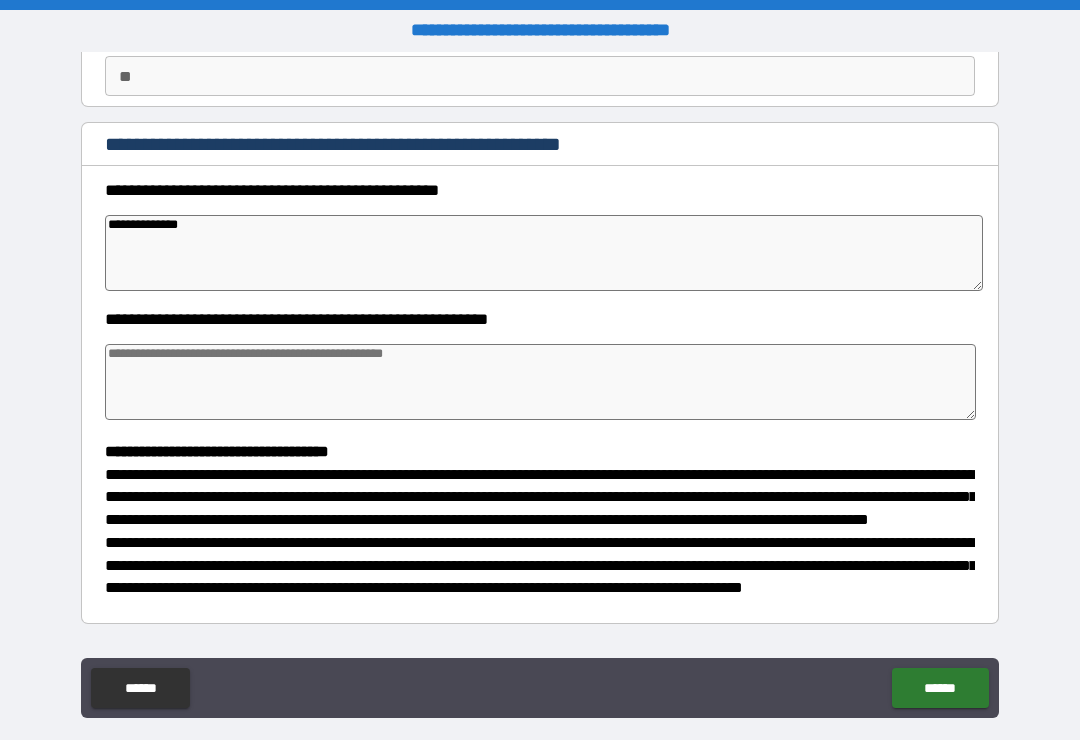 type on "**********" 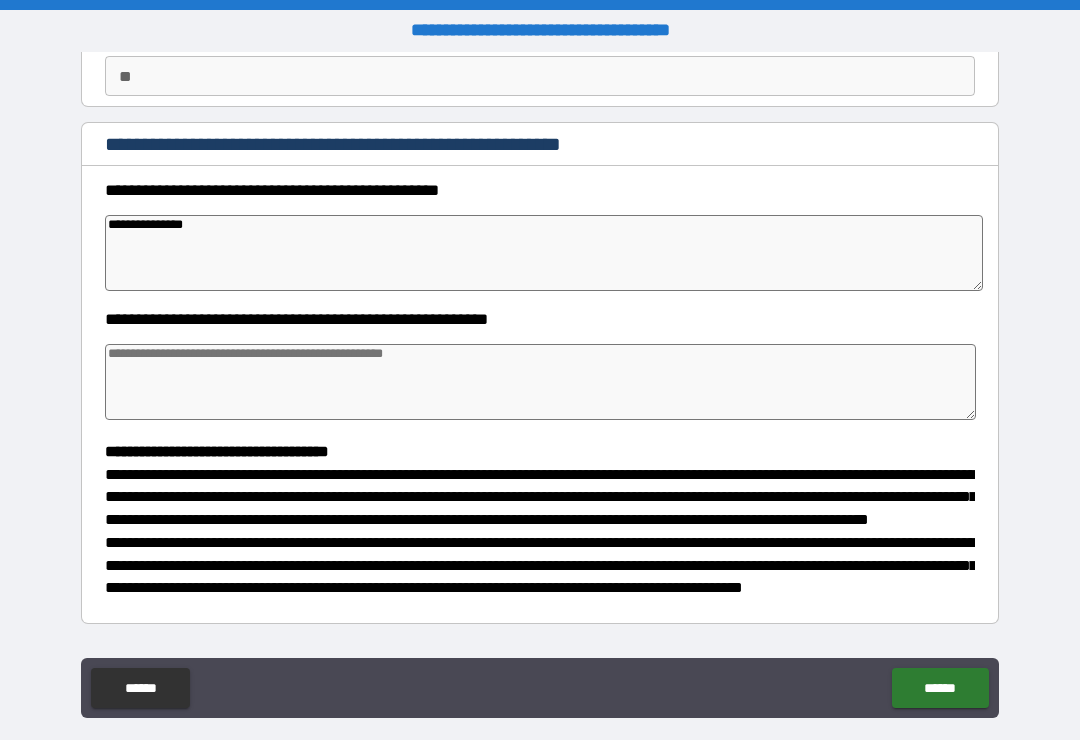 type on "*" 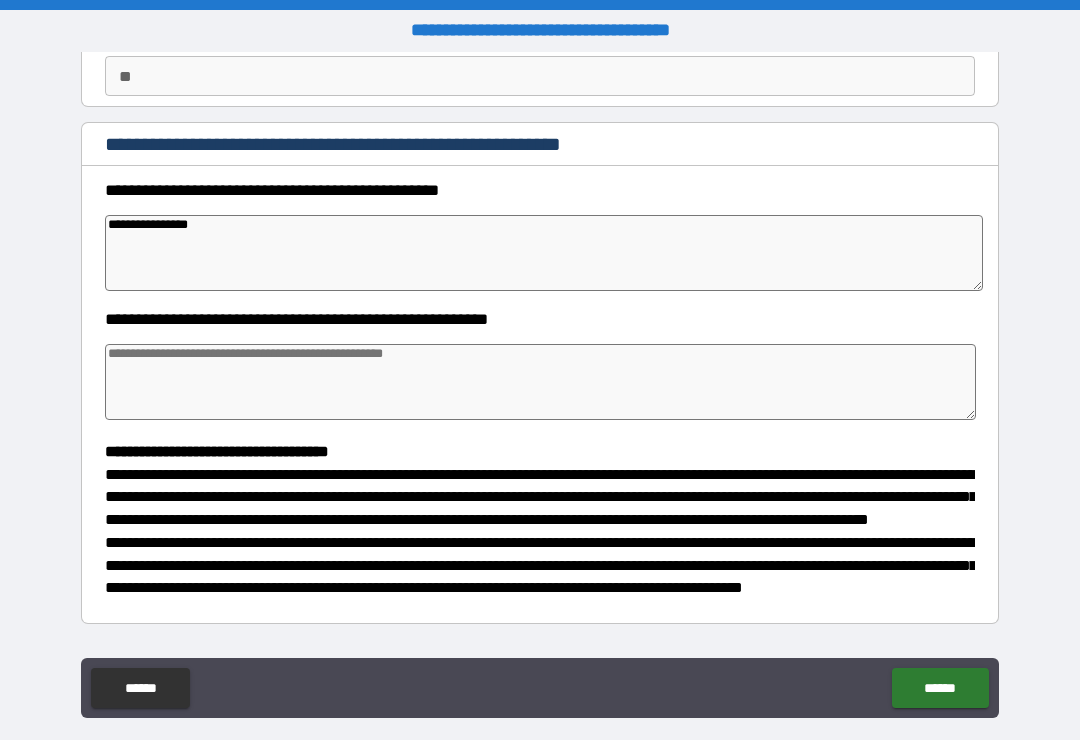 type on "*" 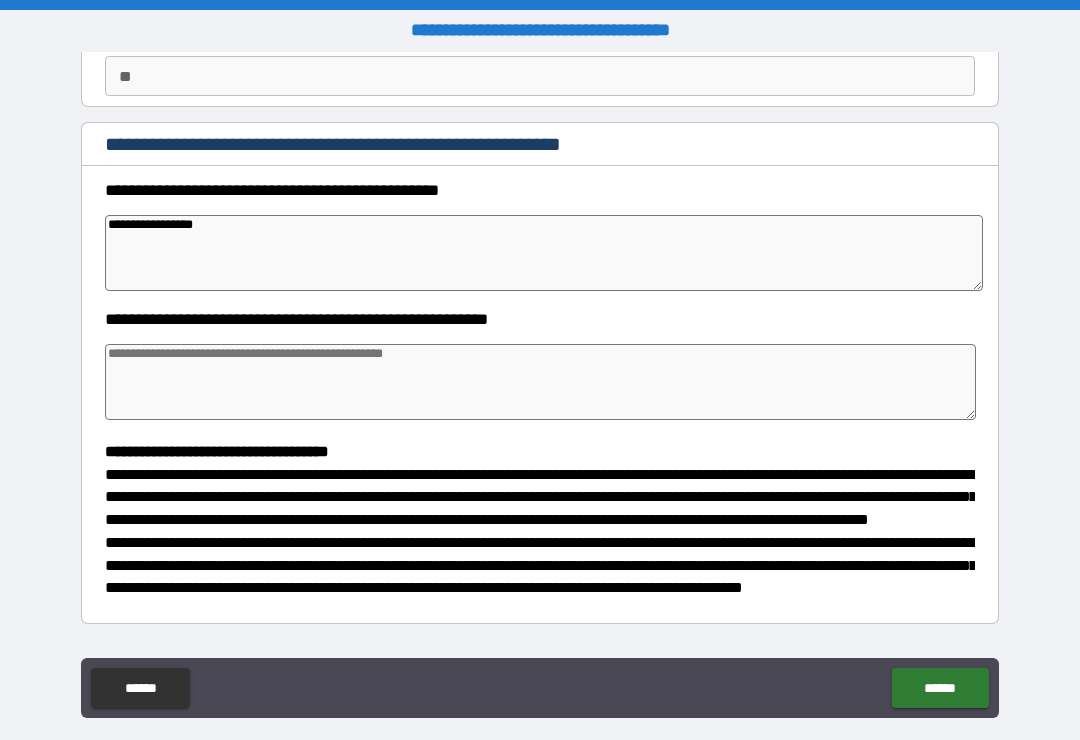 type on "*" 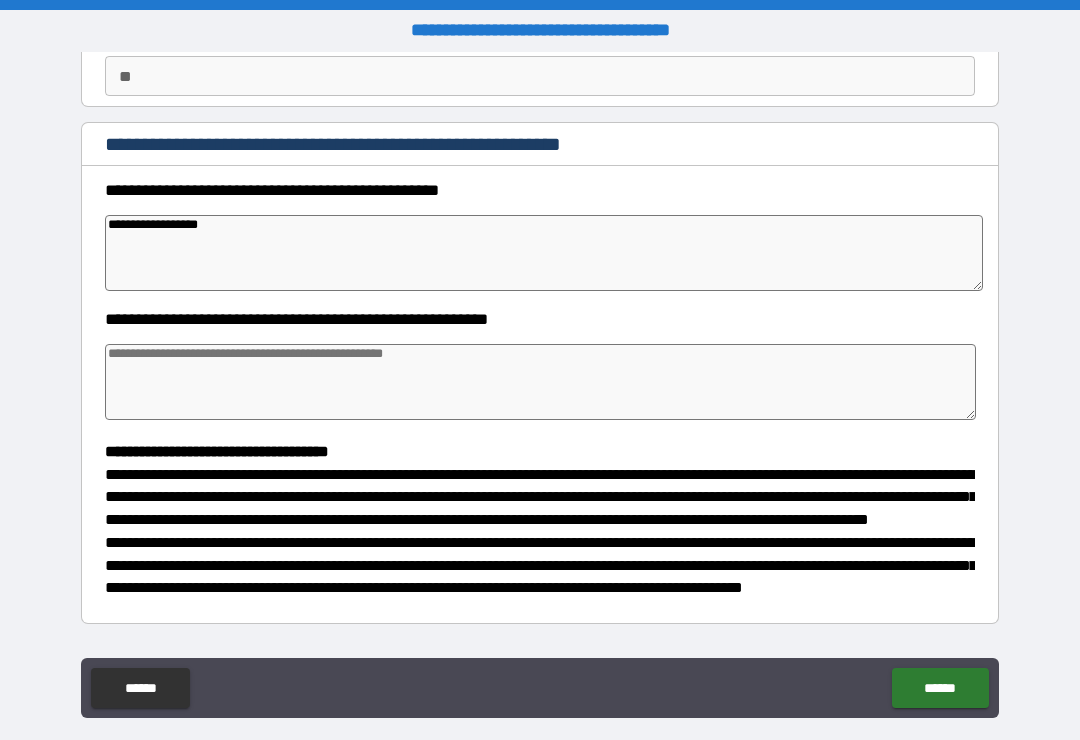 type on "*" 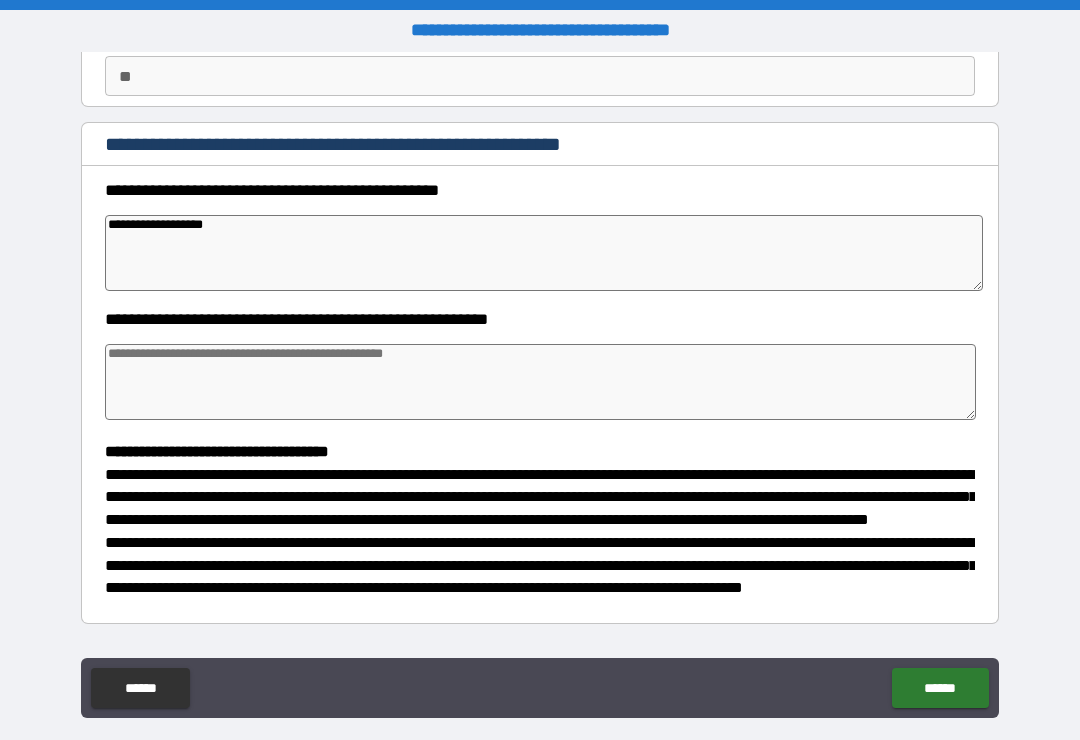 type on "*" 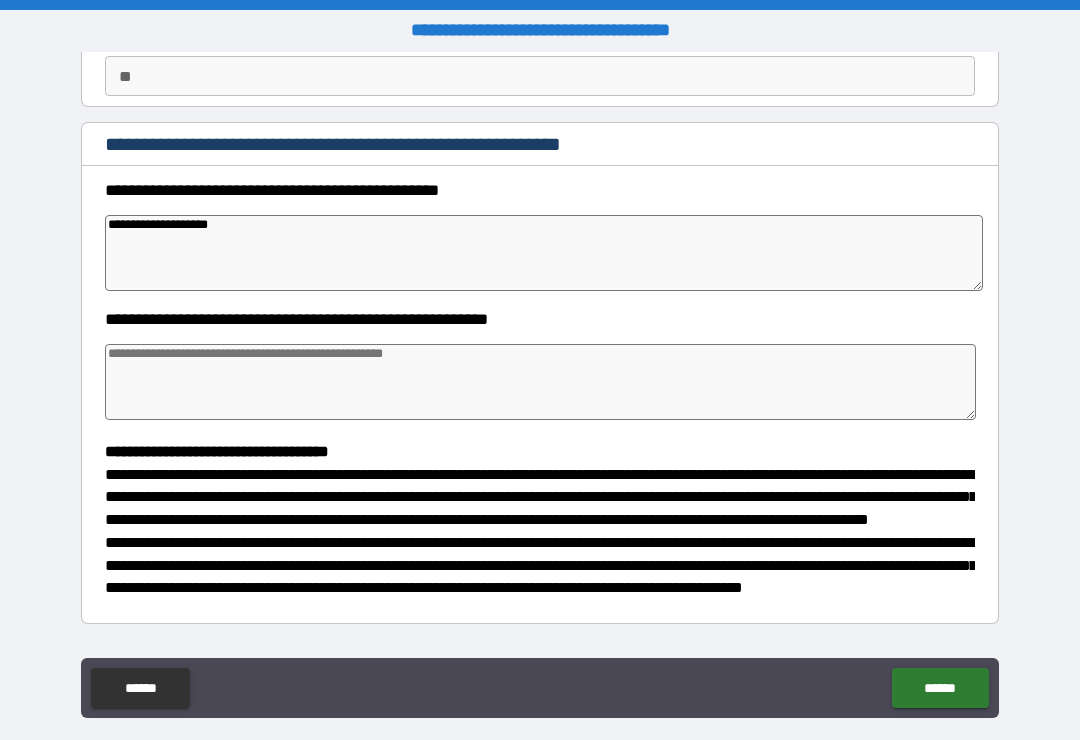 type on "*" 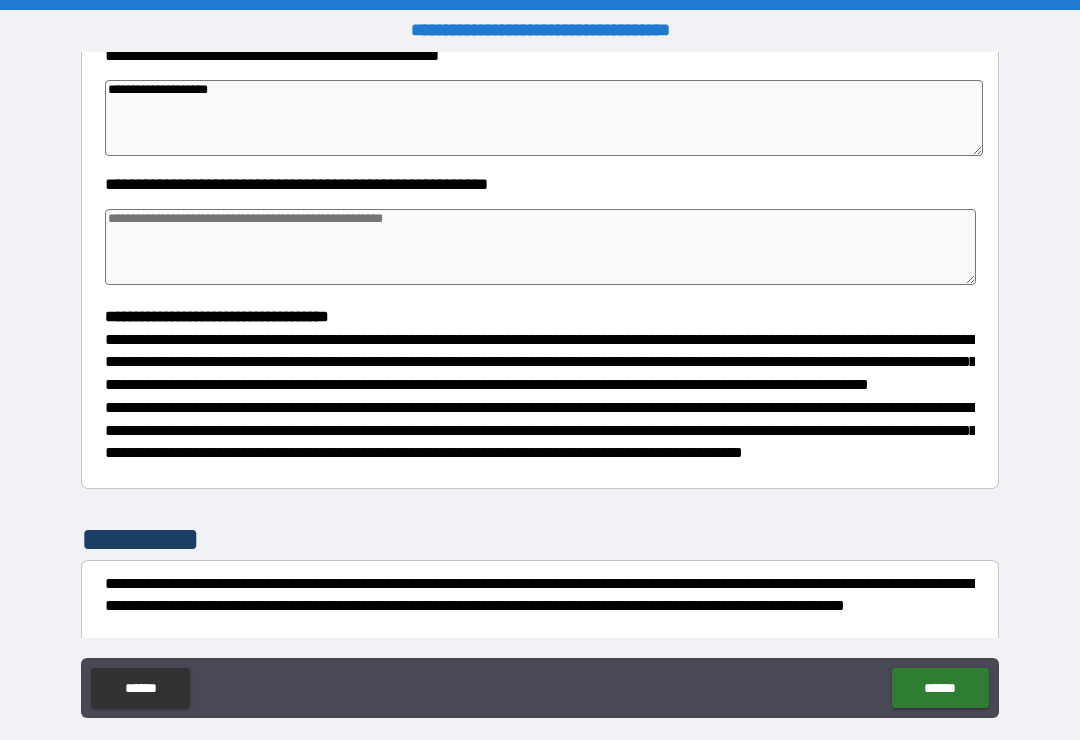scroll, scrollTop: 335, scrollLeft: 0, axis: vertical 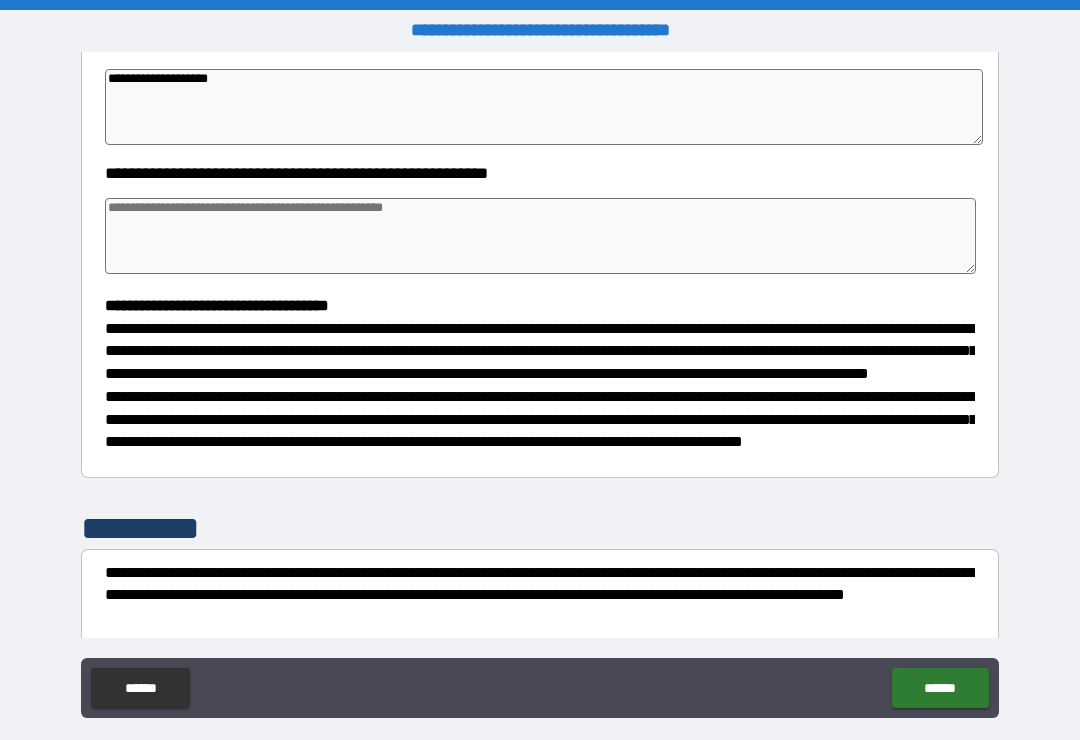 type on "**********" 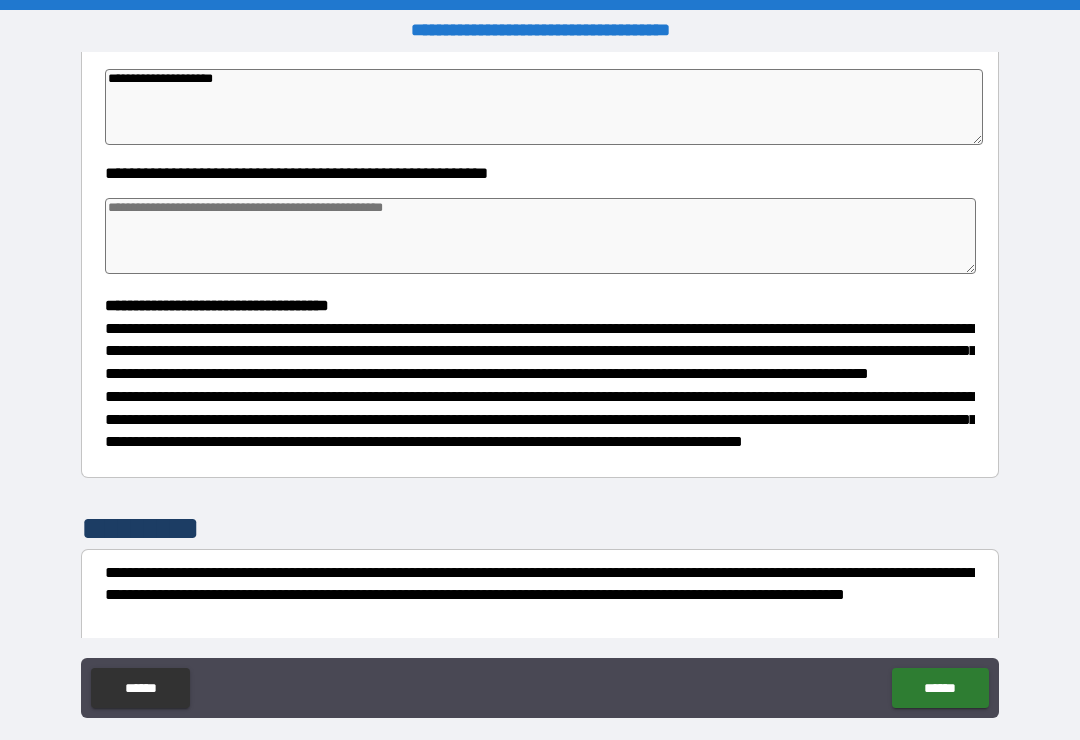 type on "*" 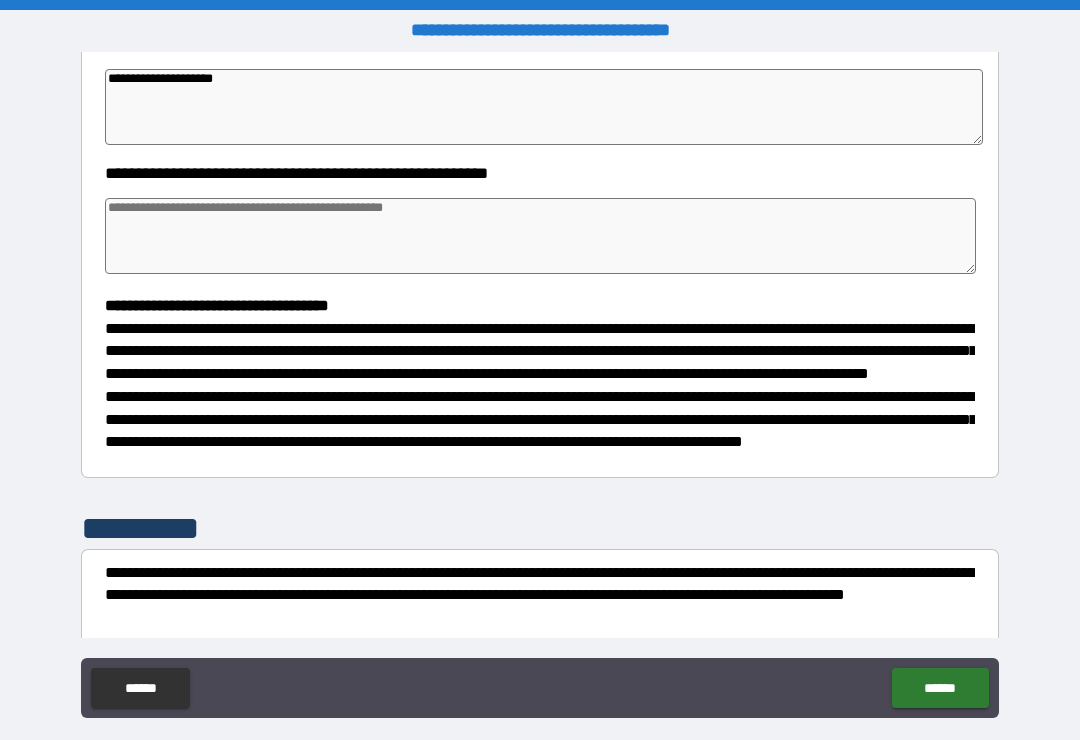 type on "*" 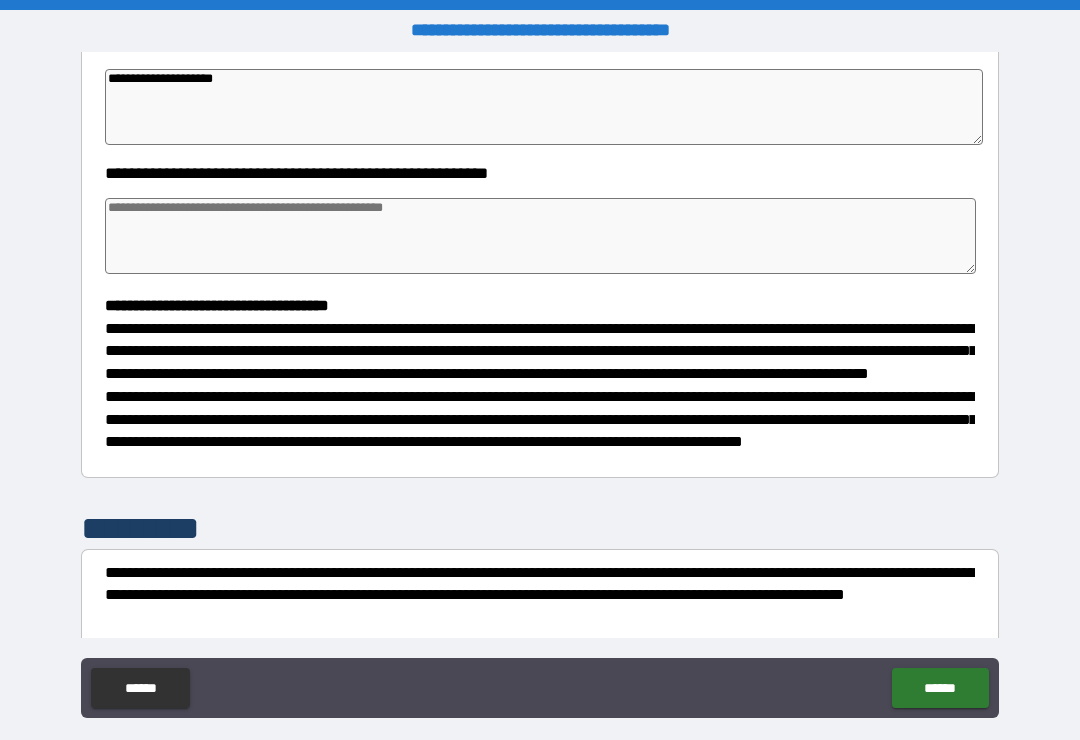 type on "*" 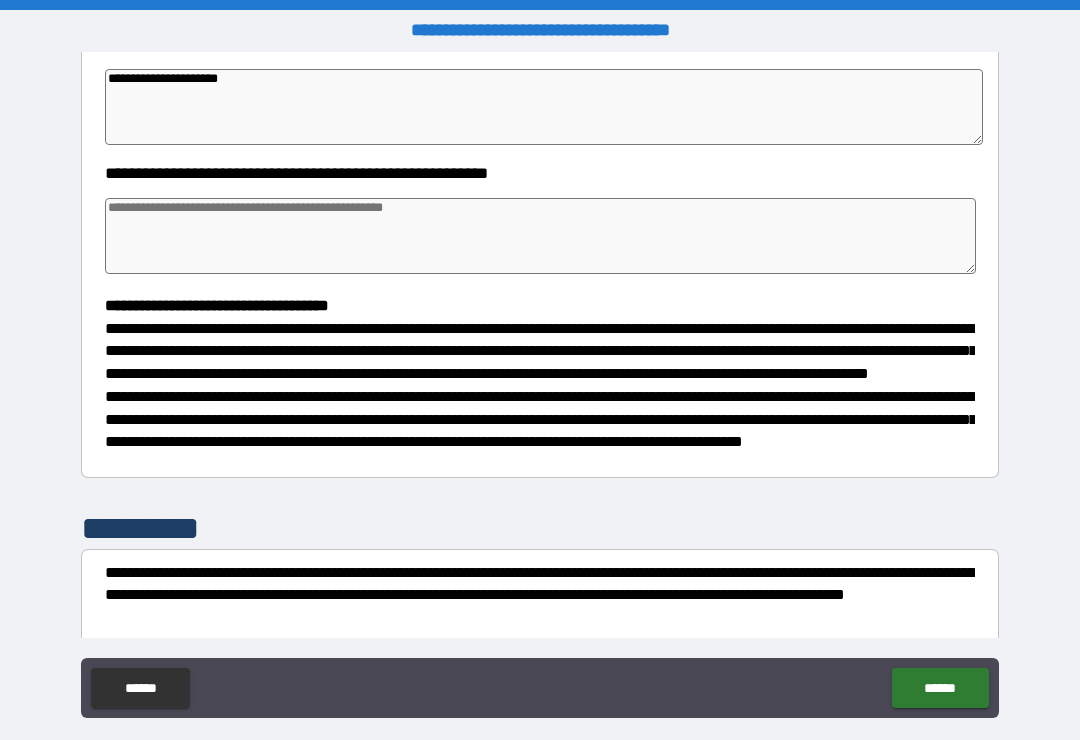 type on "*" 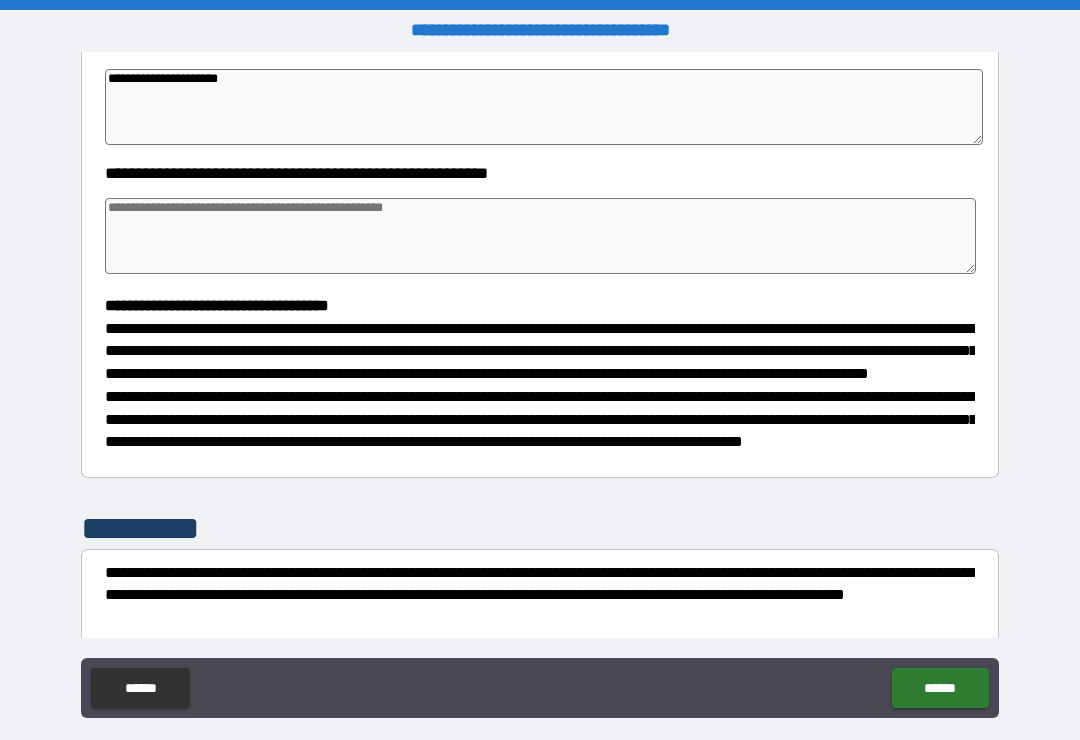 type on "*" 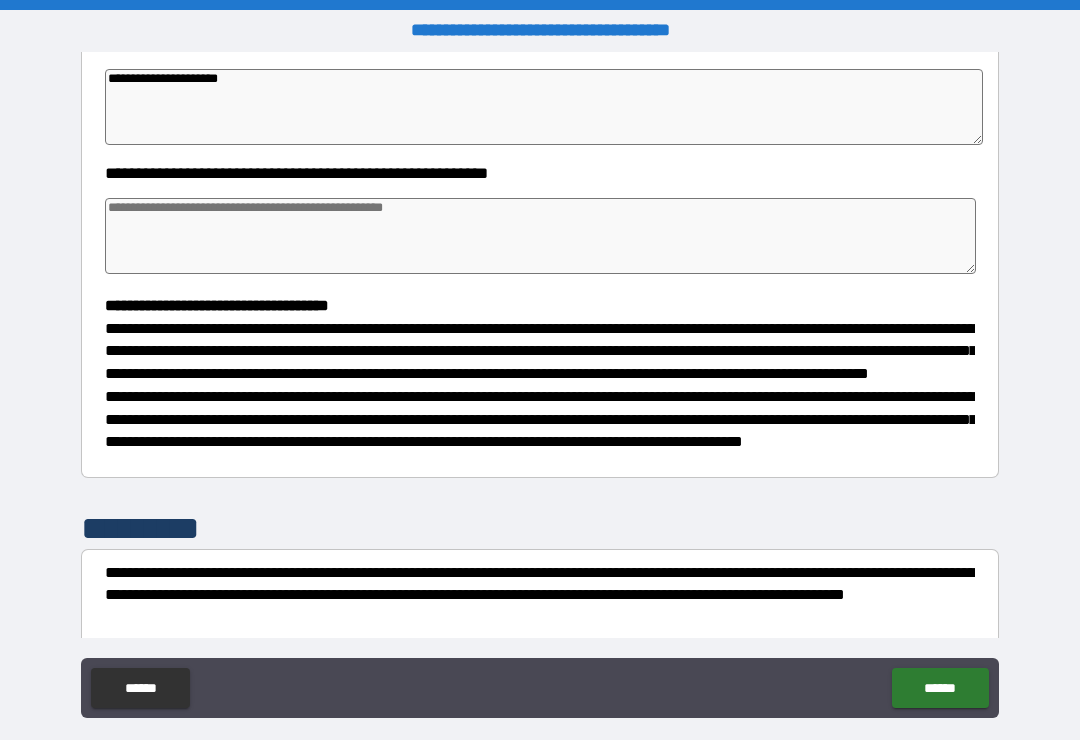 type on "*" 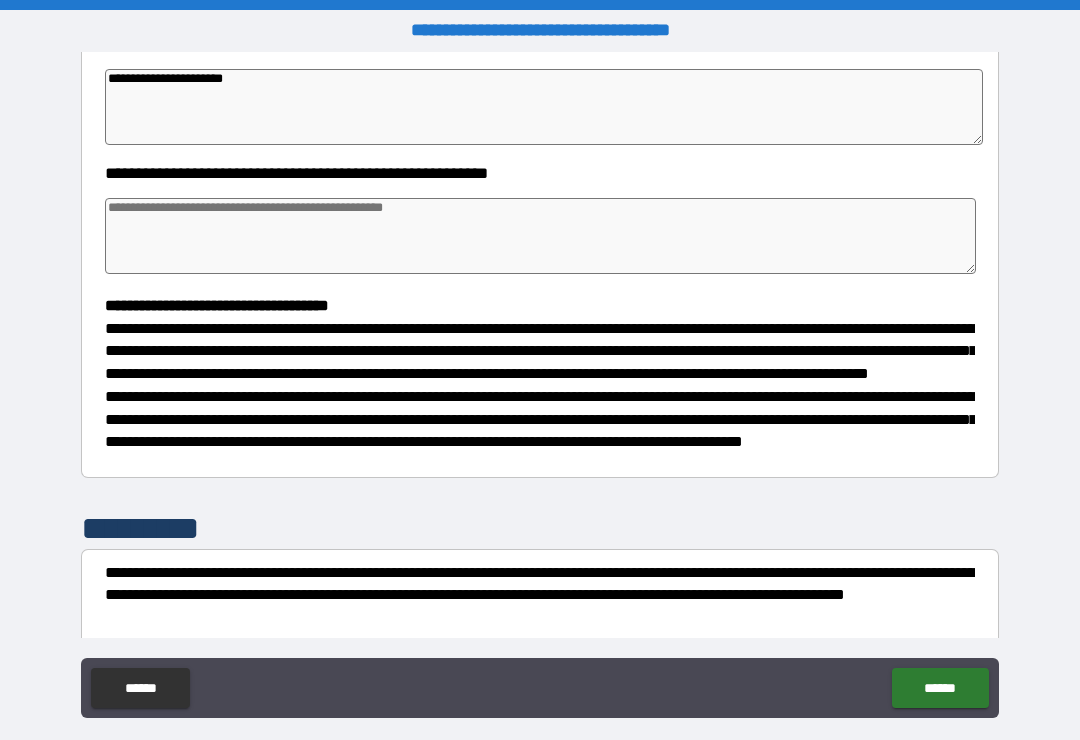 type on "*" 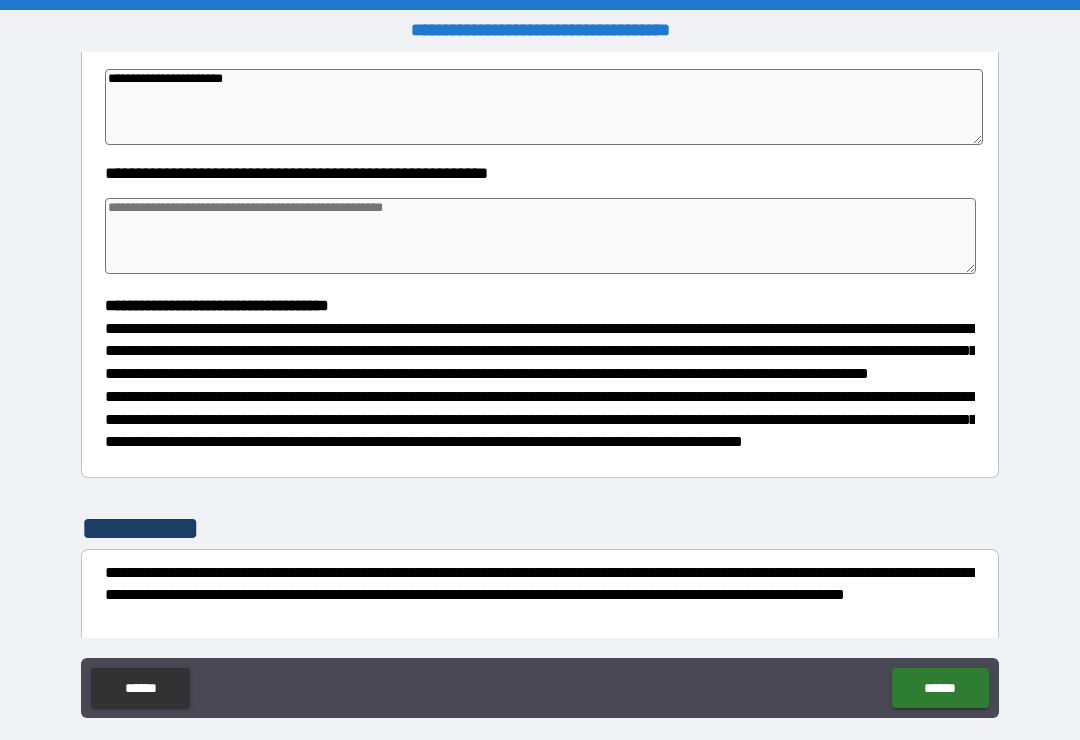 type on "*" 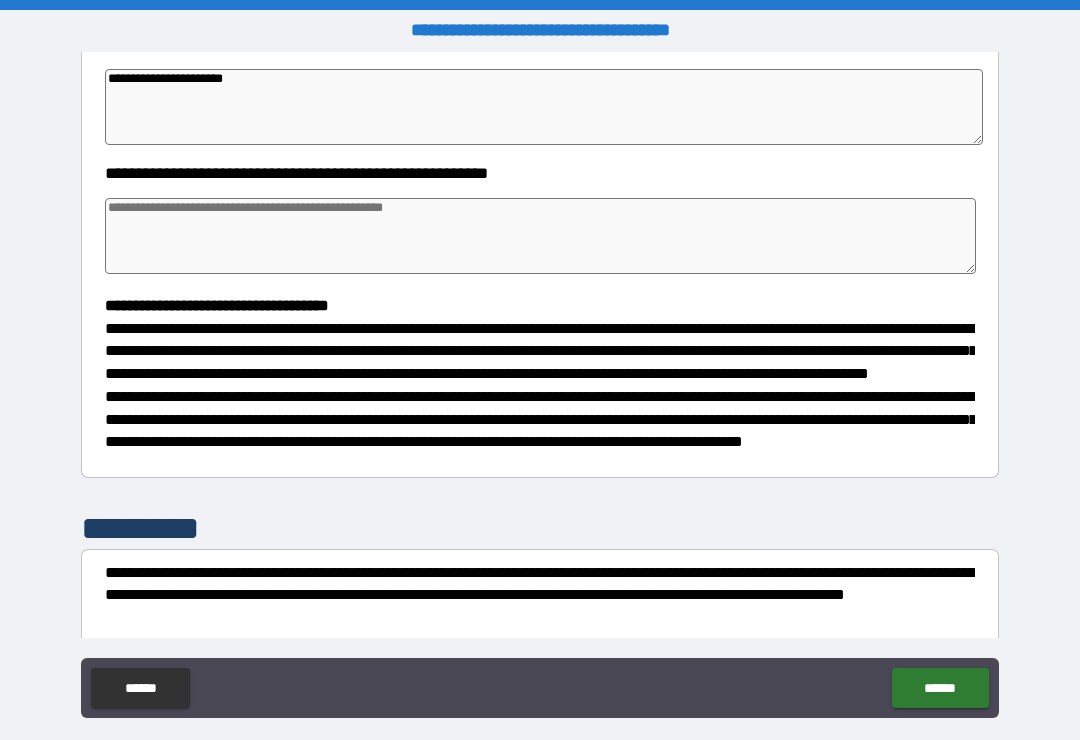 type on "*" 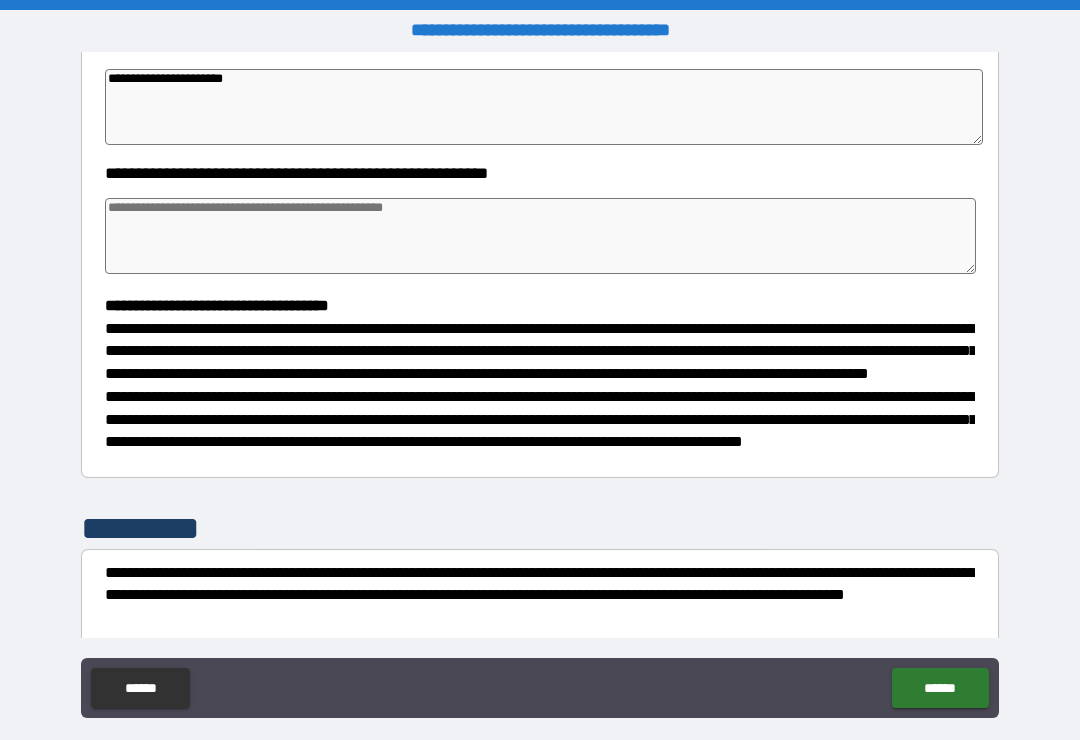 type on "*" 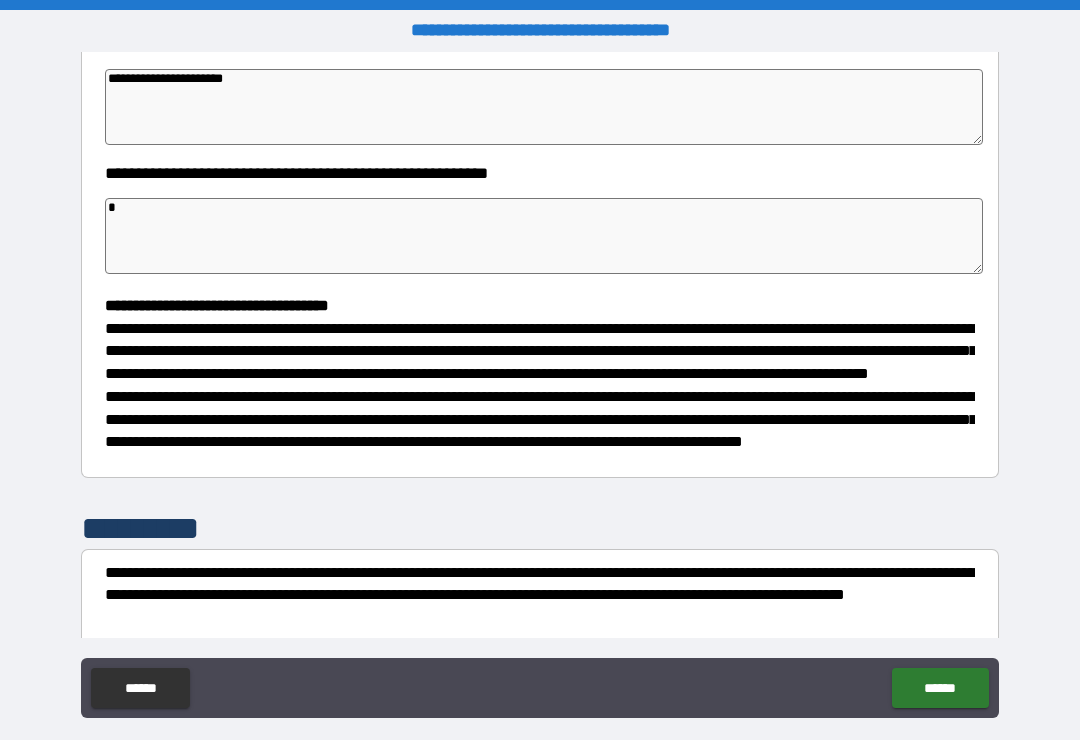 type on "*" 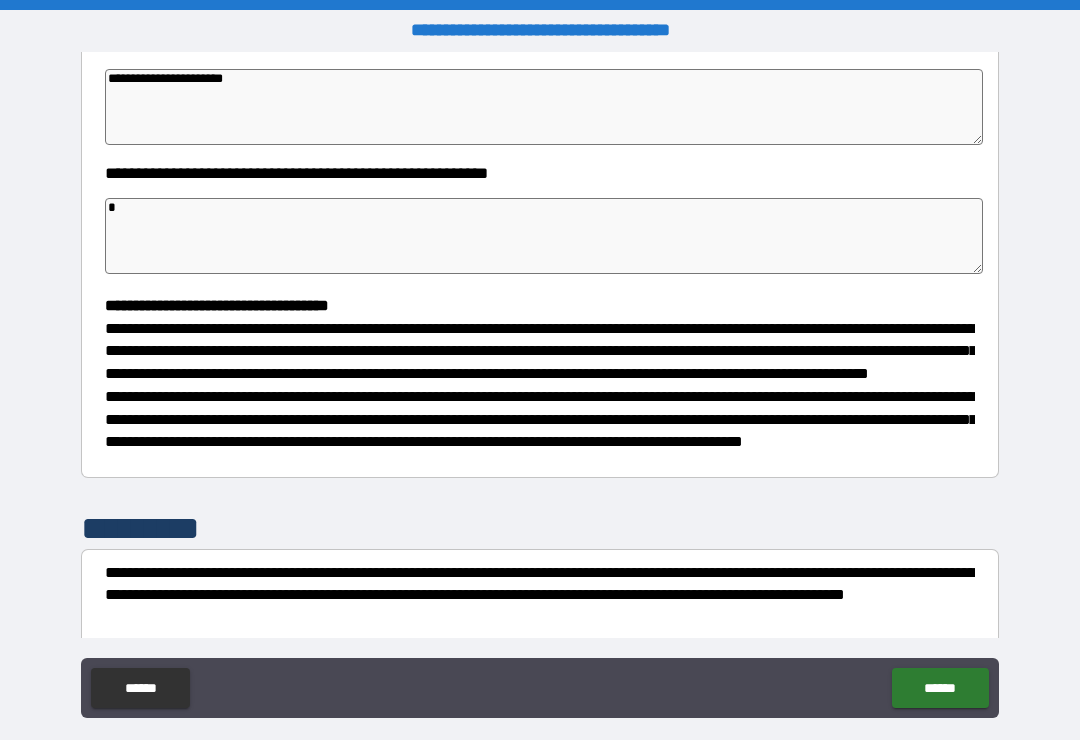 type on "*" 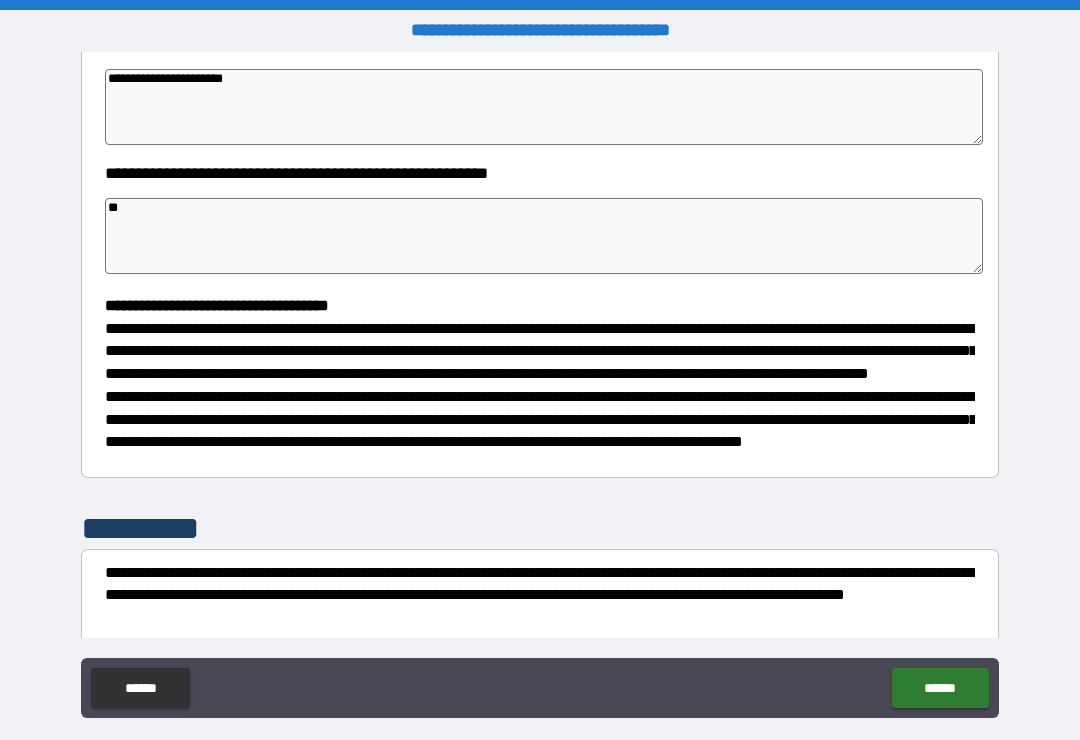 type on "*" 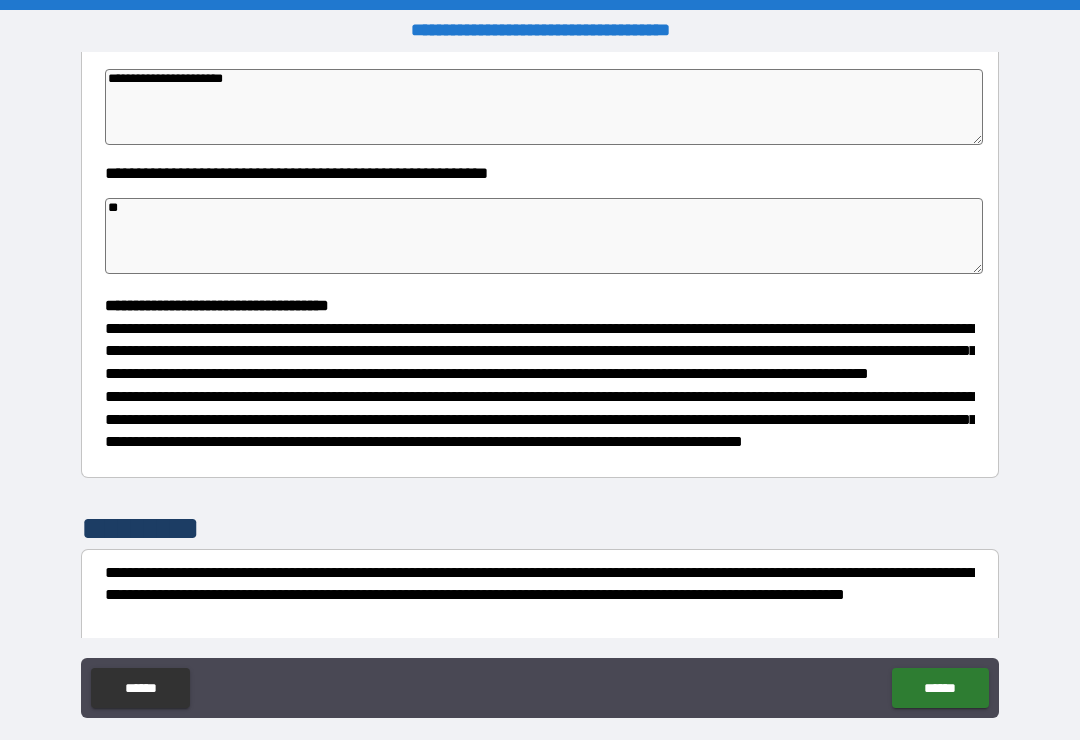 type on "*" 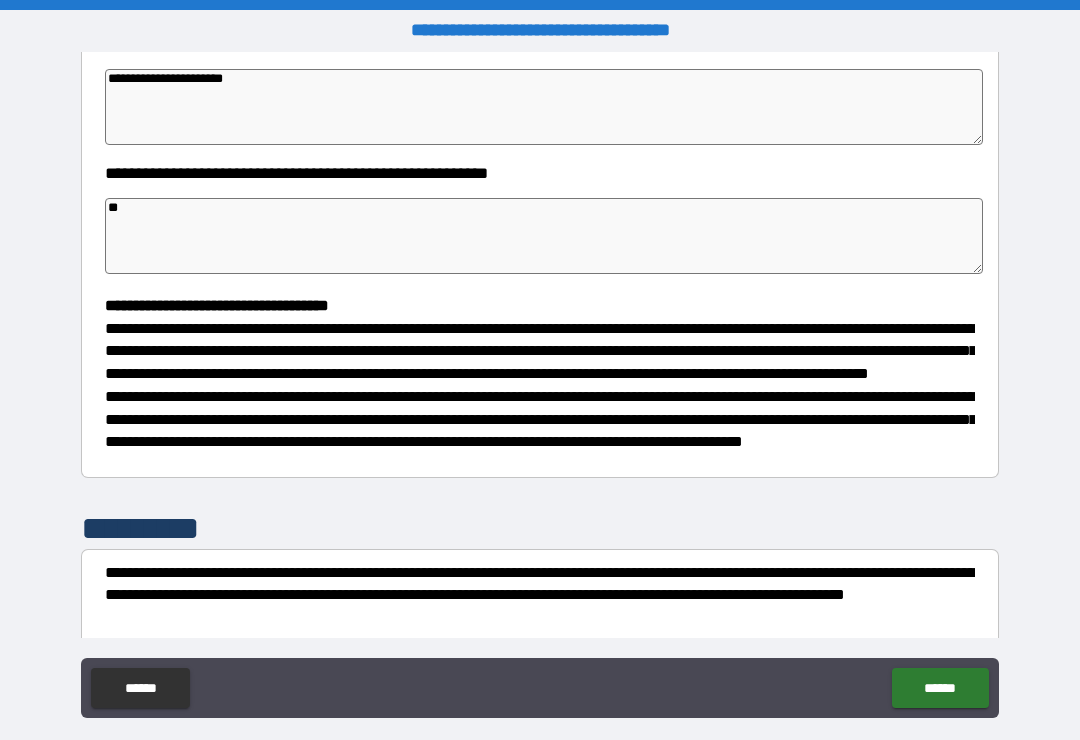 type on "*" 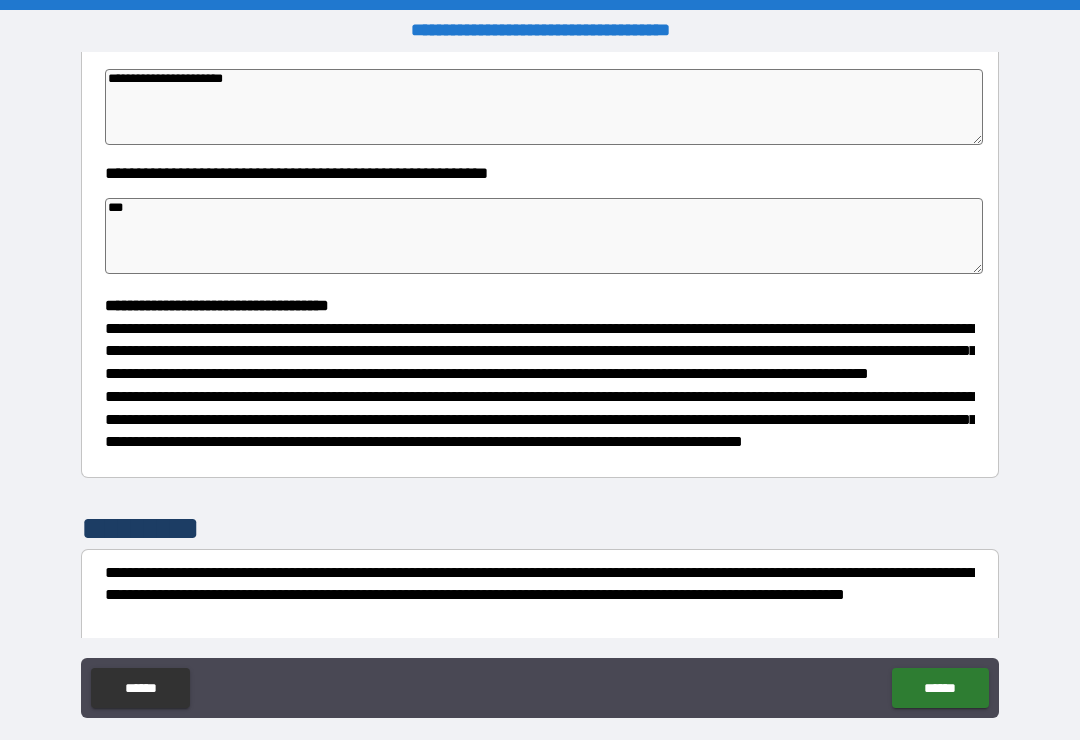 type on "*" 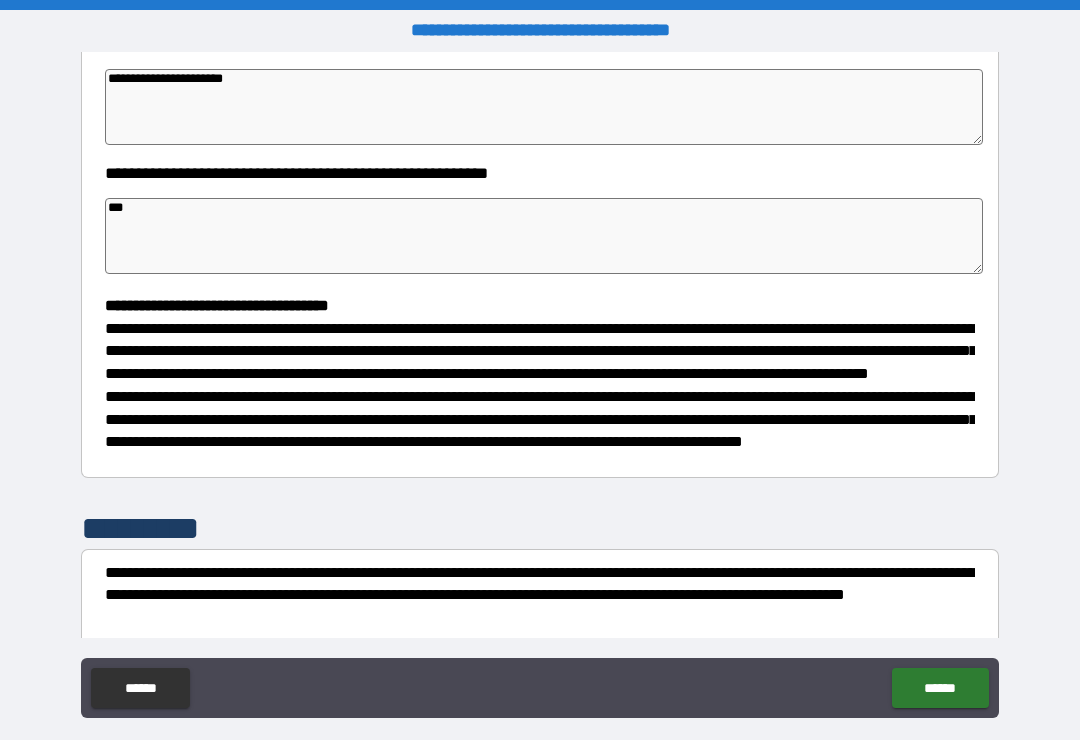 type on "*" 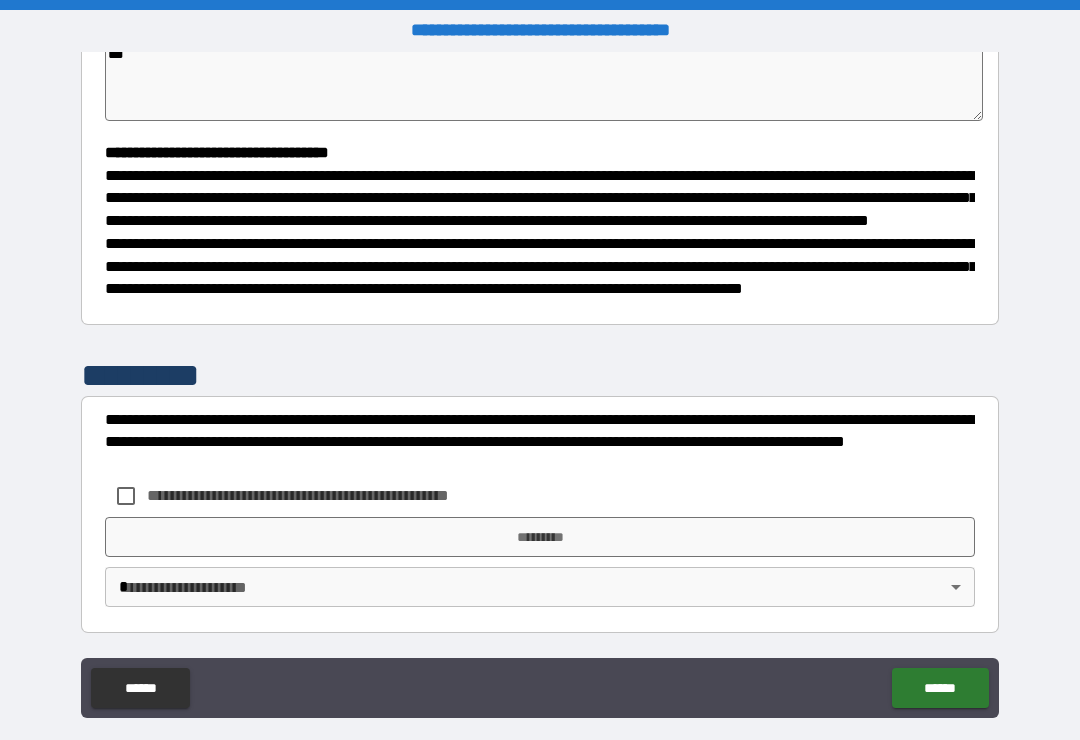 scroll, scrollTop: 526, scrollLeft: 0, axis: vertical 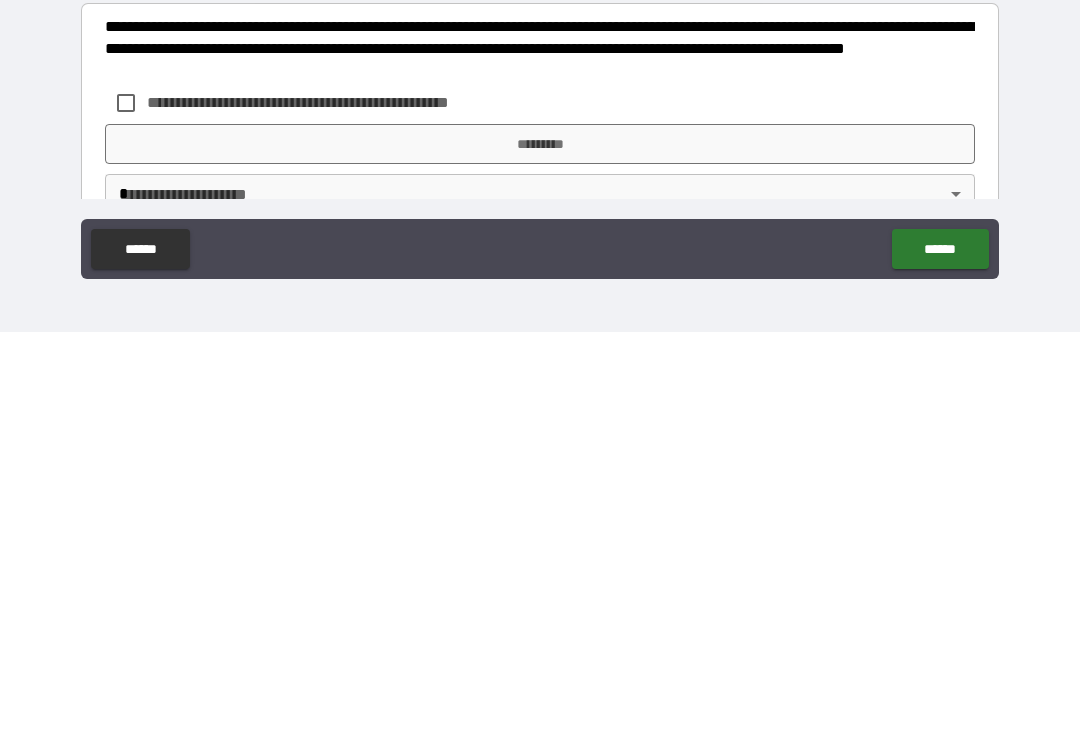 type on "***" 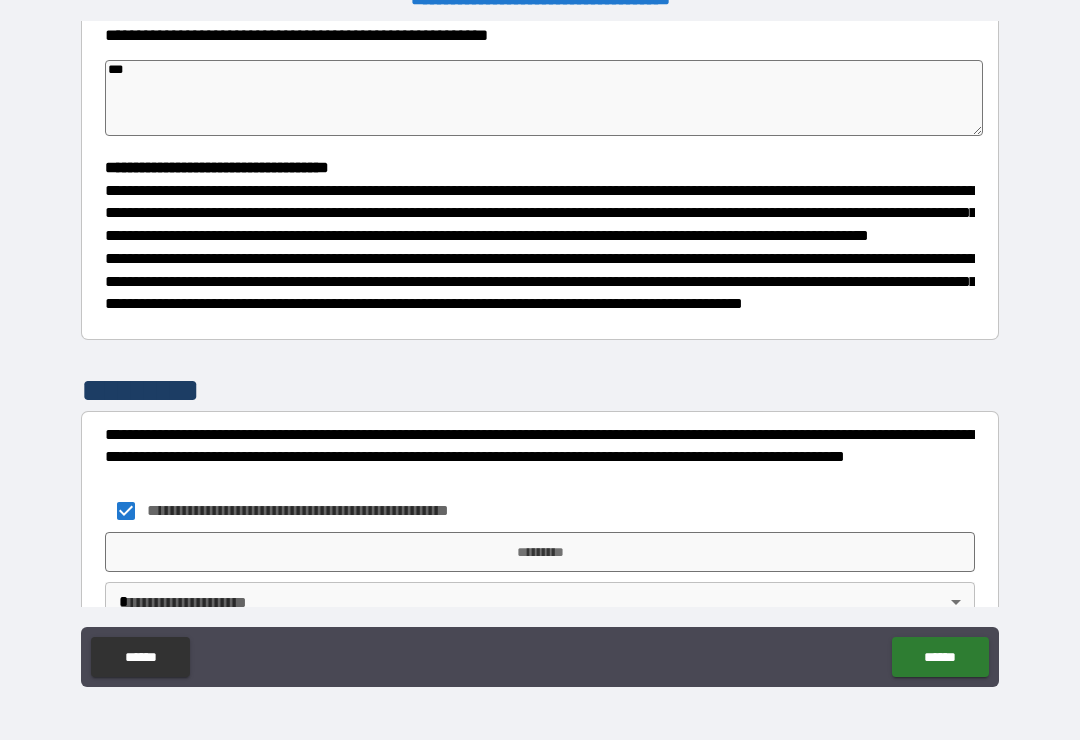 type on "*" 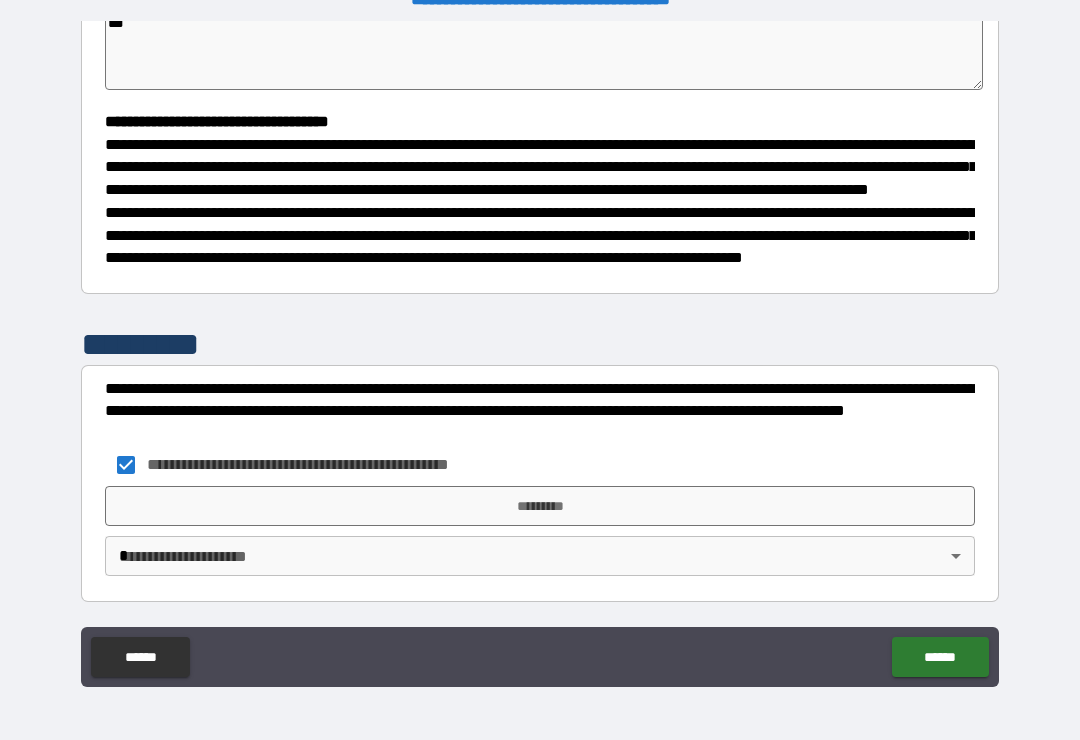 scroll, scrollTop: 526, scrollLeft: 0, axis: vertical 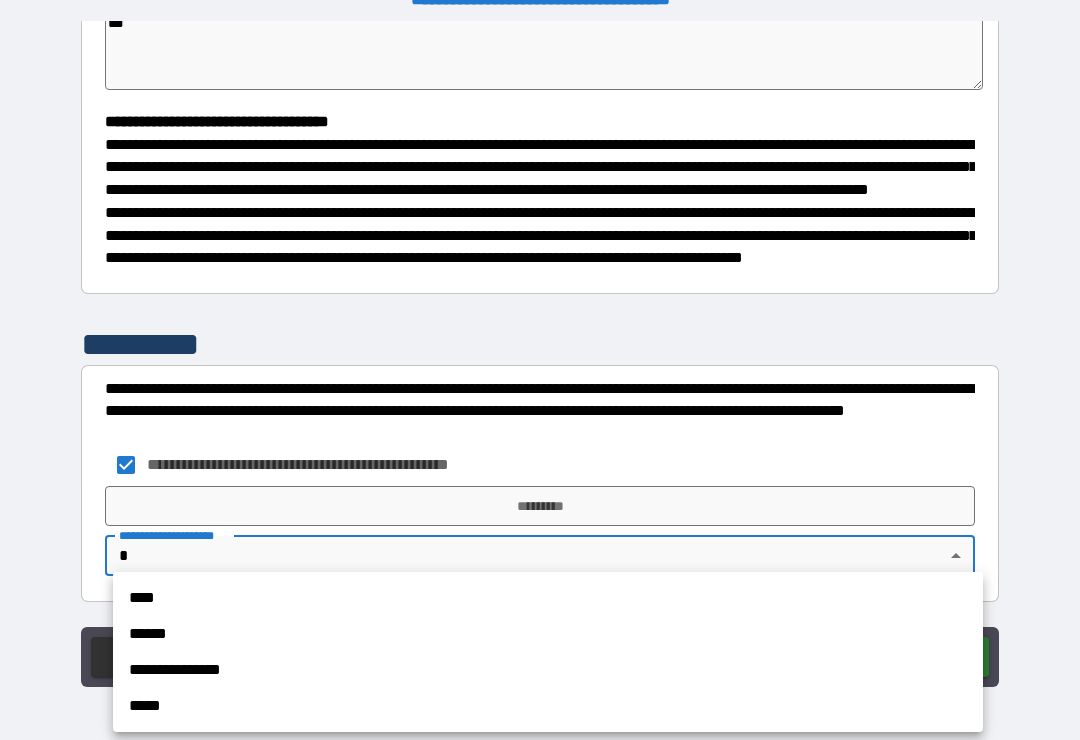 click on "****" at bounding box center [548, 598] 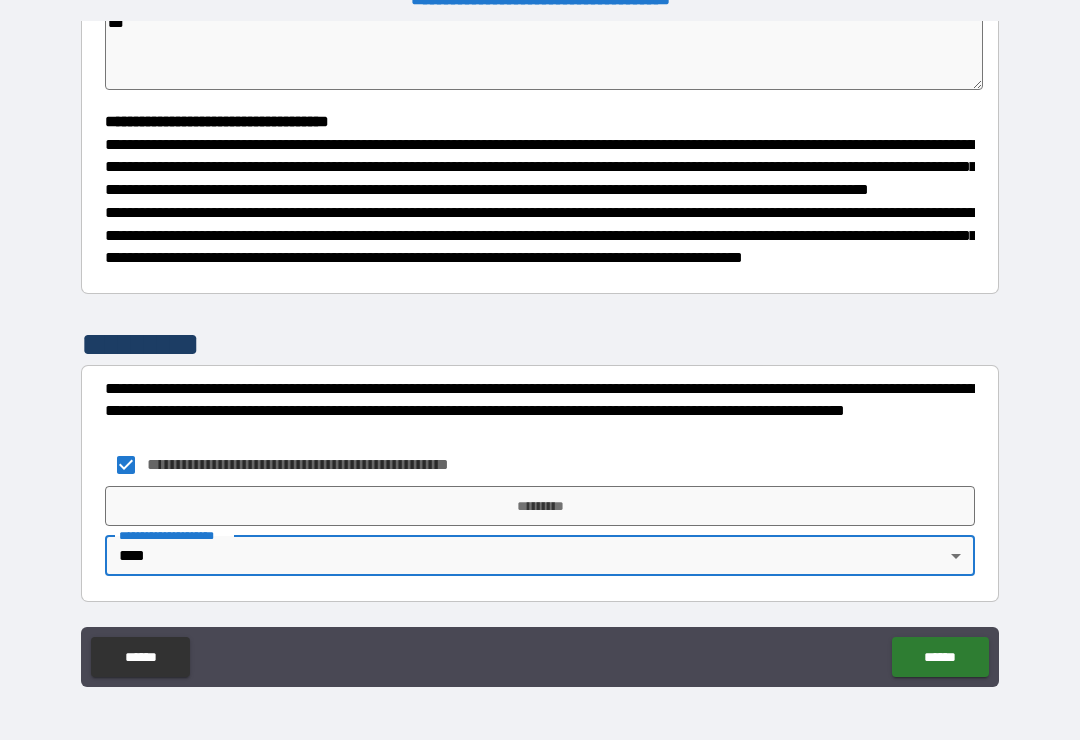 type on "*" 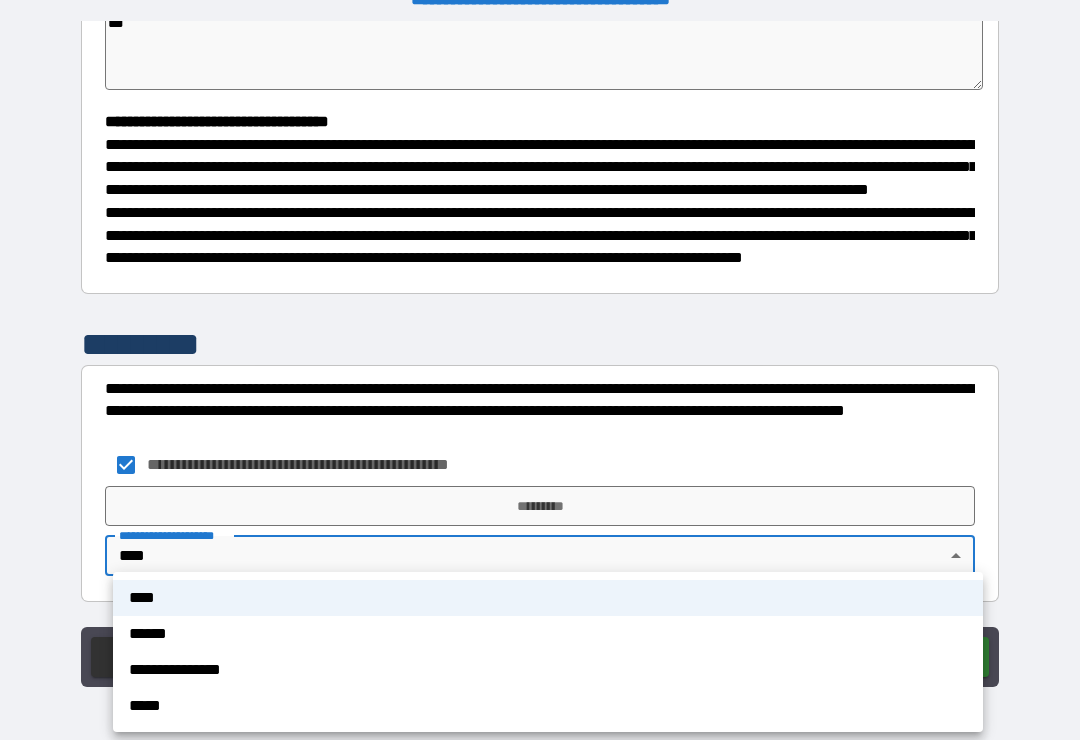 click on "****" at bounding box center (548, 598) 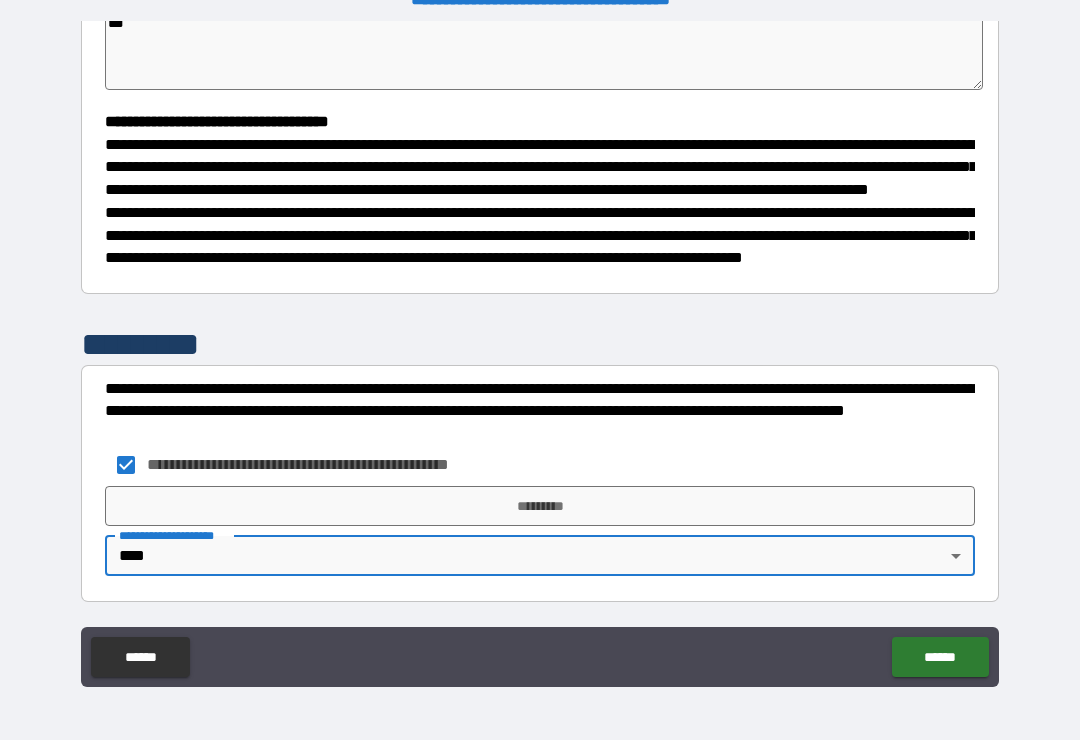 click on "******" at bounding box center (940, 657) 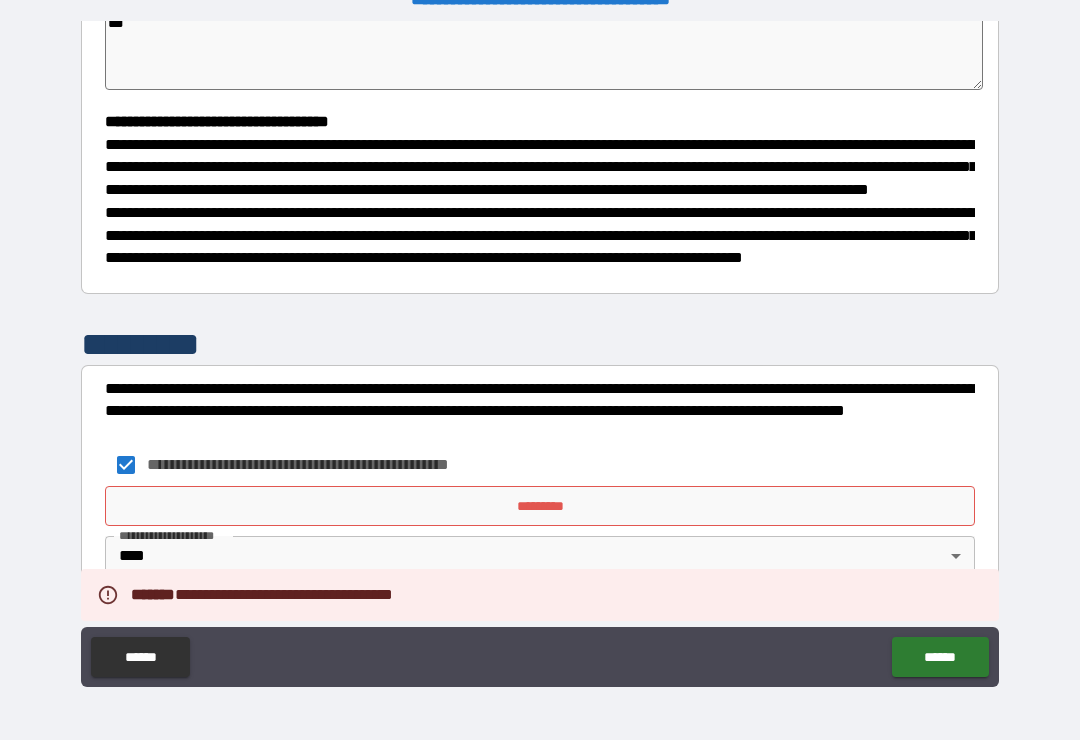 type on "*" 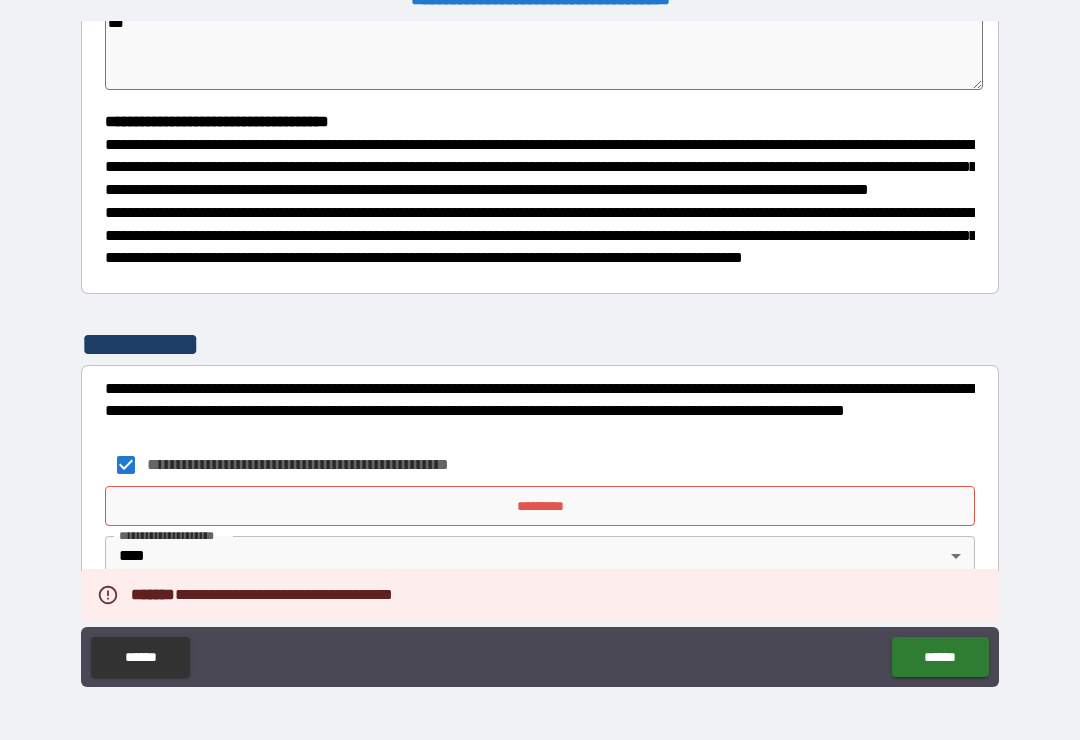type on "*" 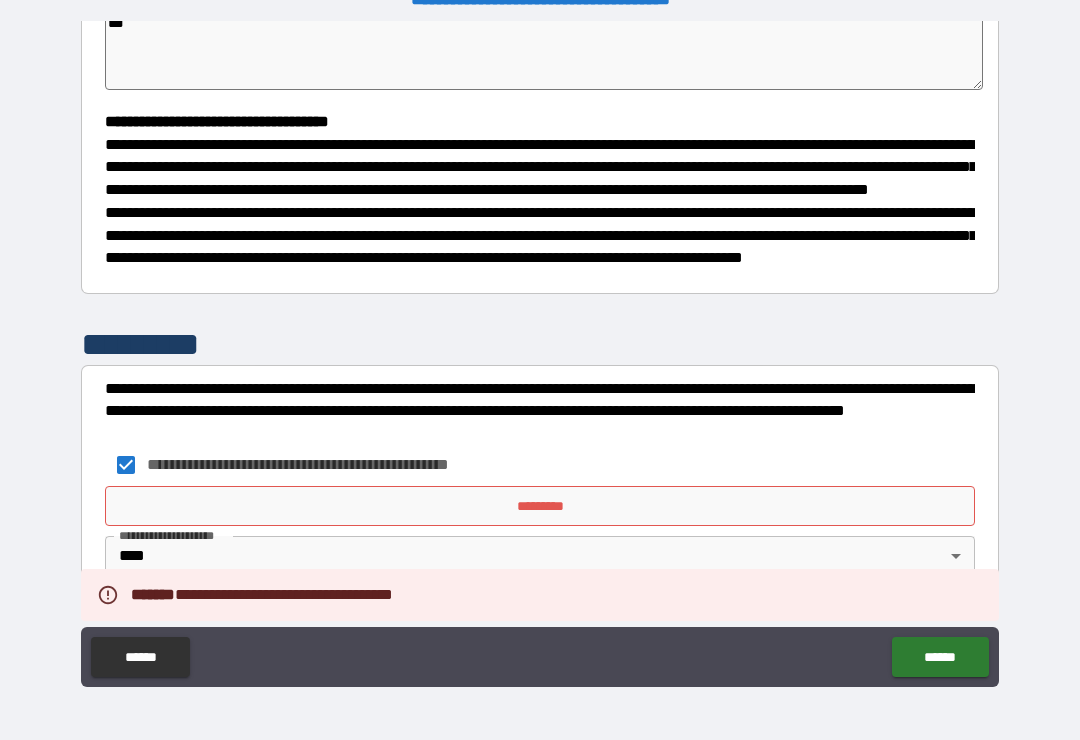 scroll, scrollTop: 526, scrollLeft: 0, axis: vertical 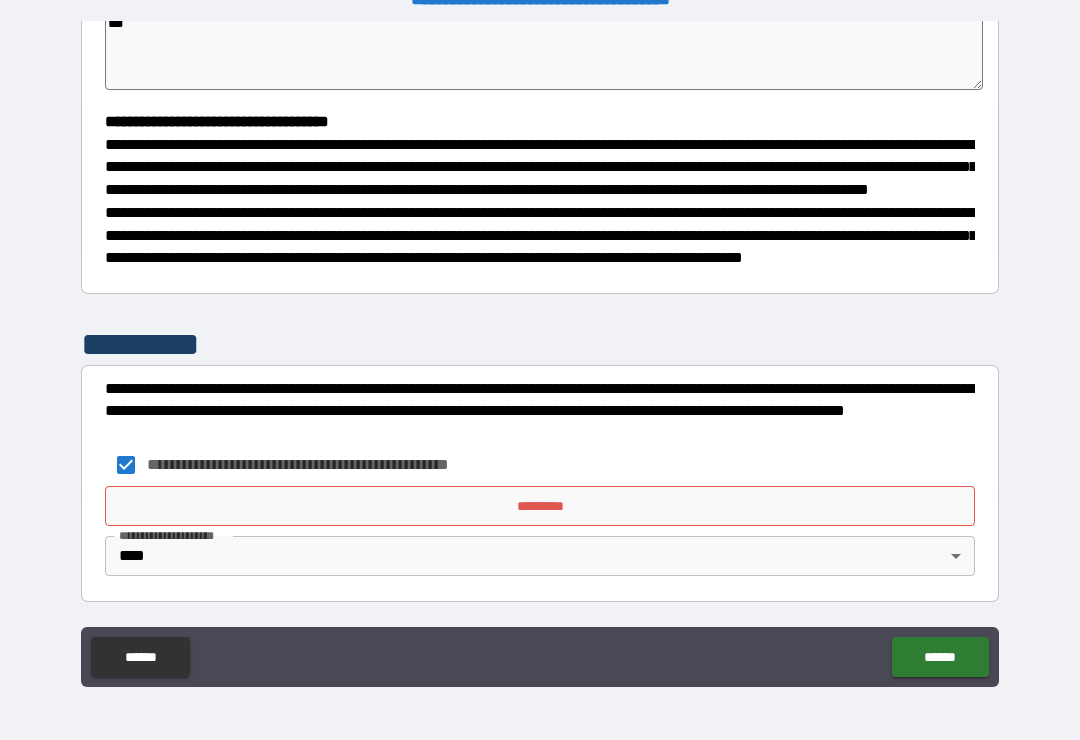 click on "*********" at bounding box center [540, 344] 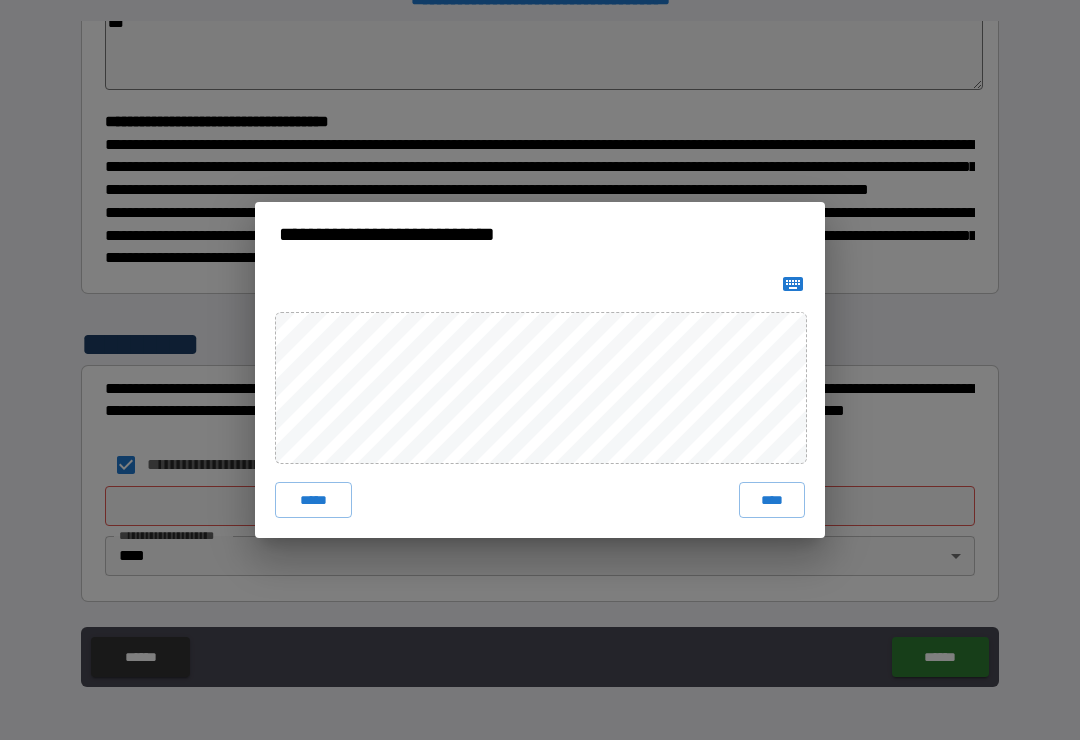 click on "***** ****" at bounding box center [540, 500] 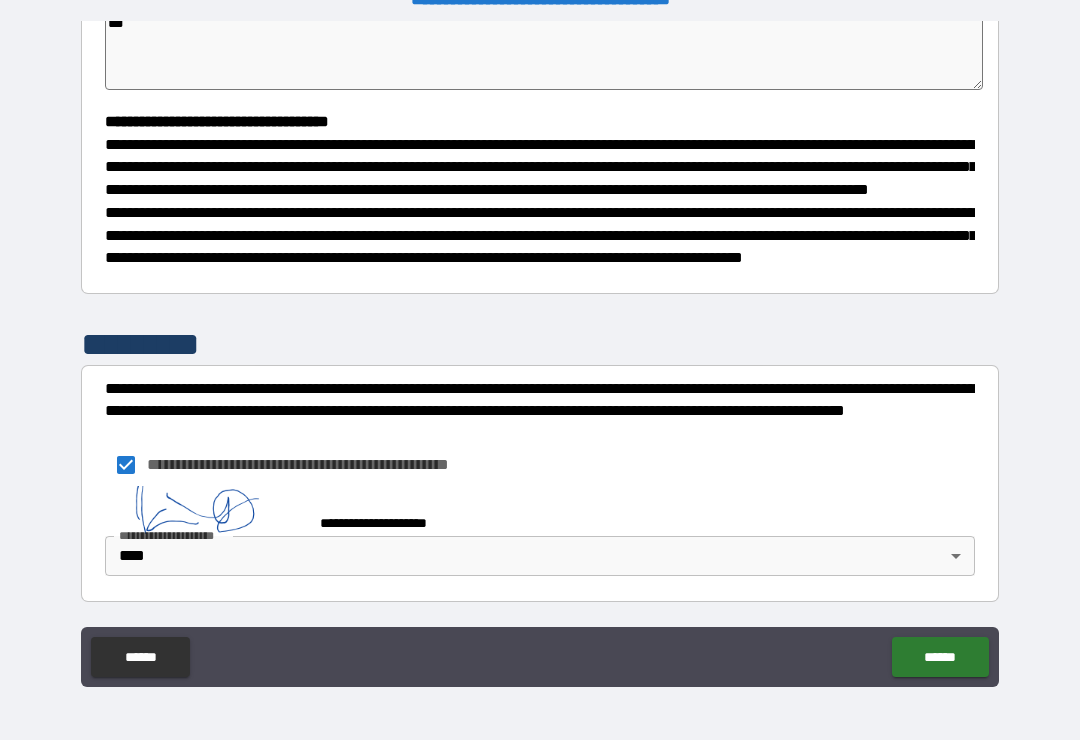type on "*" 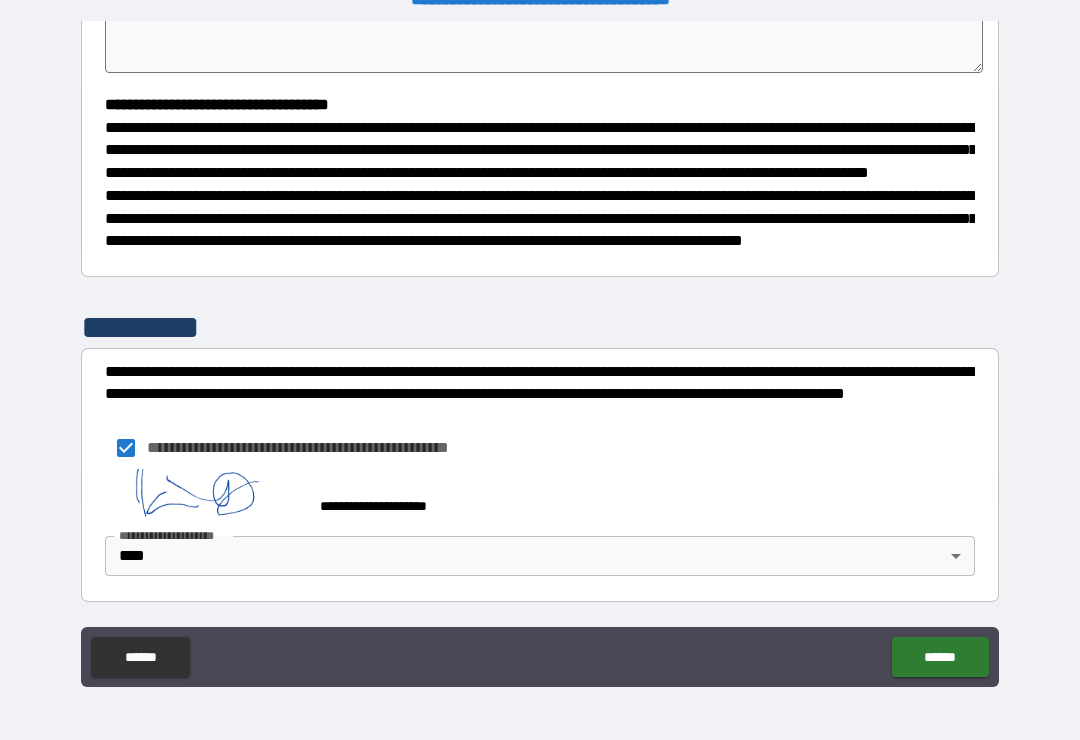 click on "******" at bounding box center (940, 657) 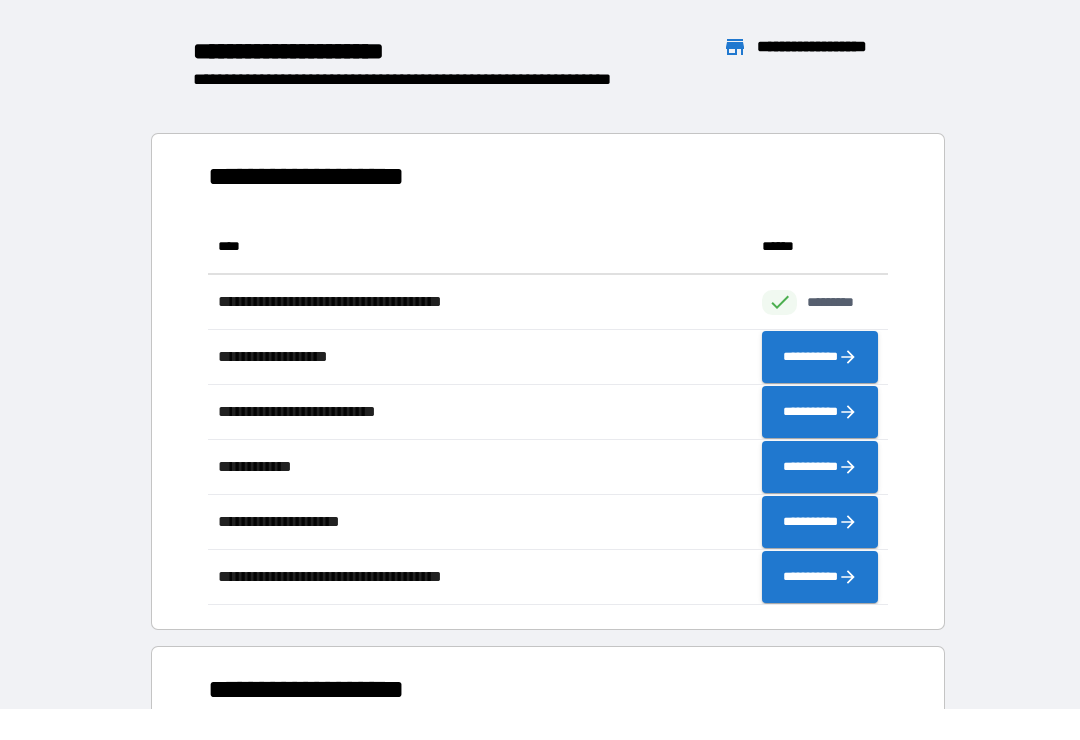 scroll, scrollTop: 1, scrollLeft: 1, axis: both 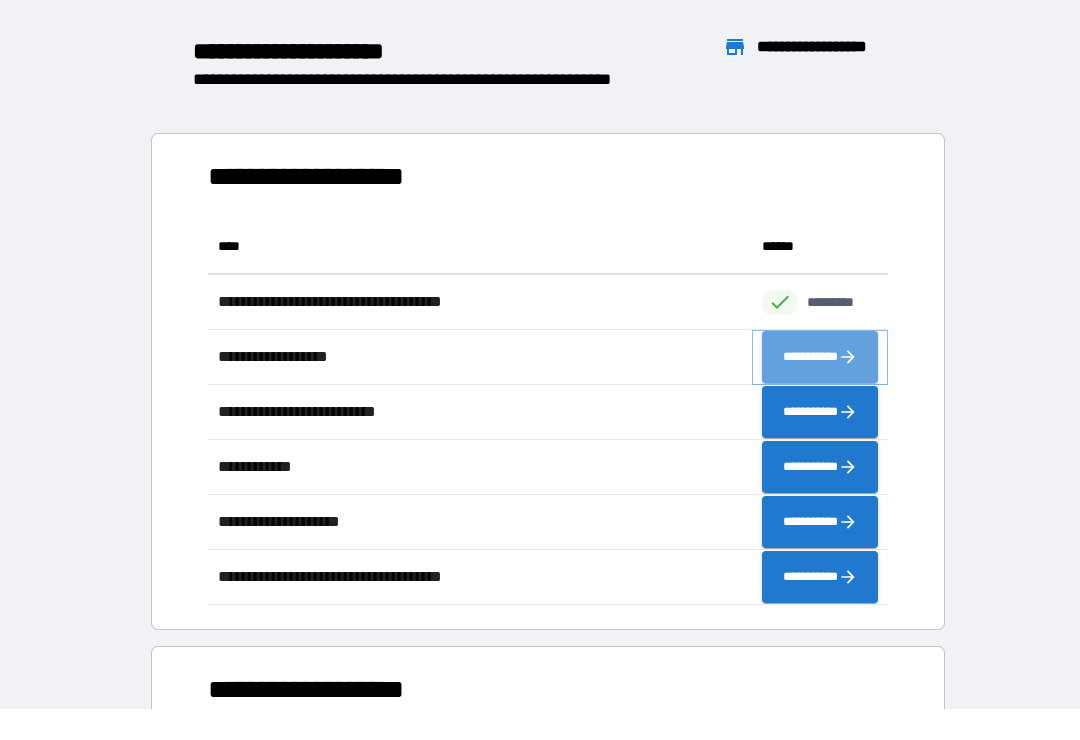 click on "**********" at bounding box center [820, 357] 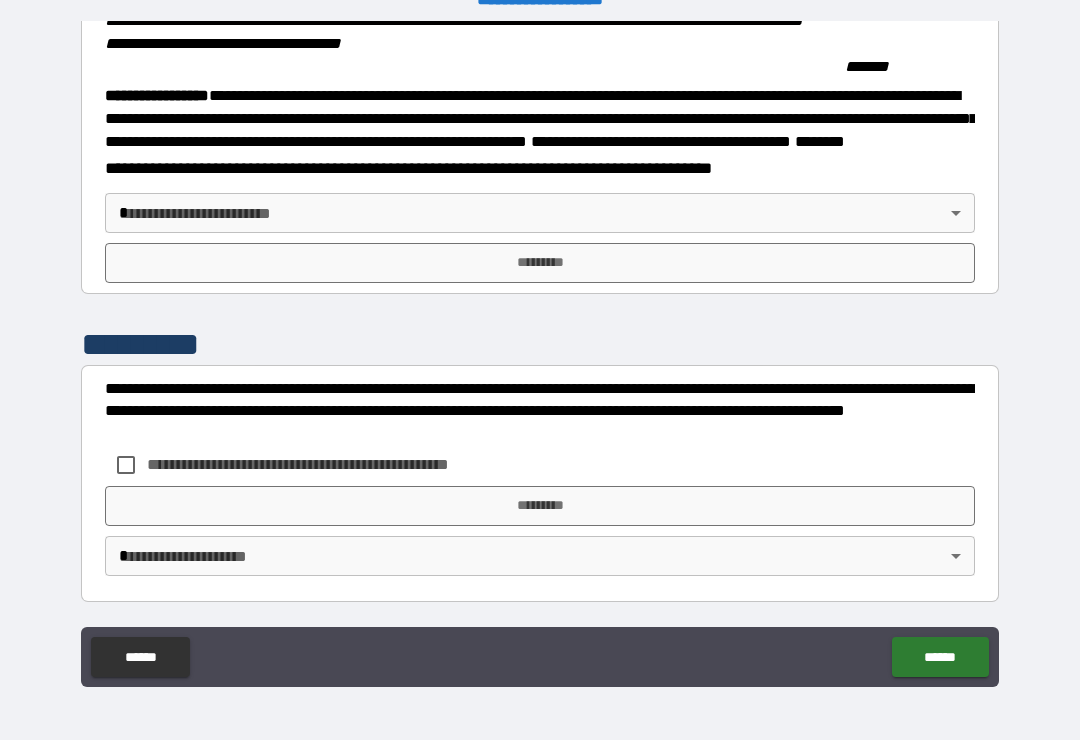 scroll, scrollTop: 2215, scrollLeft: 0, axis: vertical 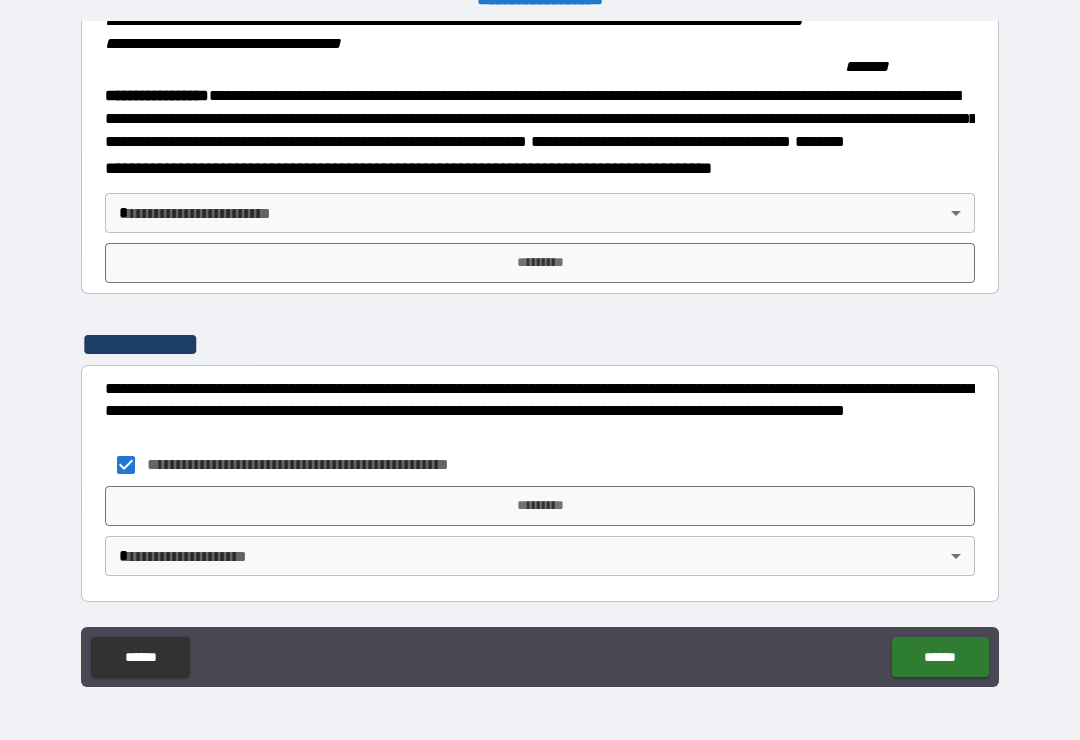 click on "*********" at bounding box center [540, 506] 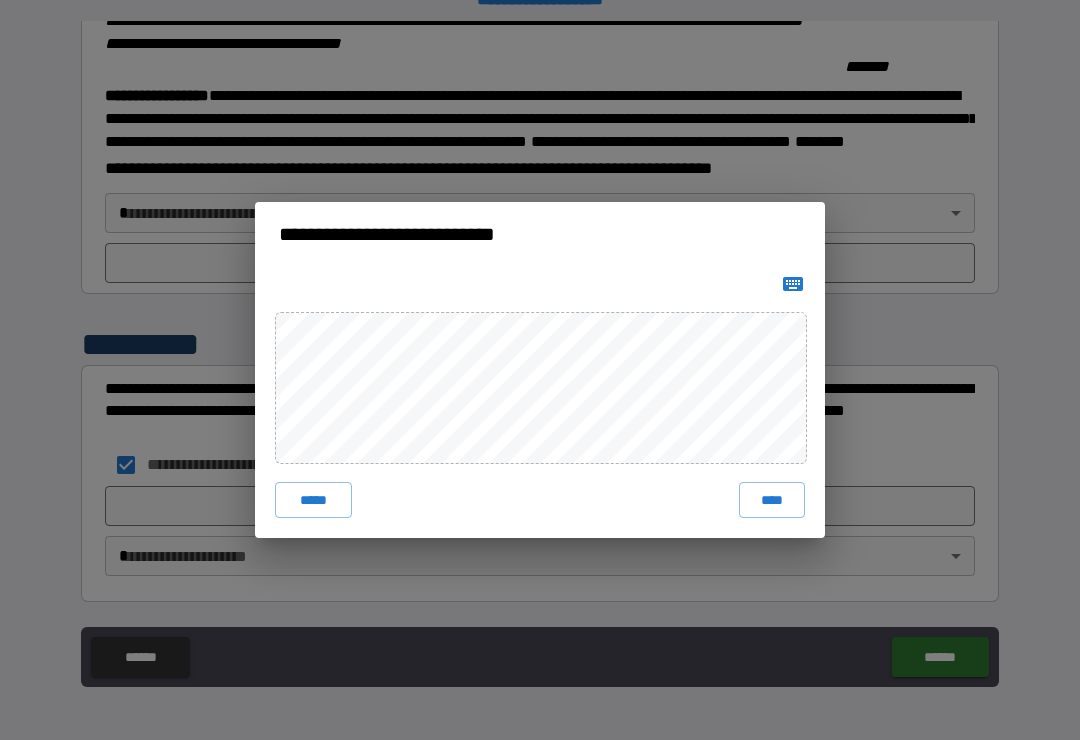 click on "****" at bounding box center [772, 500] 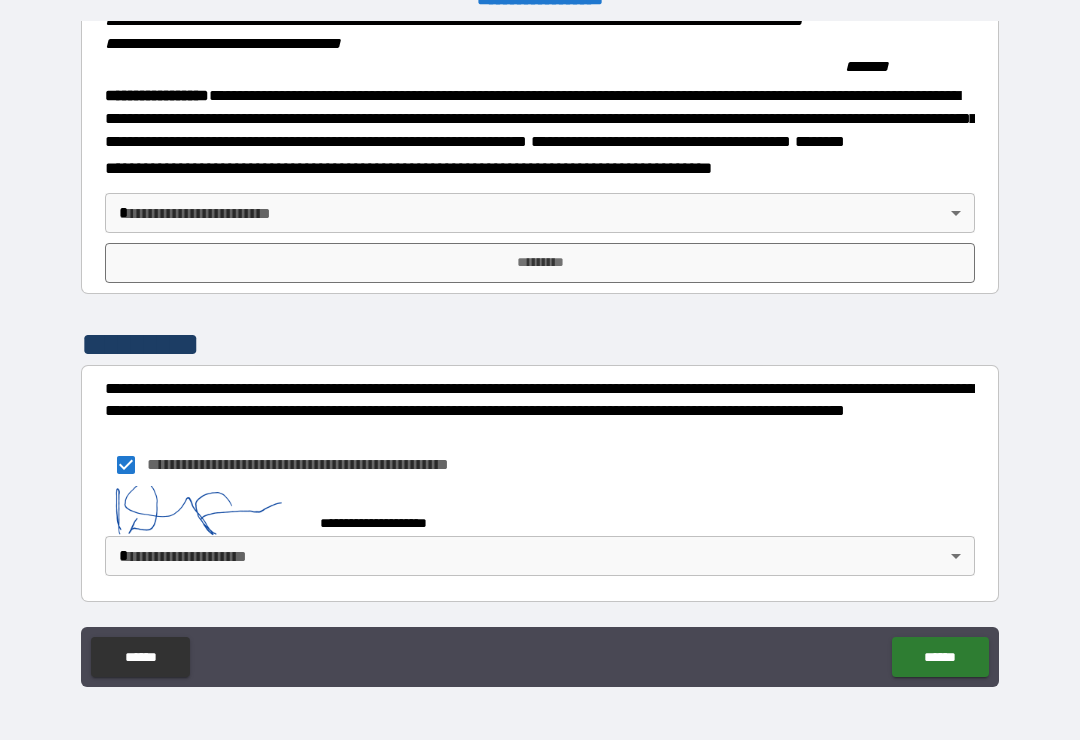 scroll, scrollTop: 2205, scrollLeft: 0, axis: vertical 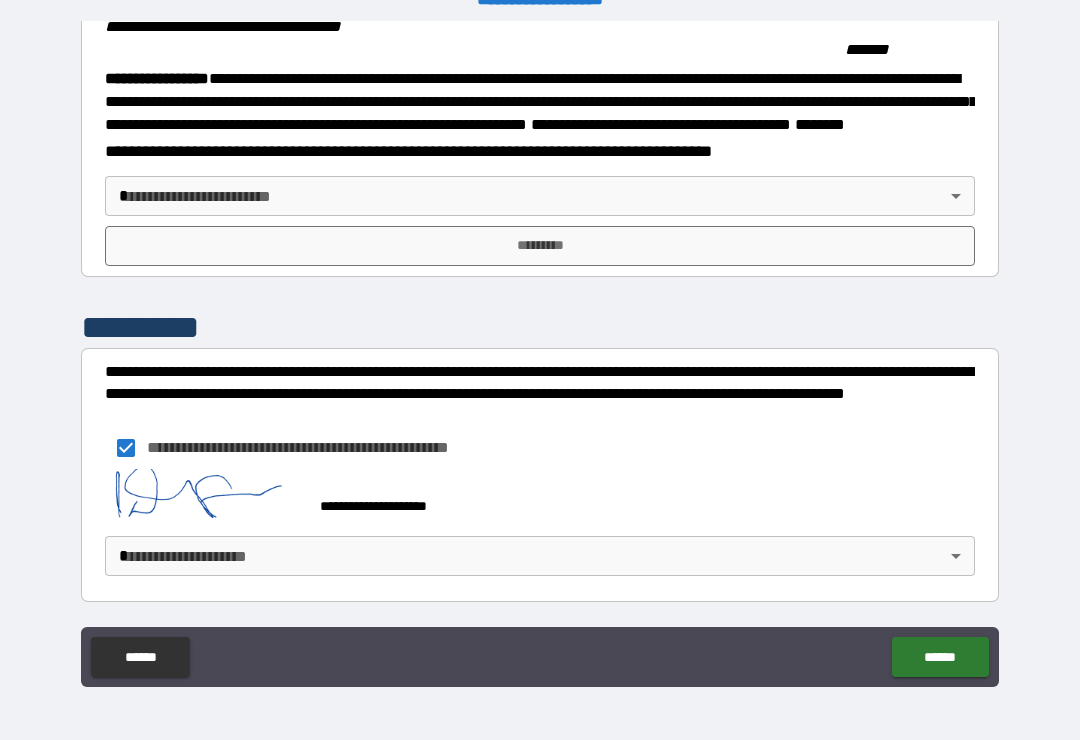click on "******" at bounding box center [940, 657] 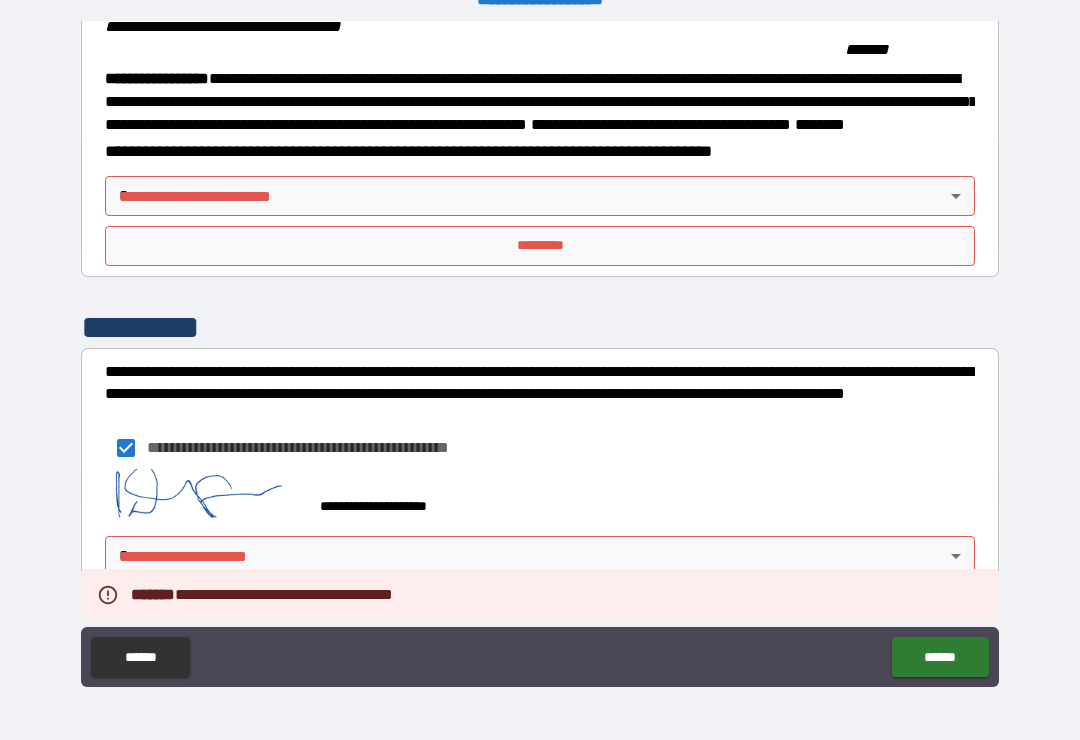 click on "**********" at bounding box center [540, 354] 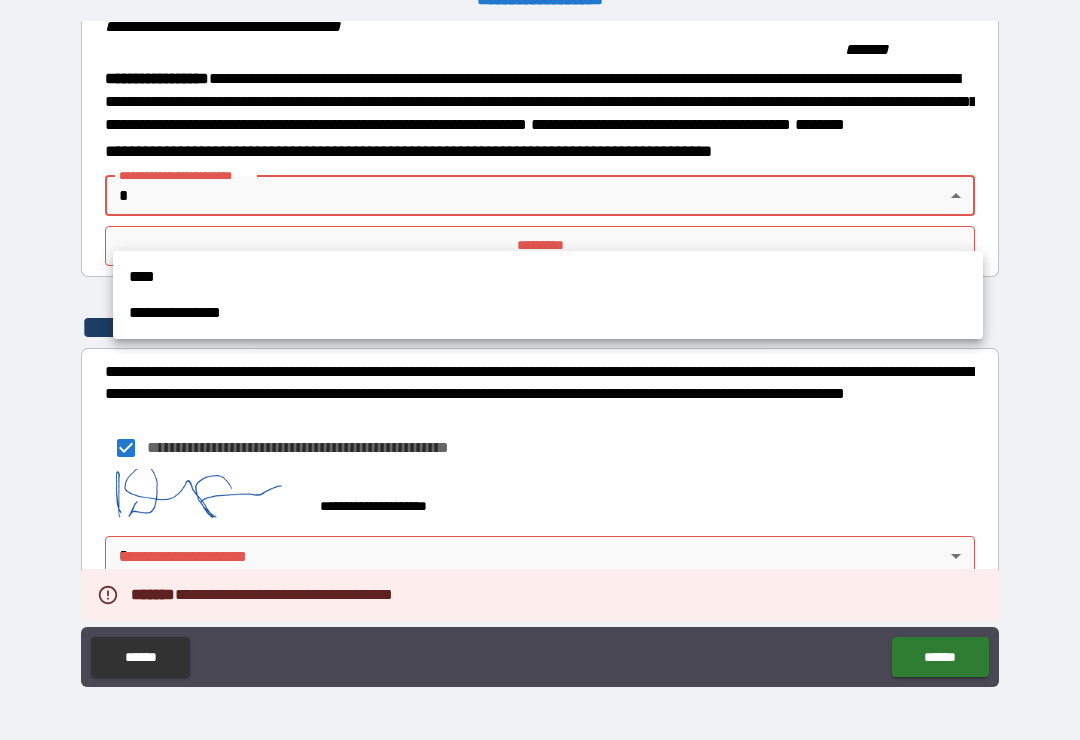 click on "****" at bounding box center (548, 277) 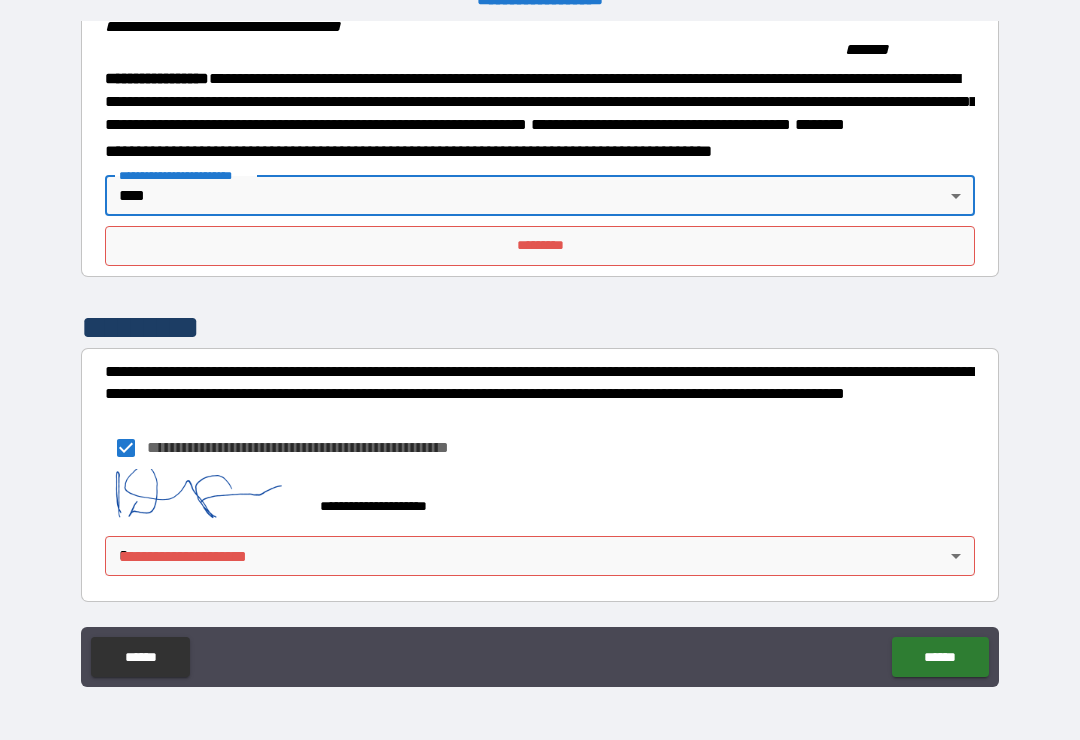 click on "******" at bounding box center (940, 657) 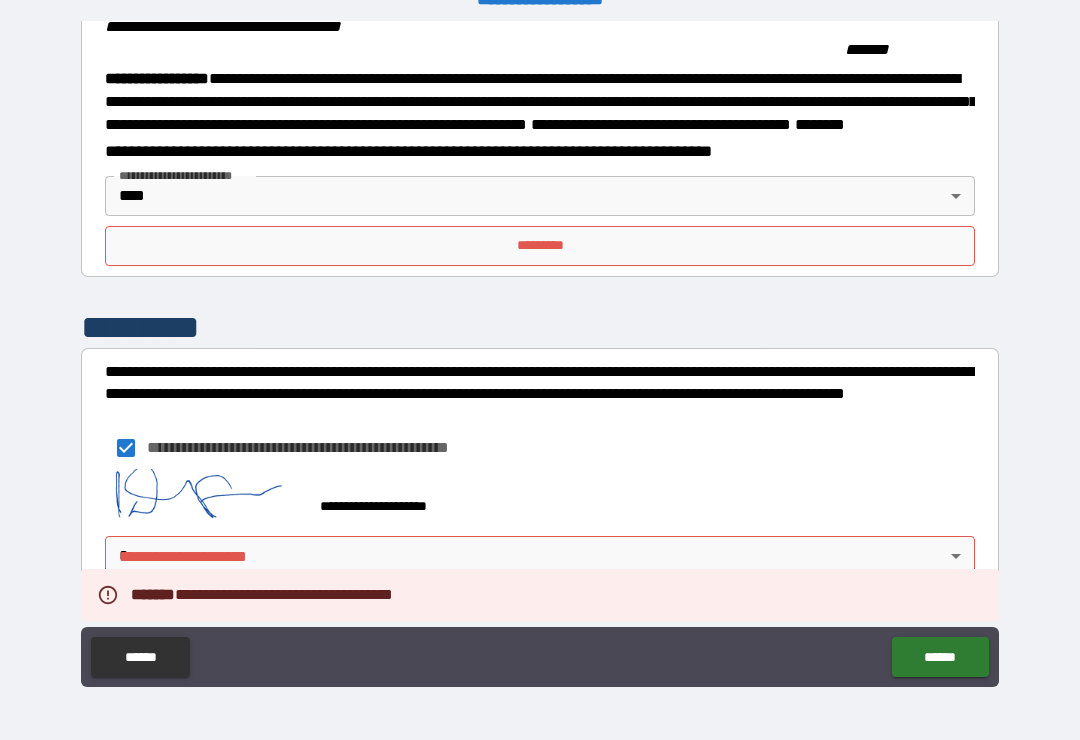 click on "******" at bounding box center [940, 657] 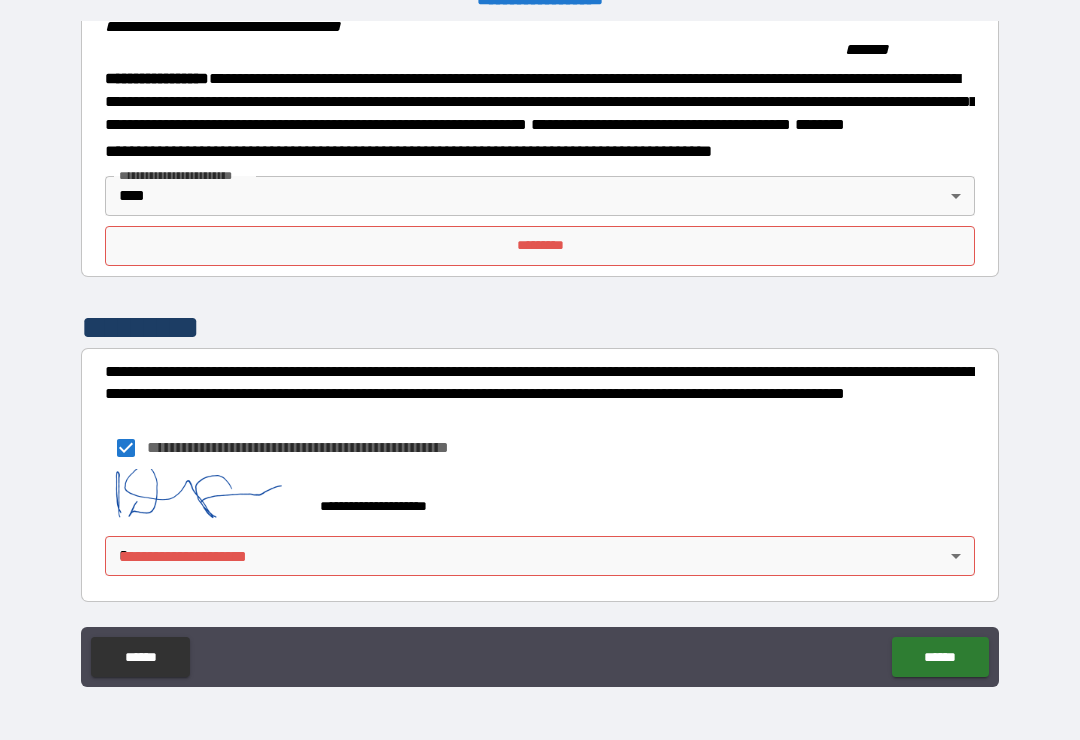 scroll, scrollTop: 2232, scrollLeft: 0, axis: vertical 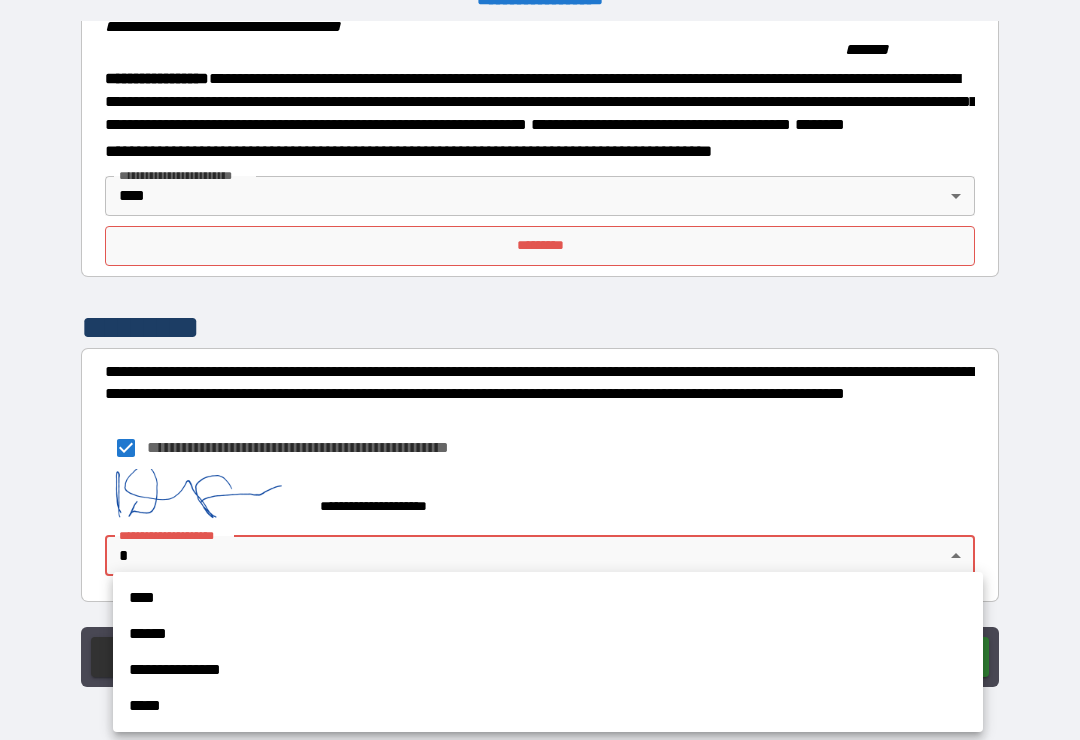 click on "****" at bounding box center [548, 598] 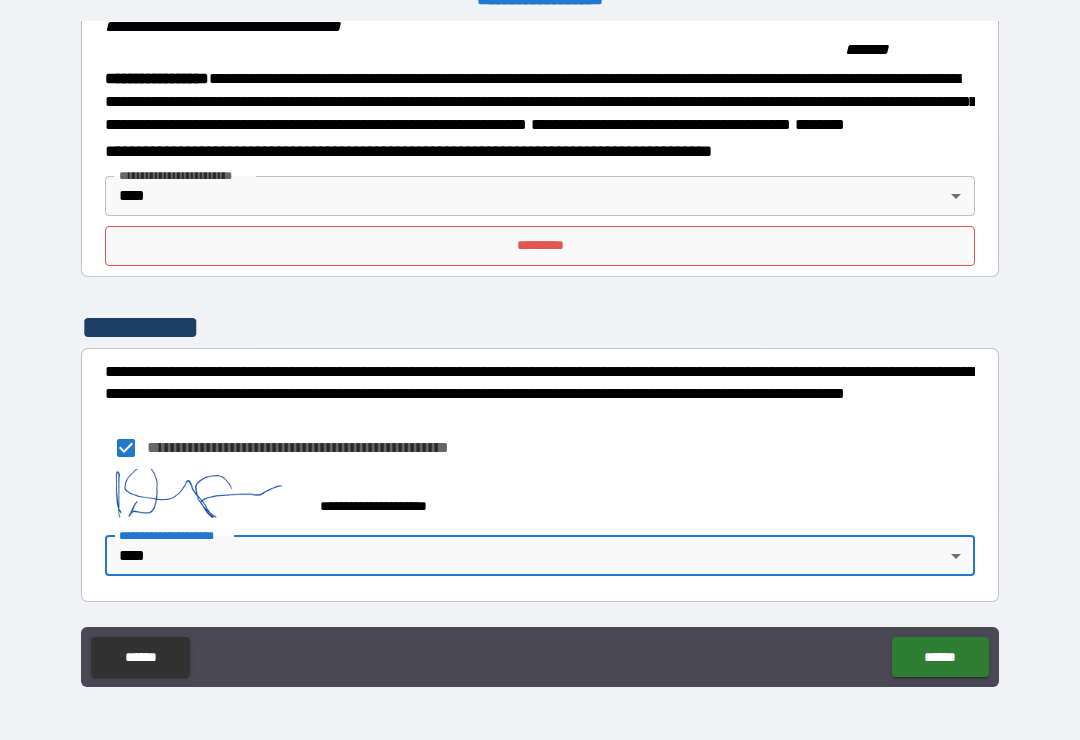 click on "******" at bounding box center (940, 657) 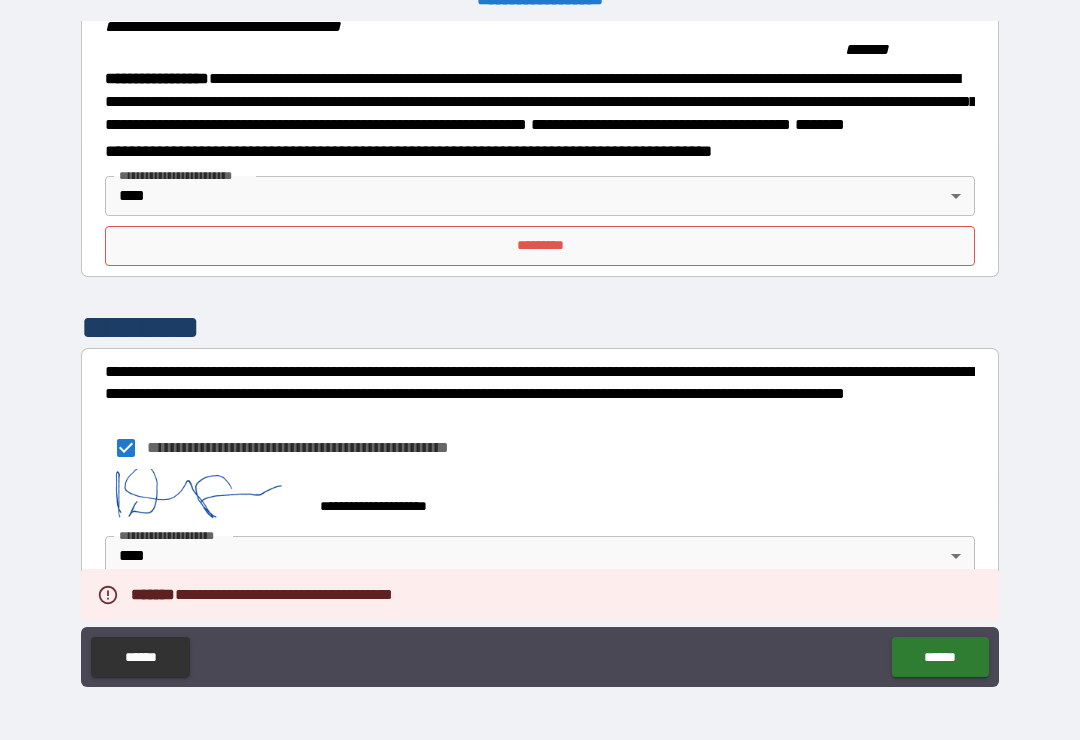 click on "******" at bounding box center (940, 657) 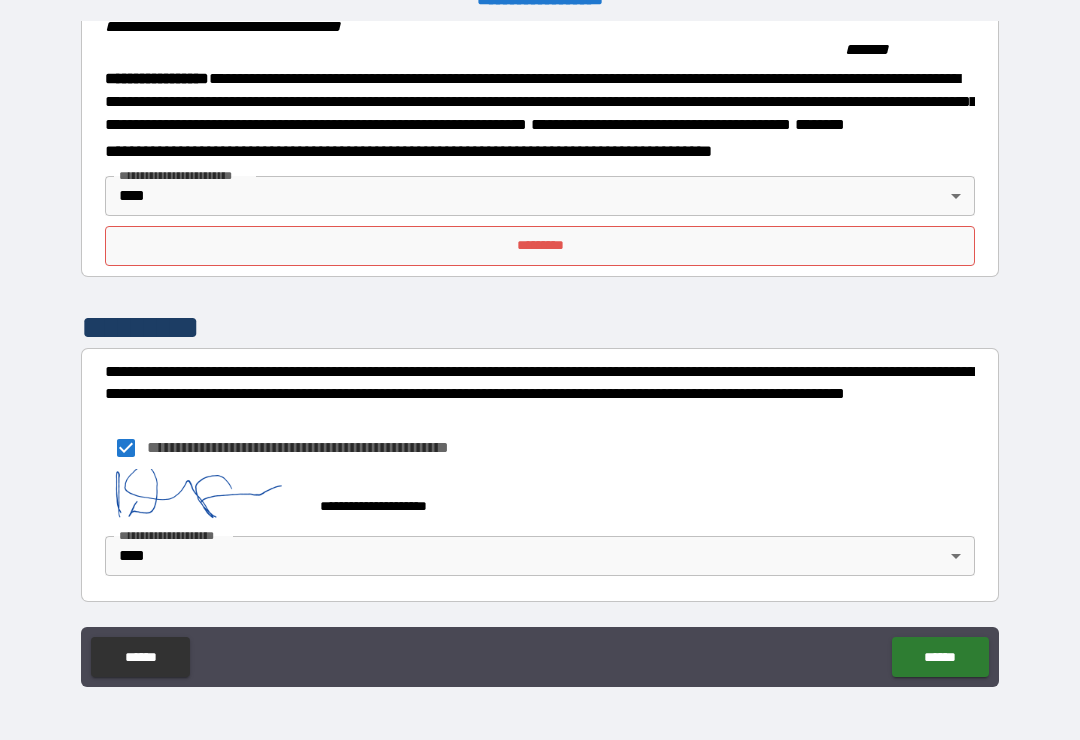 scroll, scrollTop: 2232, scrollLeft: 0, axis: vertical 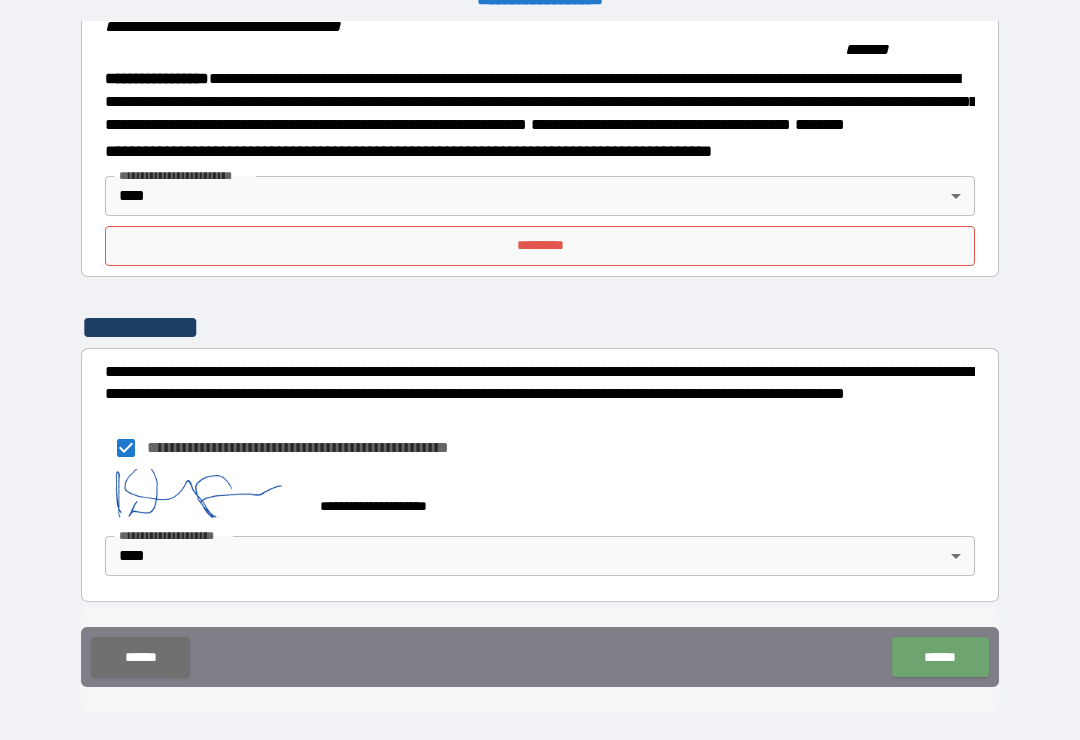 click on "******" at bounding box center (940, 657) 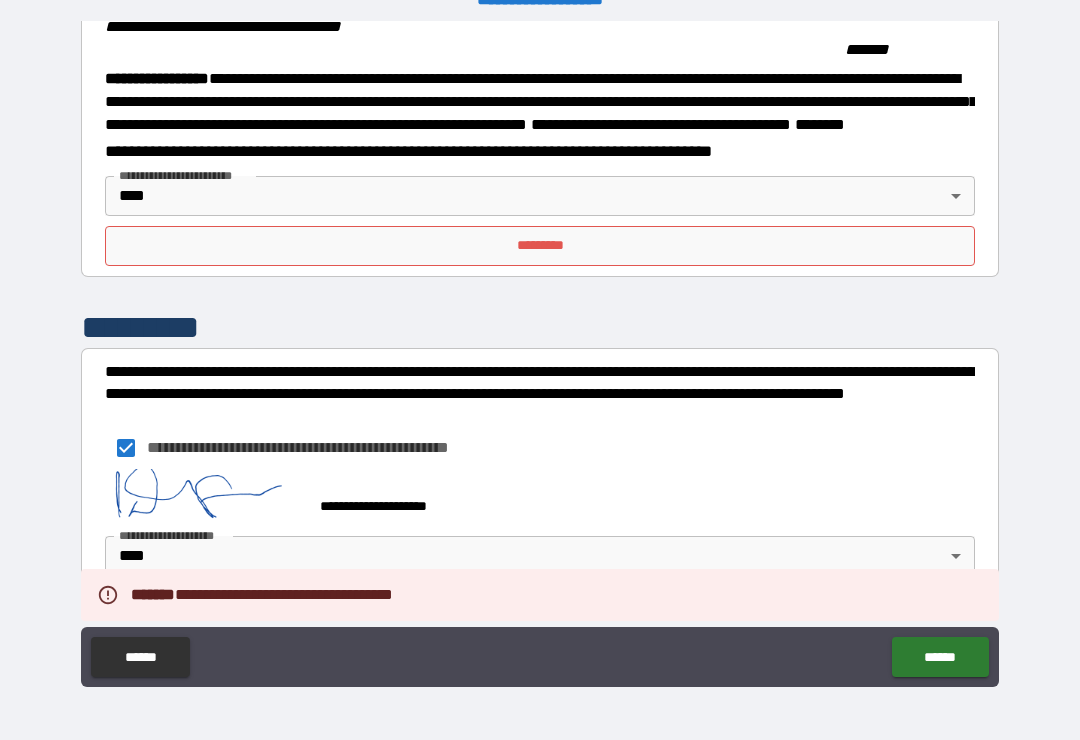 scroll, scrollTop: 2232, scrollLeft: 0, axis: vertical 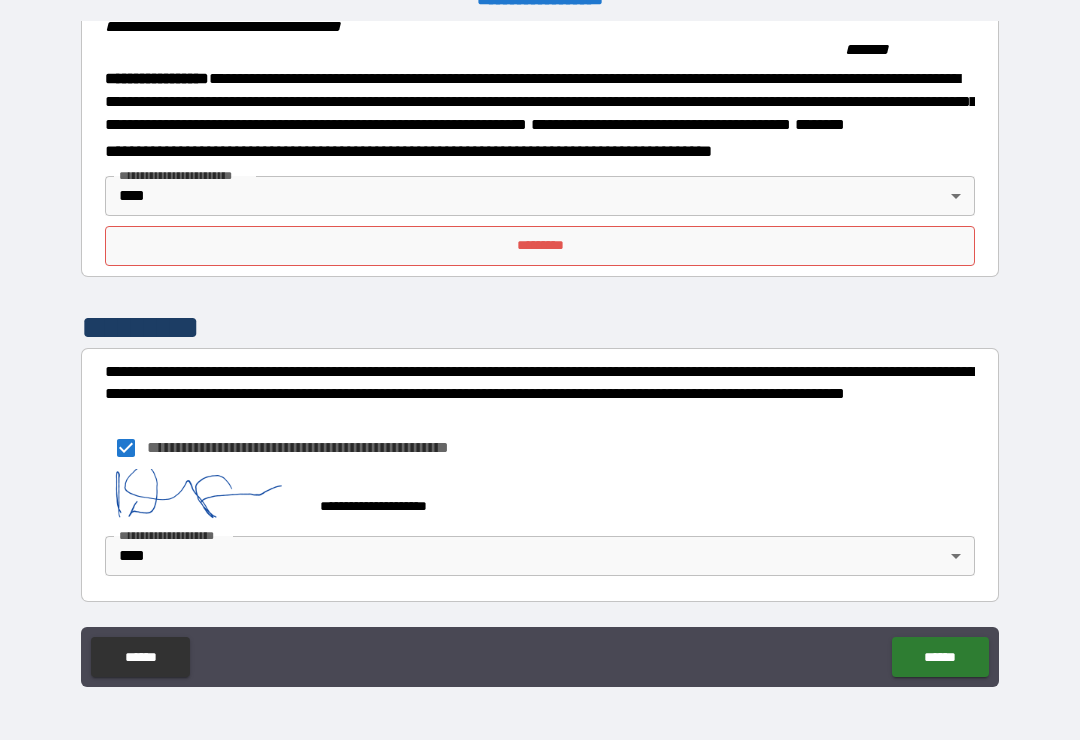 click on "*********" at bounding box center [540, 246] 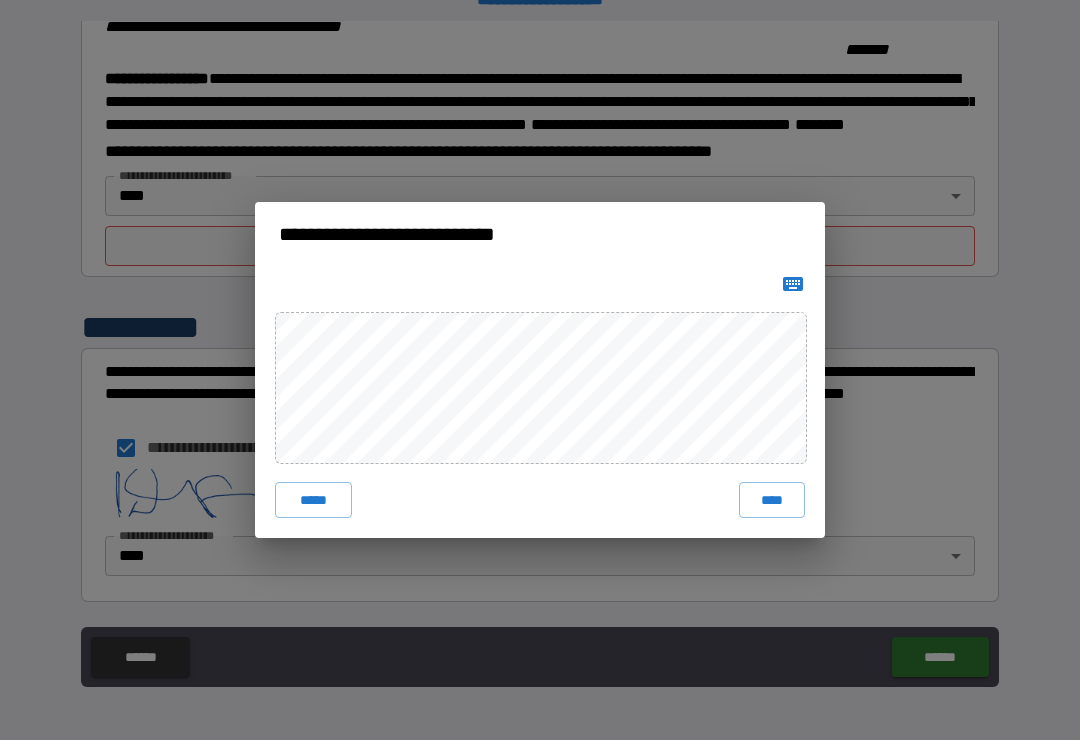 click on "****" at bounding box center [772, 500] 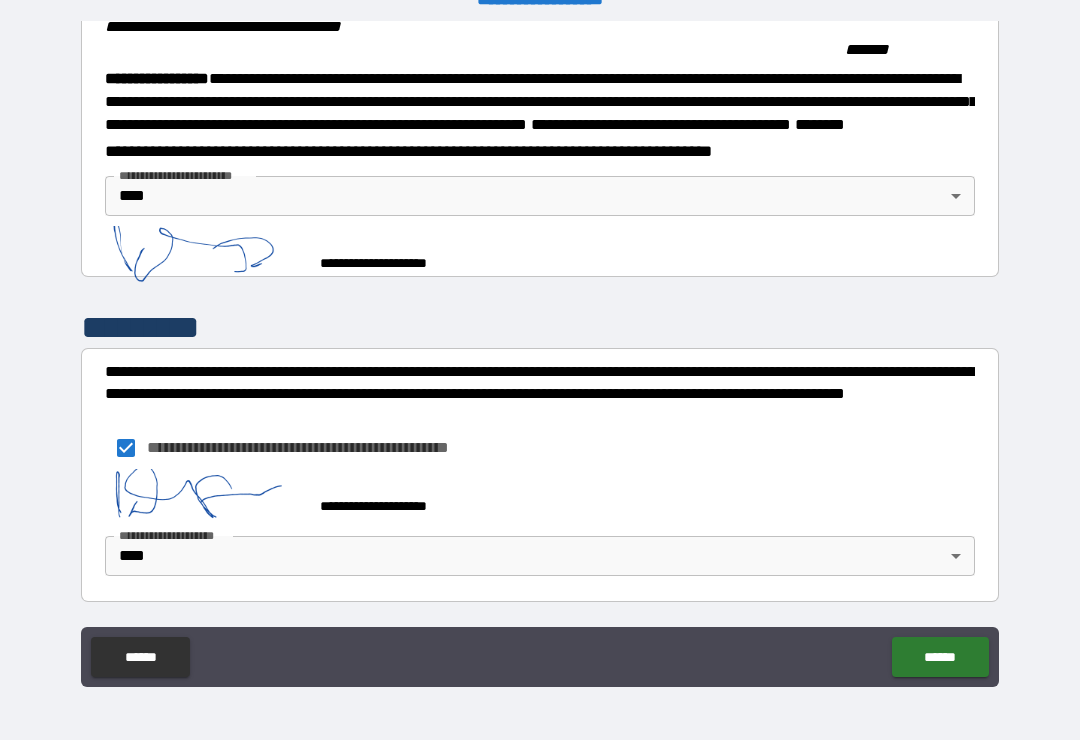 scroll, scrollTop: 2222, scrollLeft: 0, axis: vertical 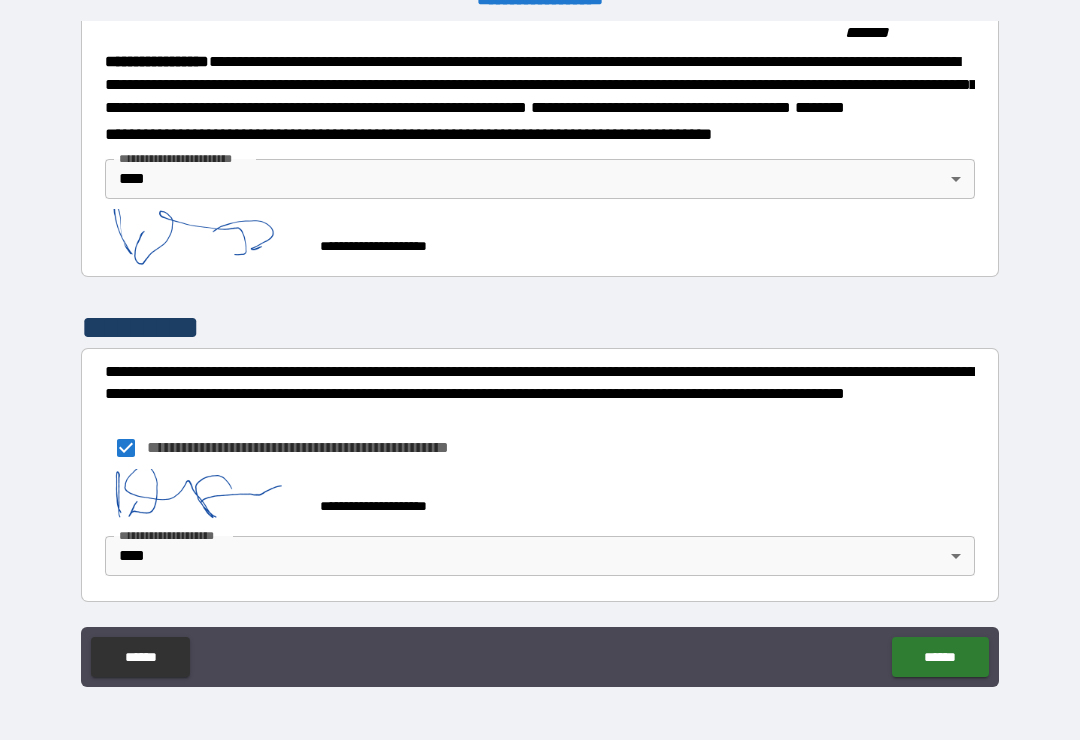 click on "******" at bounding box center [940, 657] 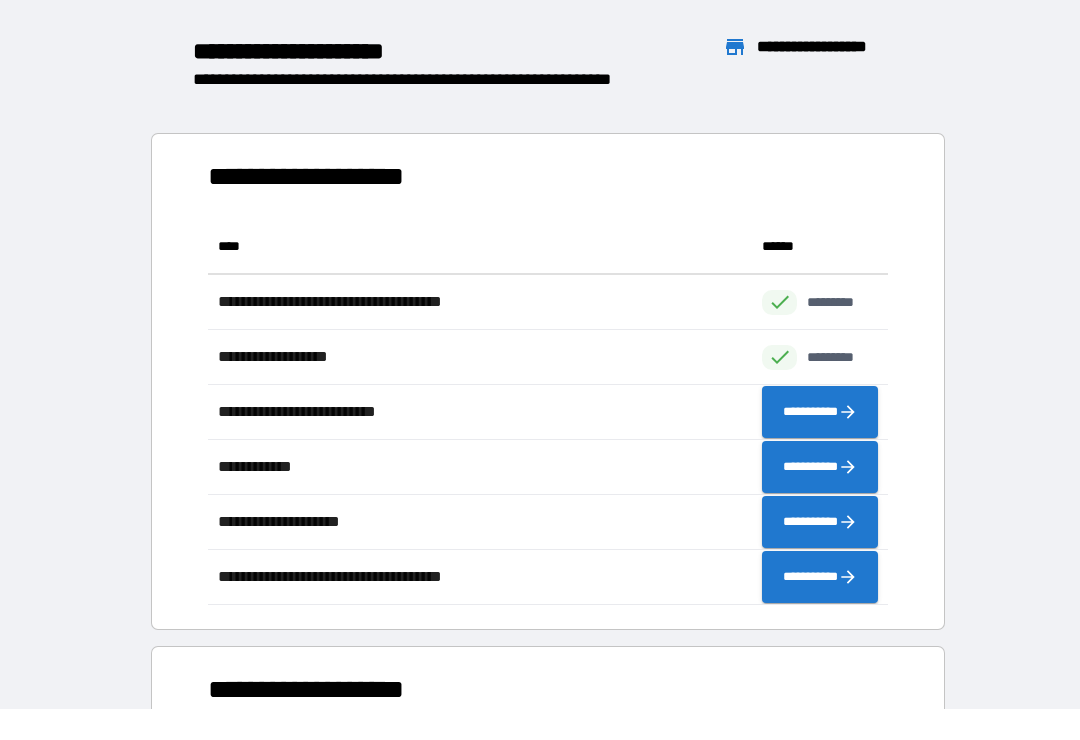 scroll, scrollTop: 1, scrollLeft: 1, axis: both 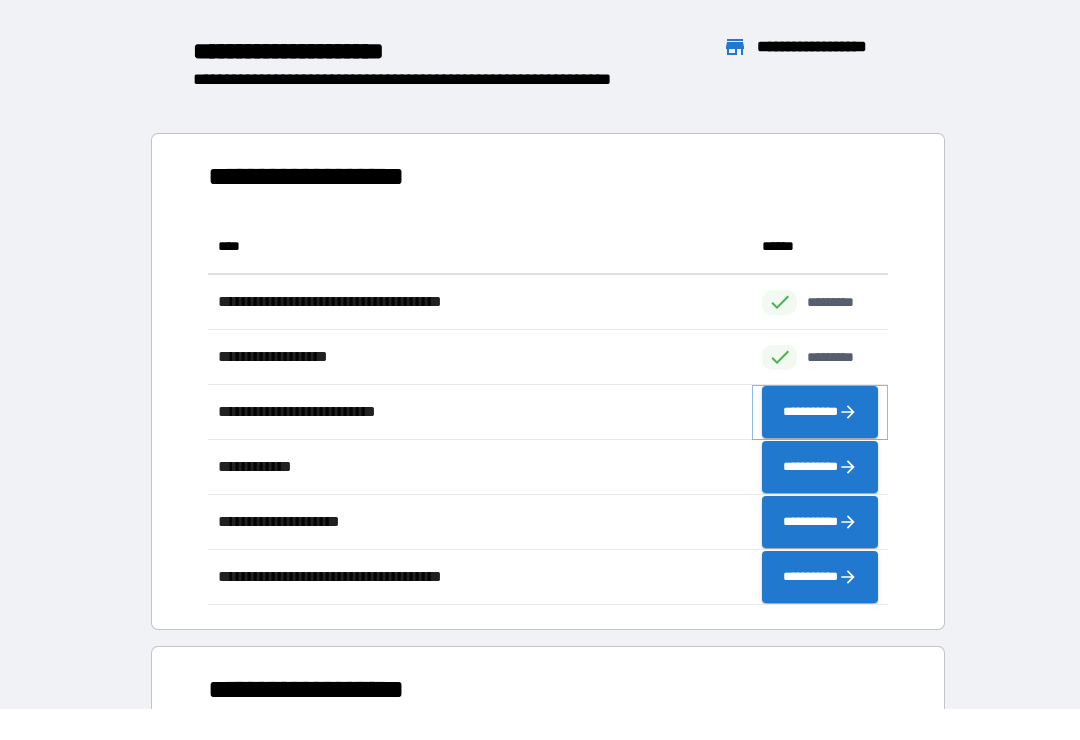 click on "**********" at bounding box center [820, 412] 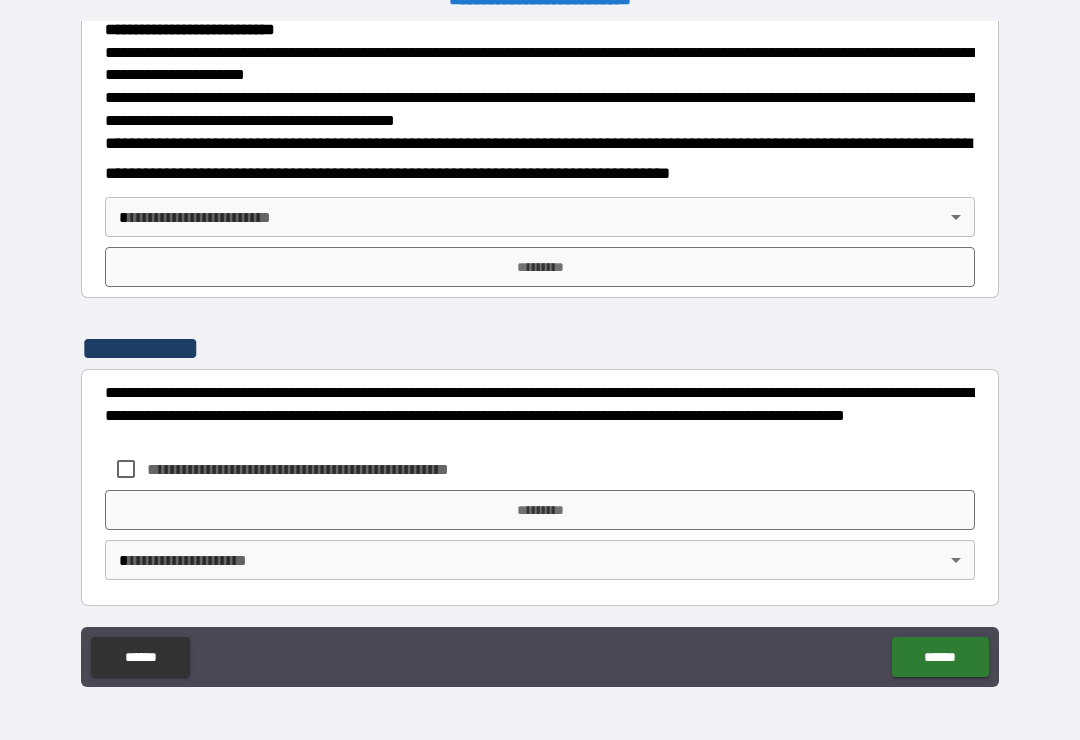 scroll, scrollTop: 721, scrollLeft: 0, axis: vertical 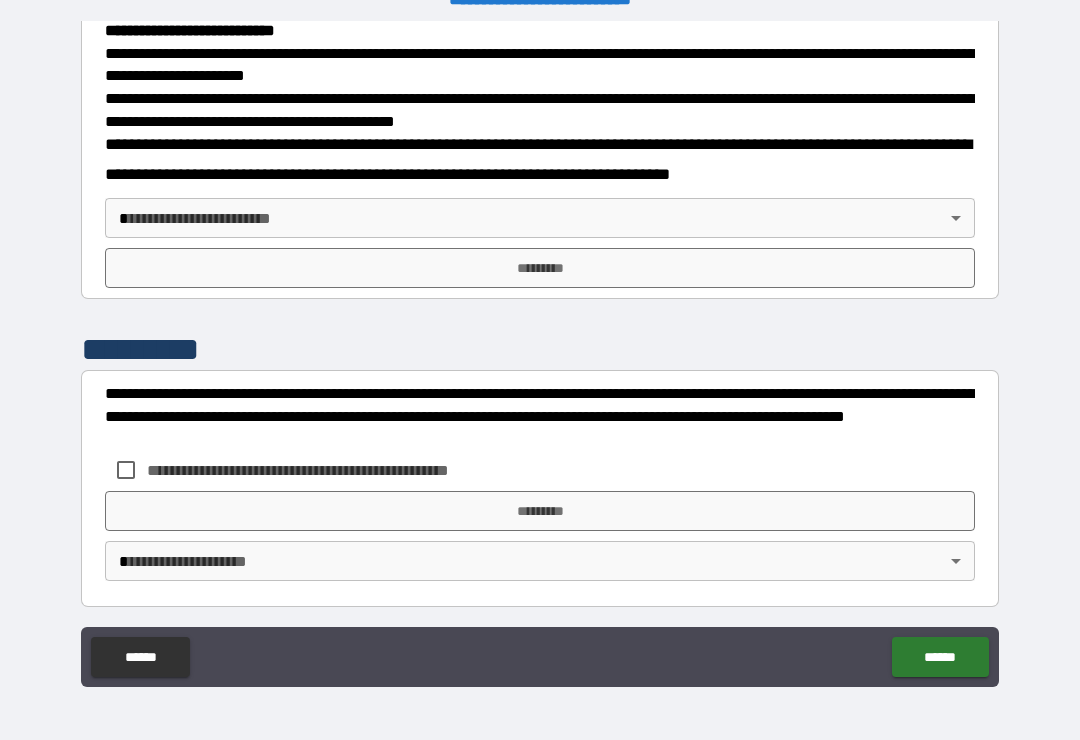 click on "**********" at bounding box center [540, 354] 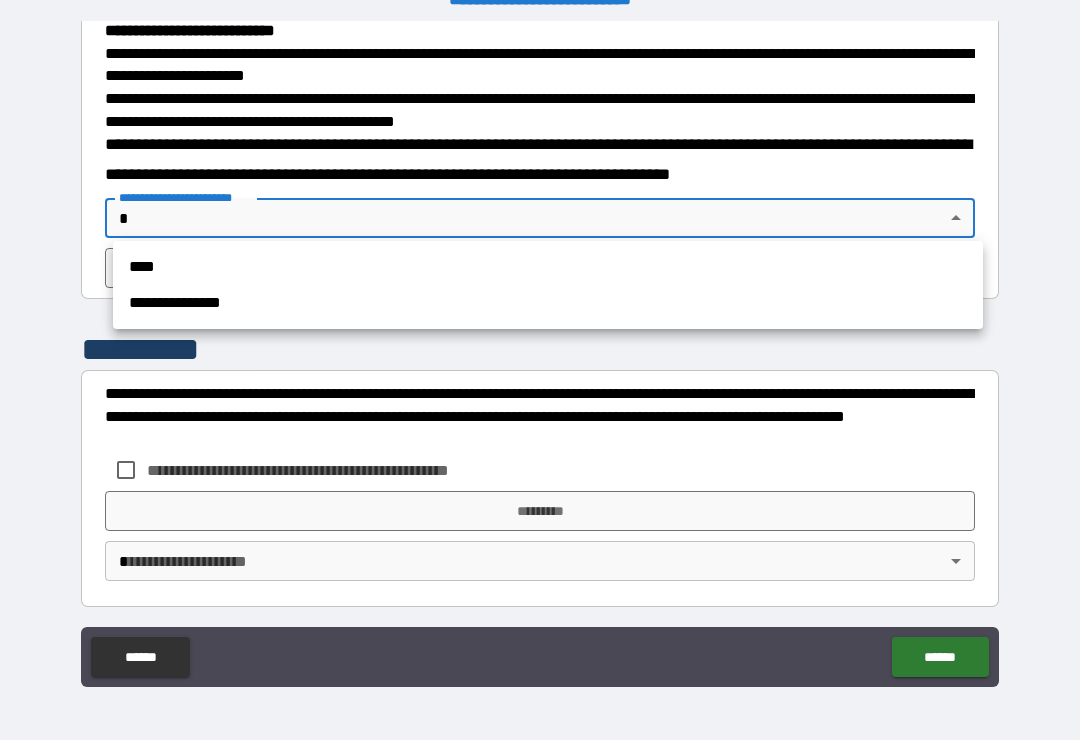 click on "****" at bounding box center (548, 267) 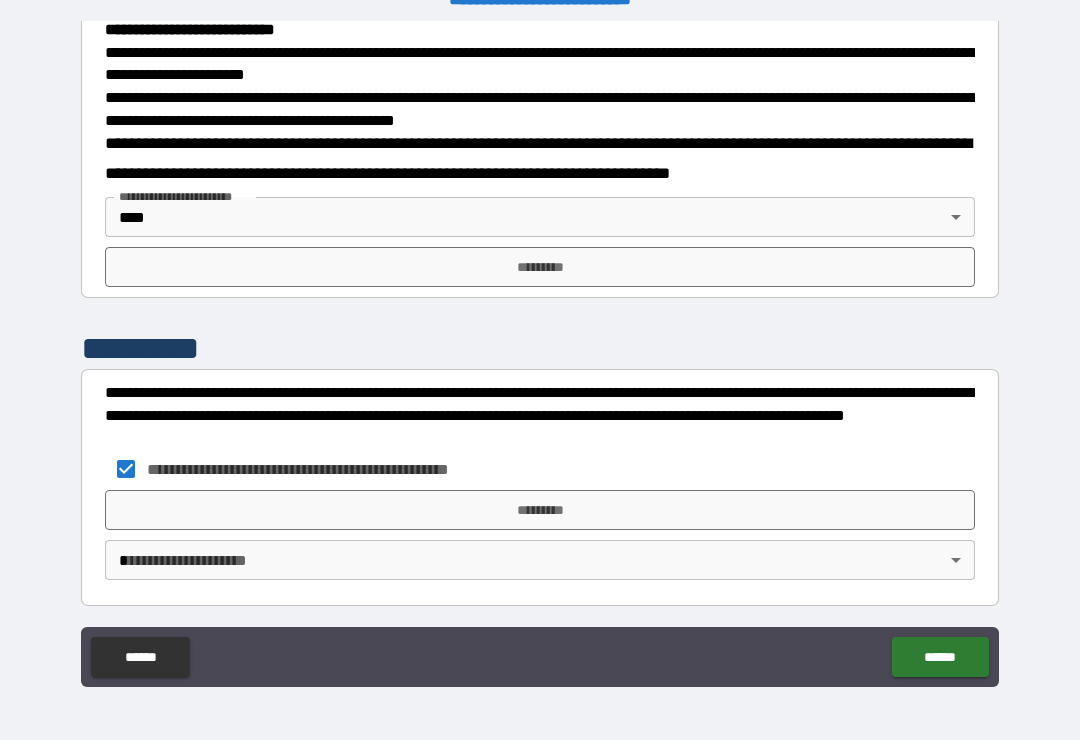 scroll, scrollTop: 721, scrollLeft: 0, axis: vertical 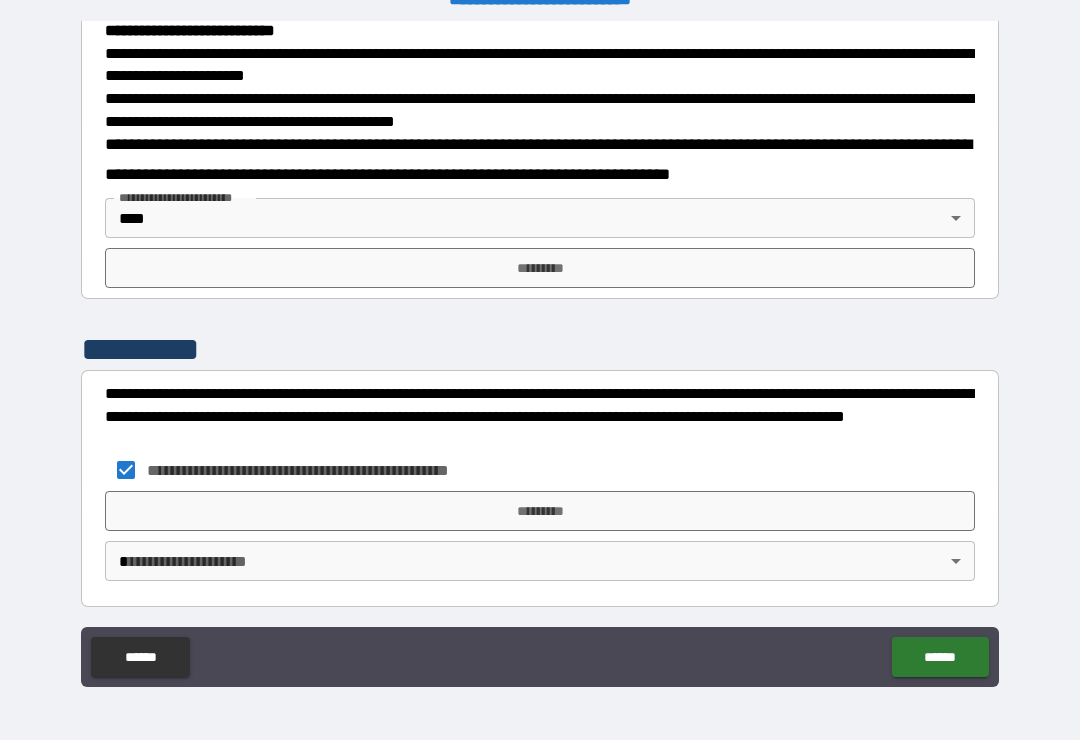 click on "*********" at bounding box center [540, 511] 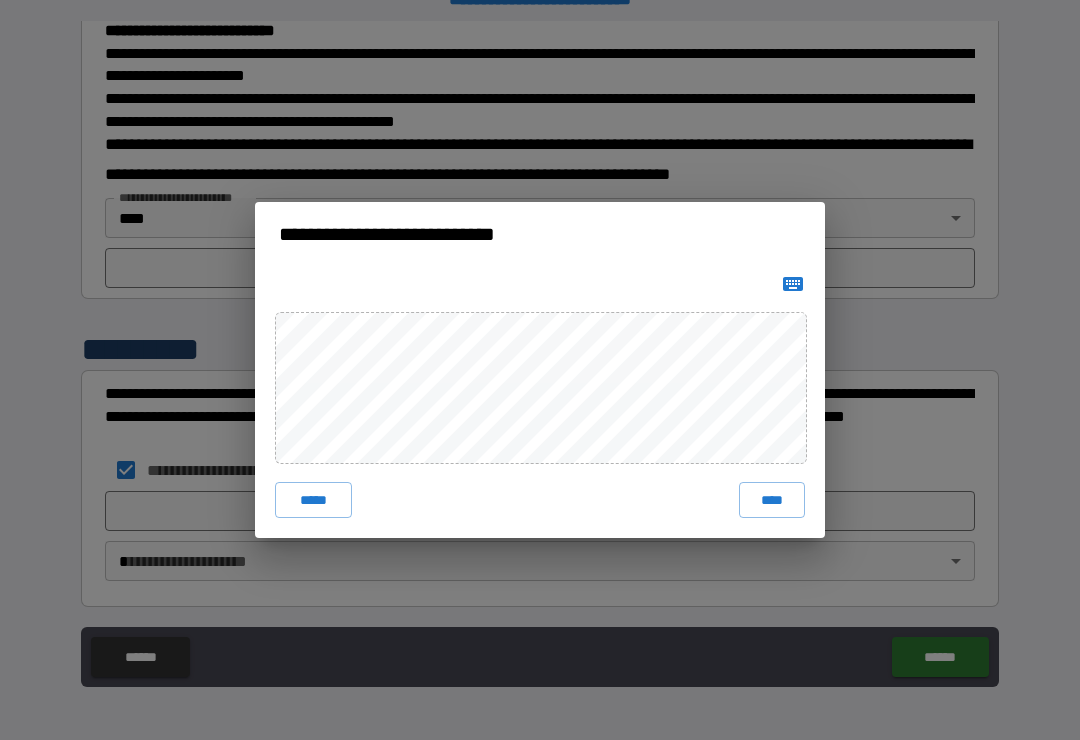 click on "****" at bounding box center [772, 500] 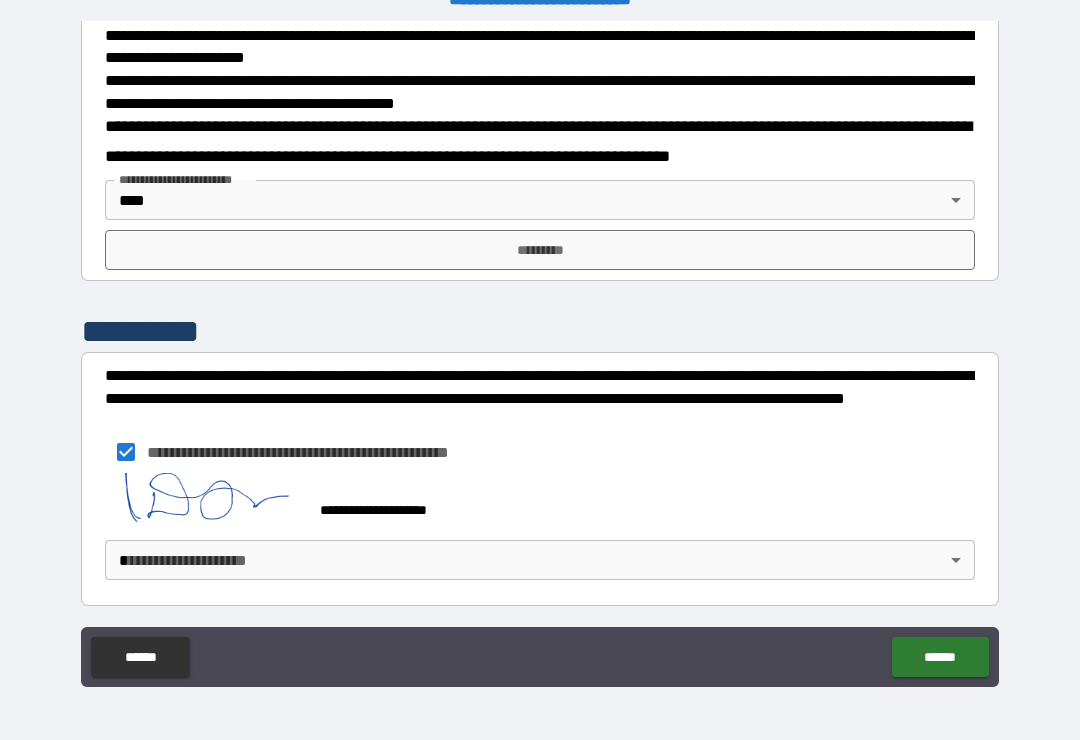 scroll, scrollTop: 738, scrollLeft: 0, axis: vertical 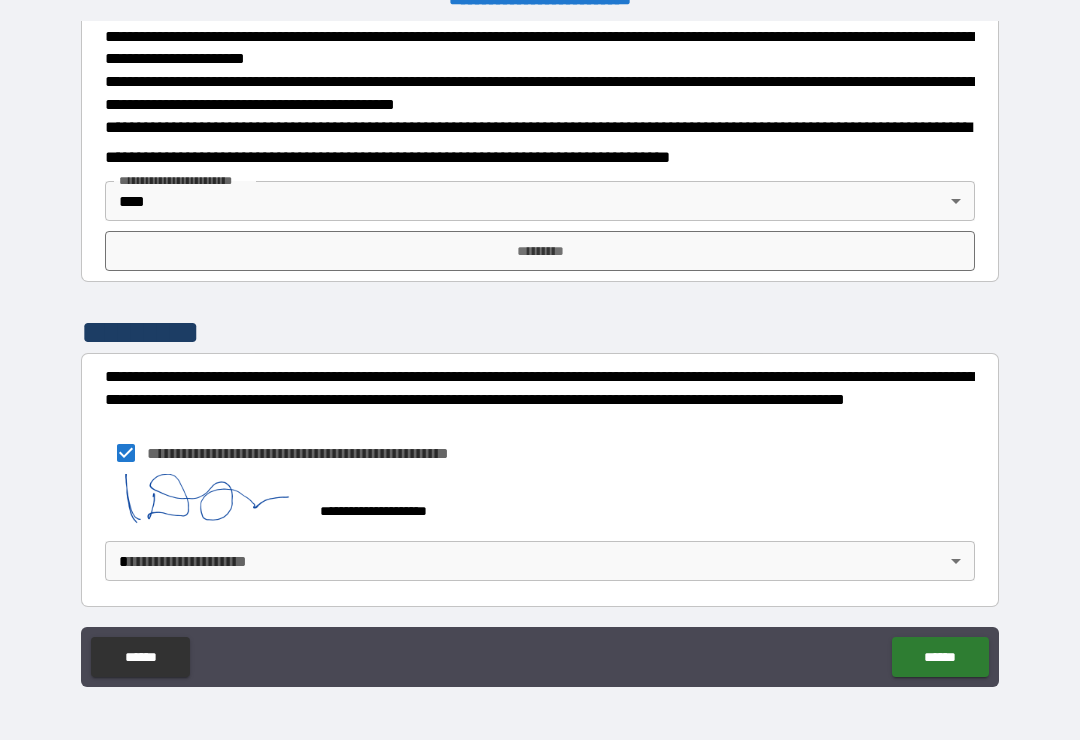 click on "**********" at bounding box center [540, 354] 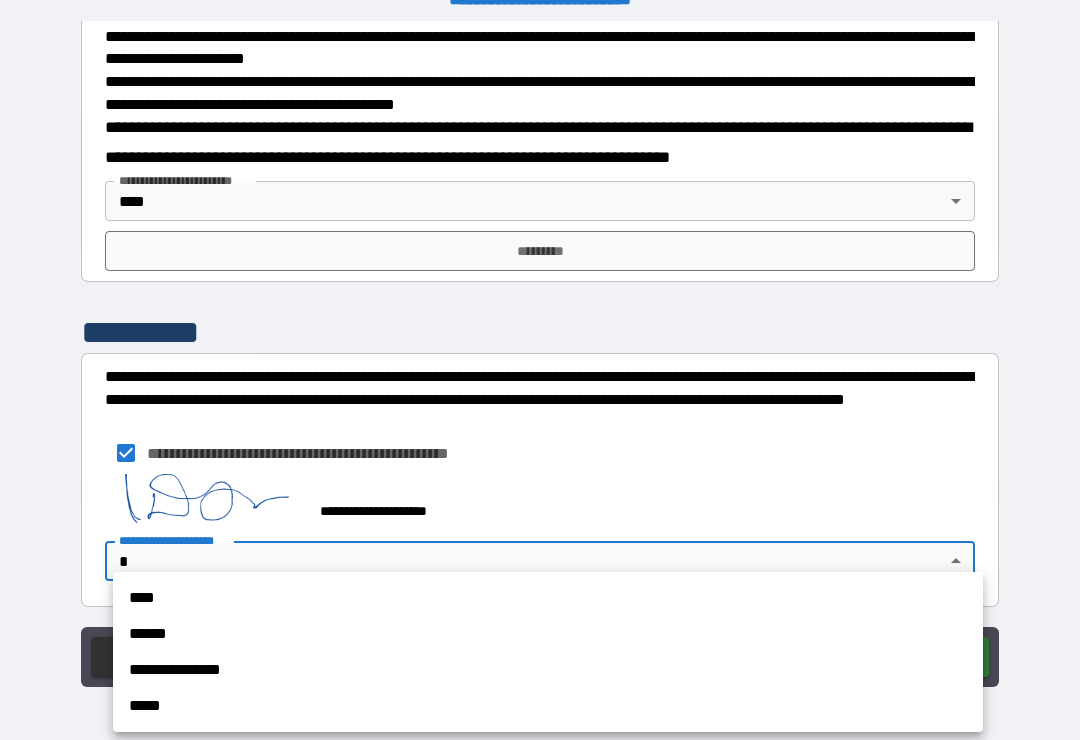 click on "****" at bounding box center [548, 598] 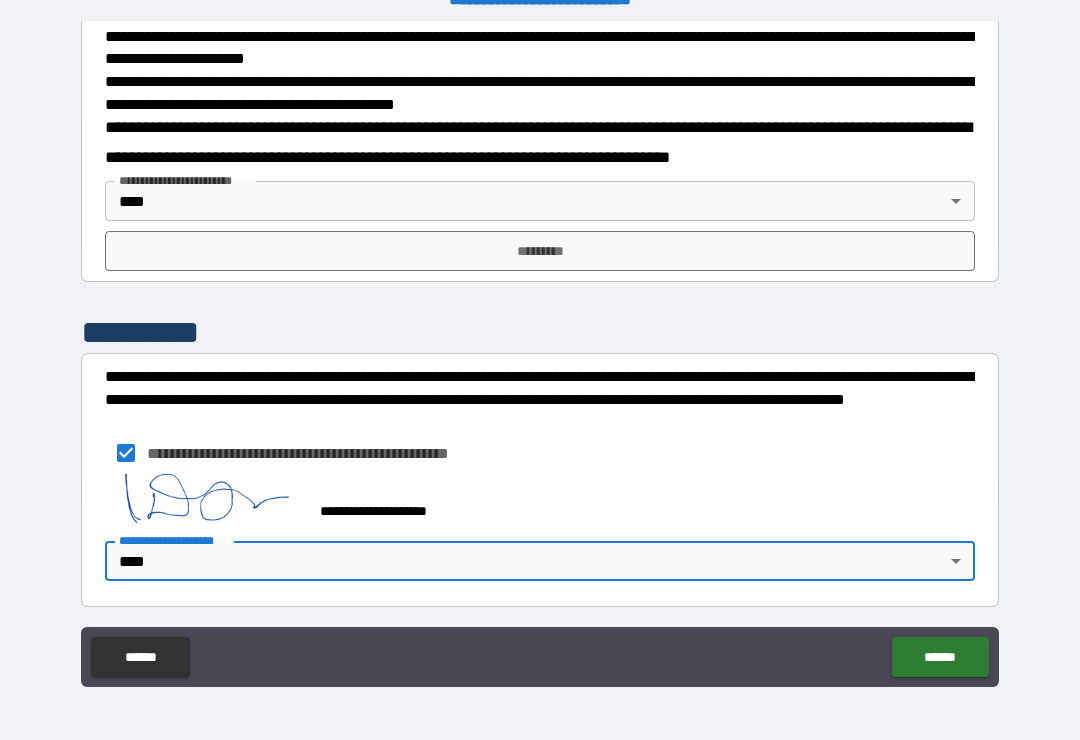 type on "****" 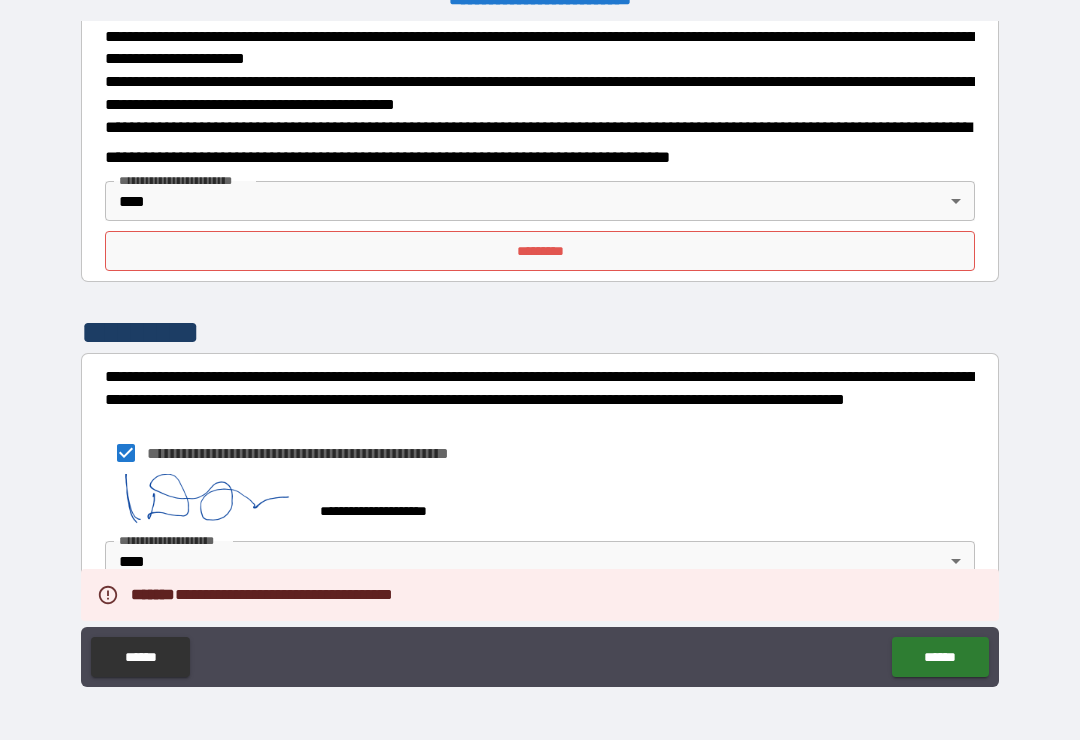 click on "**********" at bounding box center [540, 453] 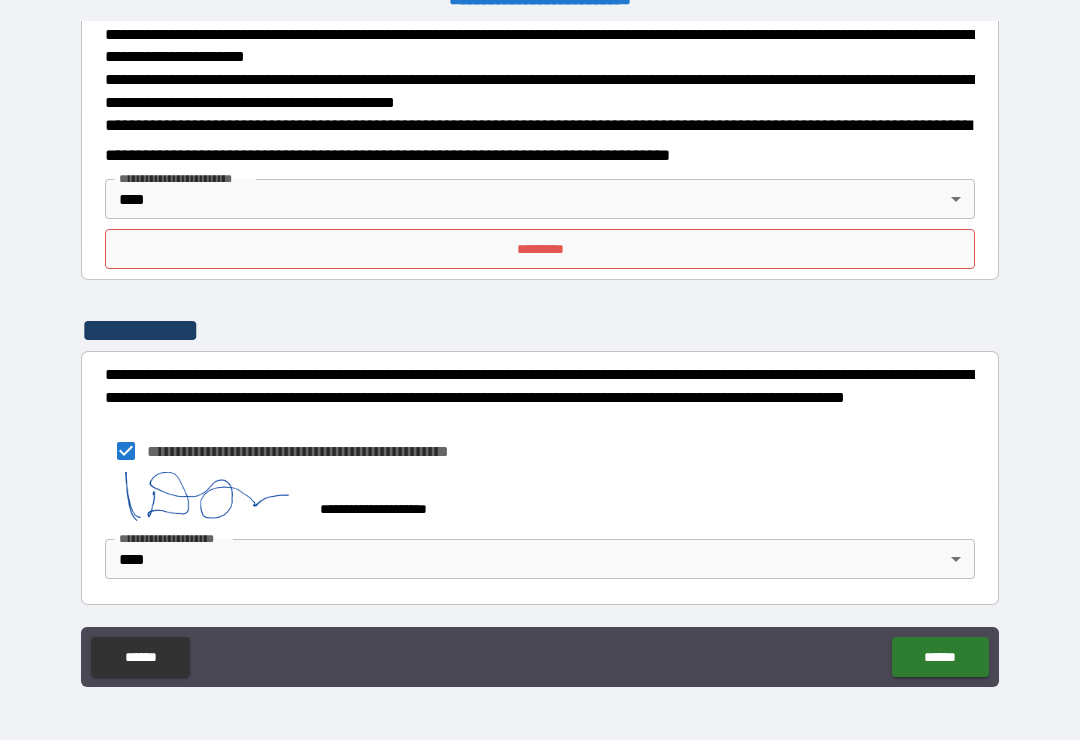 scroll, scrollTop: 738, scrollLeft: 0, axis: vertical 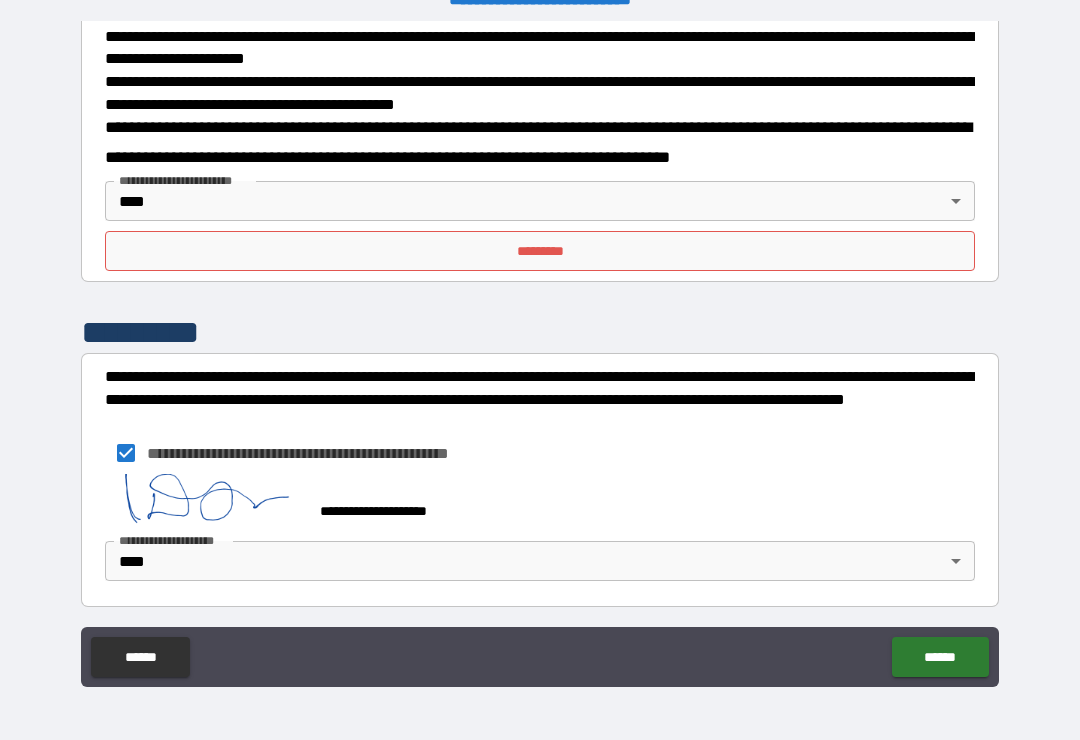 click on "******" at bounding box center [940, 657] 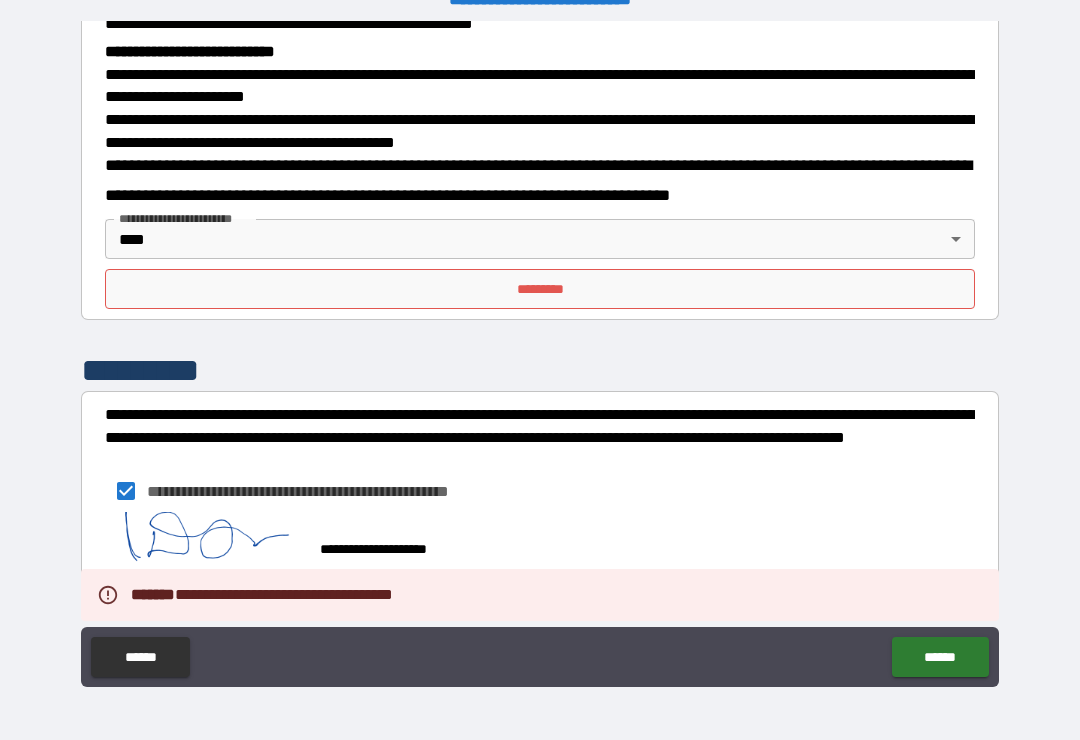 scroll, scrollTop: 670, scrollLeft: 0, axis: vertical 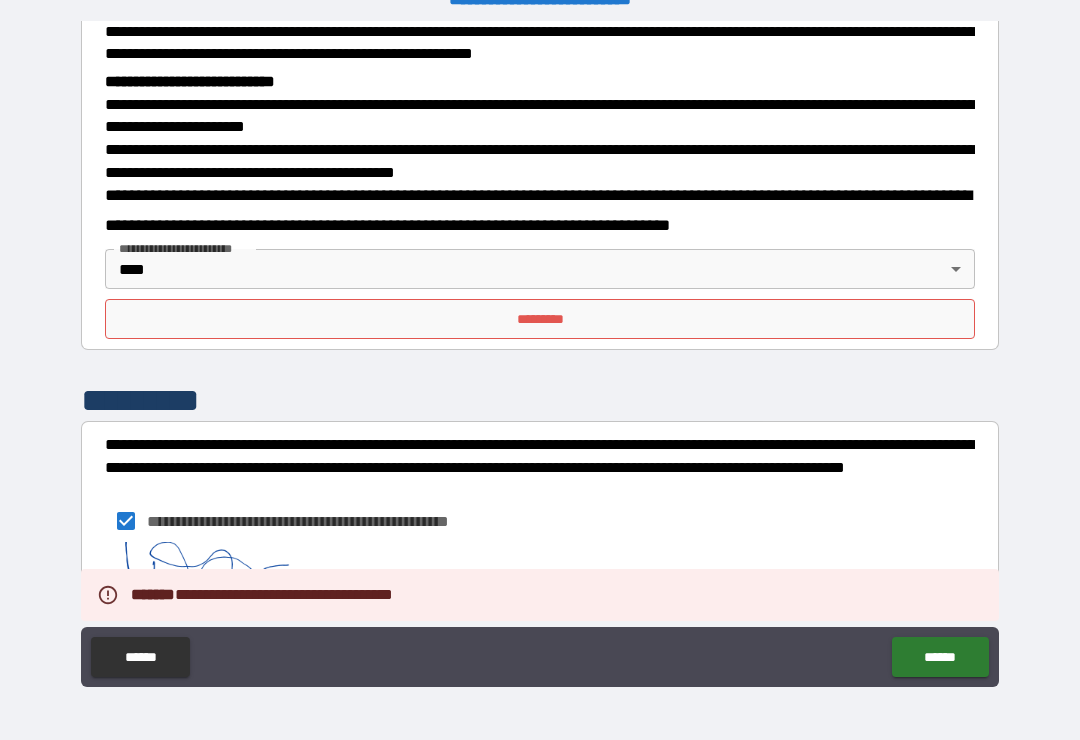 click on "*********" at bounding box center [540, 319] 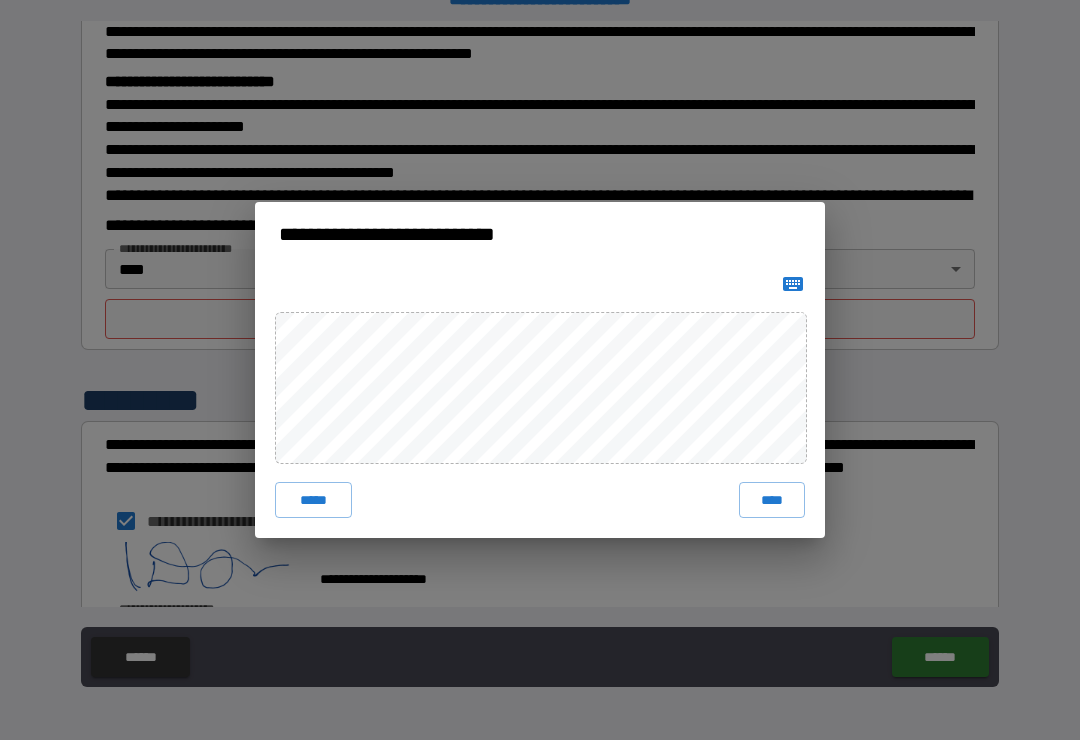 click on "****" at bounding box center [772, 500] 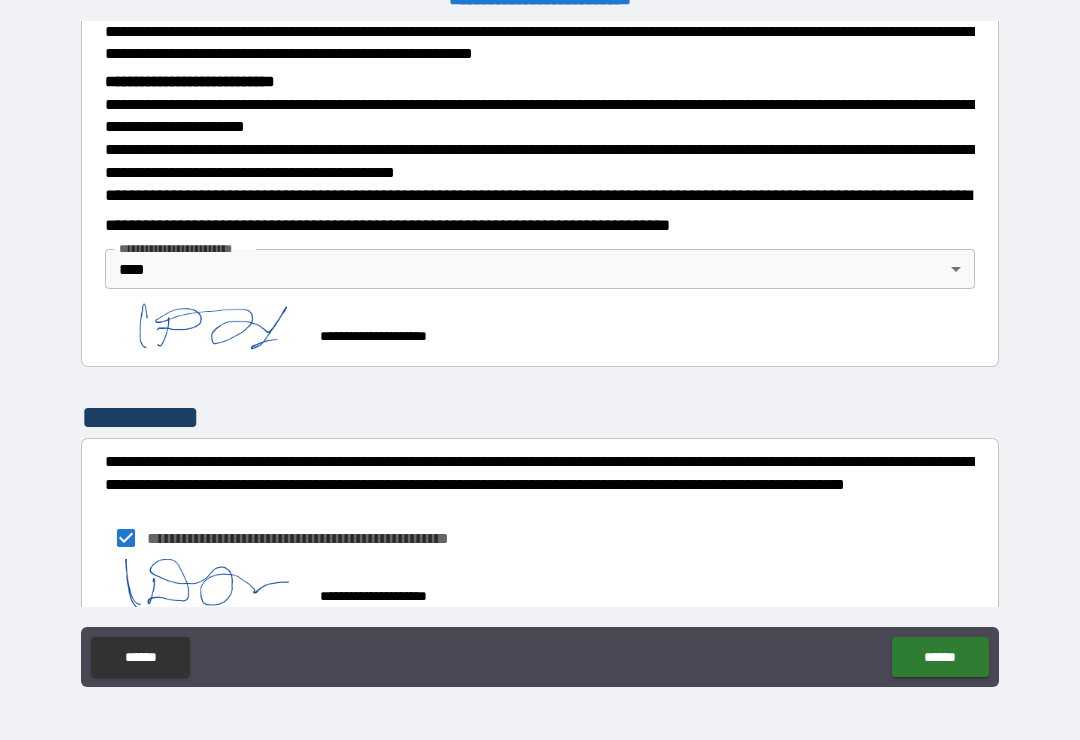click on "******" at bounding box center (940, 657) 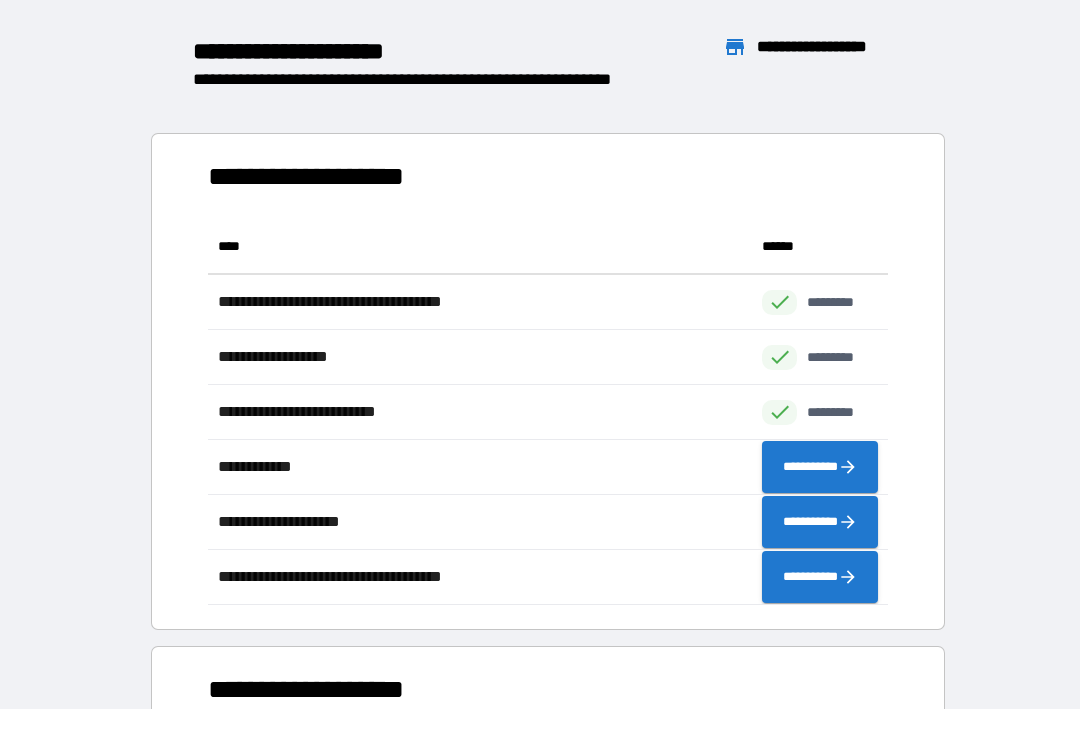 scroll, scrollTop: 386, scrollLeft: 680, axis: both 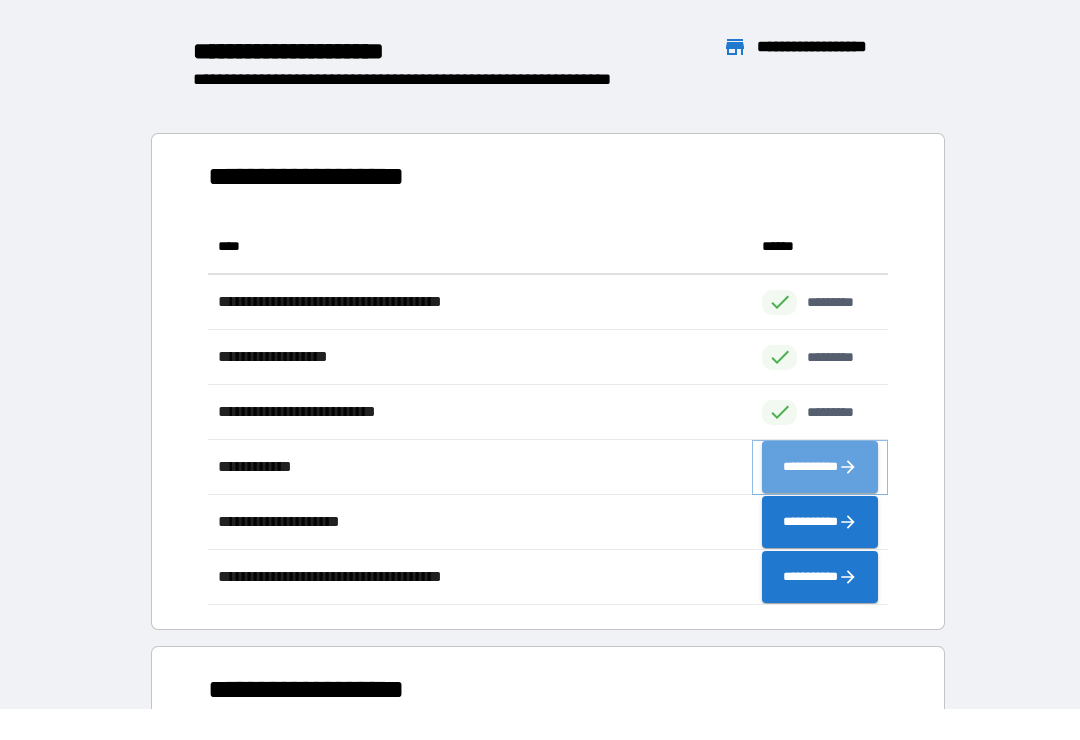 click on "**********" at bounding box center [820, 467] 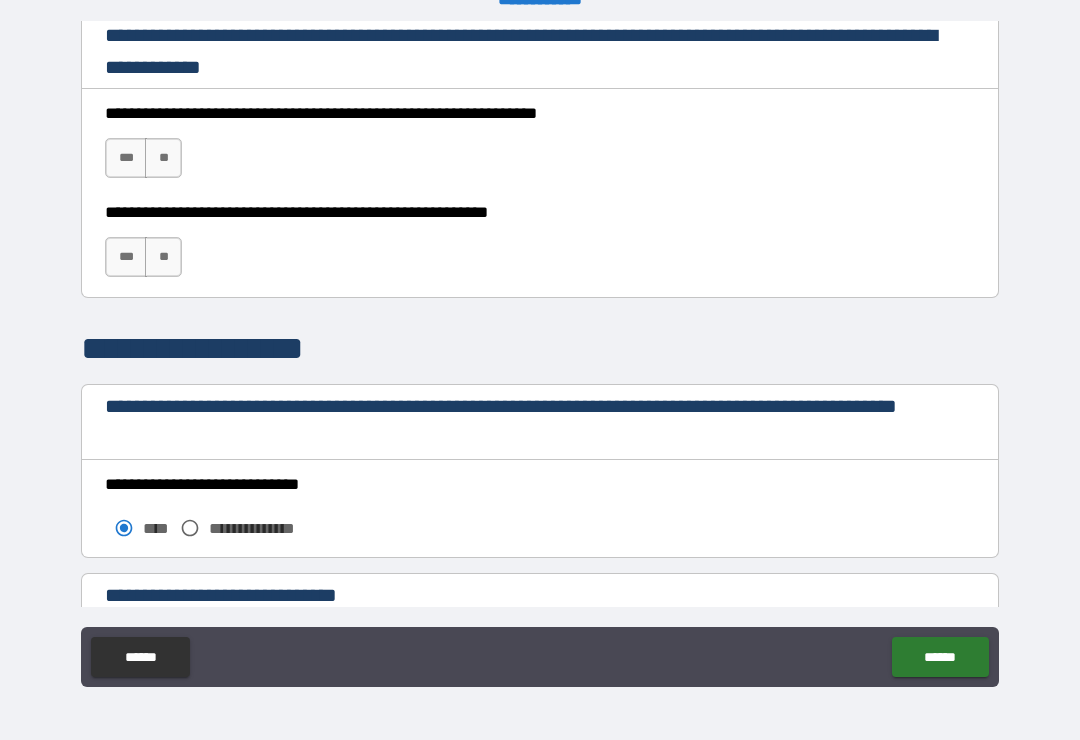 scroll, scrollTop: 1366, scrollLeft: 0, axis: vertical 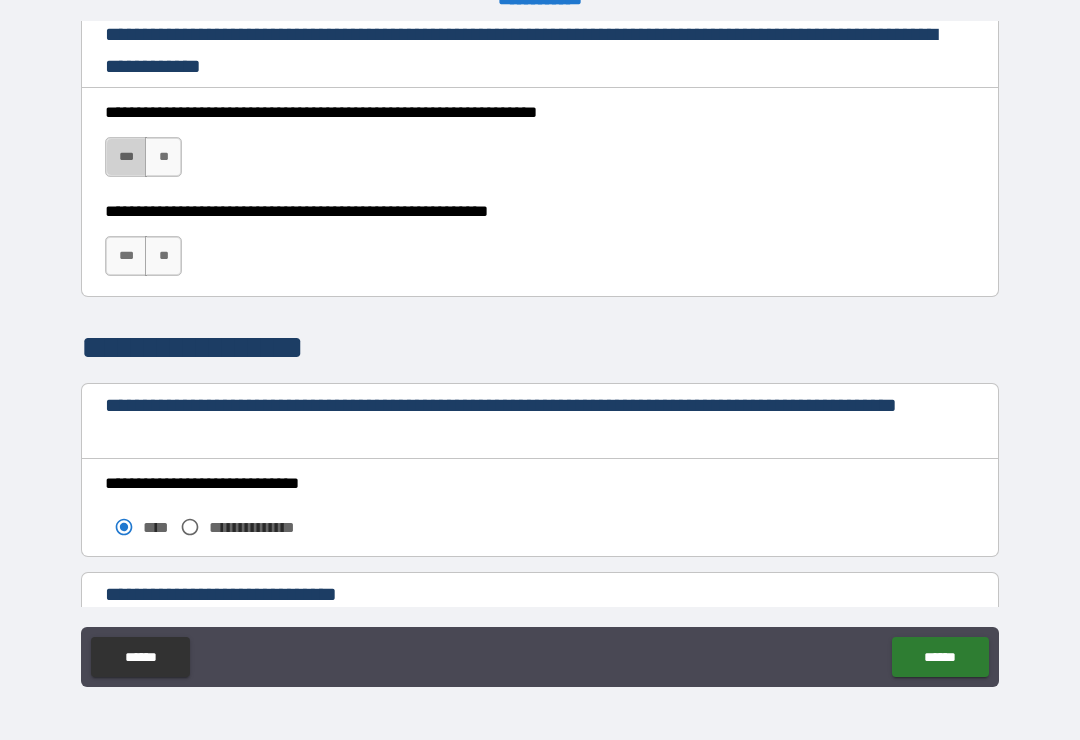 click on "***" at bounding box center (126, 157) 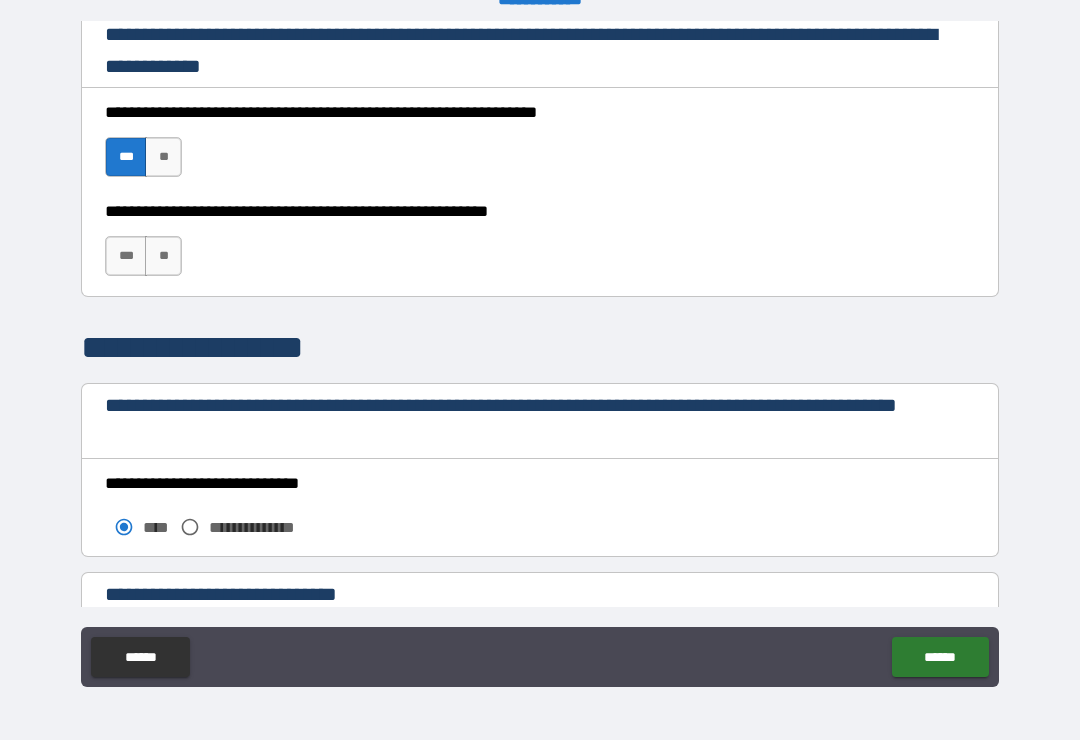 click on "***" at bounding box center (126, 256) 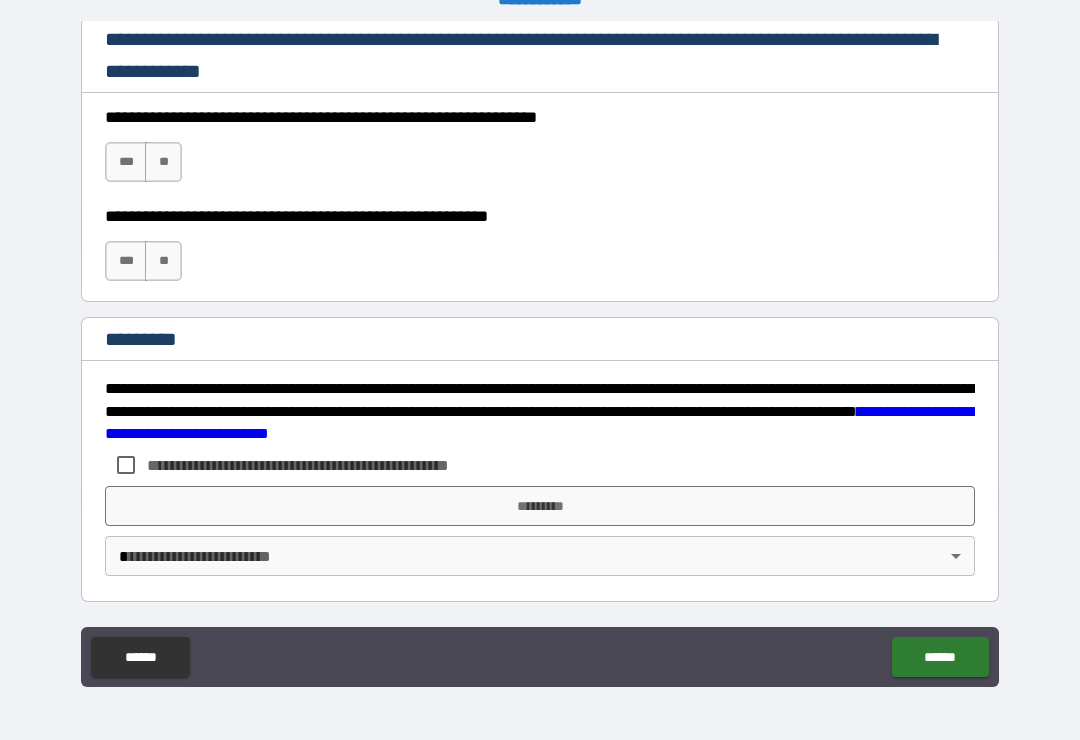 scroll, scrollTop: 2998, scrollLeft: 0, axis: vertical 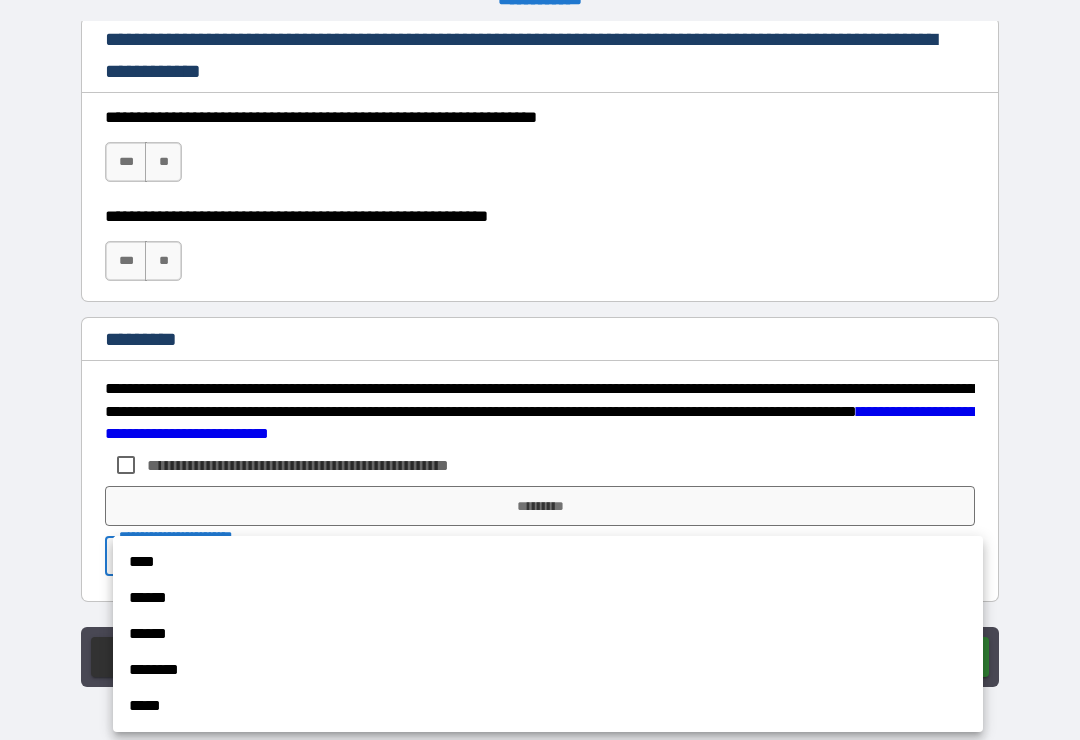 click on "**** ****** ****** ******** *****" at bounding box center (548, 634) 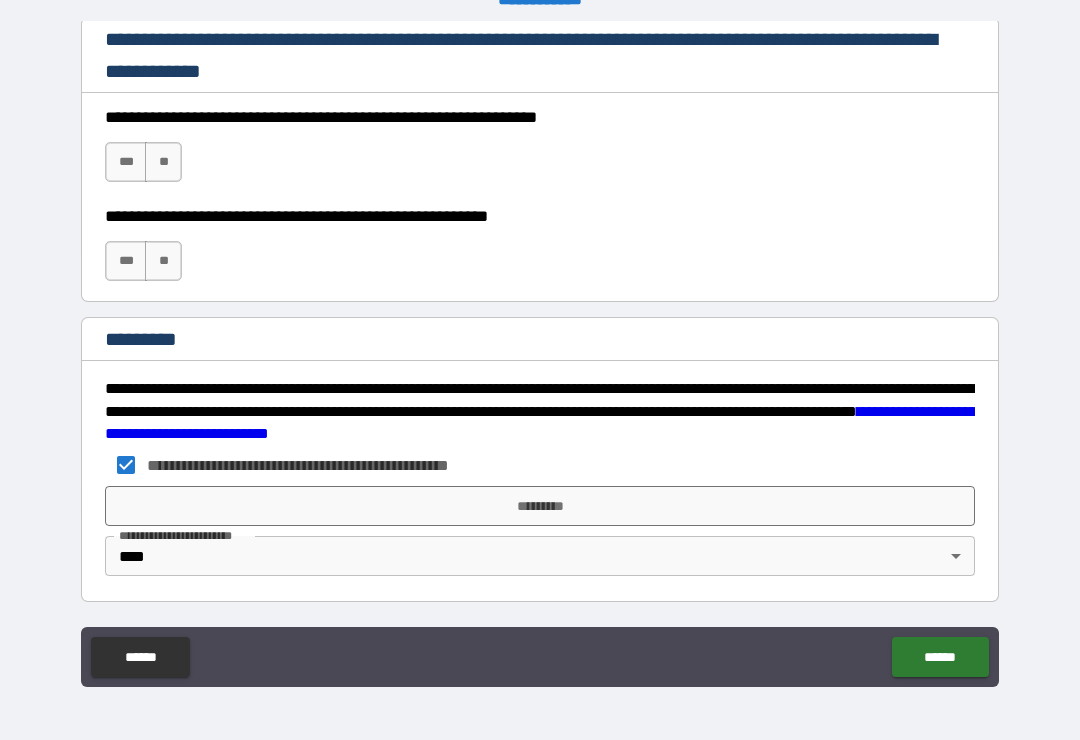click on "*********" at bounding box center [540, 506] 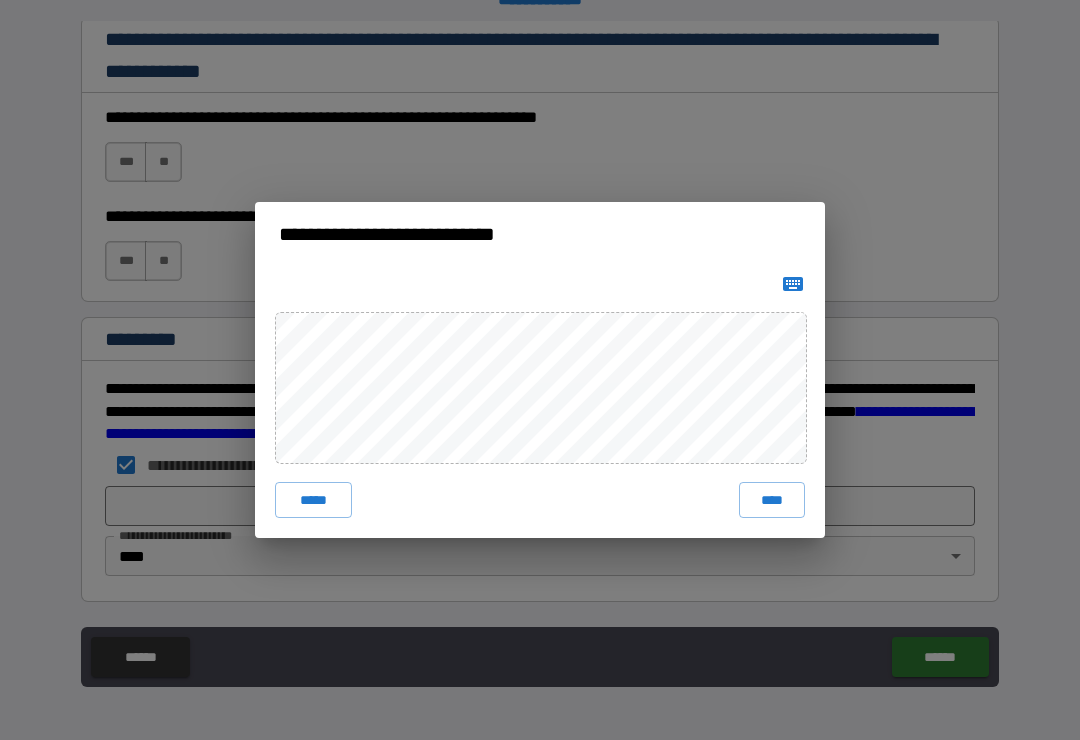 click on "****" at bounding box center (772, 500) 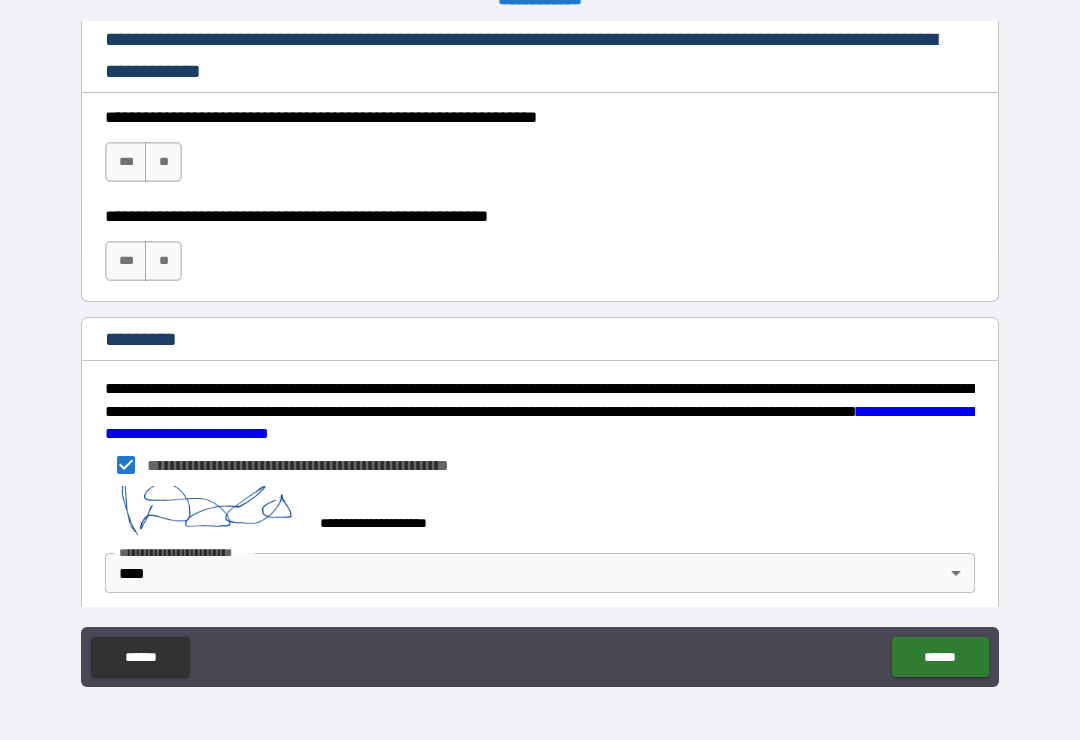 scroll, scrollTop: 2988, scrollLeft: 0, axis: vertical 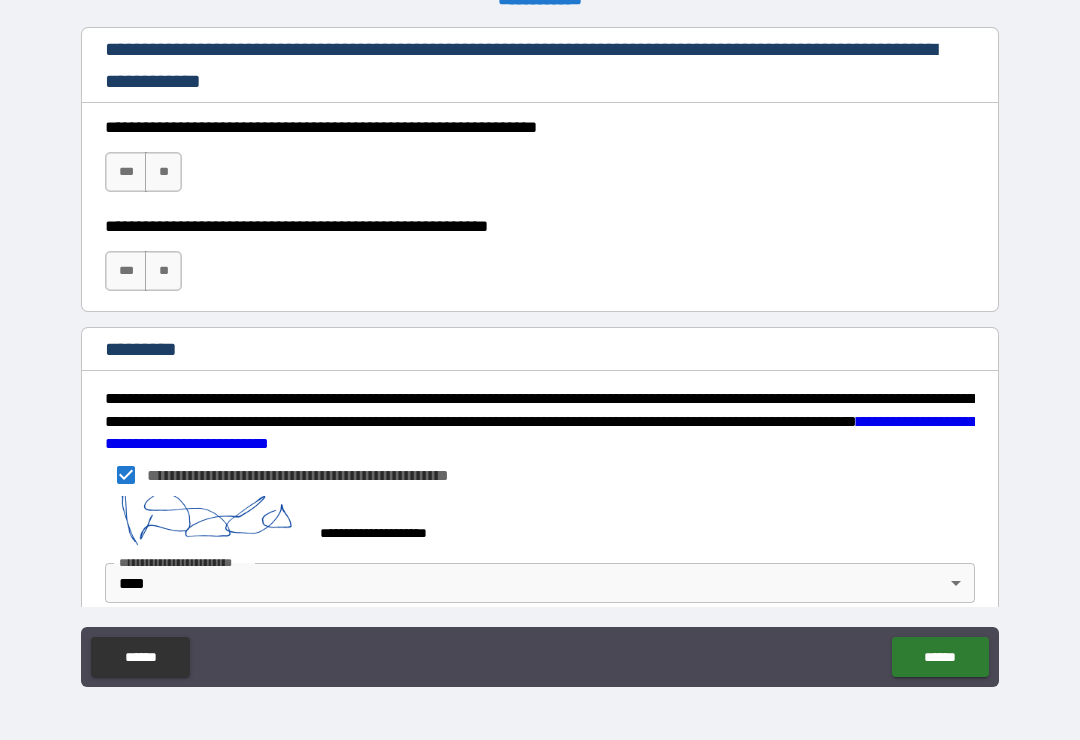 click on "******" at bounding box center (940, 657) 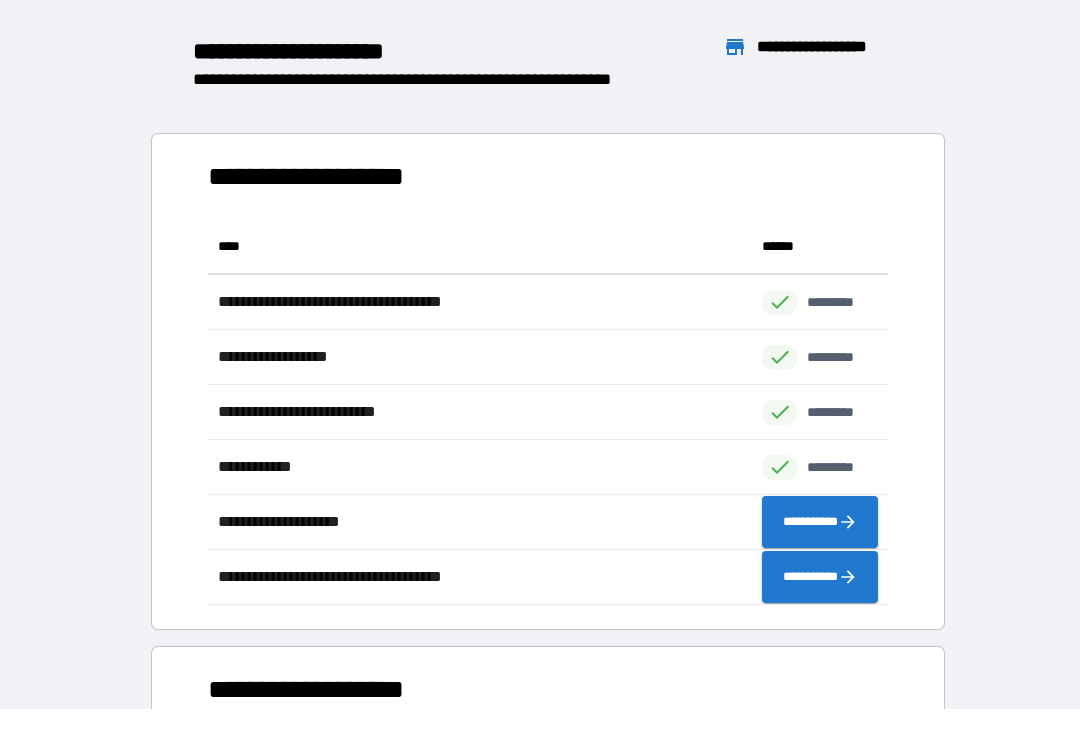 scroll, scrollTop: 386, scrollLeft: 680, axis: both 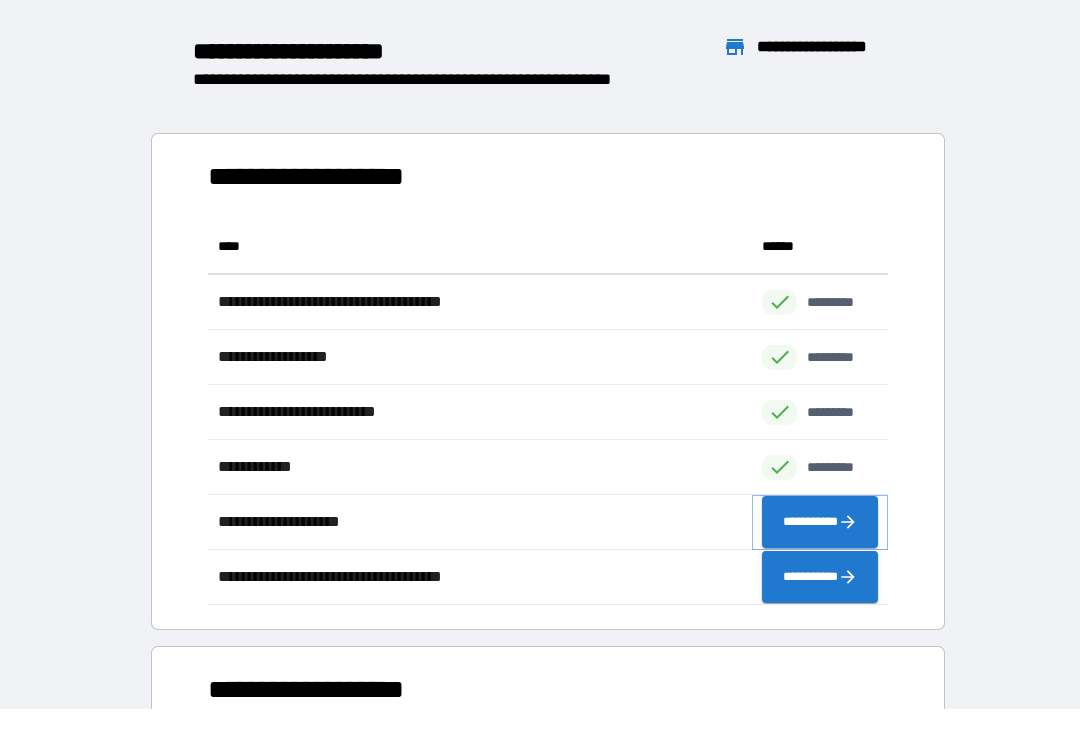 click on "**********" at bounding box center [820, 522] 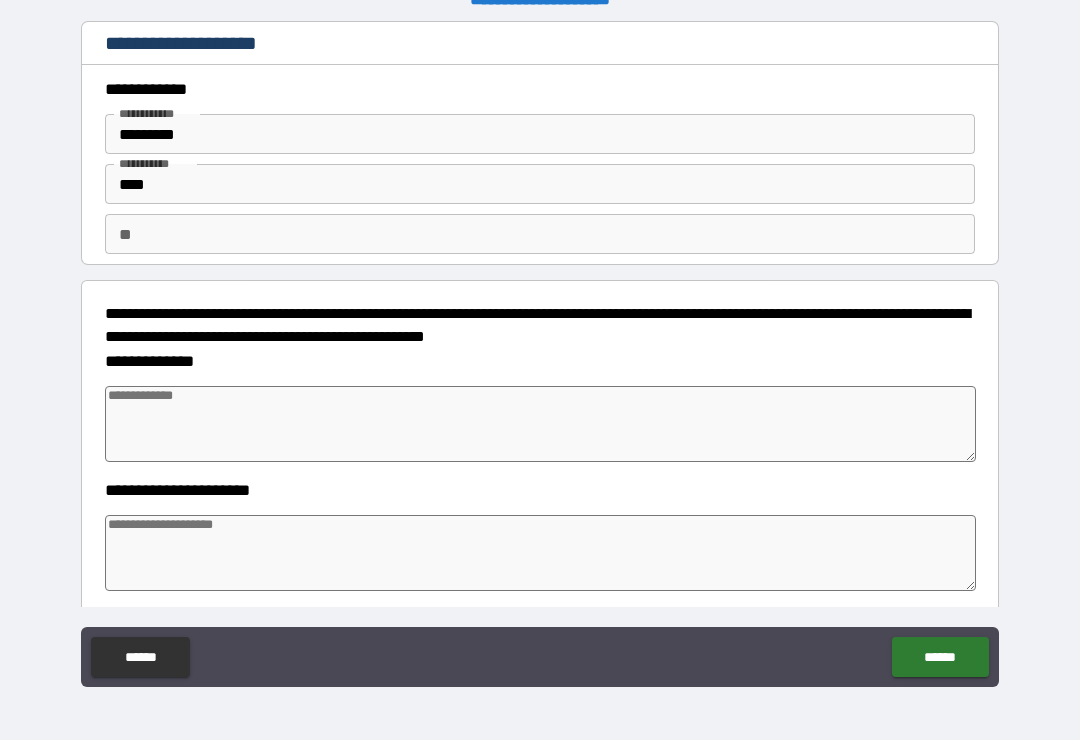 type on "*" 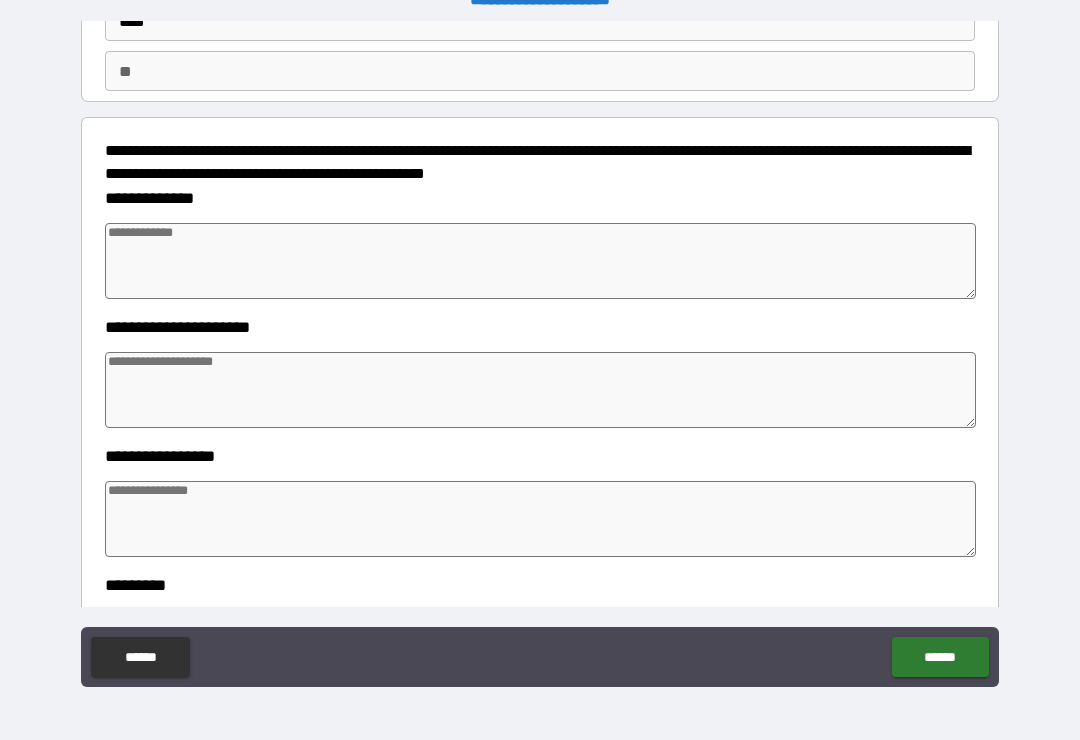 scroll, scrollTop: 142, scrollLeft: 0, axis: vertical 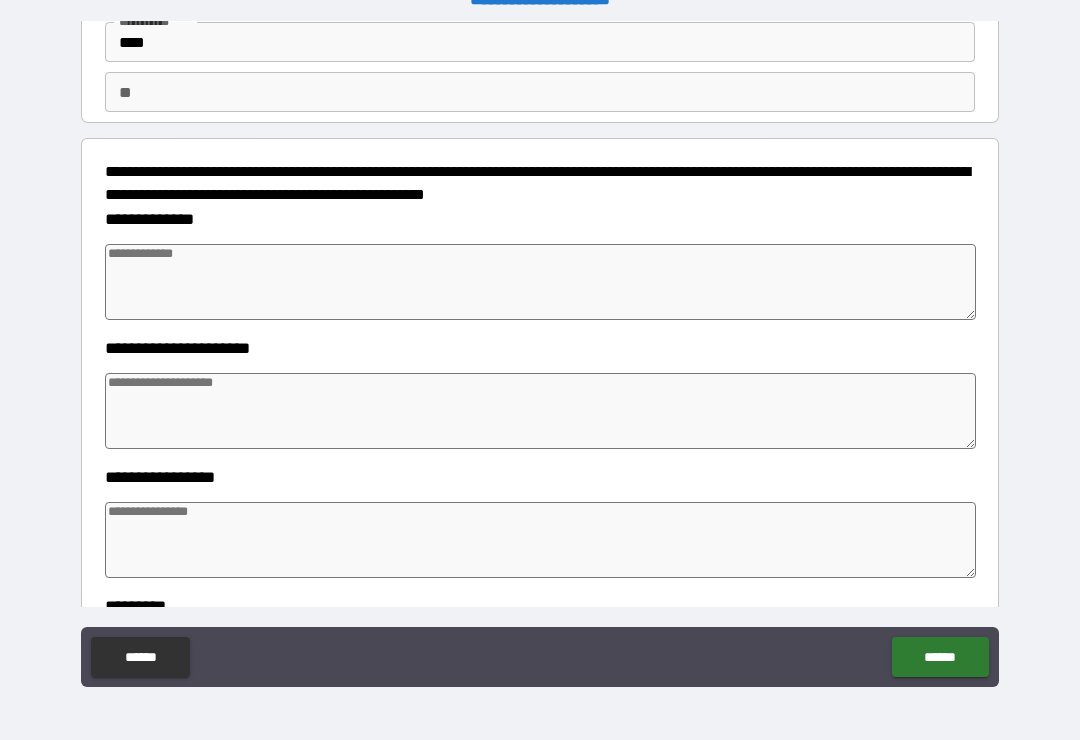 click at bounding box center [540, 282] 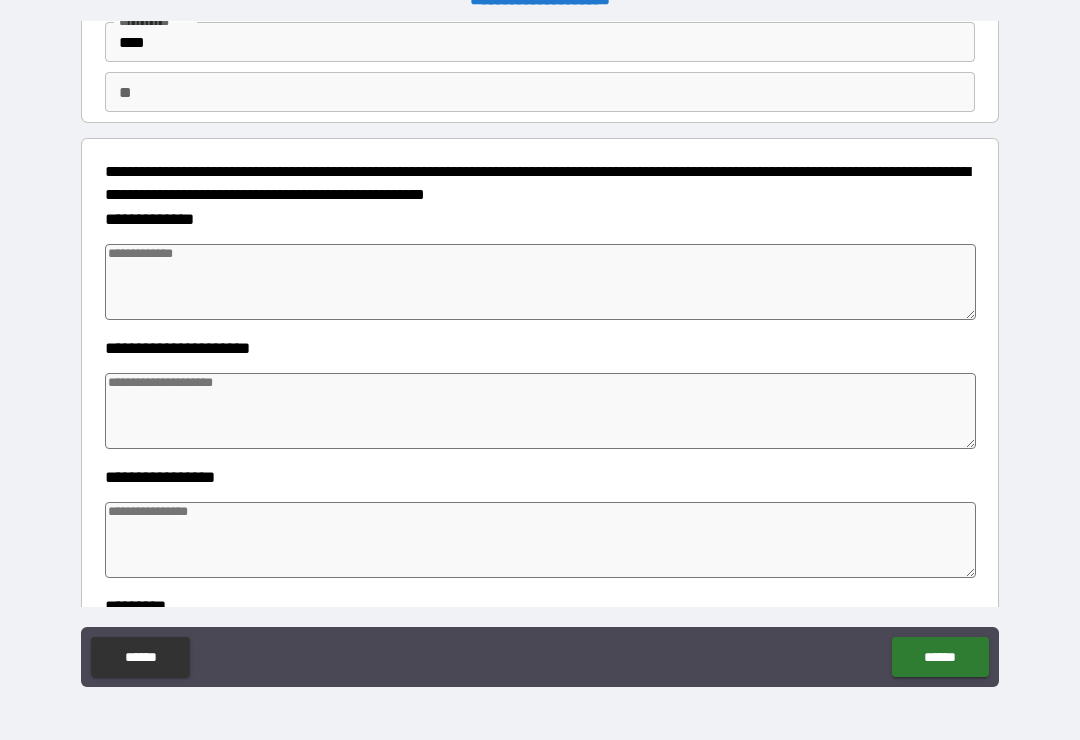 type on "*" 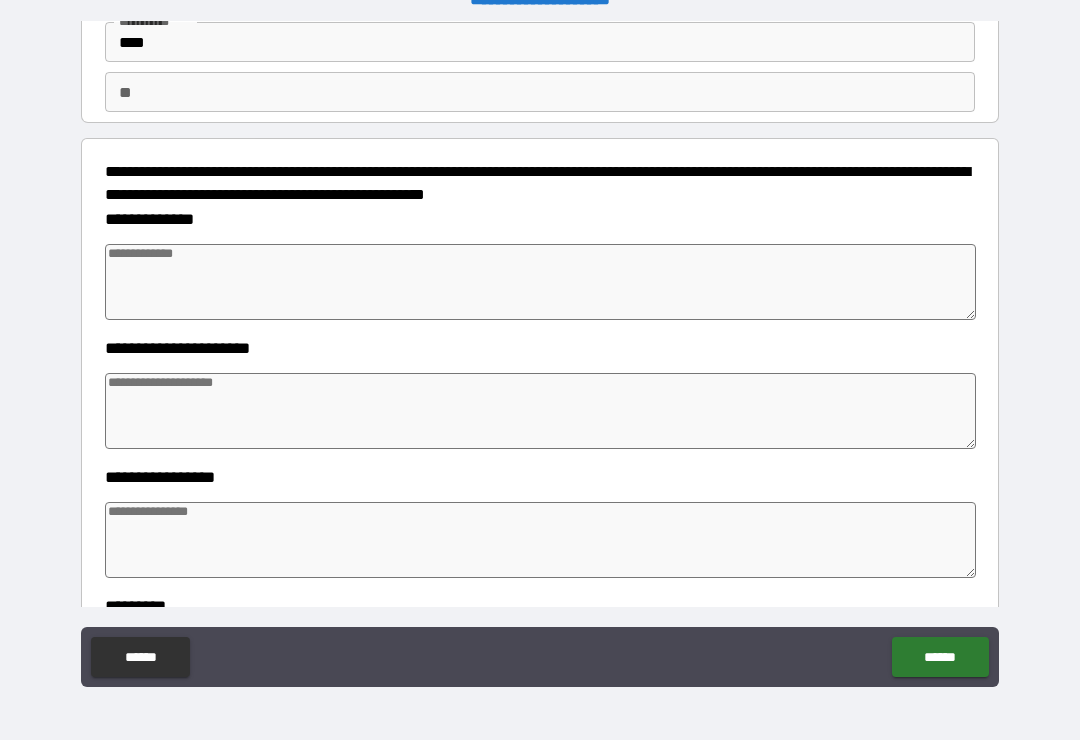 type on "*" 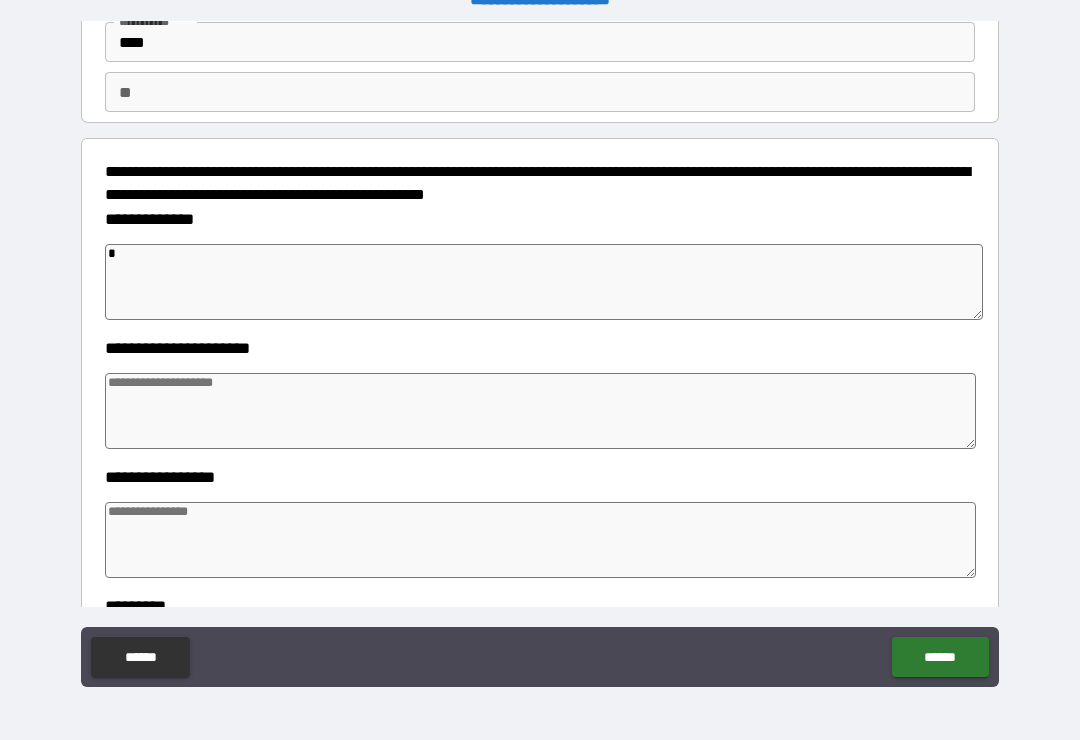 type on "*" 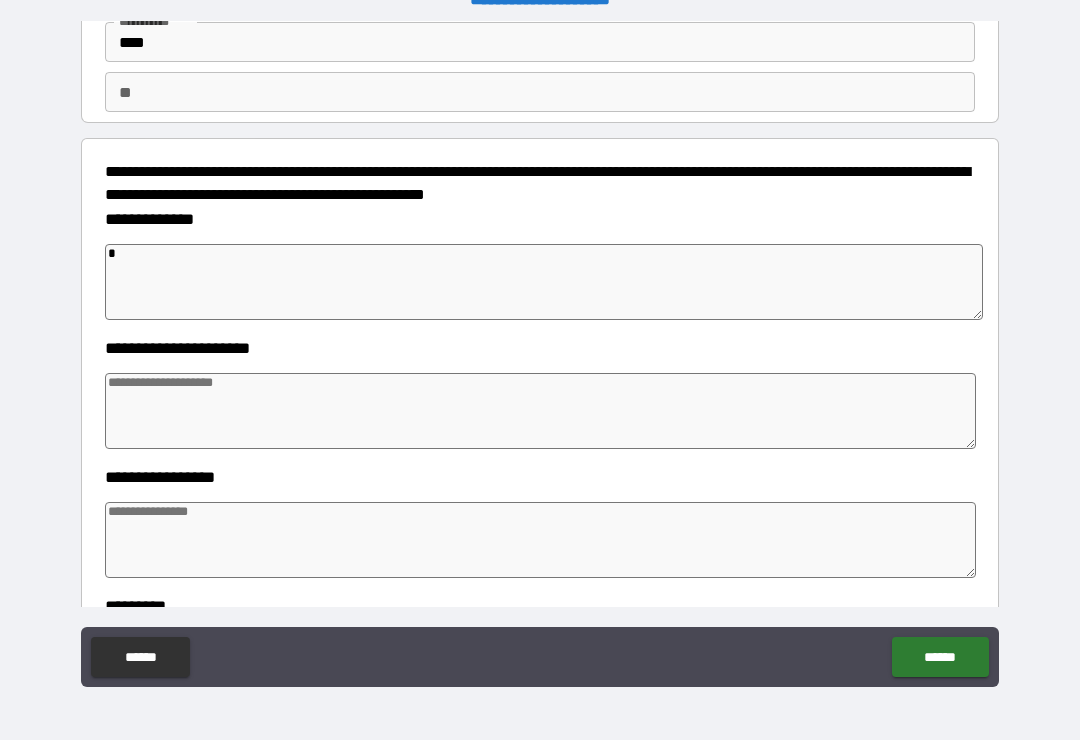 type on "*" 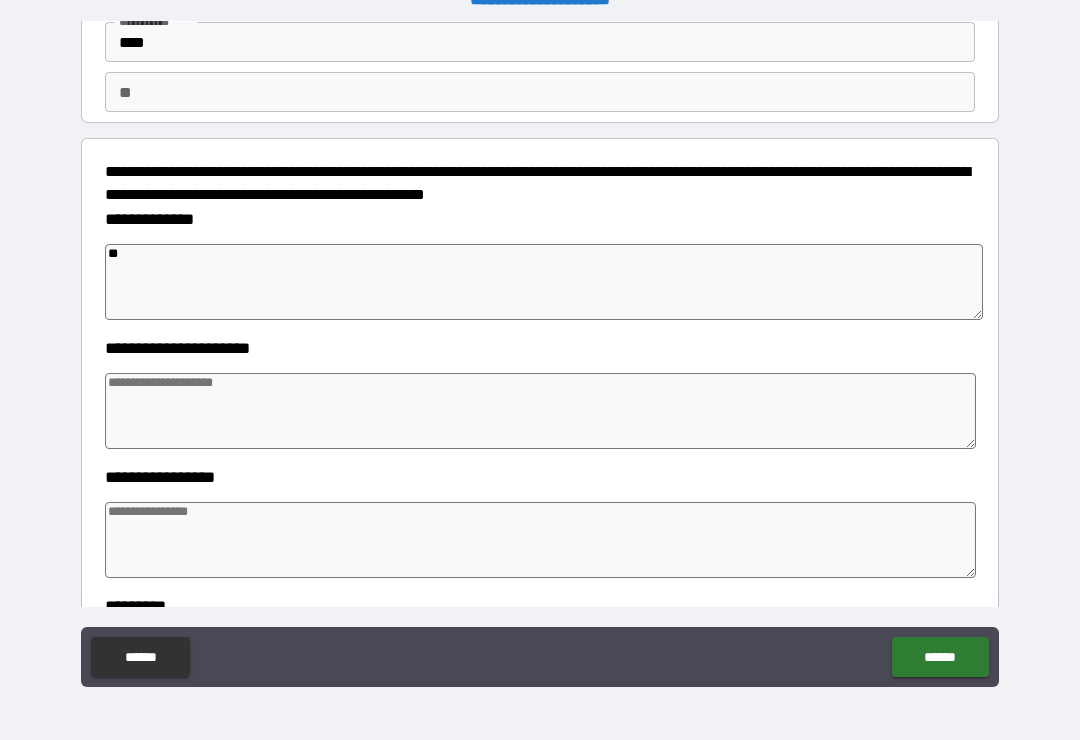 type on "*" 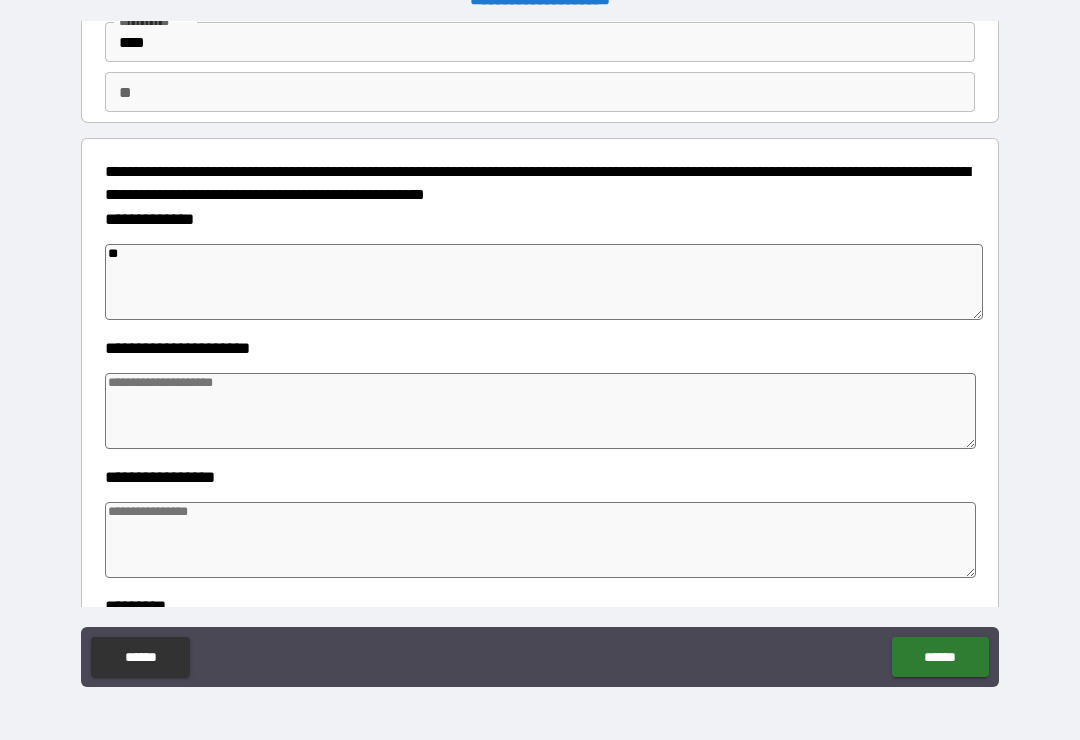 type on "*" 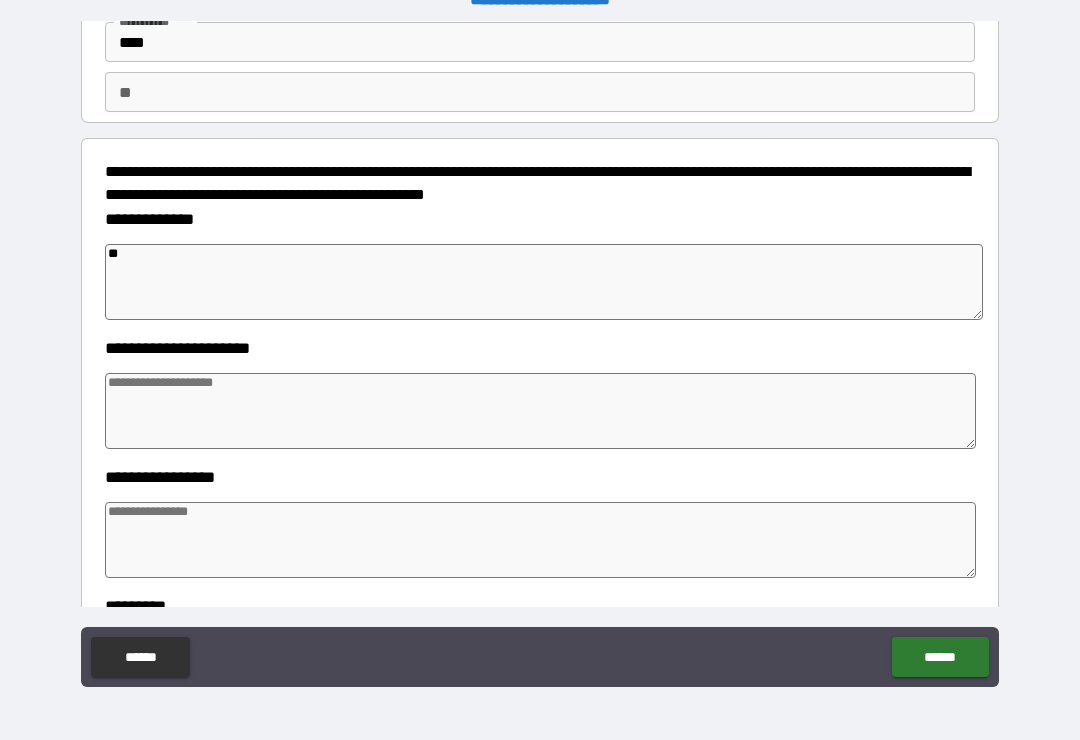 type on "***" 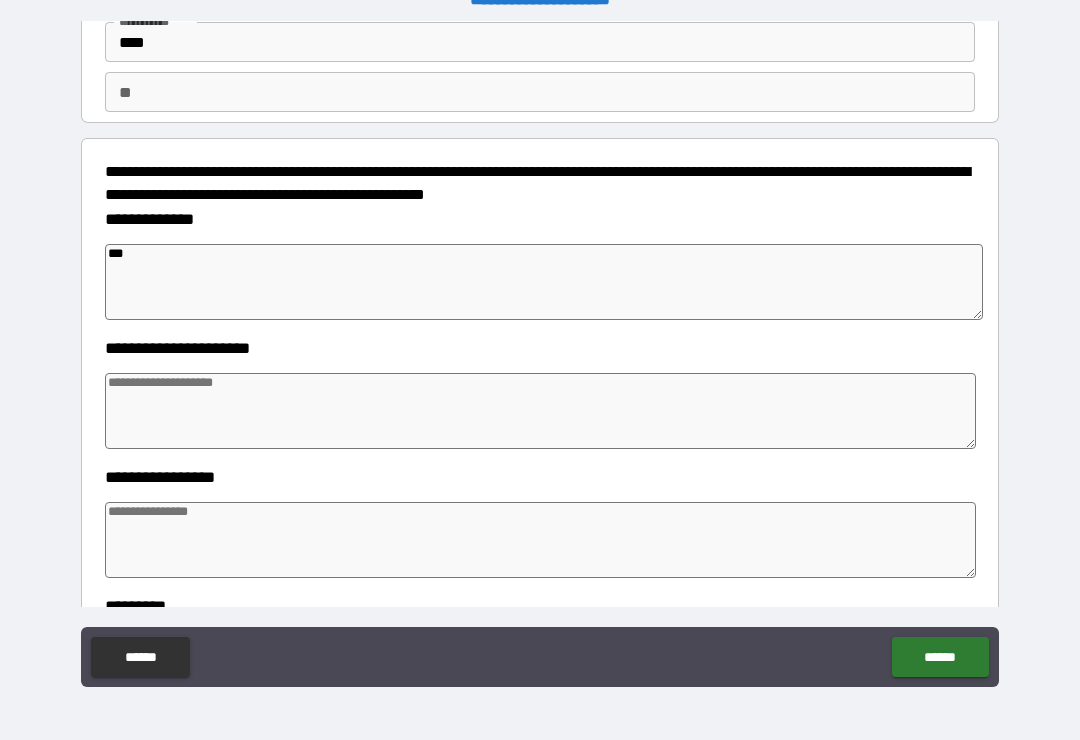 type on "*" 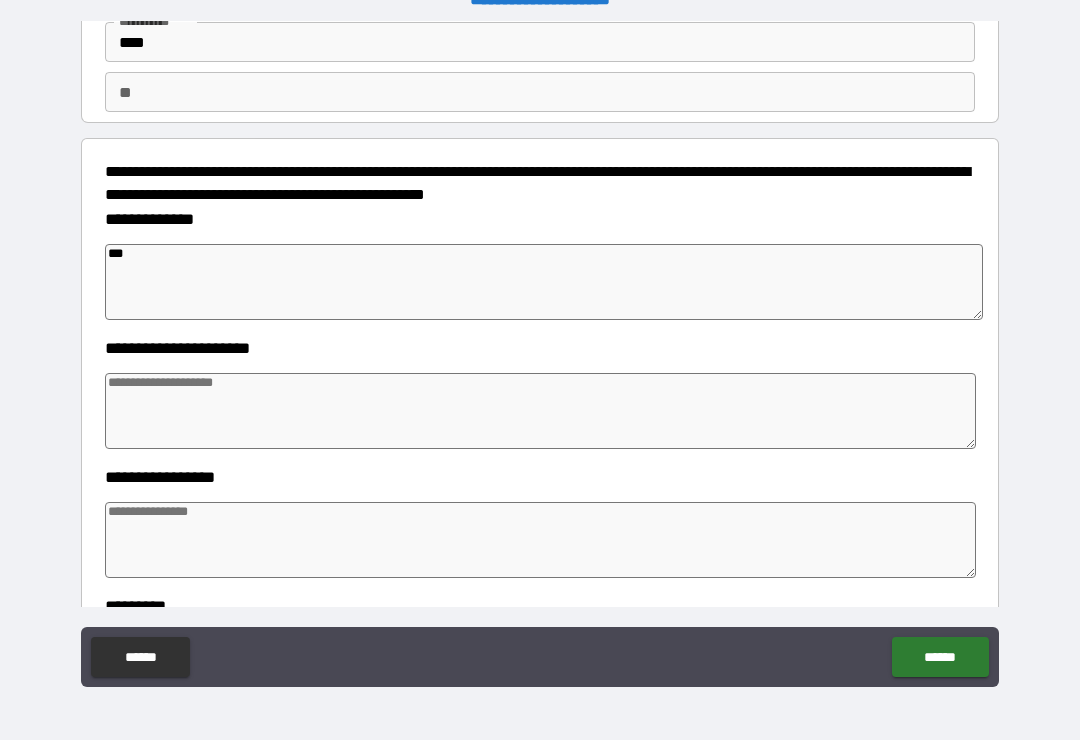 type on "*" 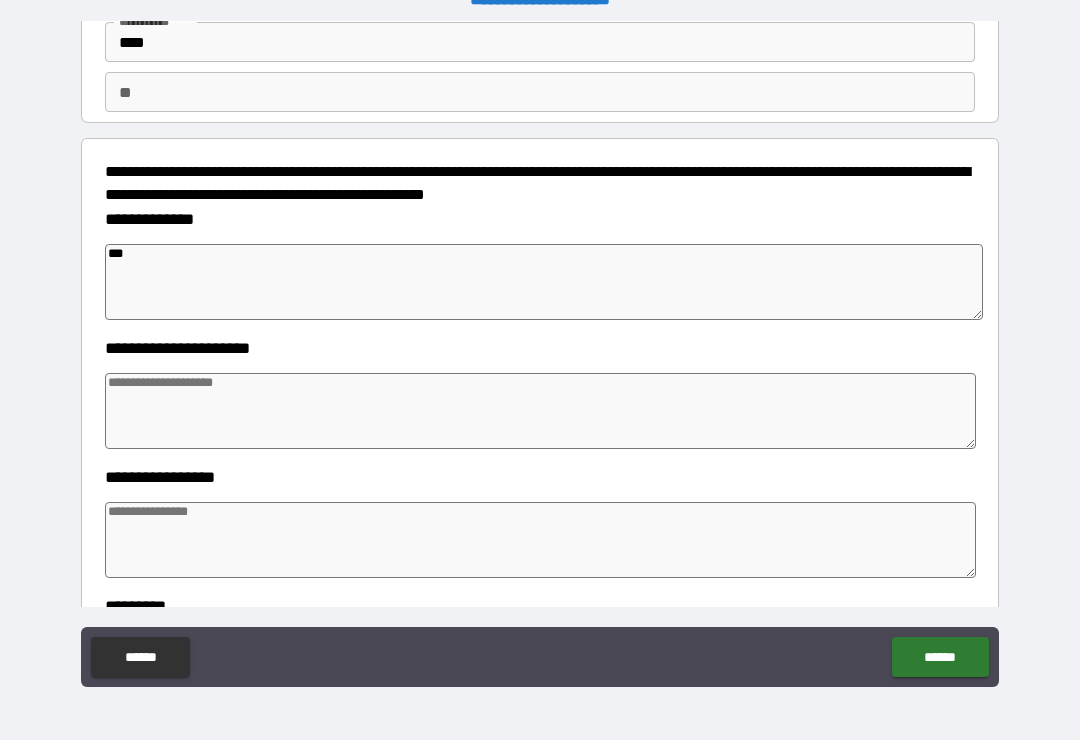 type on "*" 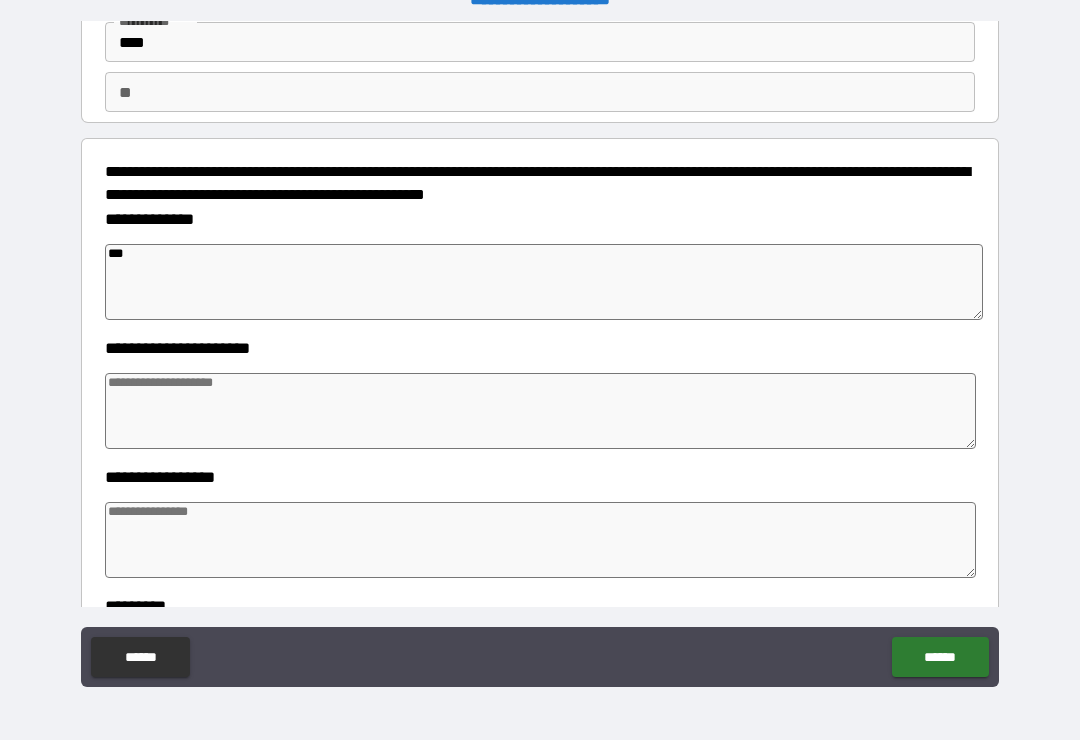 type on "****" 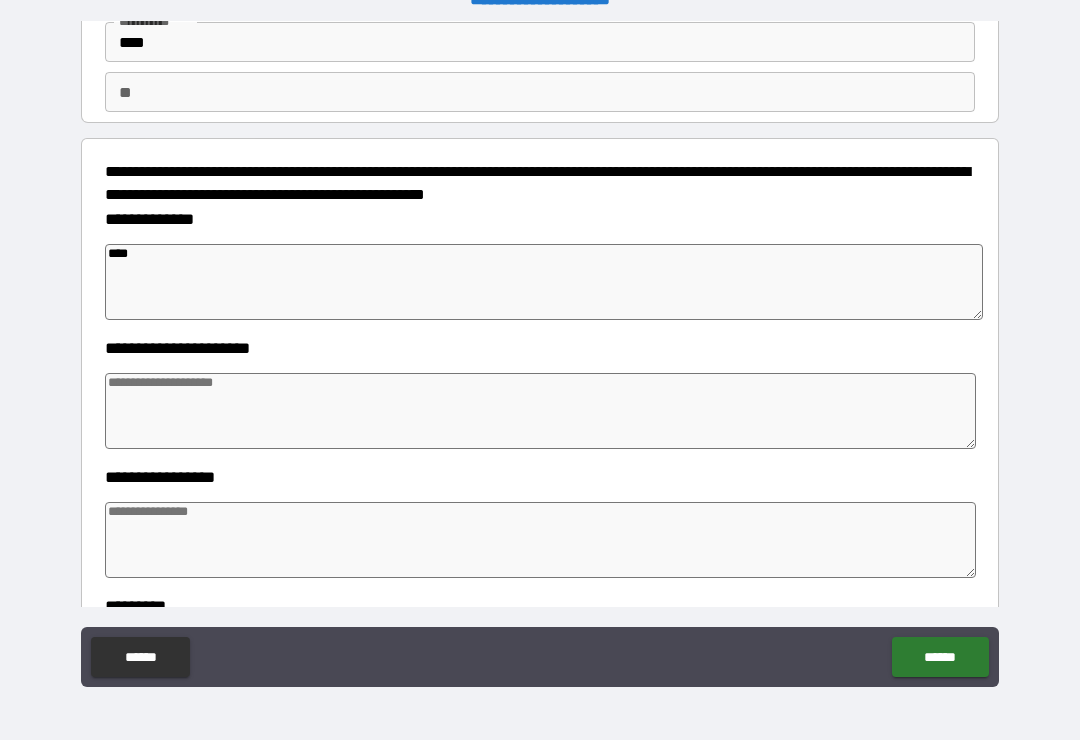 type on "*" 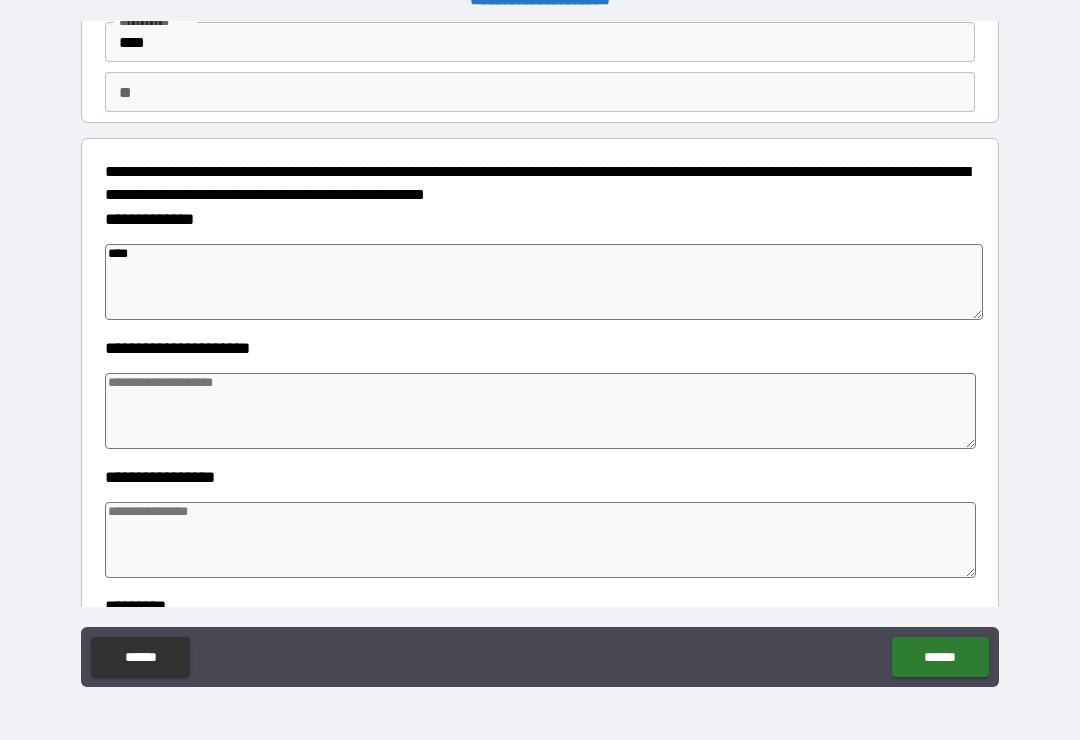type on "*" 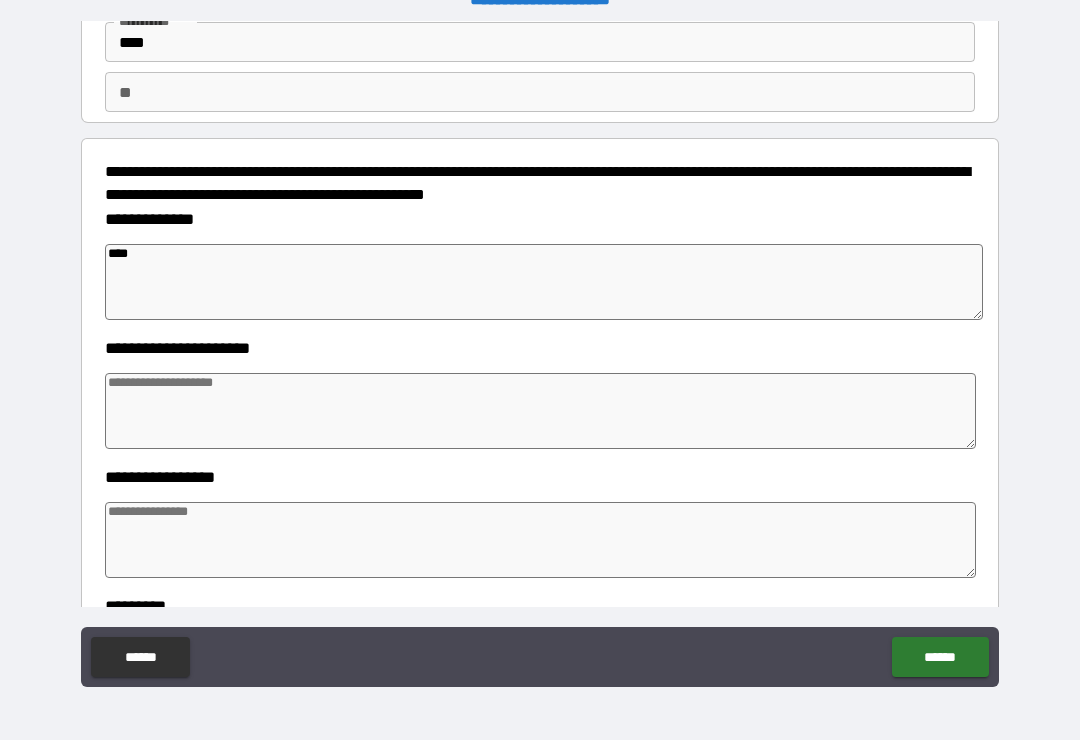 type on "*" 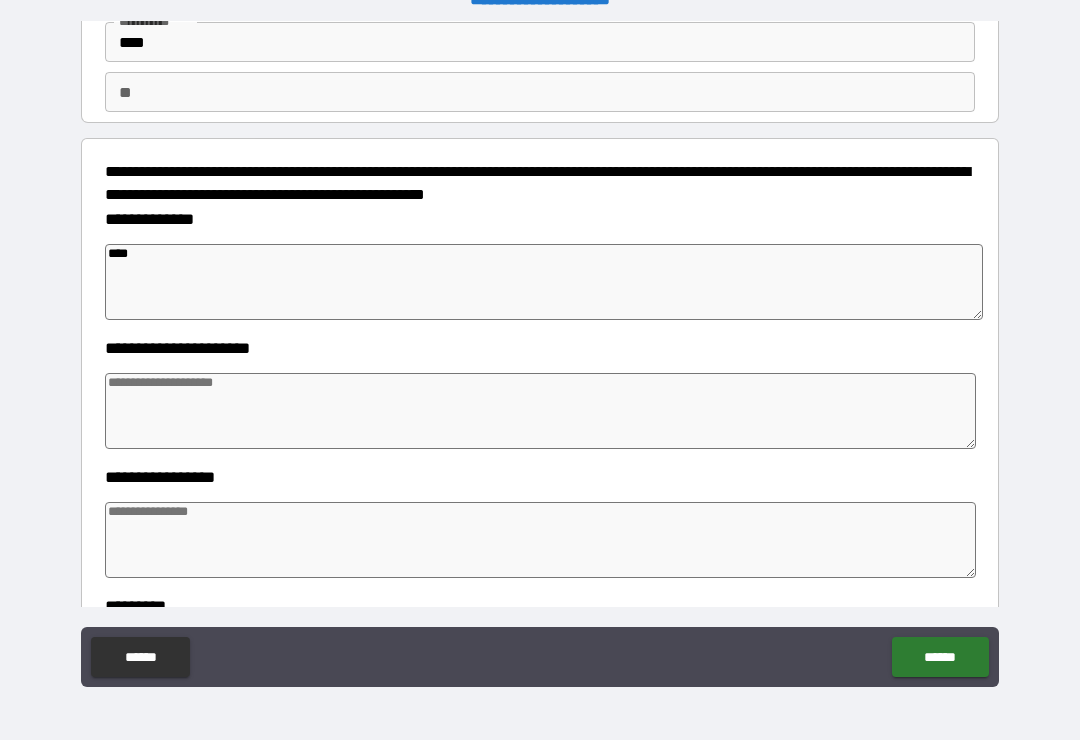 type on "***" 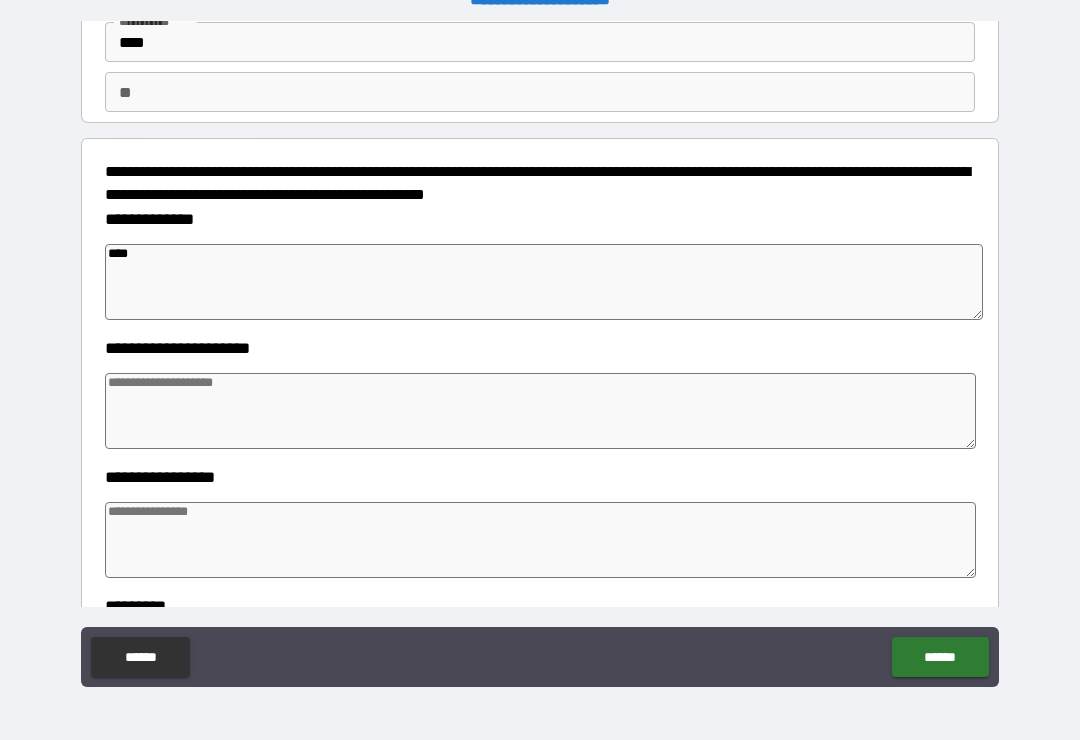 type on "*" 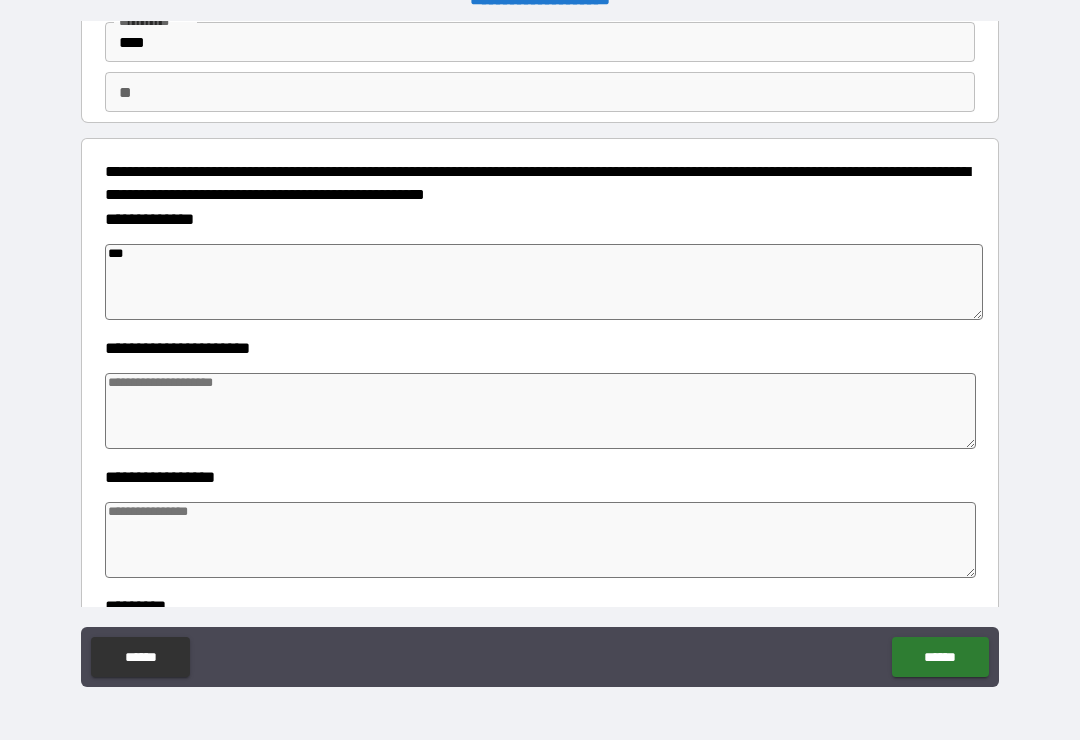 type on "*" 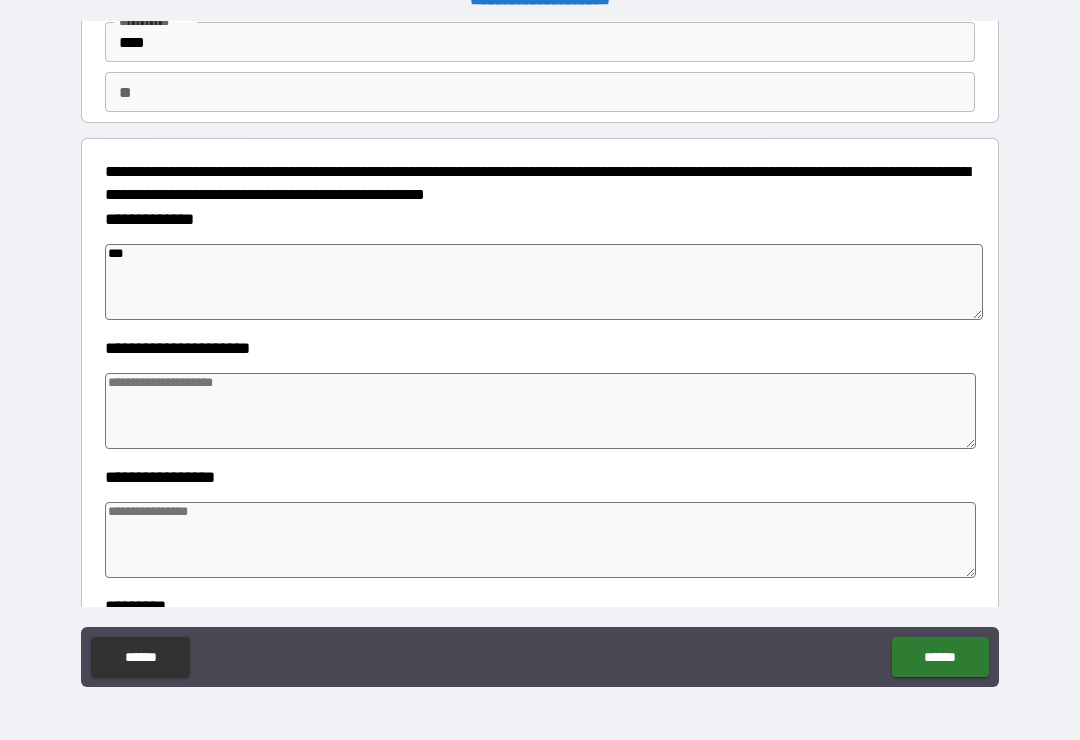 type on "*" 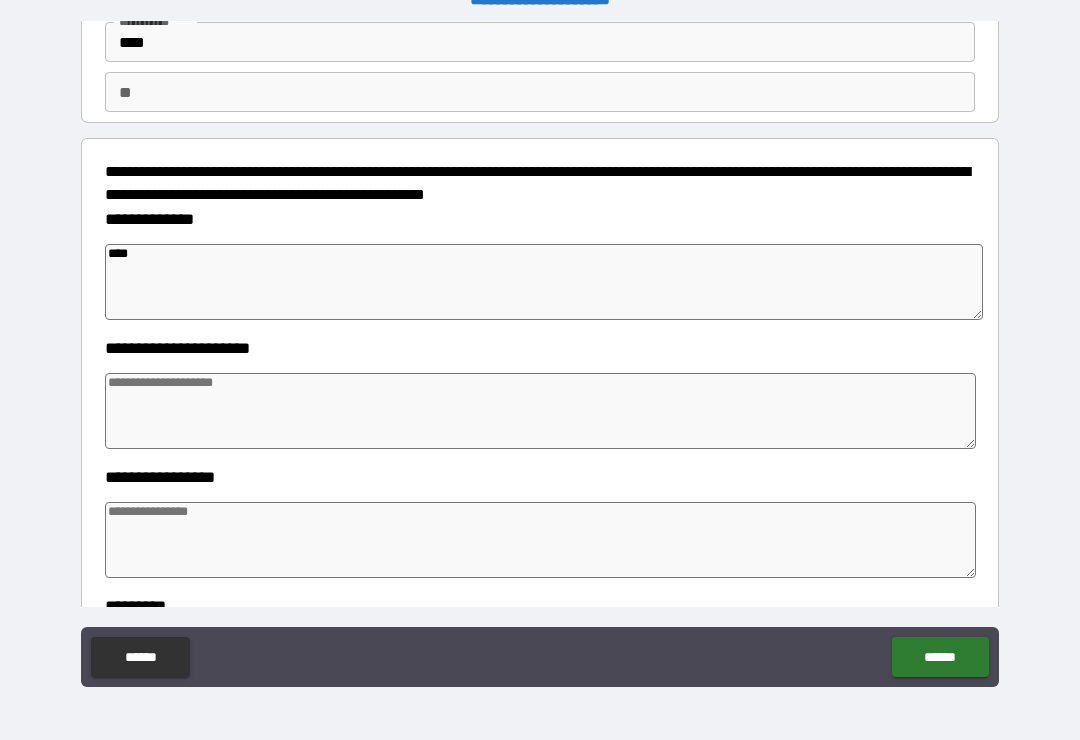 type on "*" 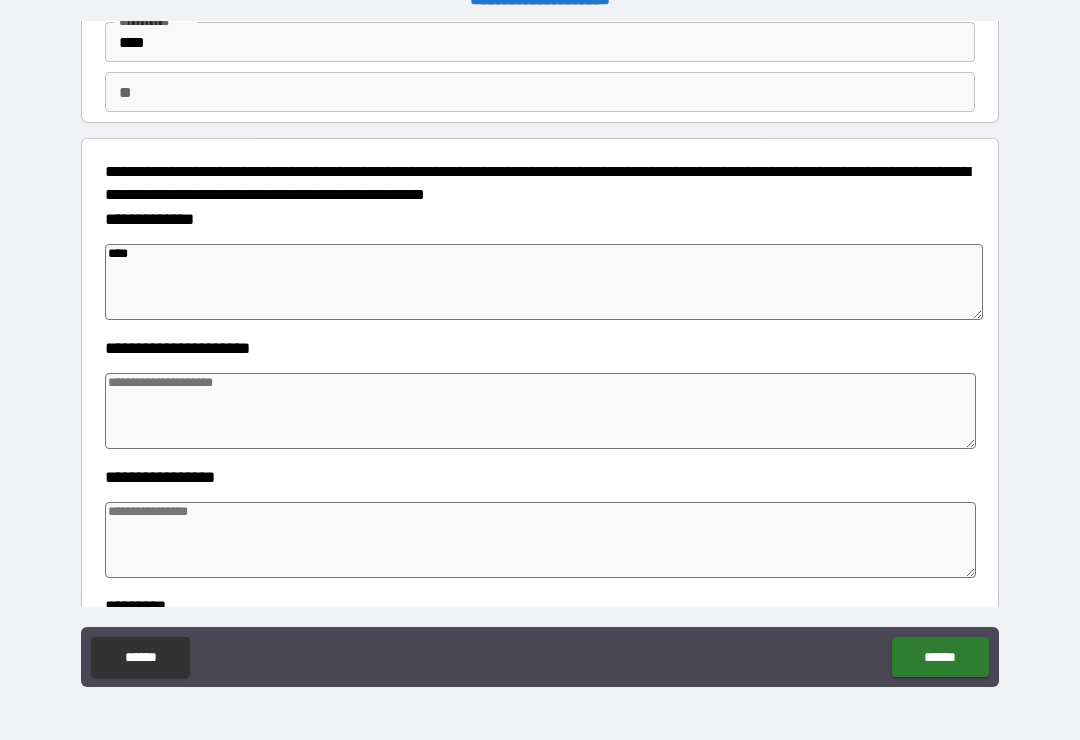 type on "*" 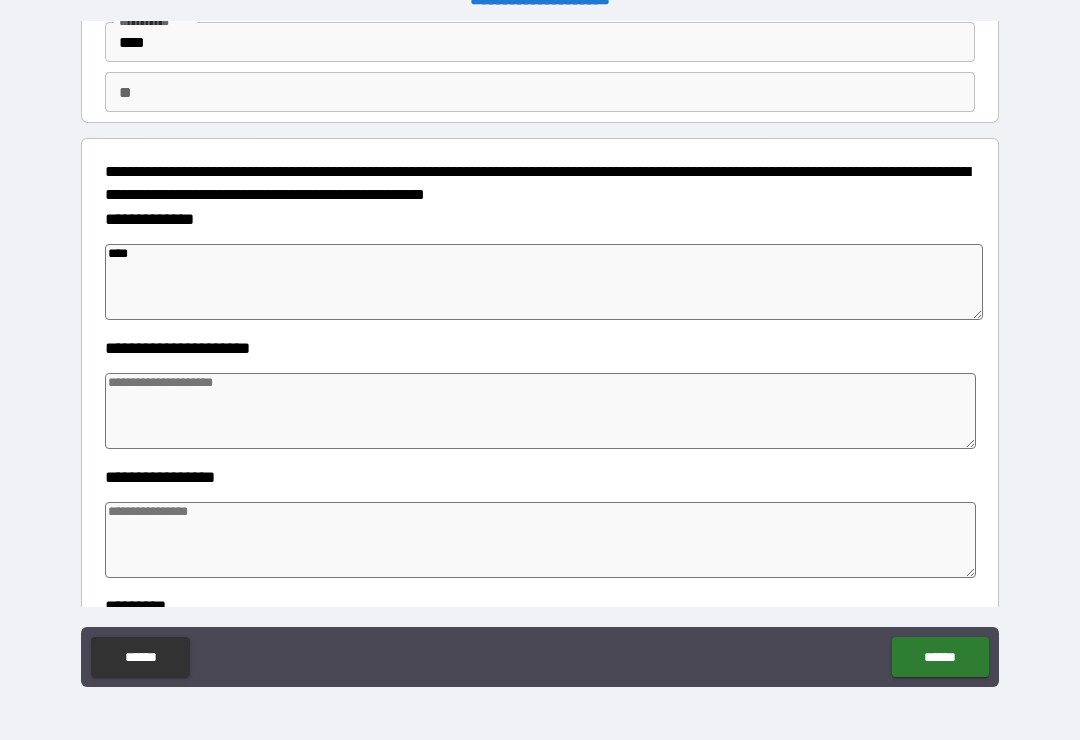 type on "*" 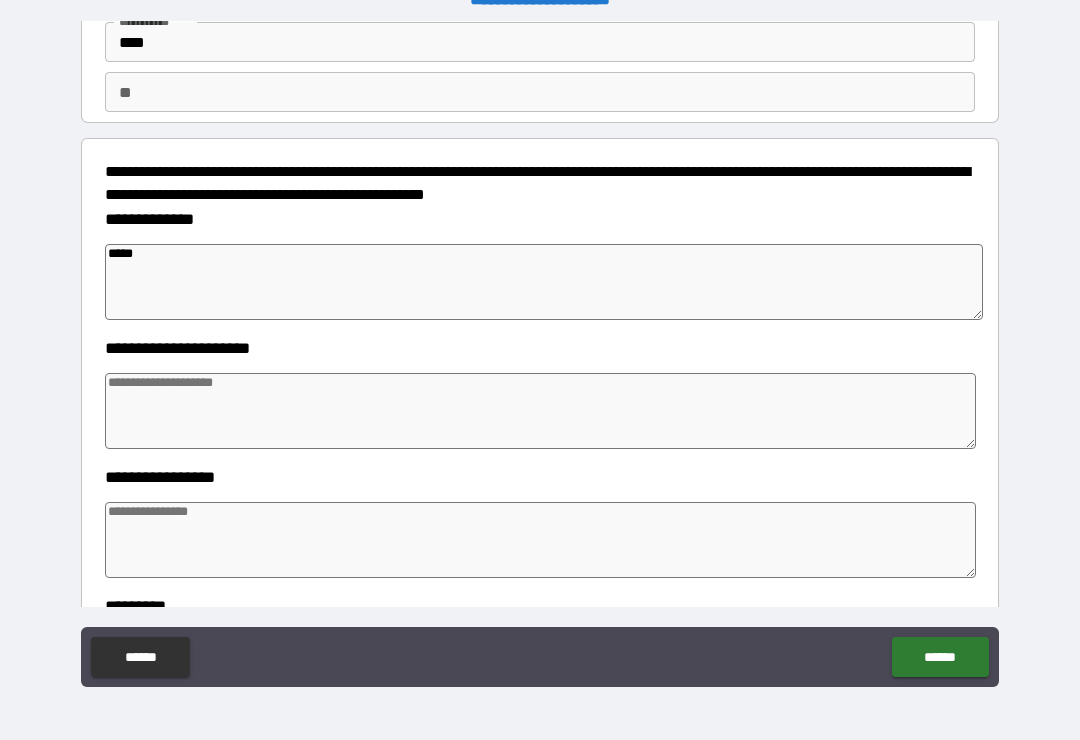 type on "*" 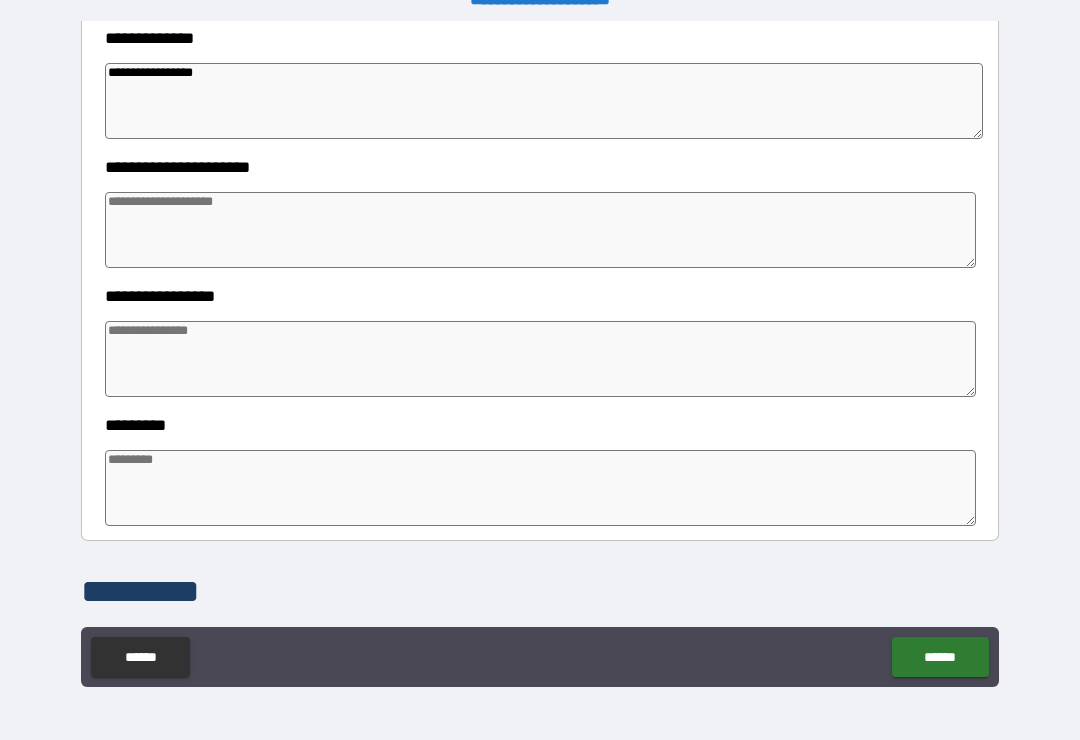 scroll, scrollTop: 326, scrollLeft: 0, axis: vertical 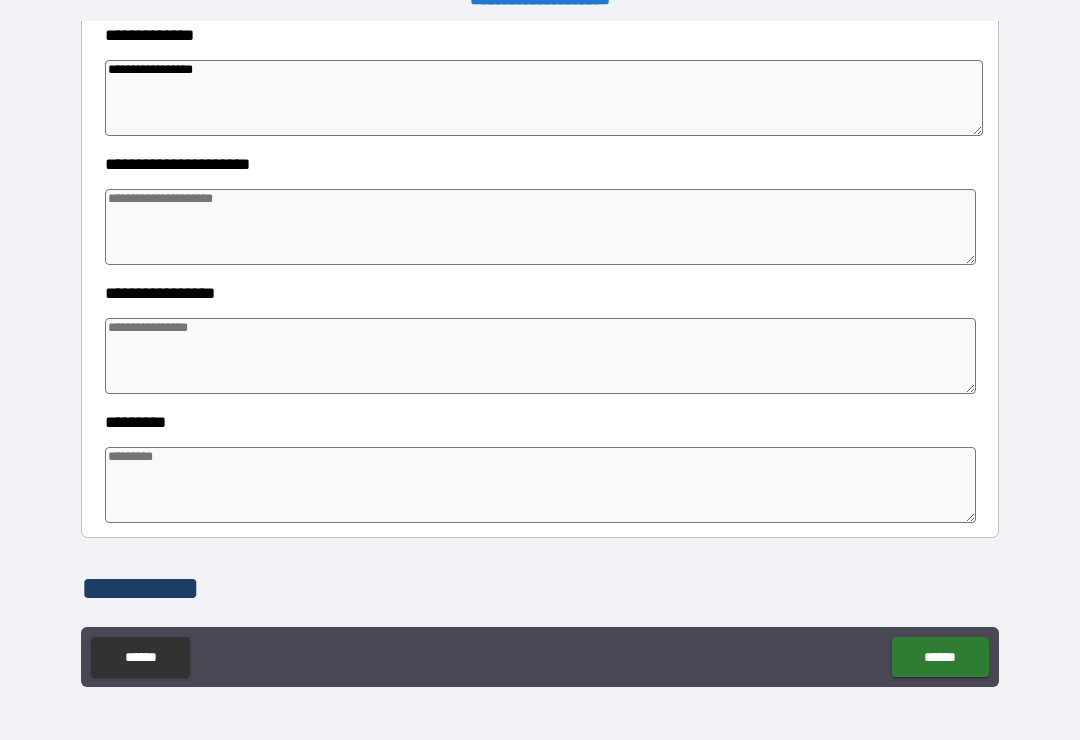 click at bounding box center [540, 227] 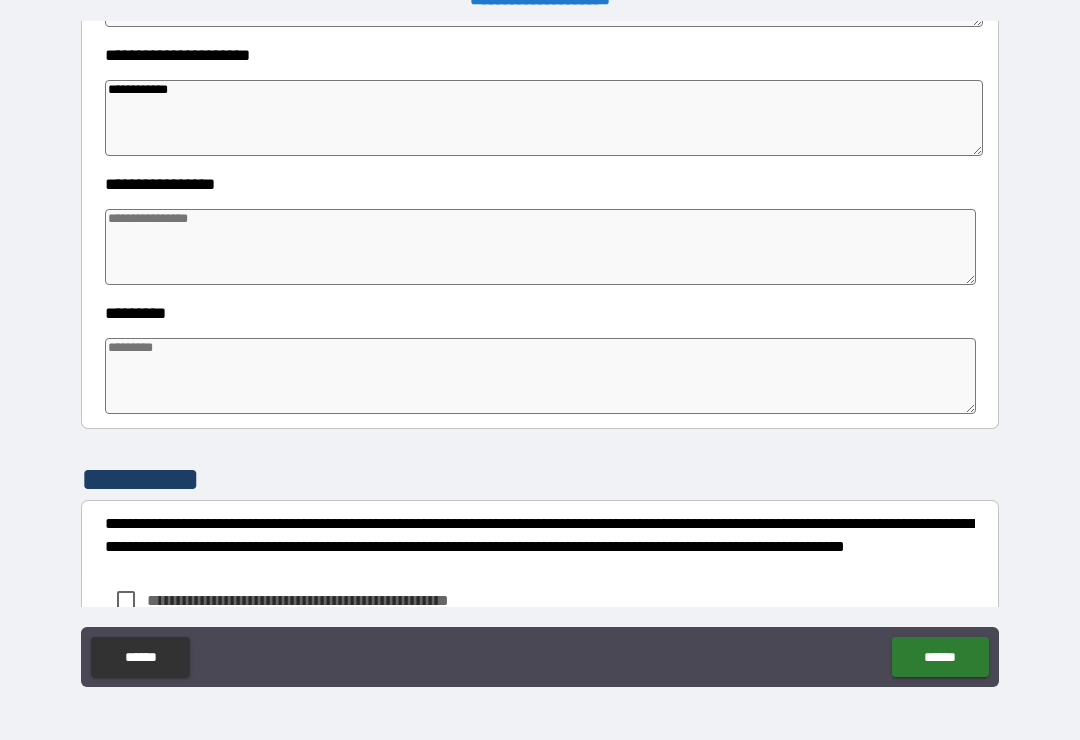 scroll, scrollTop: 448, scrollLeft: 0, axis: vertical 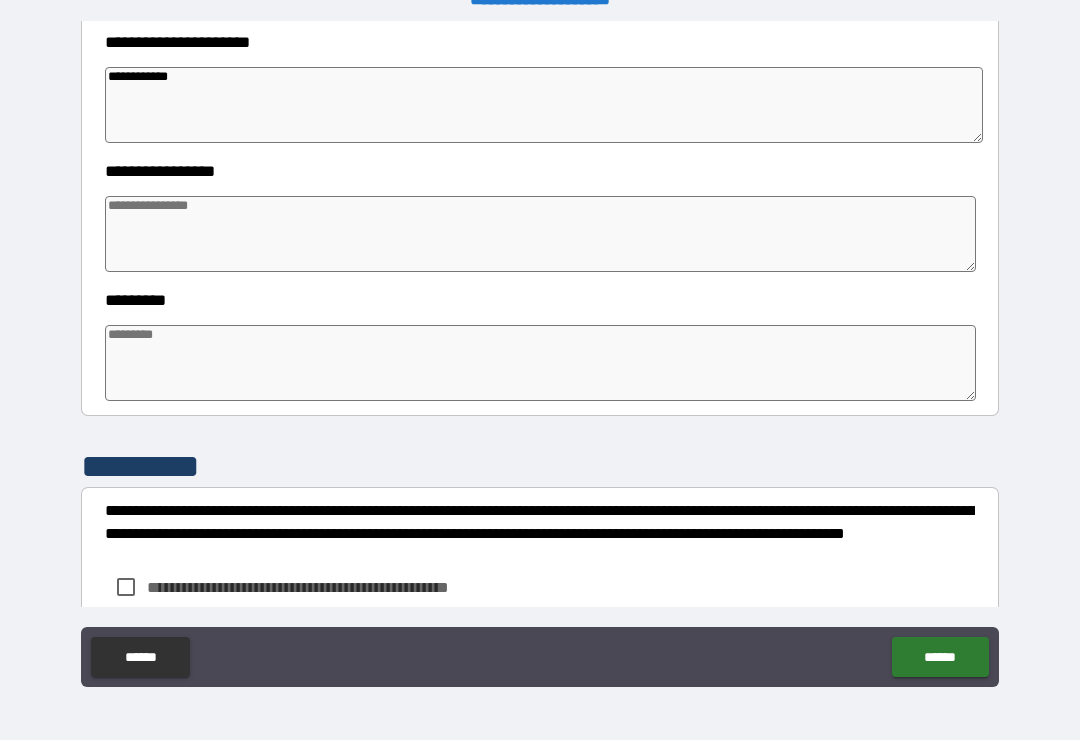 click at bounding box center [540, 234] 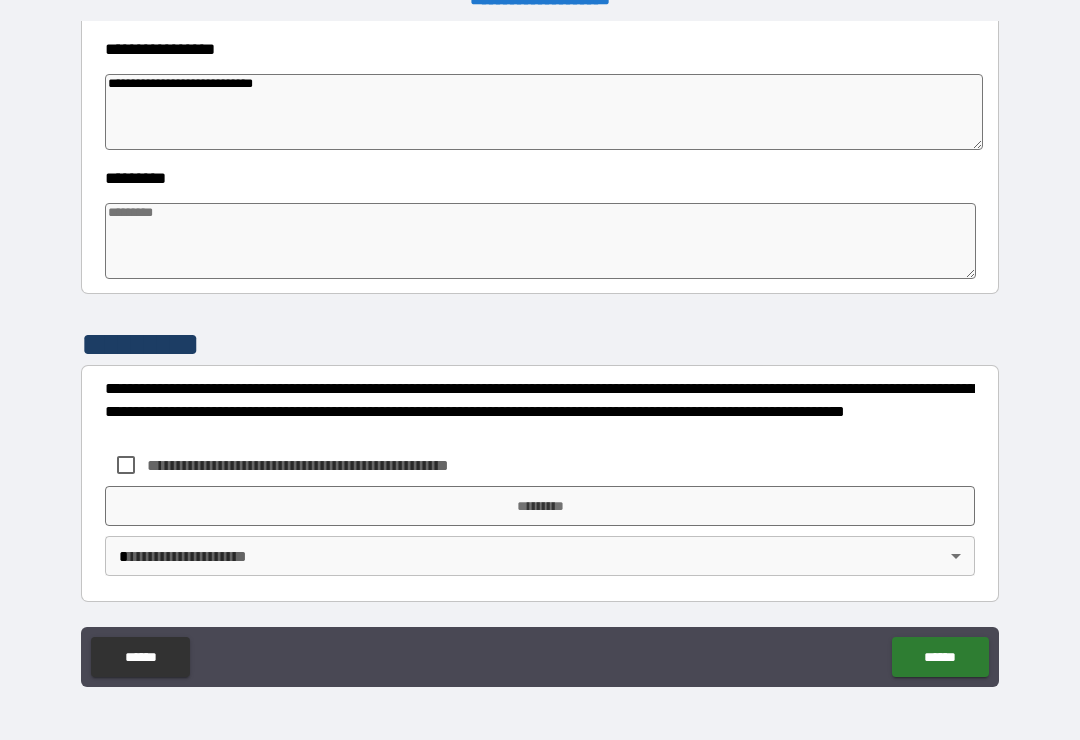 scroll, scrollTop: 570, scrollLeft: 0, axis: vertical 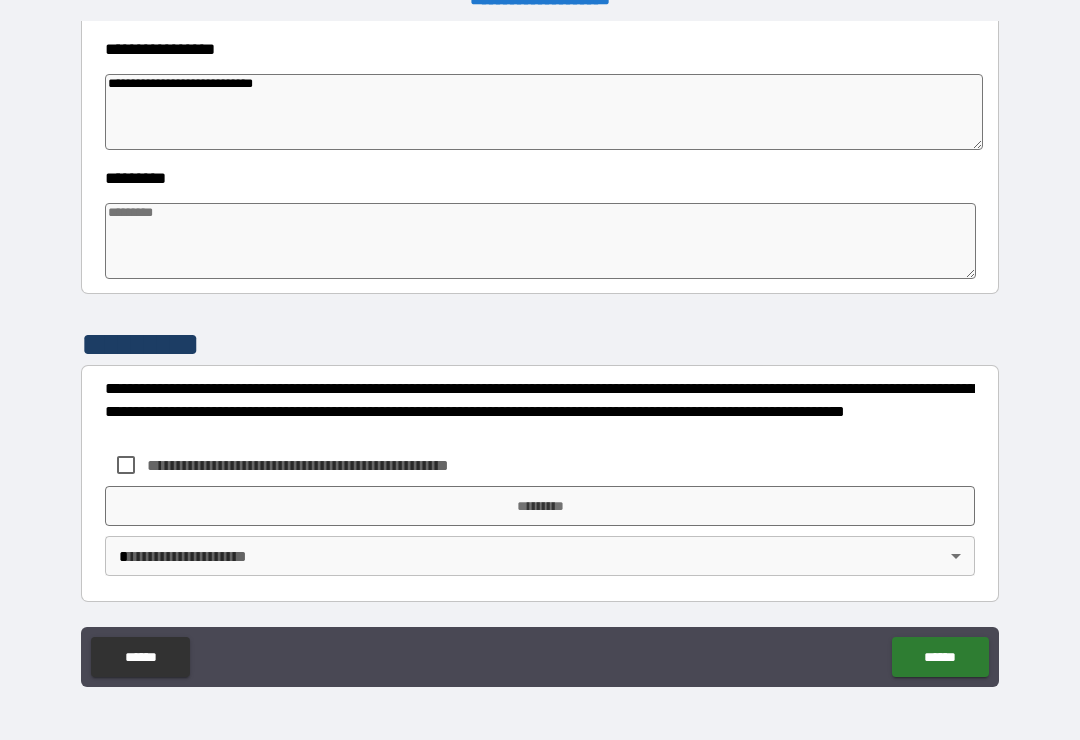 click at bounding box center [540, 241] 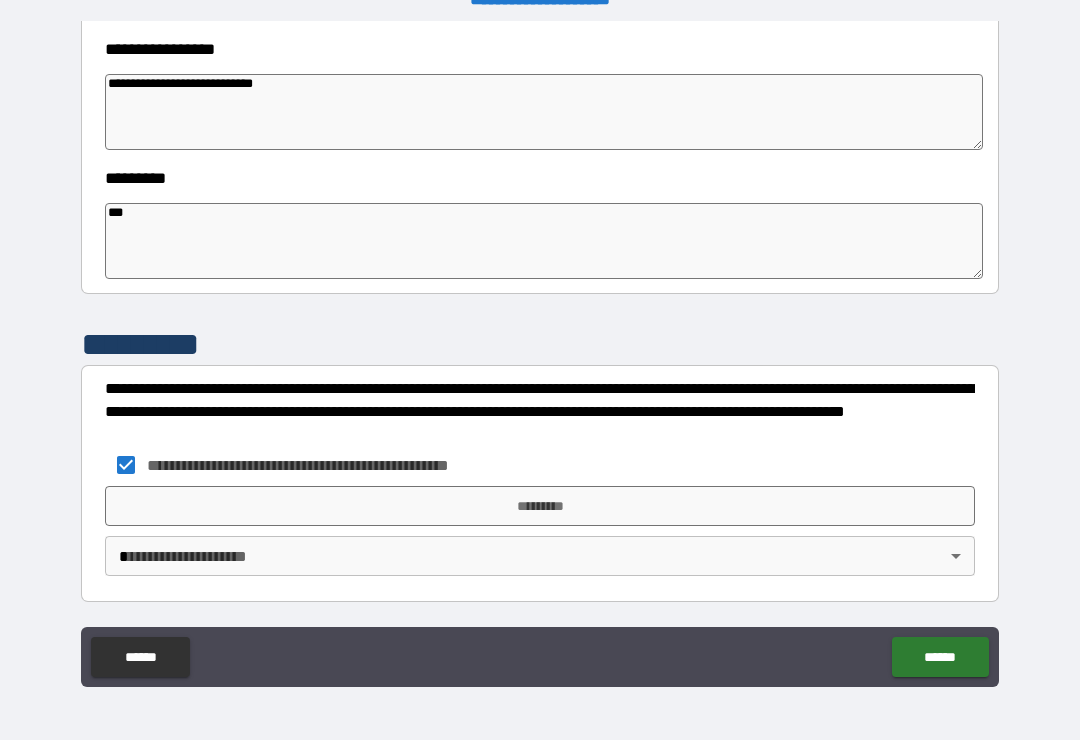 click on "**********" at bounding box center (540, 354) 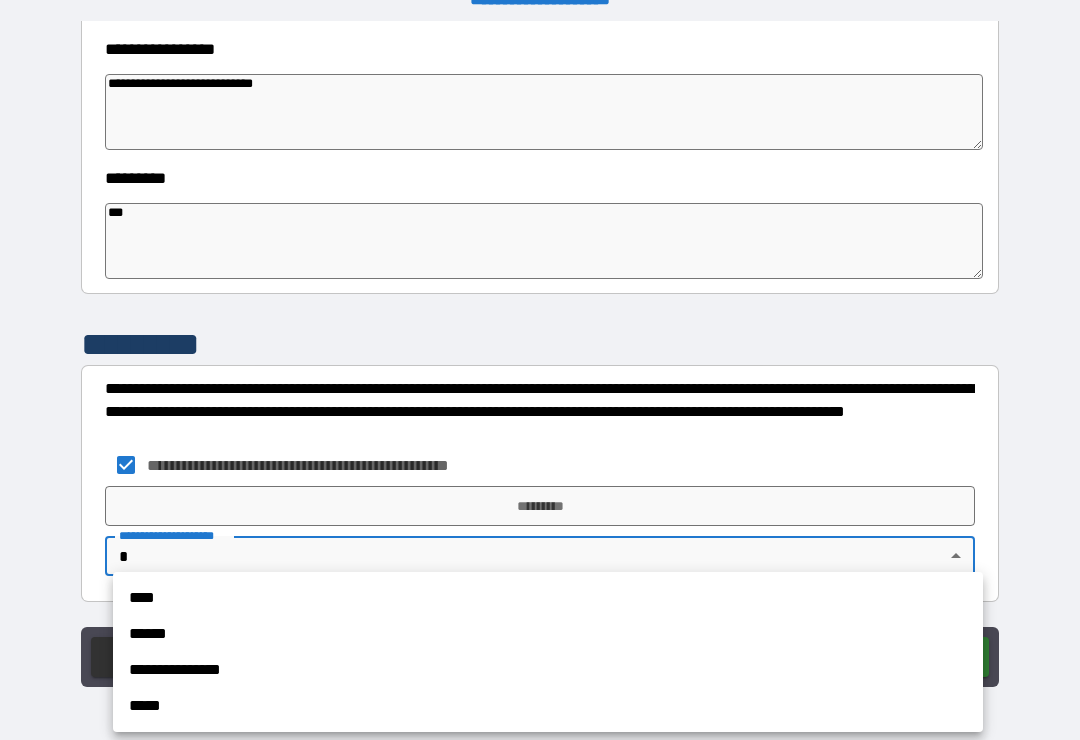 click on "****" at bounding box center [548, 598] 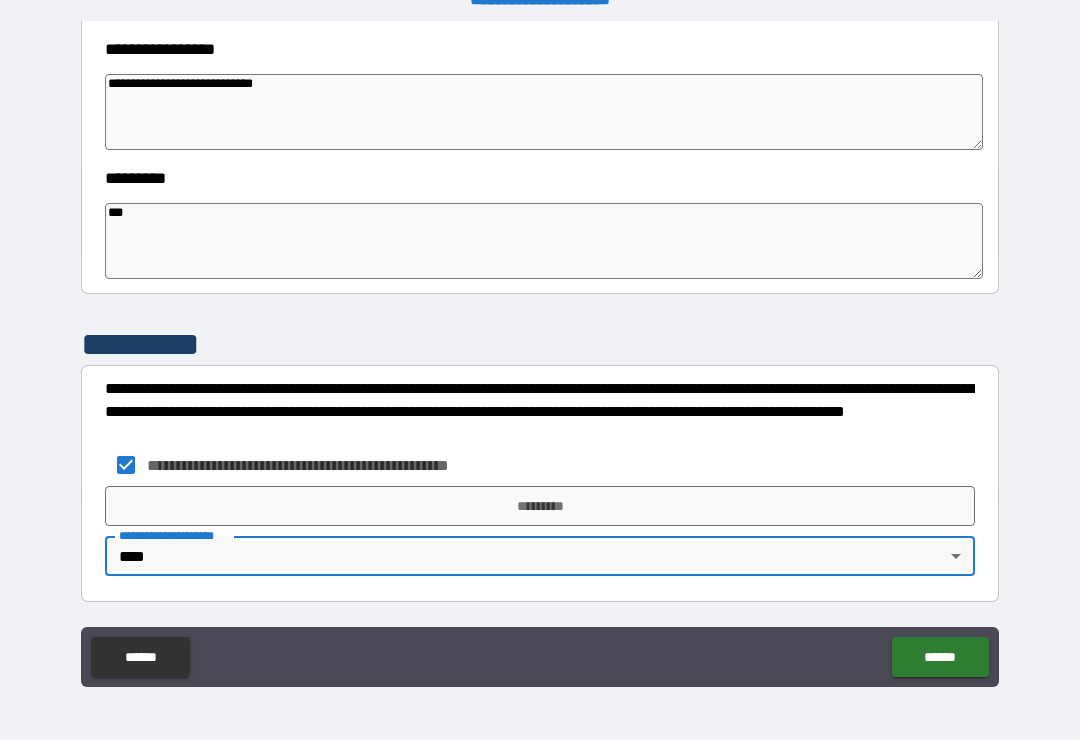 click on "*********" at bounding box center [540, 506] 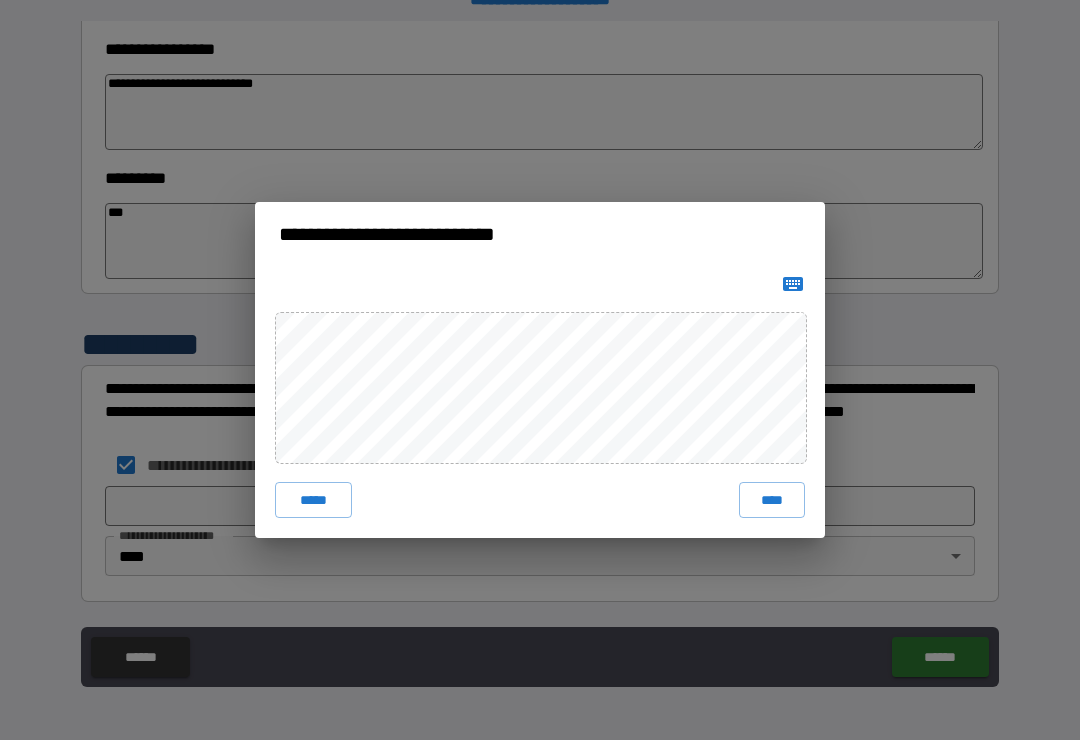 click on "****" at bounding box center [772, 500] 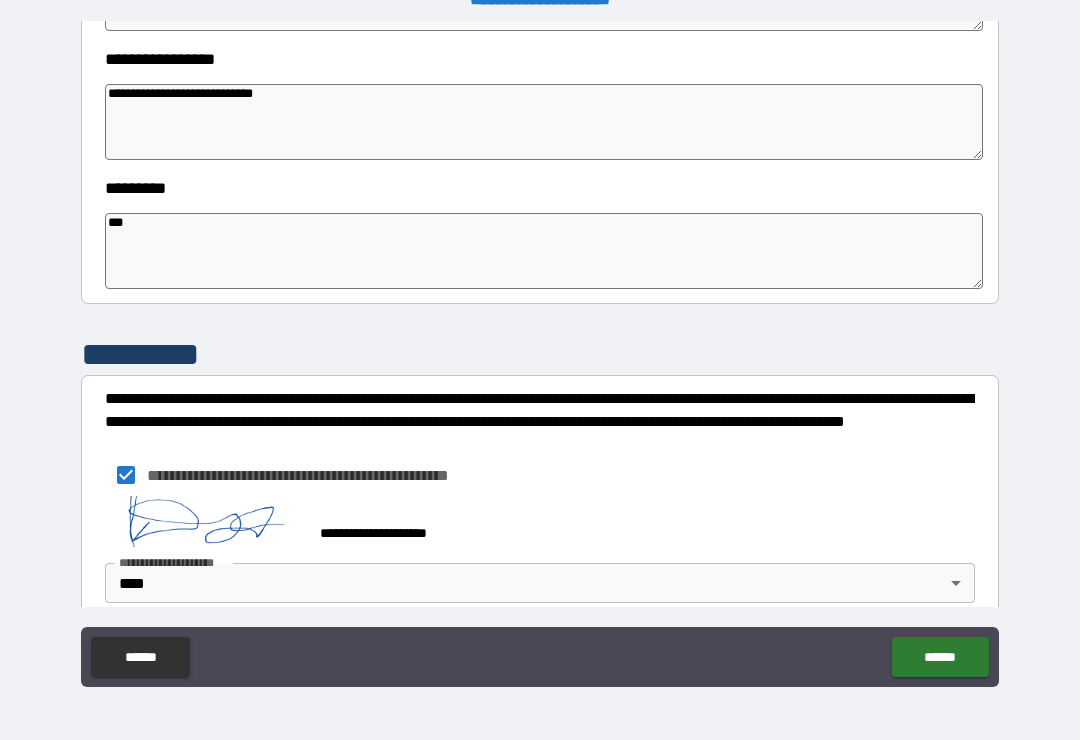 click on "******" at bounding box center (940, 657) 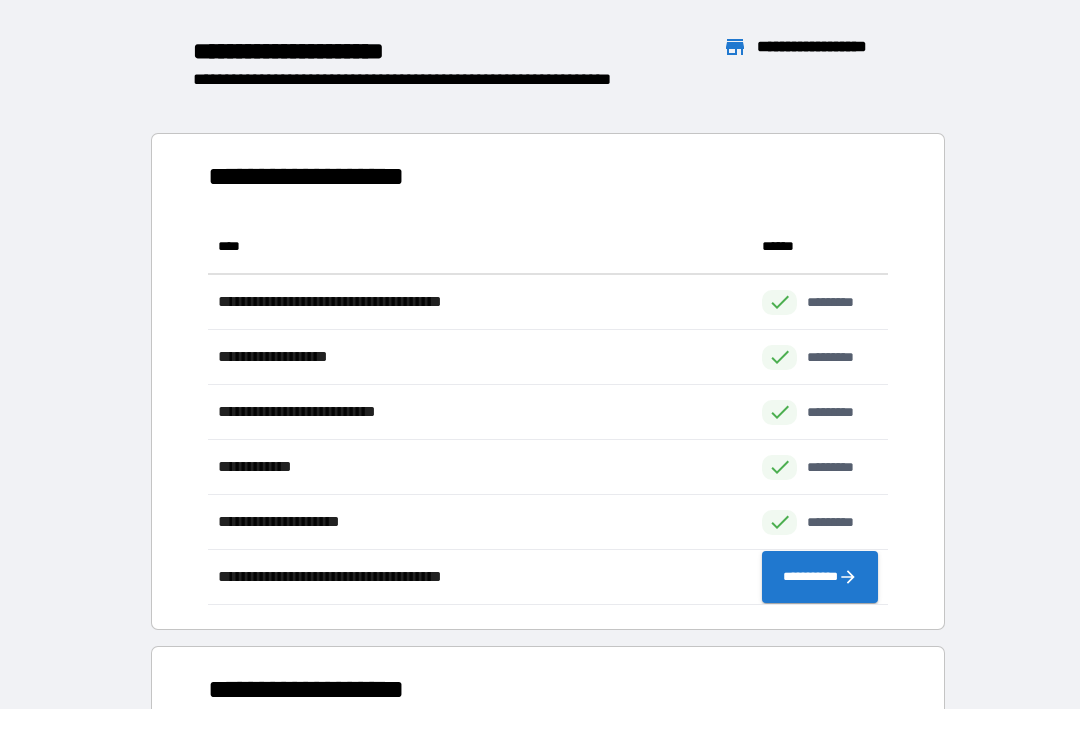 scroll, scrollTop: 386, scrollLeft: 680, axis: both 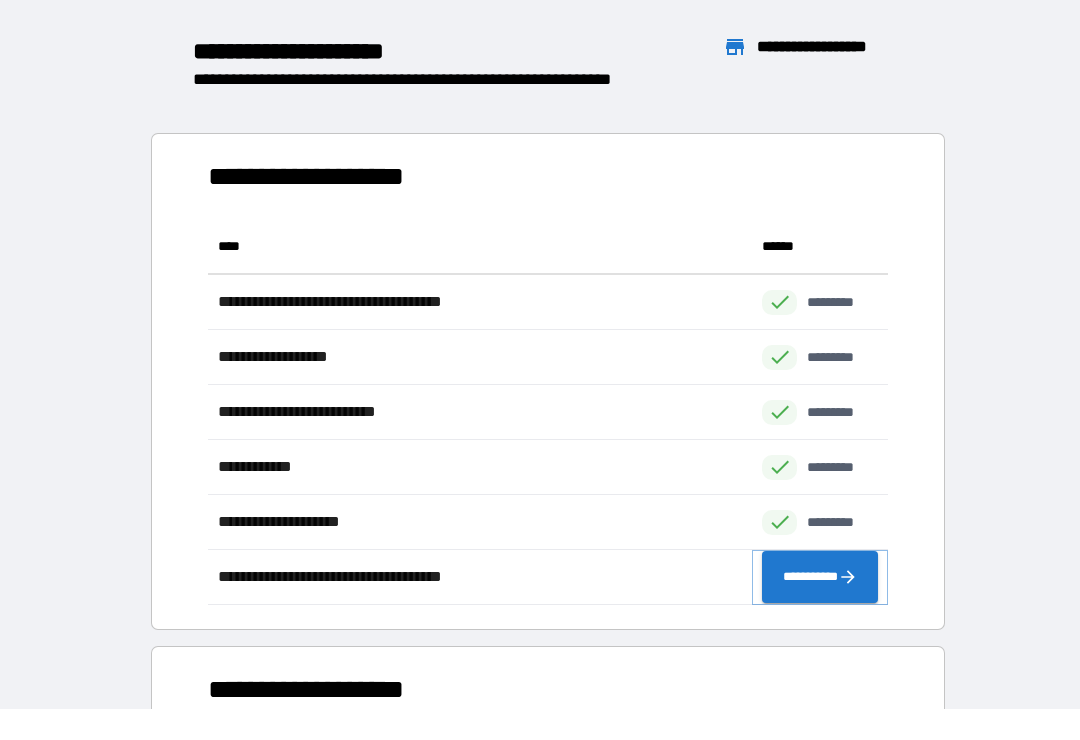 click on "**********" at bounding box center (820, 577) 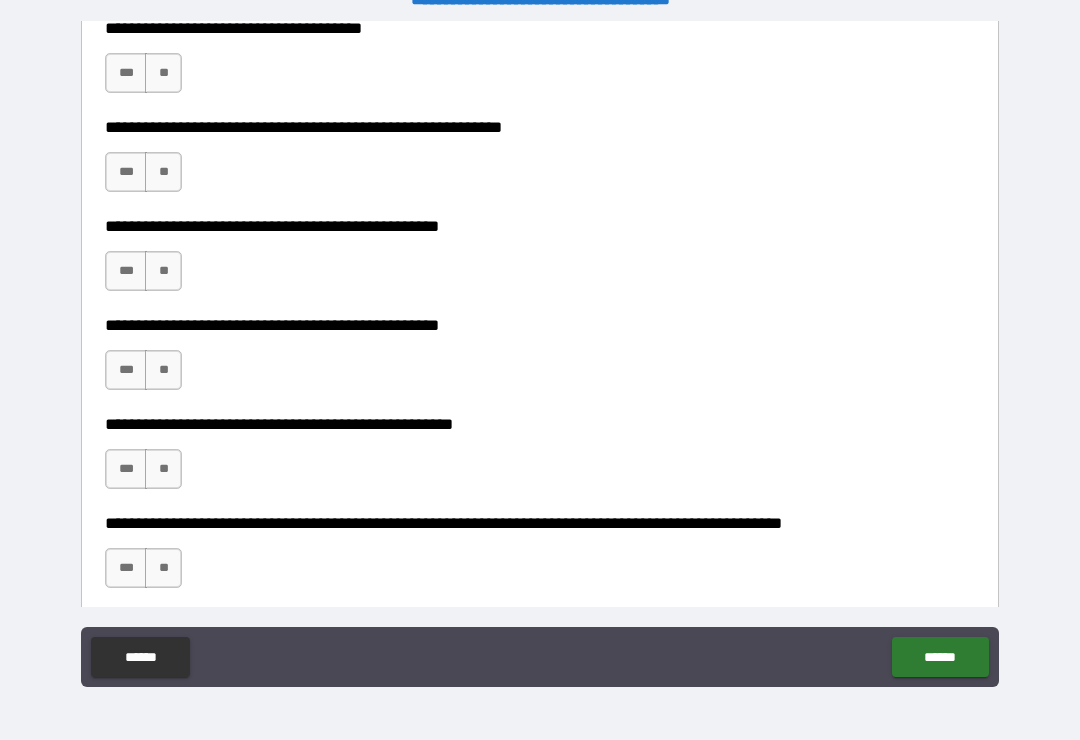 scroll, scrollTop: 480, scrollLeft: 0, axis: vertical 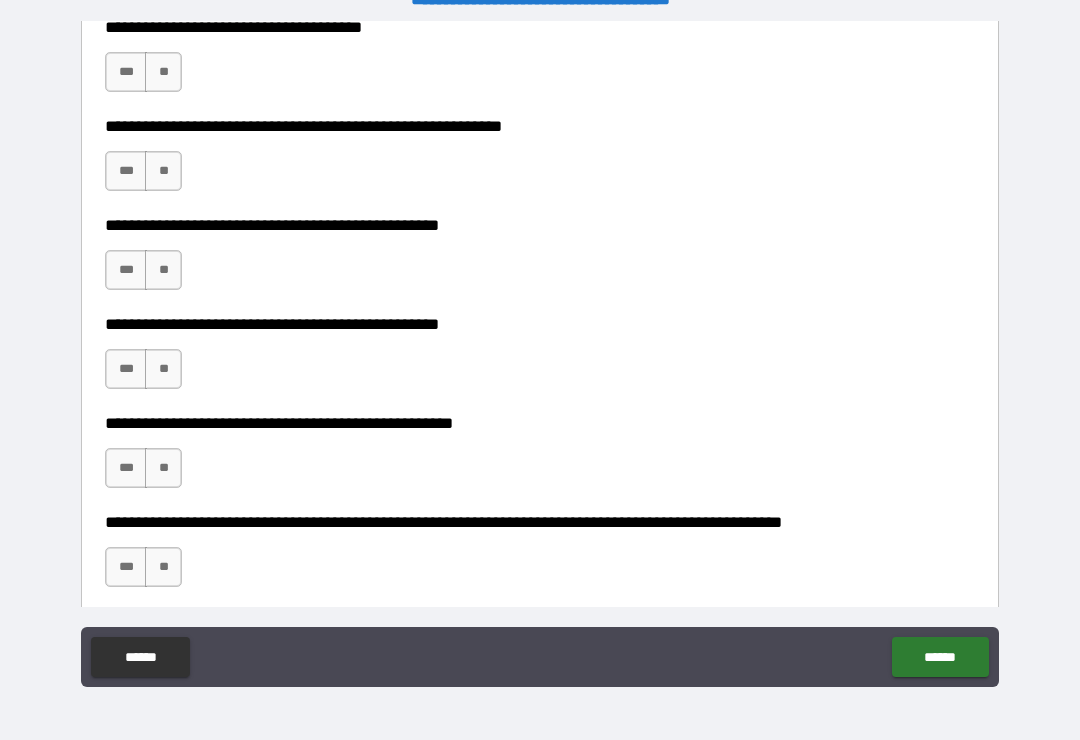 click on "**" at bounding box center (163, 72) 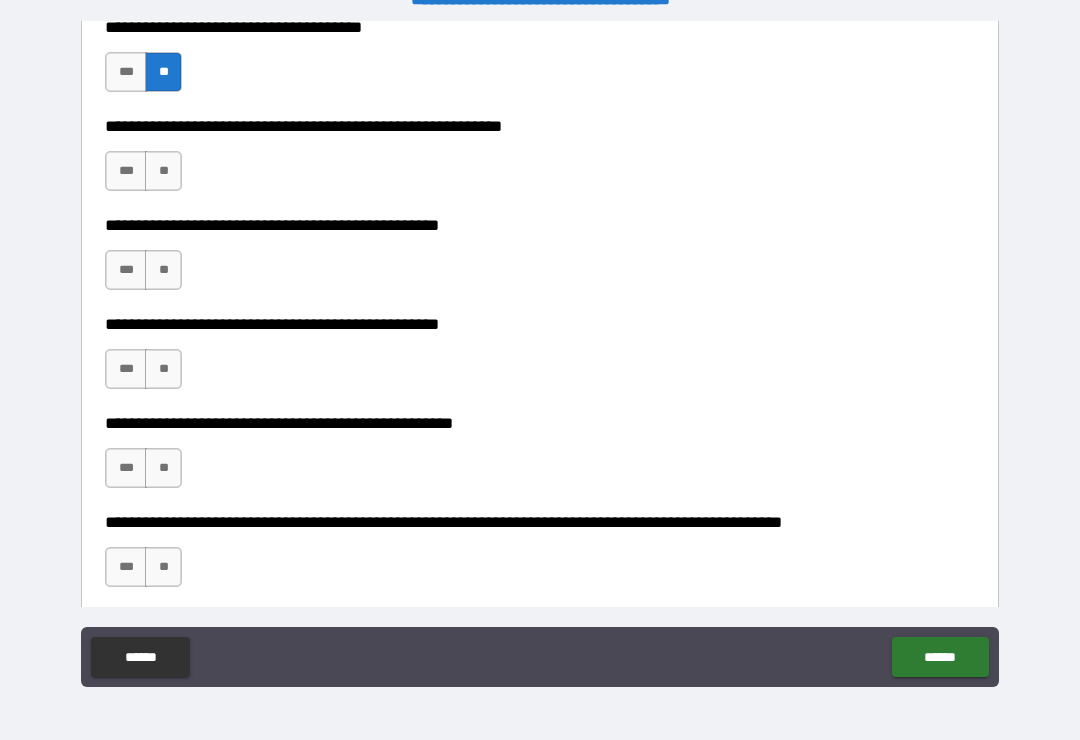 click on "**" at bounding box center [163, 171] 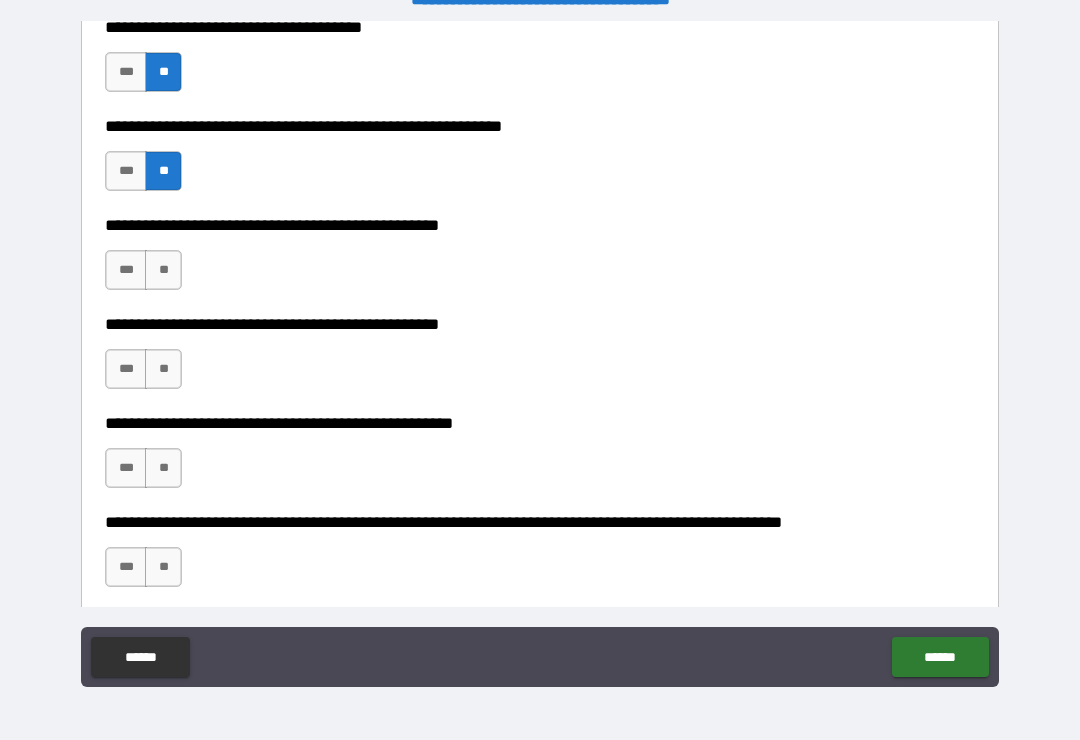click on "**" at bounding box center (163, 270) 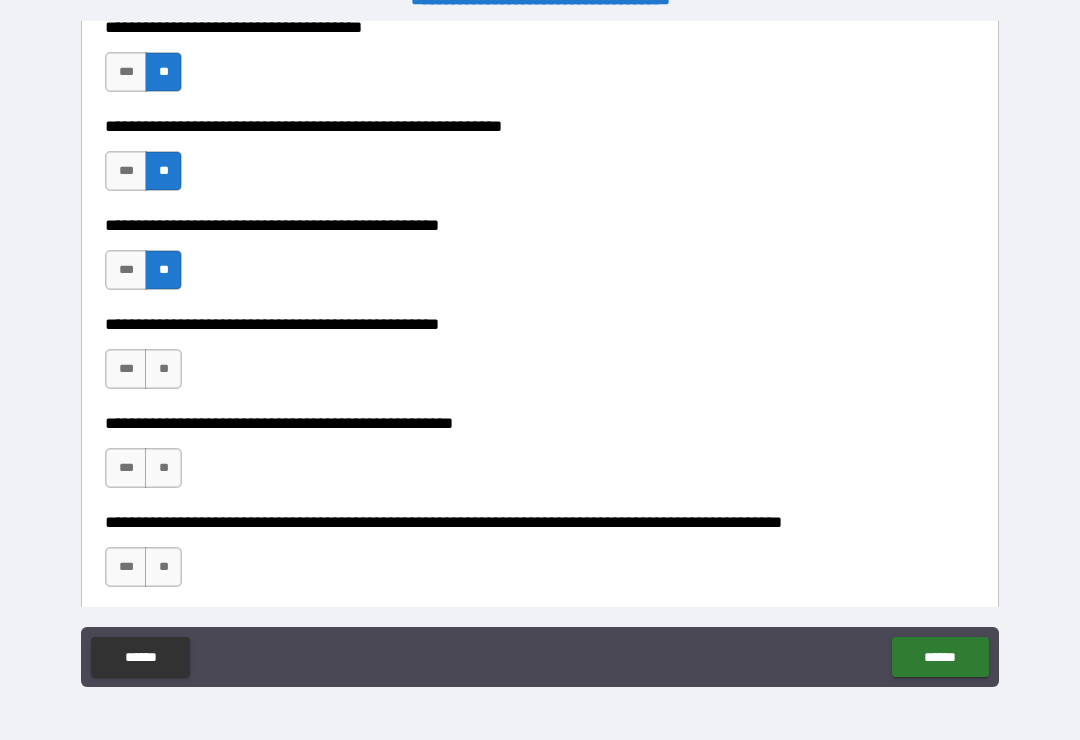 click on "**" at bounding box center [163, 369] 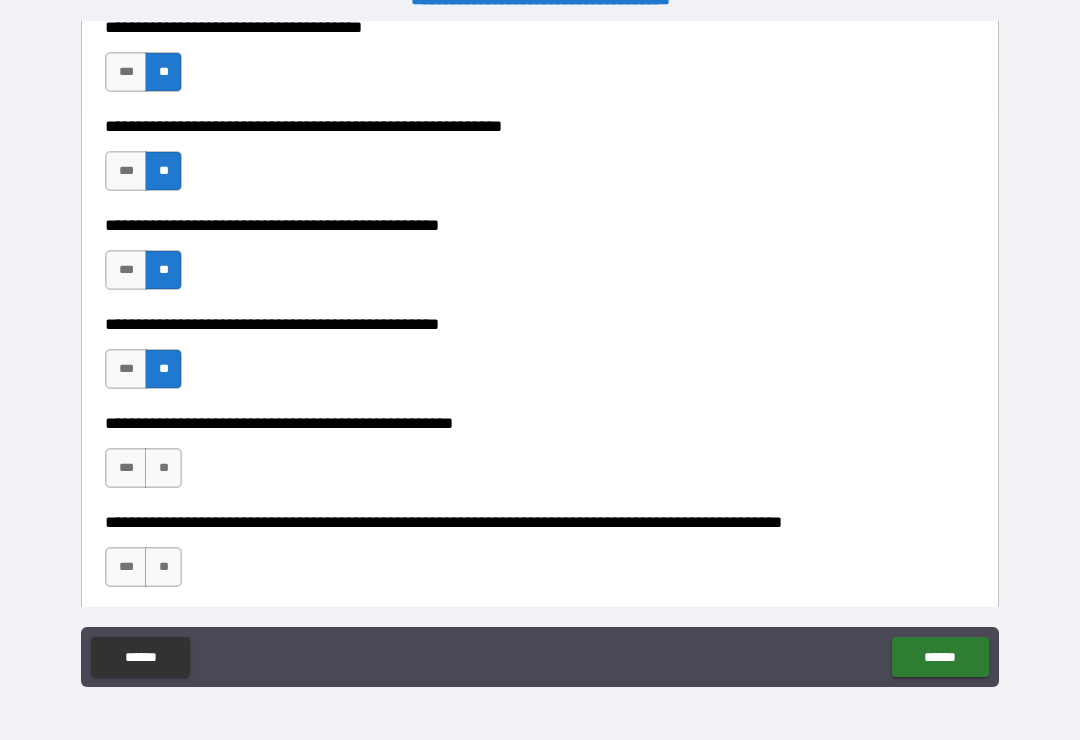 click on "**" at bounding box center [163, 468] 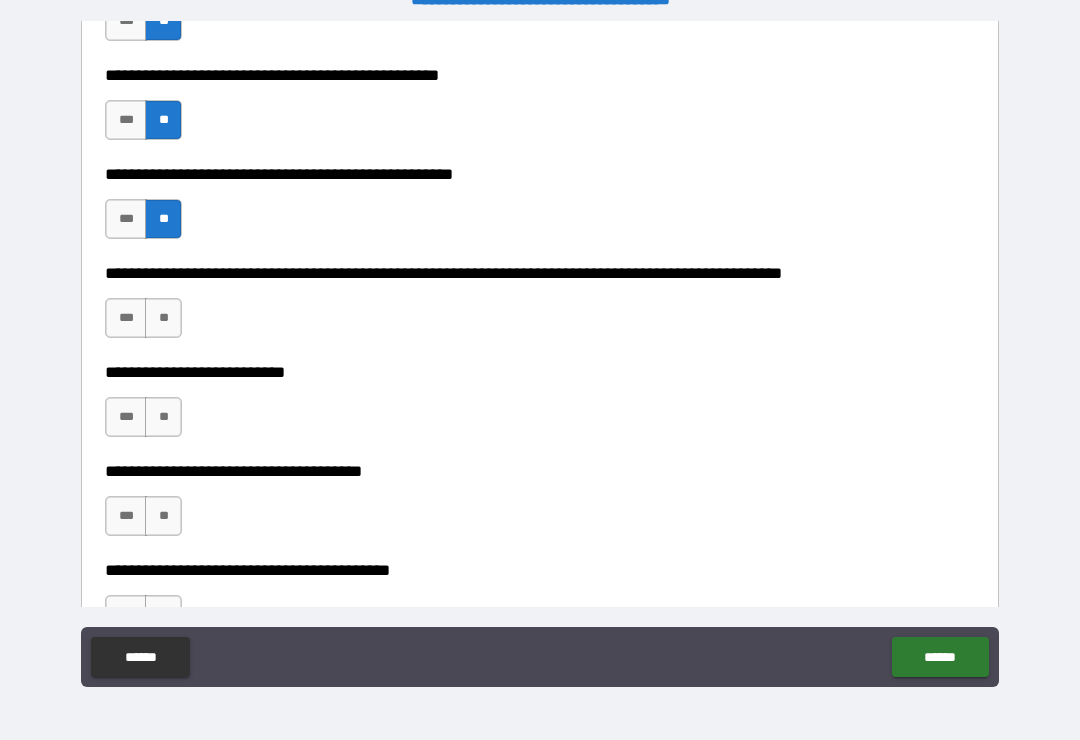 scroll, scrollTop: 731, scrollLeft: 0, axis: vertical 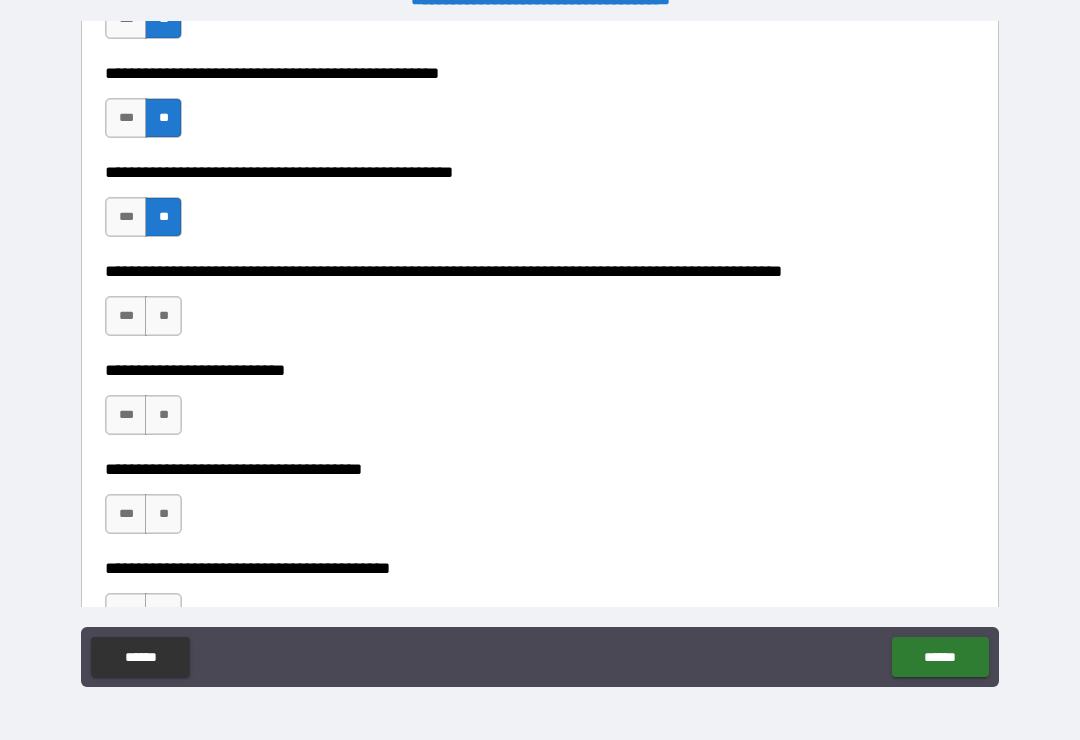 click on "**" at bounding box center [163, 316] 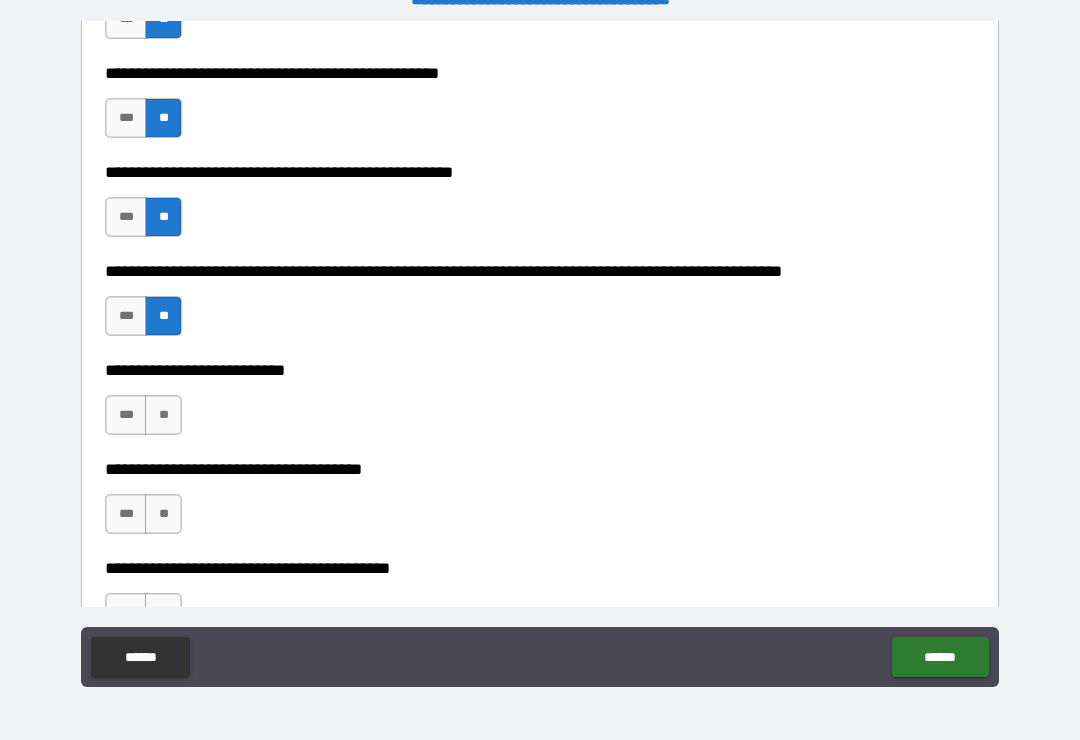 click on "**" at bounding box center [163, 415] 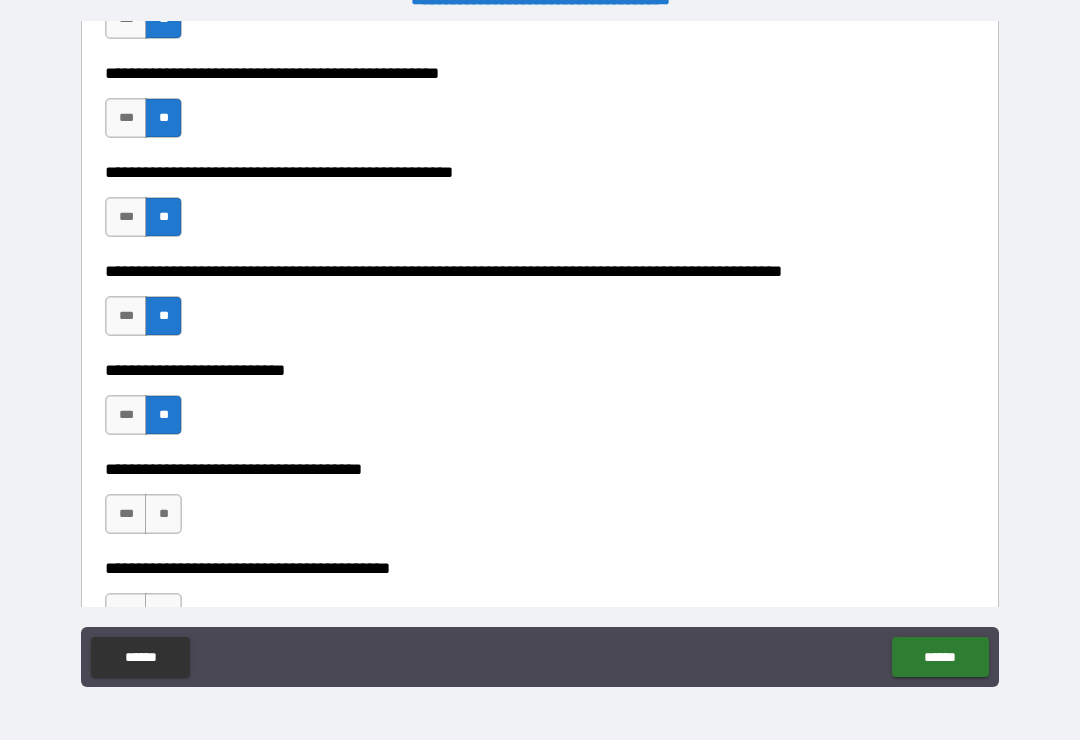 click on "**" at bounding box center [163, 514] 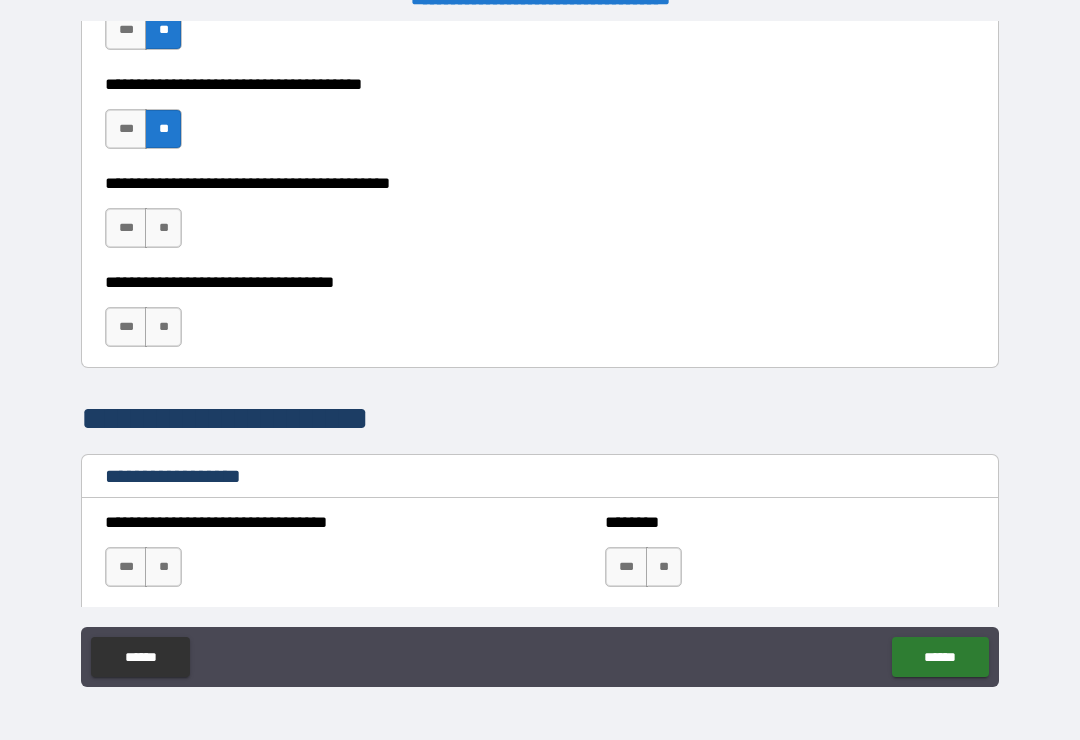 scroll, scrollTop: 1117, scrollLeft: 0, axis: vertical 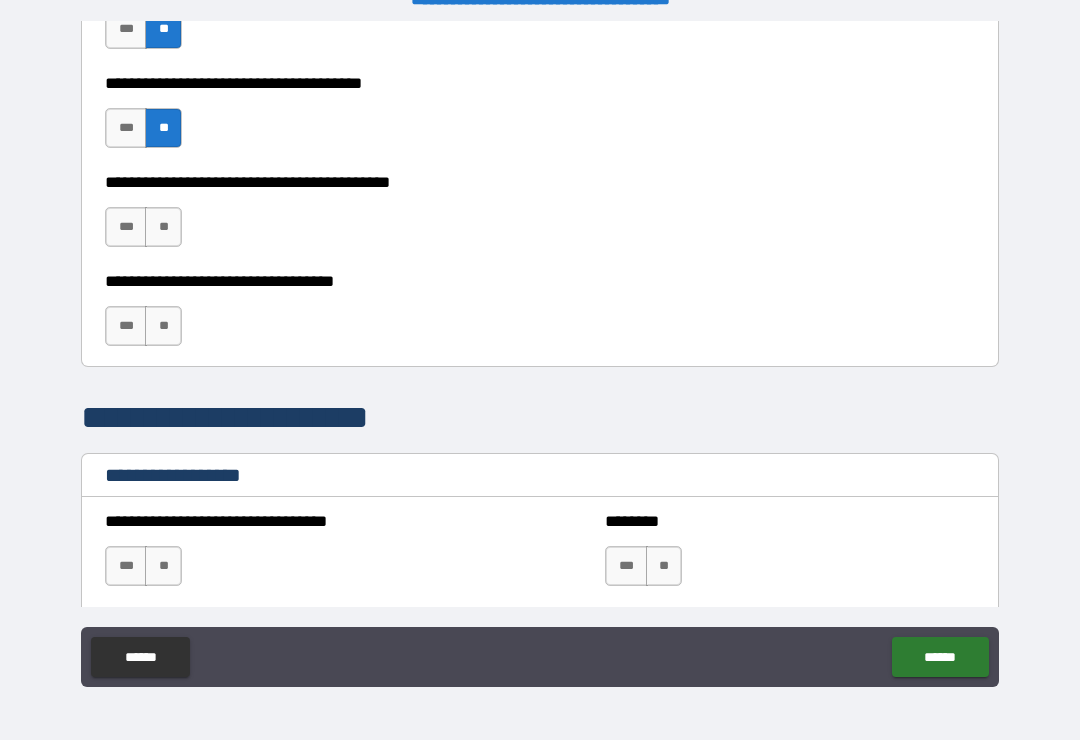 click on "**" at bounding box center (163, 227) 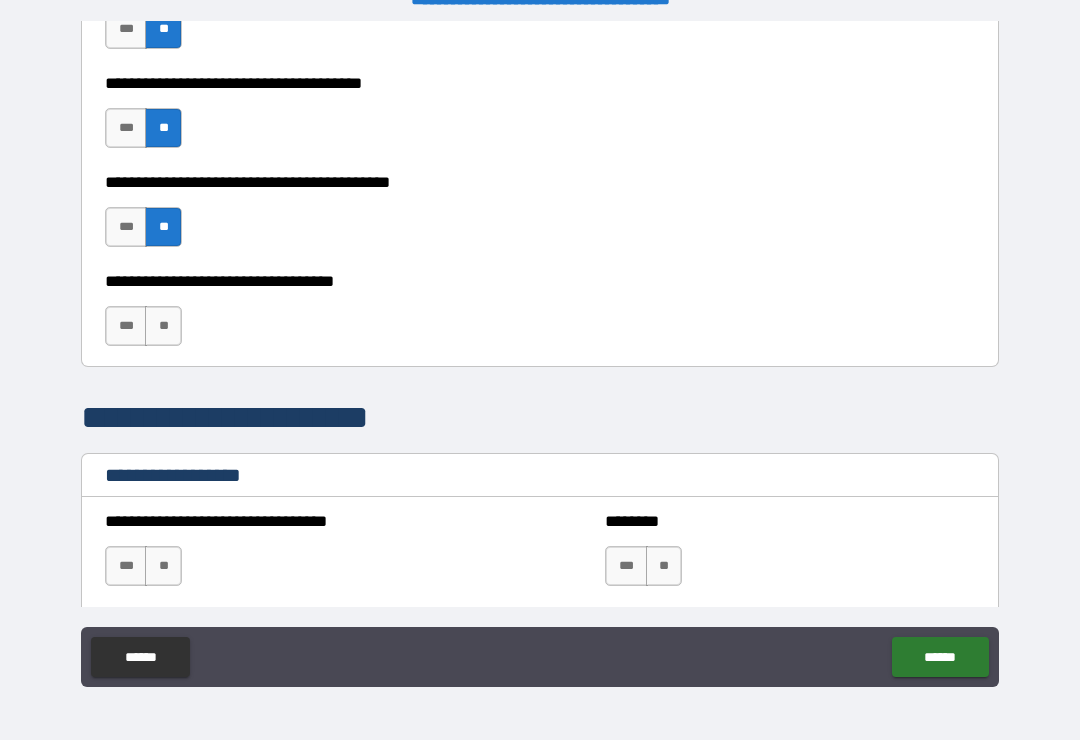 click on "**" at bounding box center (163, 326) 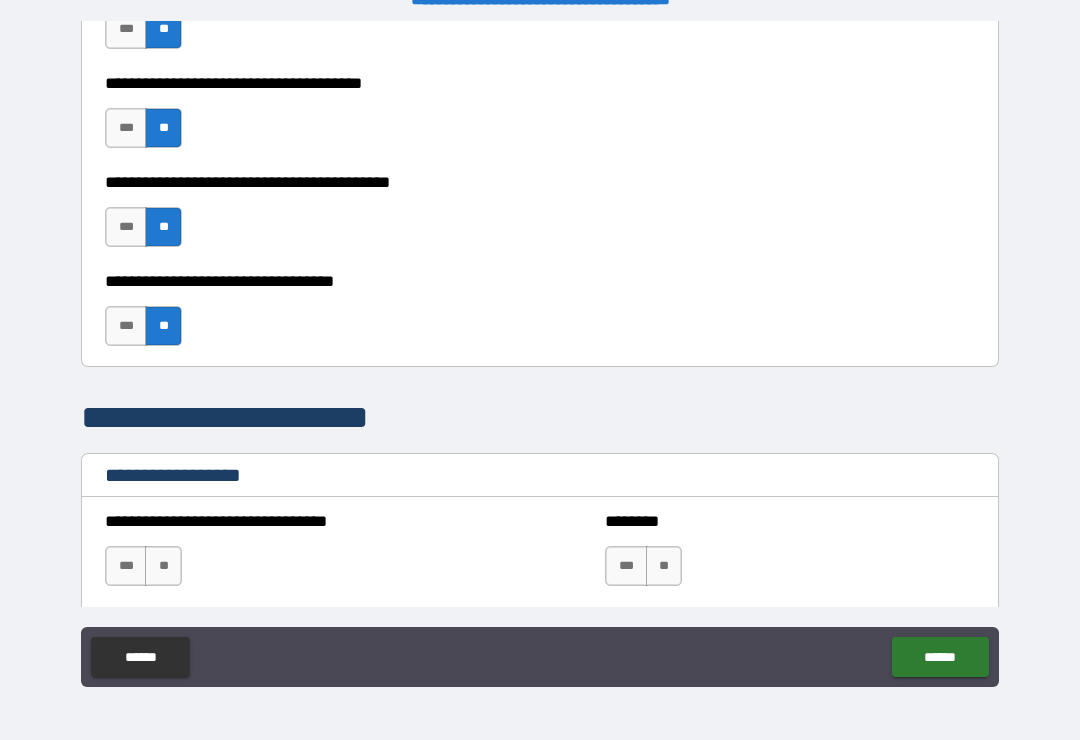 click on "**" at bounding box center [163, 566] 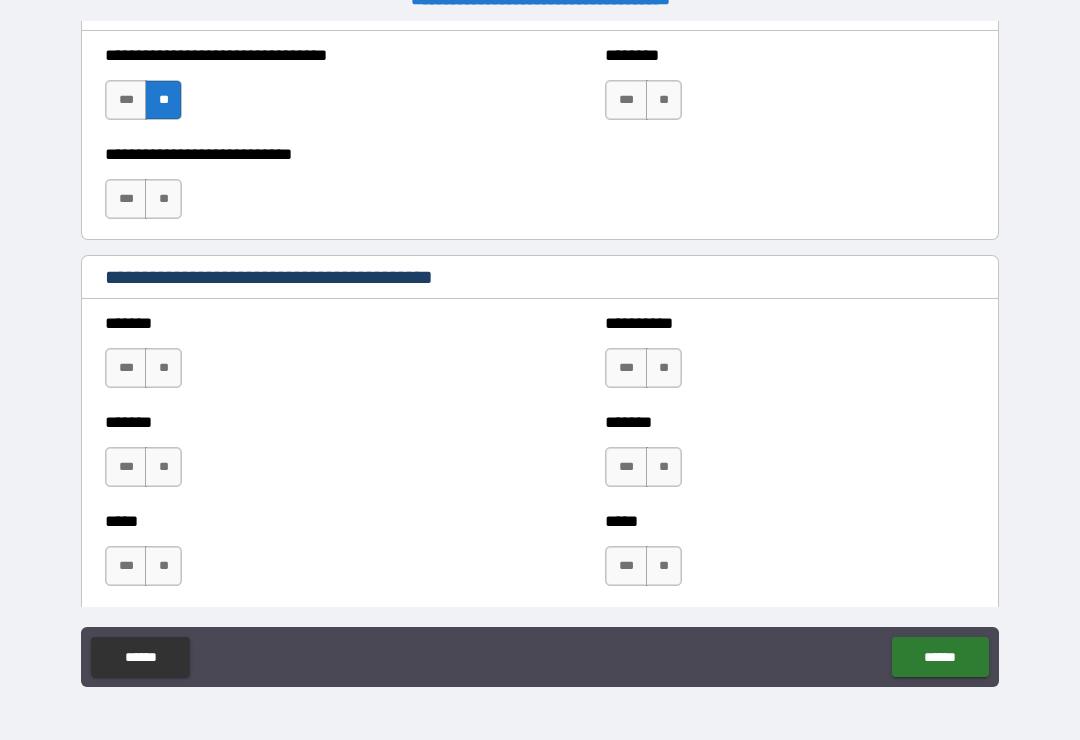 scroll, scrollTop: 1584, scrollLeft: 0, axis: vertical 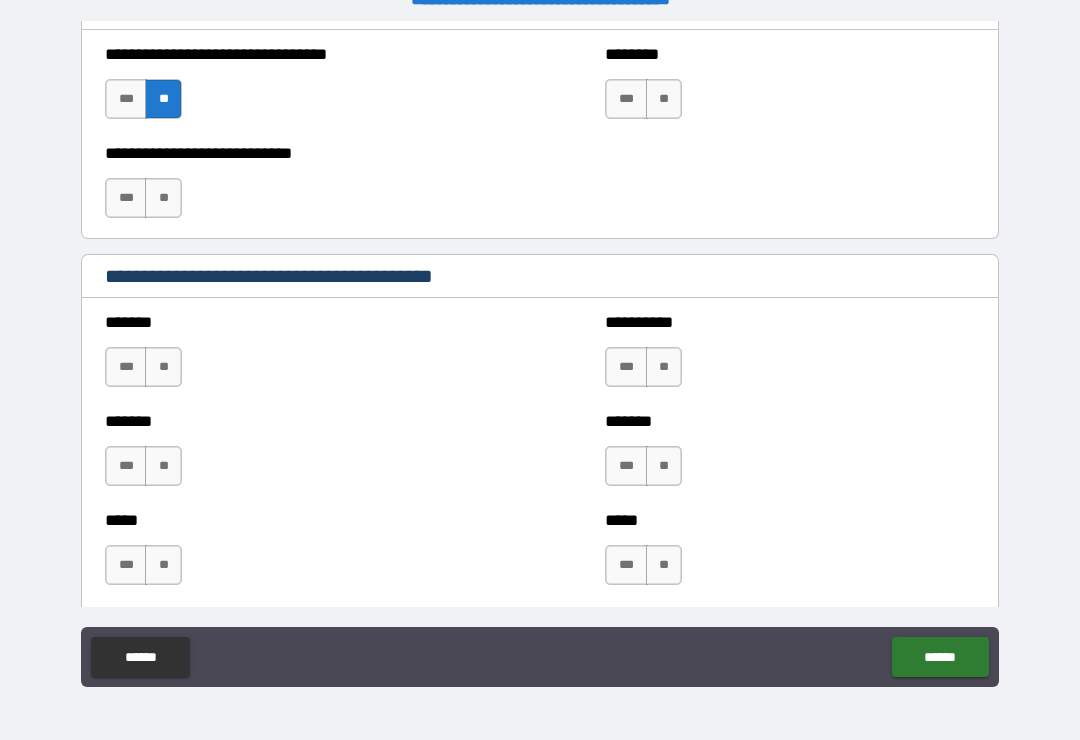 click on "***" at bounding box center (126, 198) 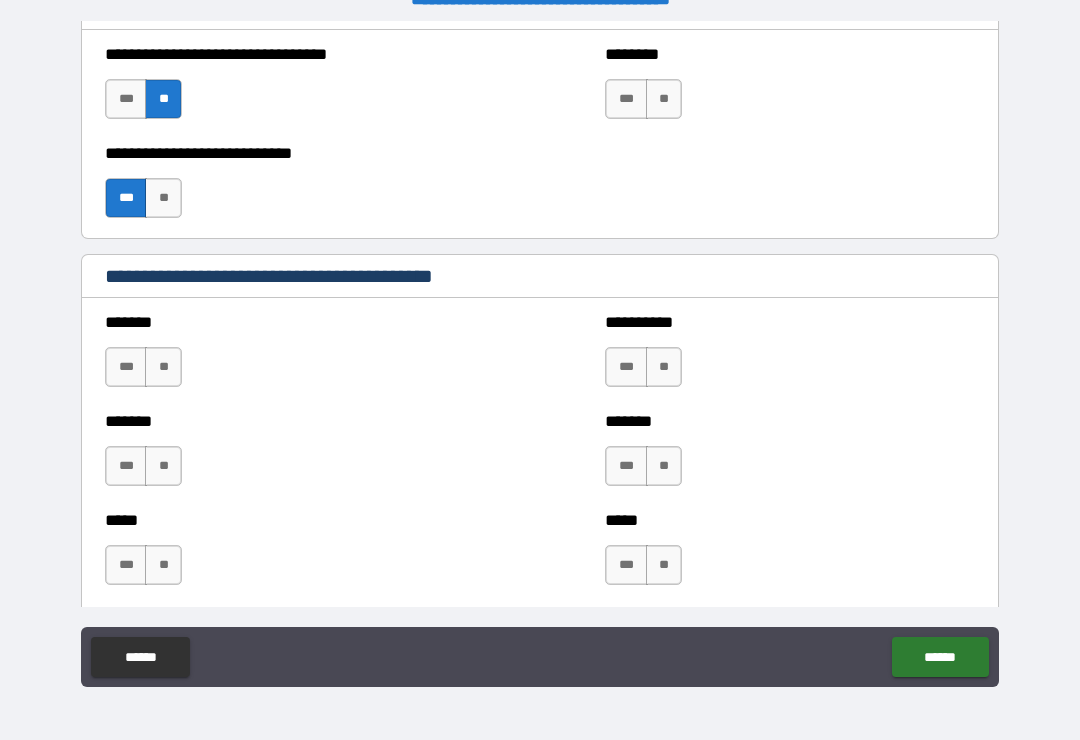 click on "**" at bounding box center [163, 367] 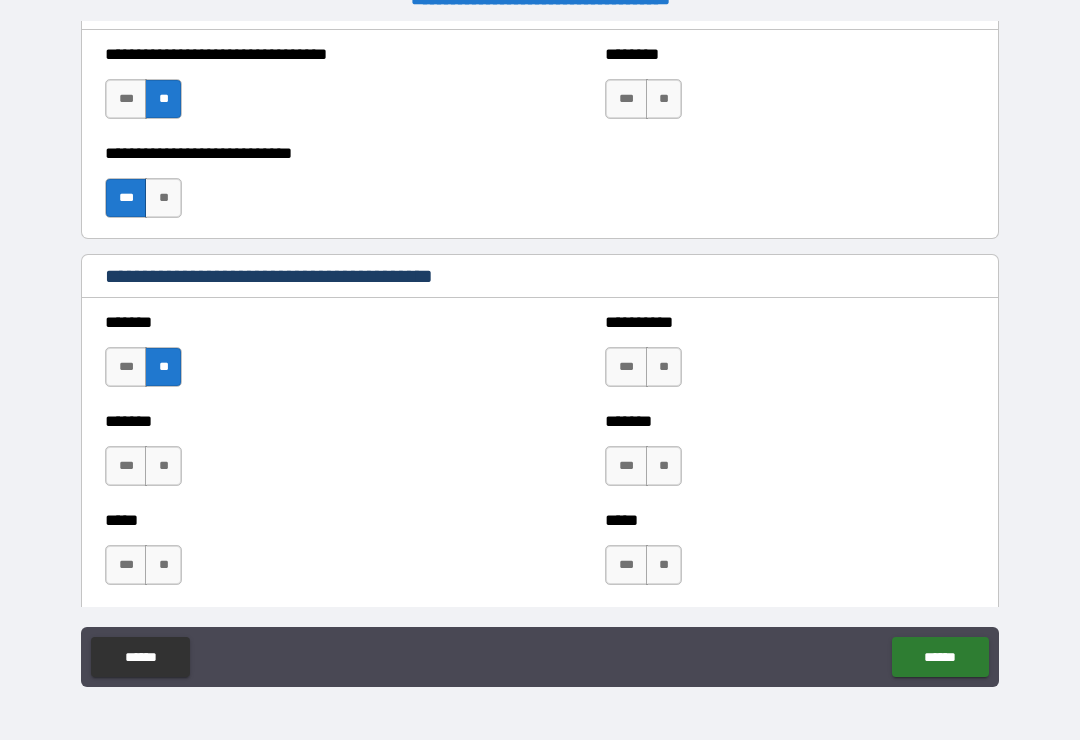 click on "**" at bounding box center (163, 466) 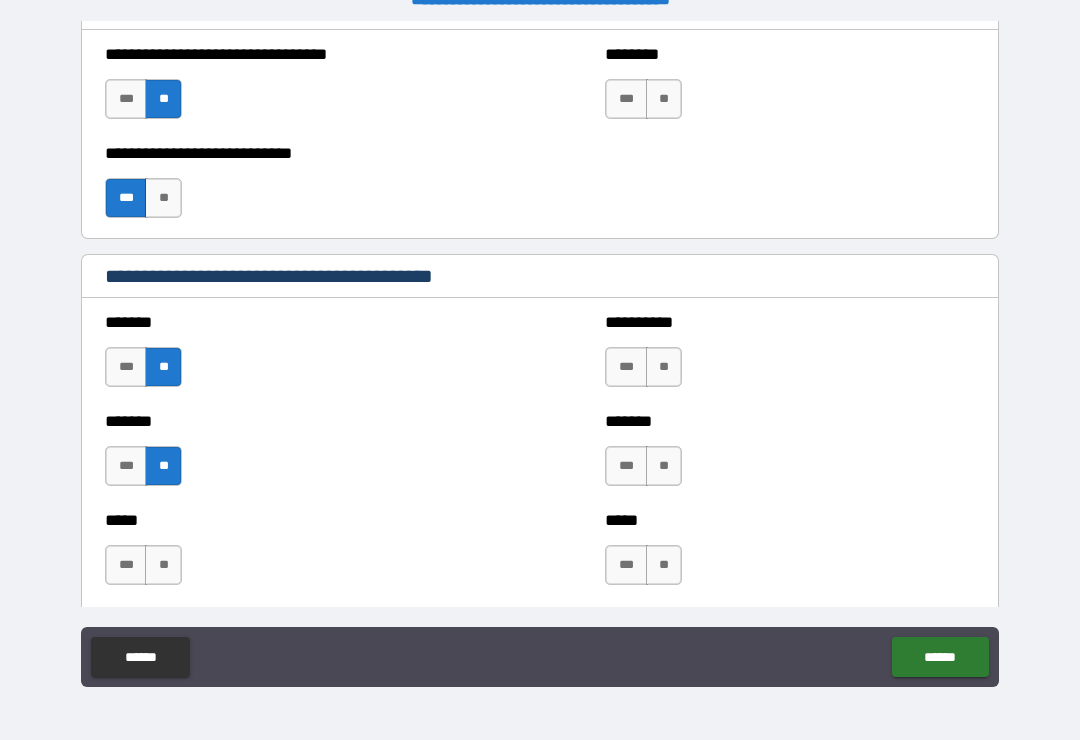 click on "**" at bounding box center (163, 565) 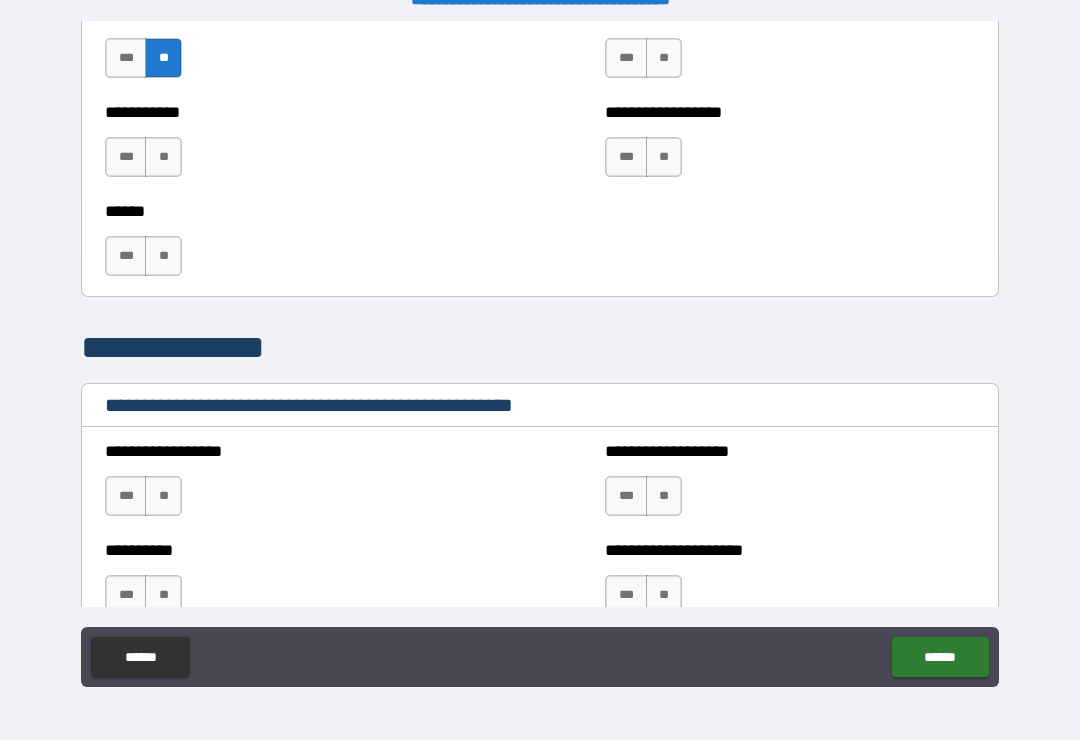 scroll, scrollTop: 2071, scrollLeft: 0, axis: vertical 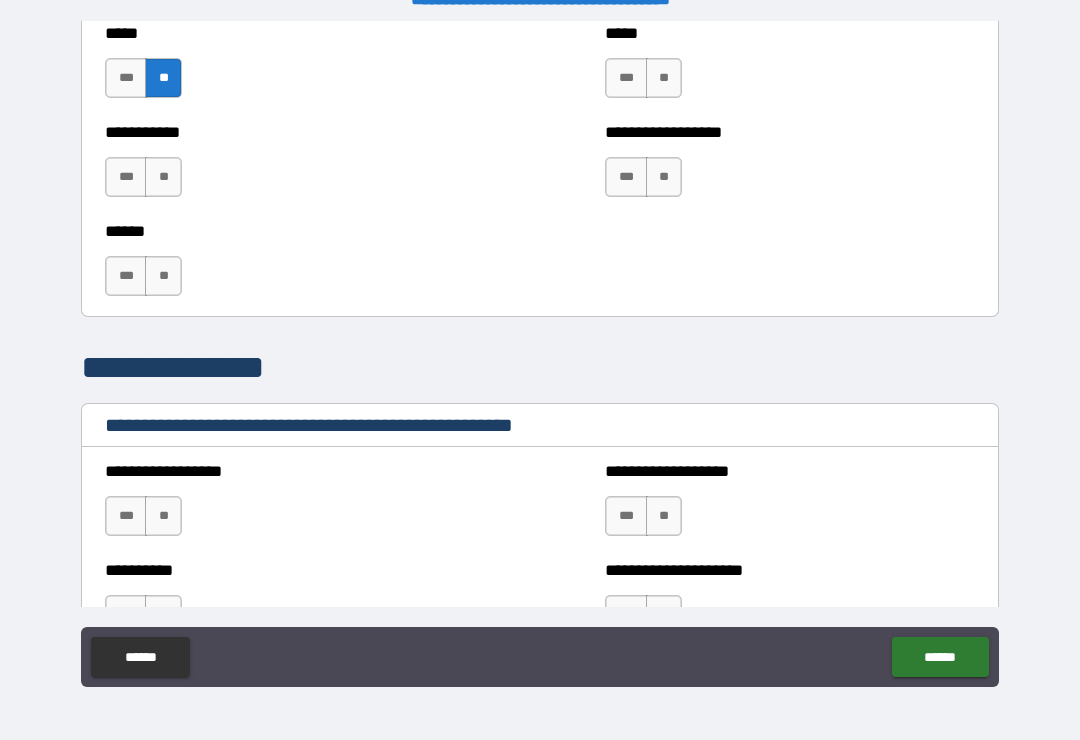 click on "**" at bounding box center (163, 177) 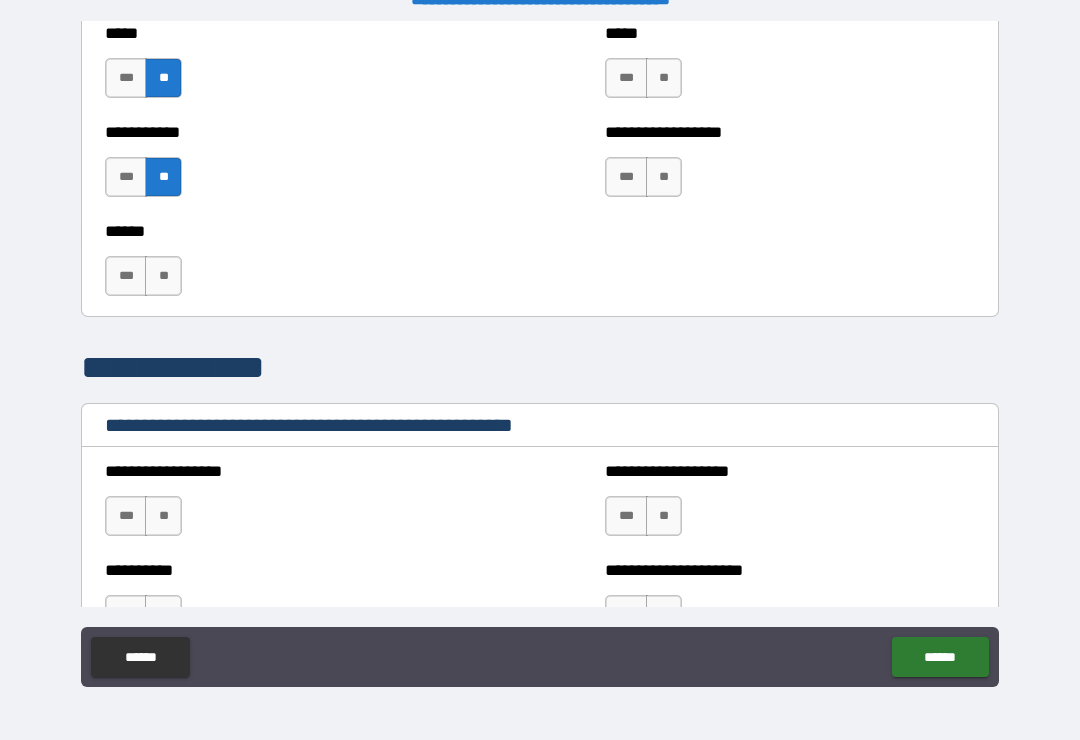 click on "**" at bounding box center [163, 276] 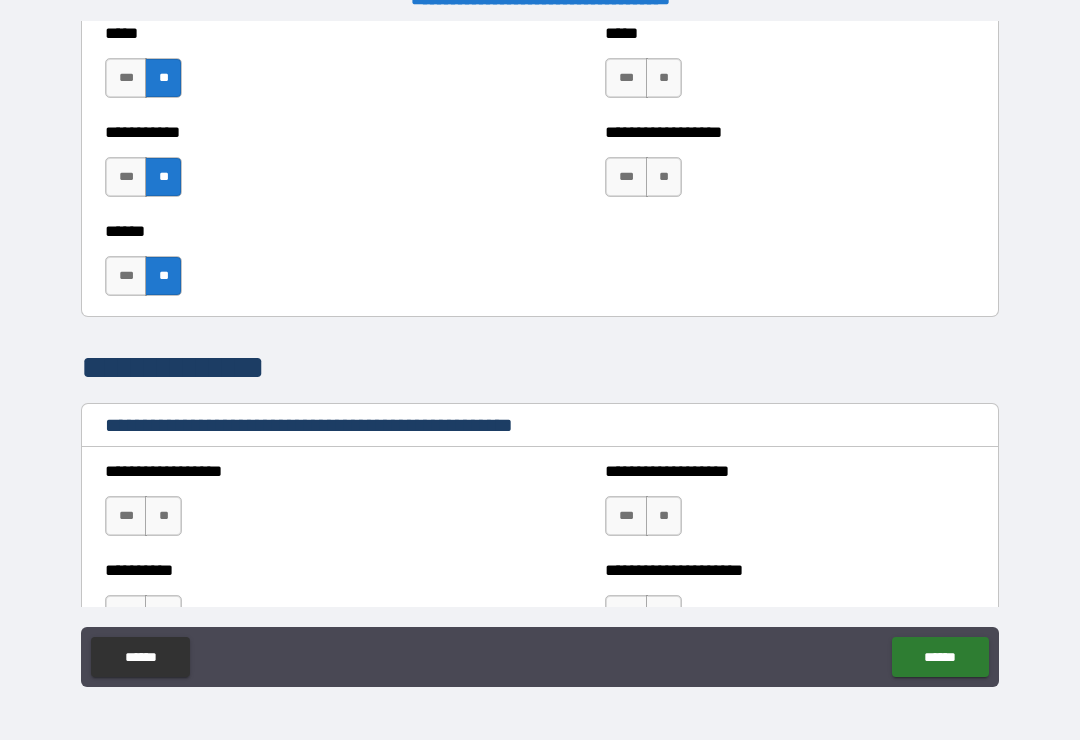 click on "**" at bounding box center [163, 516] 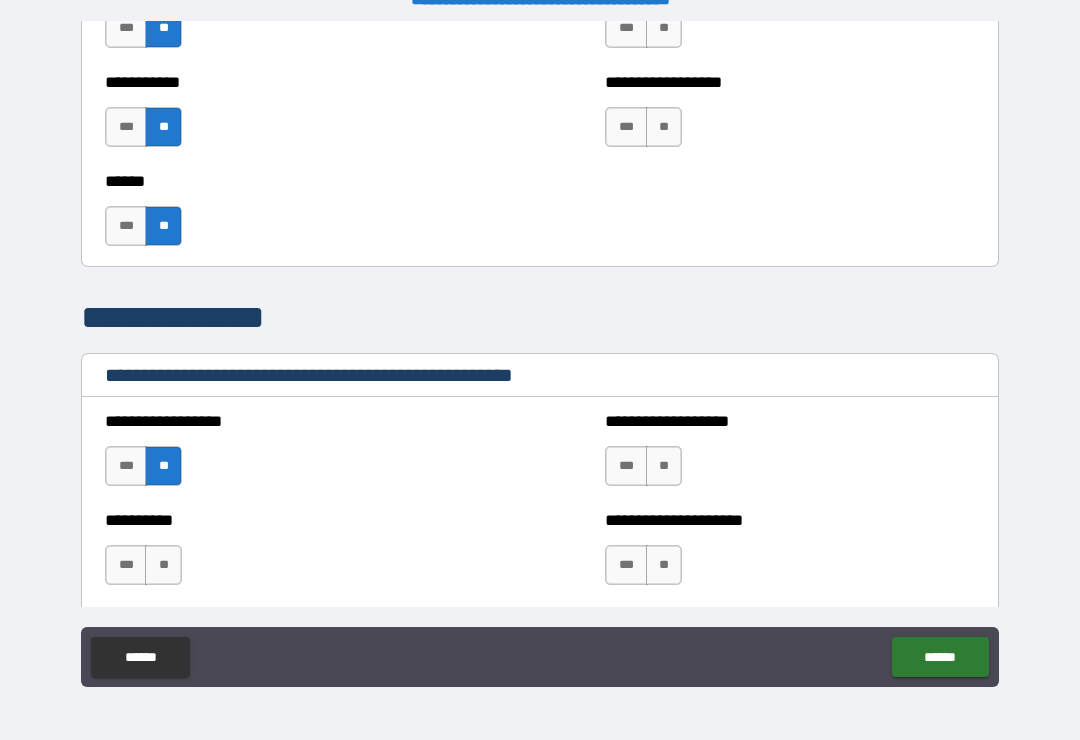 scroll, scrollTop: 2128, scrollLeft: 0, axis: vertical 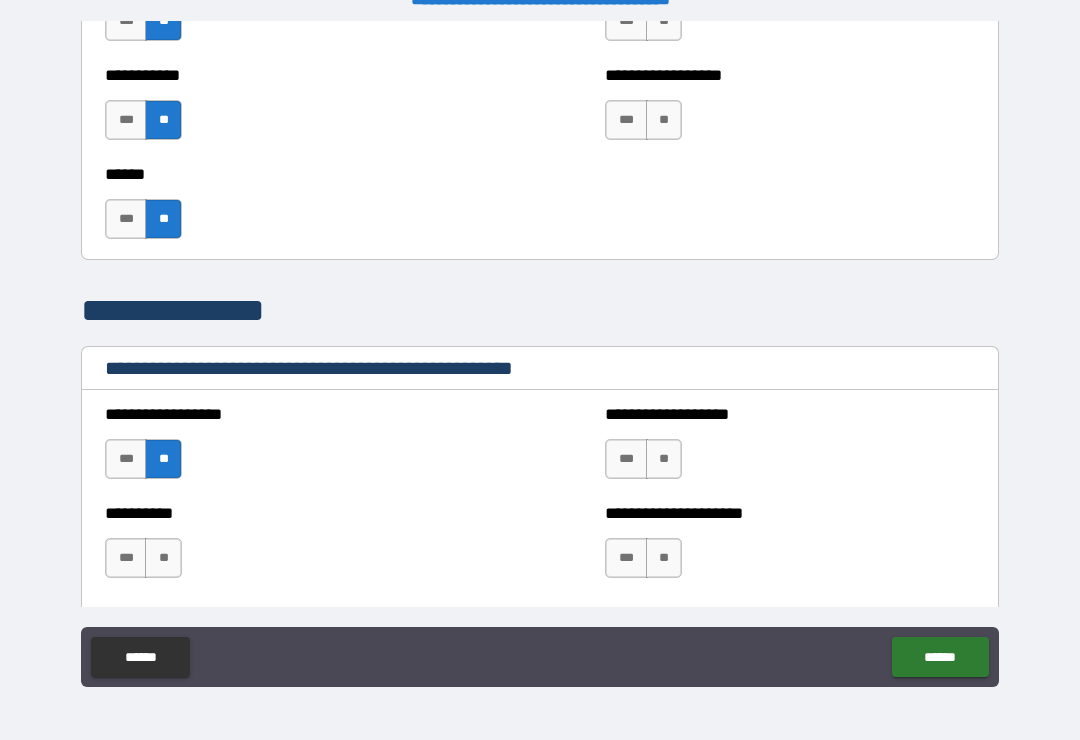 click on "**" at bounding box center [664, 459] 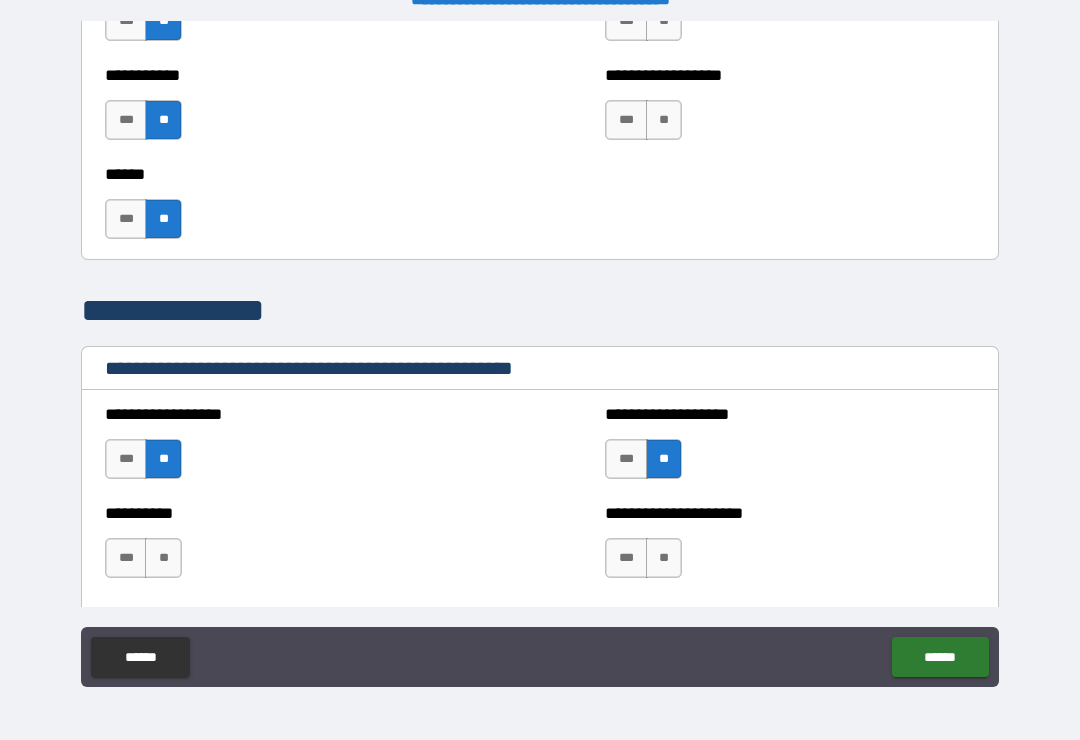 click on "**" at bounding box center (664, 558) 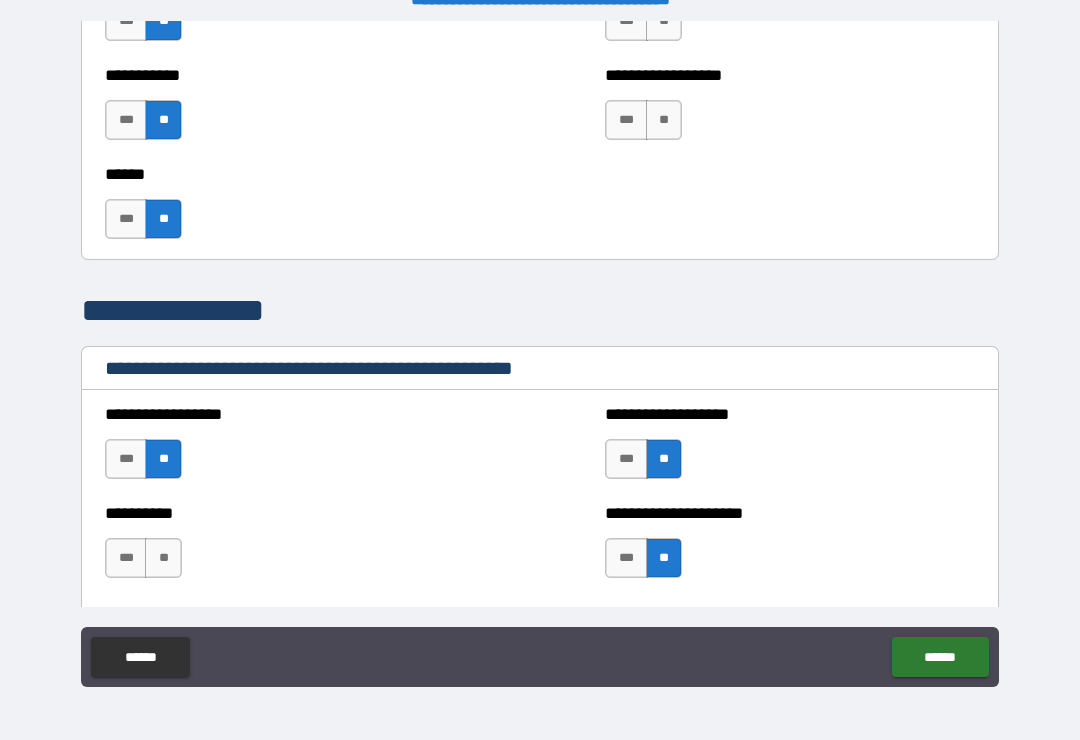 click on "**" at bounding box center [163, 558] 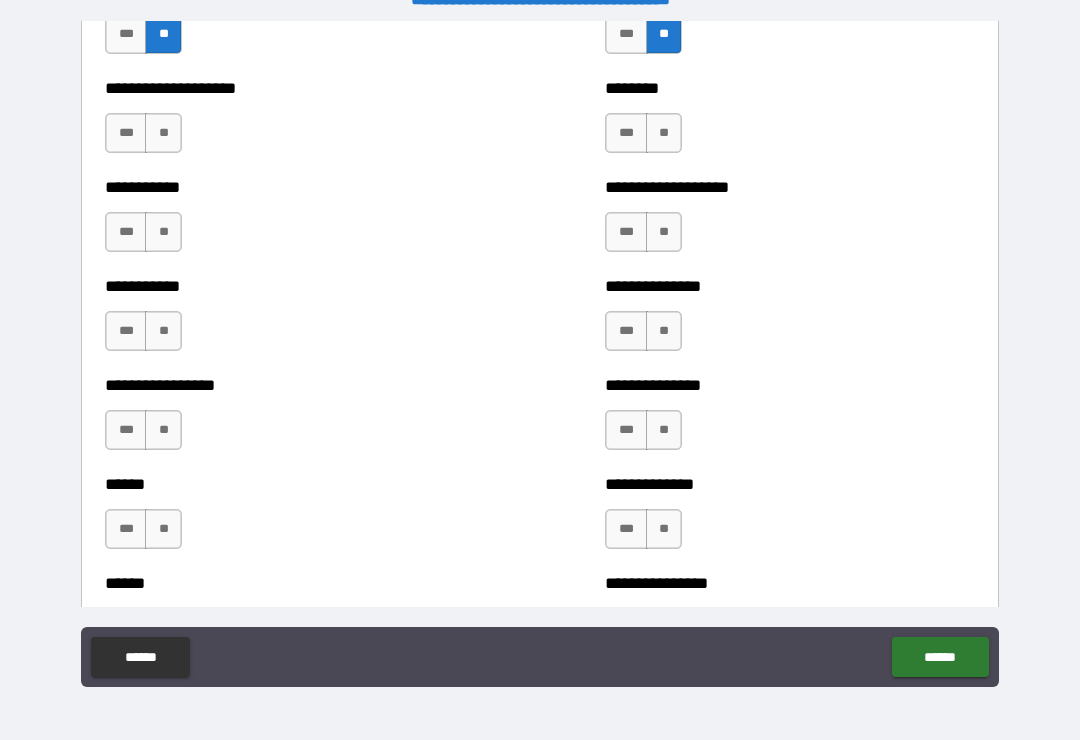 scroll, scrollTop: 2651, scrollLeft: 0, axis: vertical 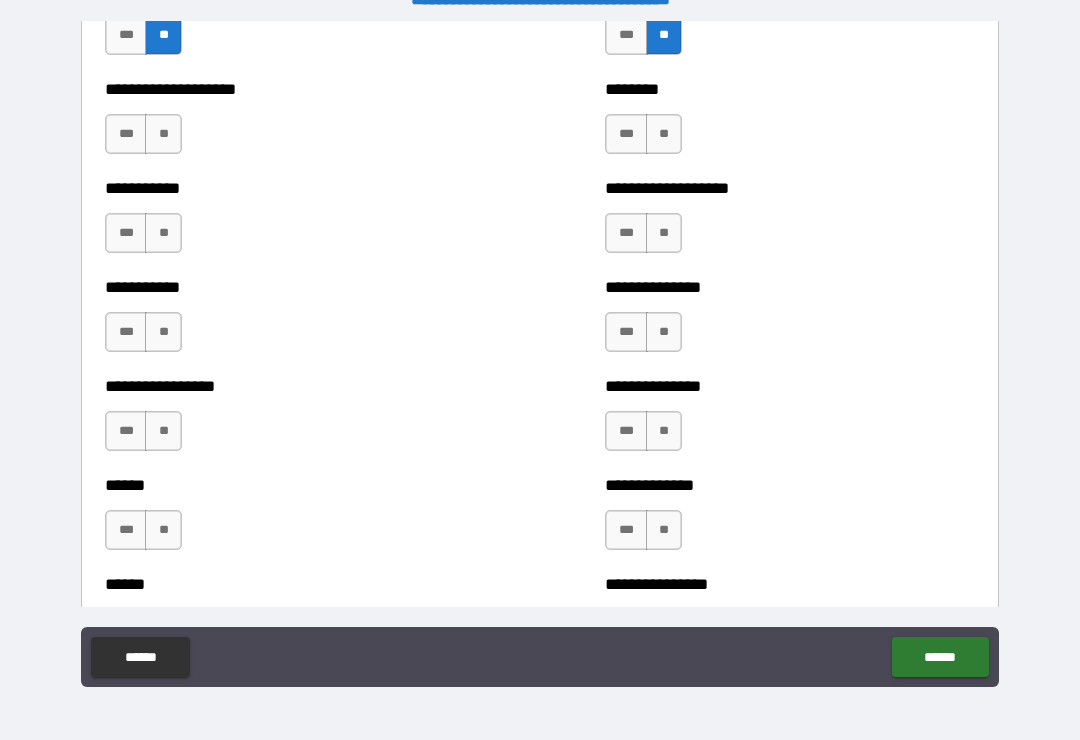 click on "**" at bounding box center (163, 134) 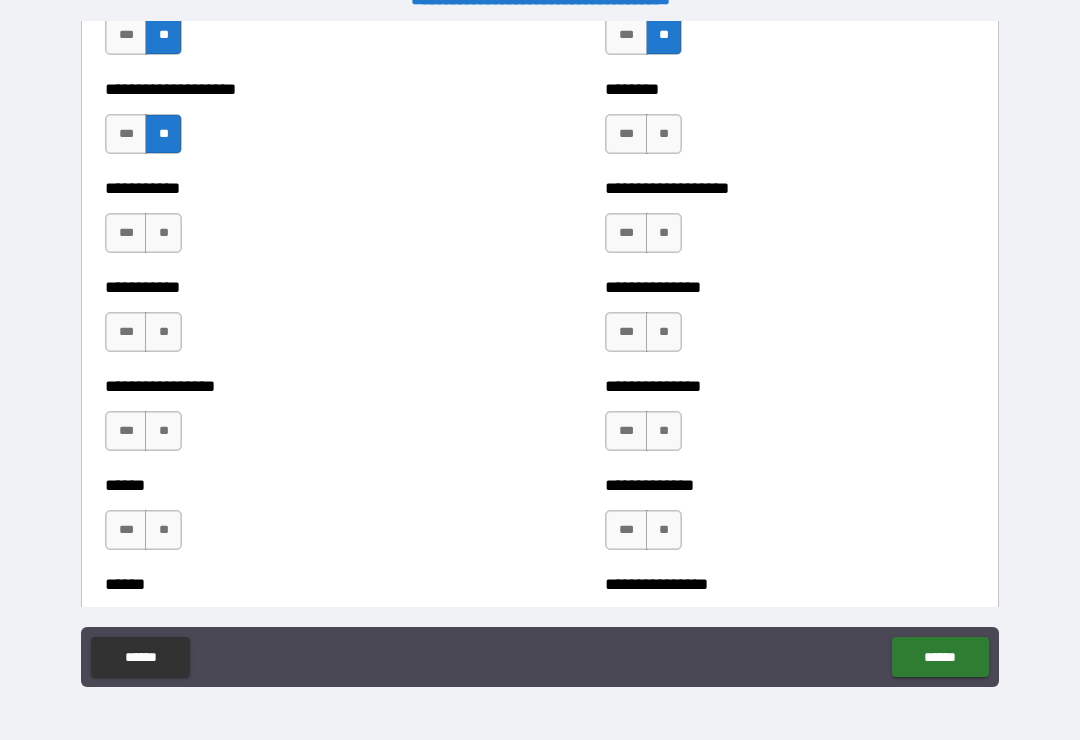 click on "**" at bounding box center (163, 233) 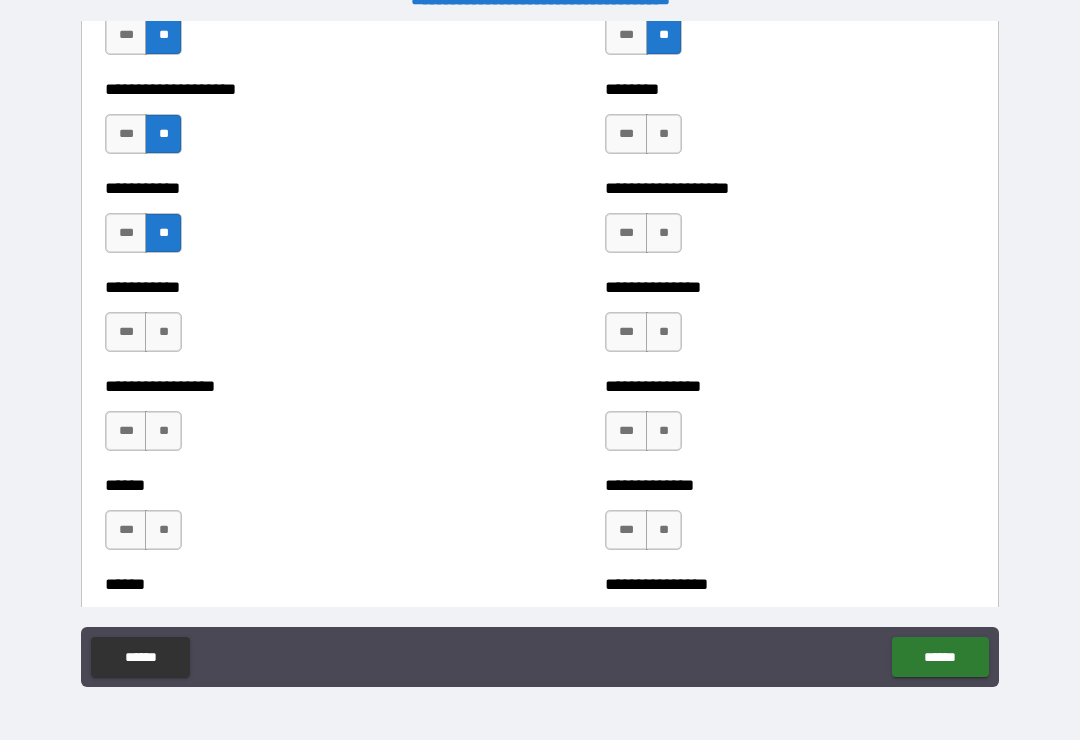 click on "**" at bounding box center [163, 332] 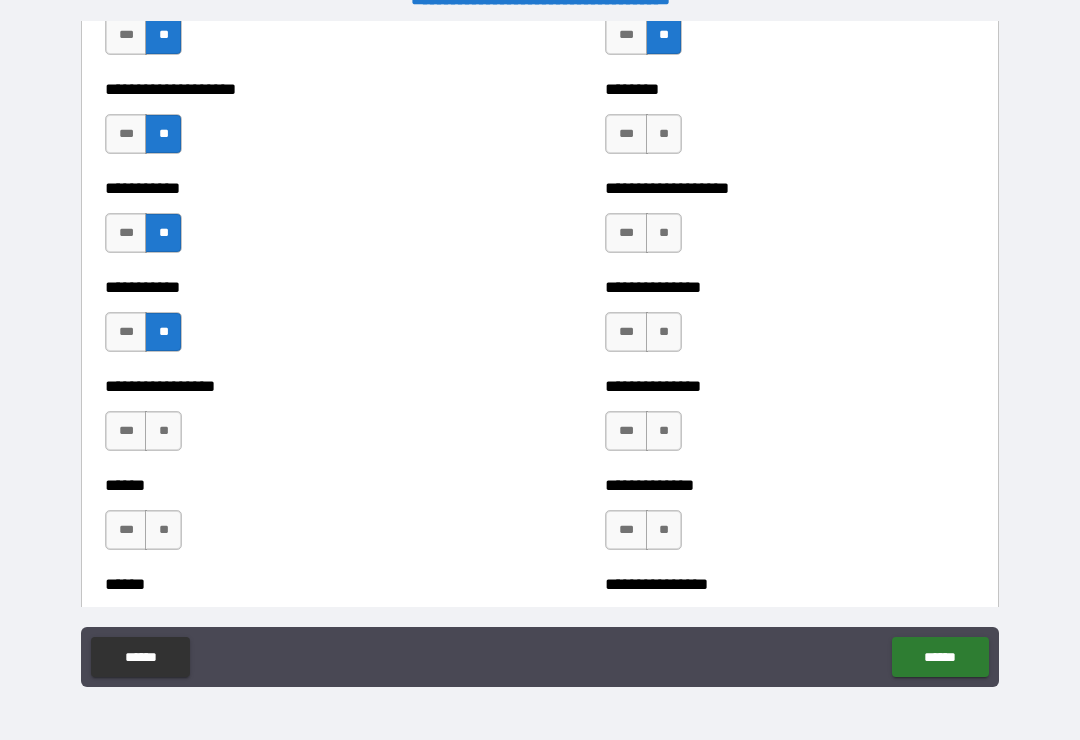 click on "**" at bounding box center (163, 431) 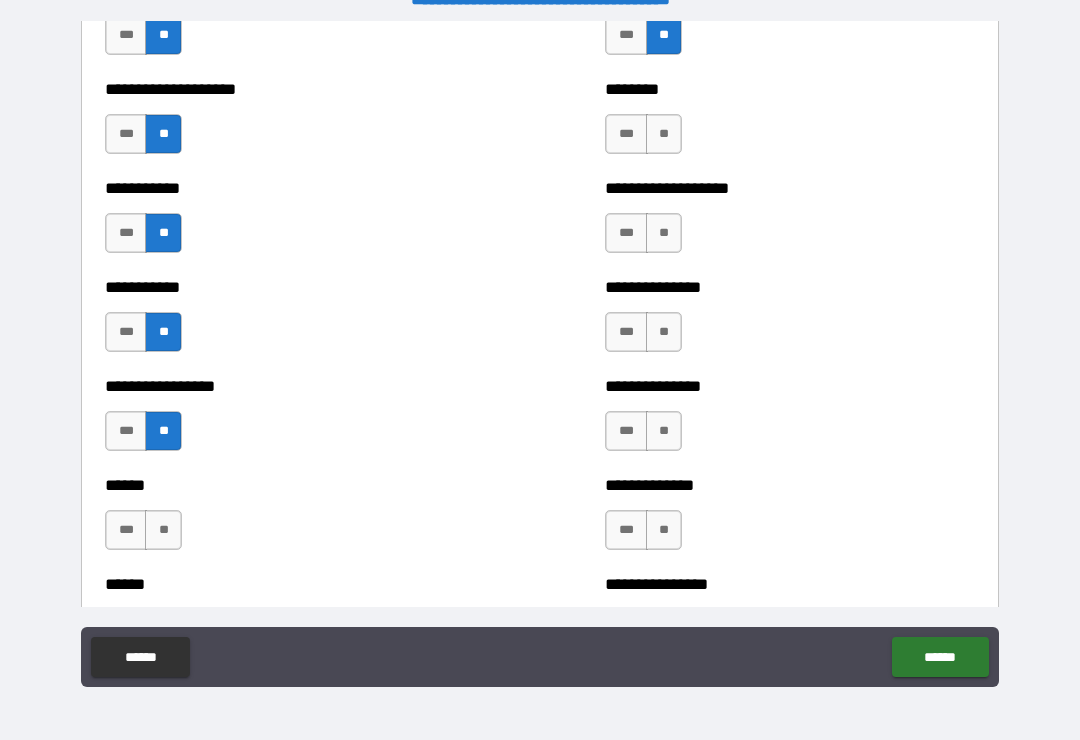 click on "**" at bounding box center (163, 530) 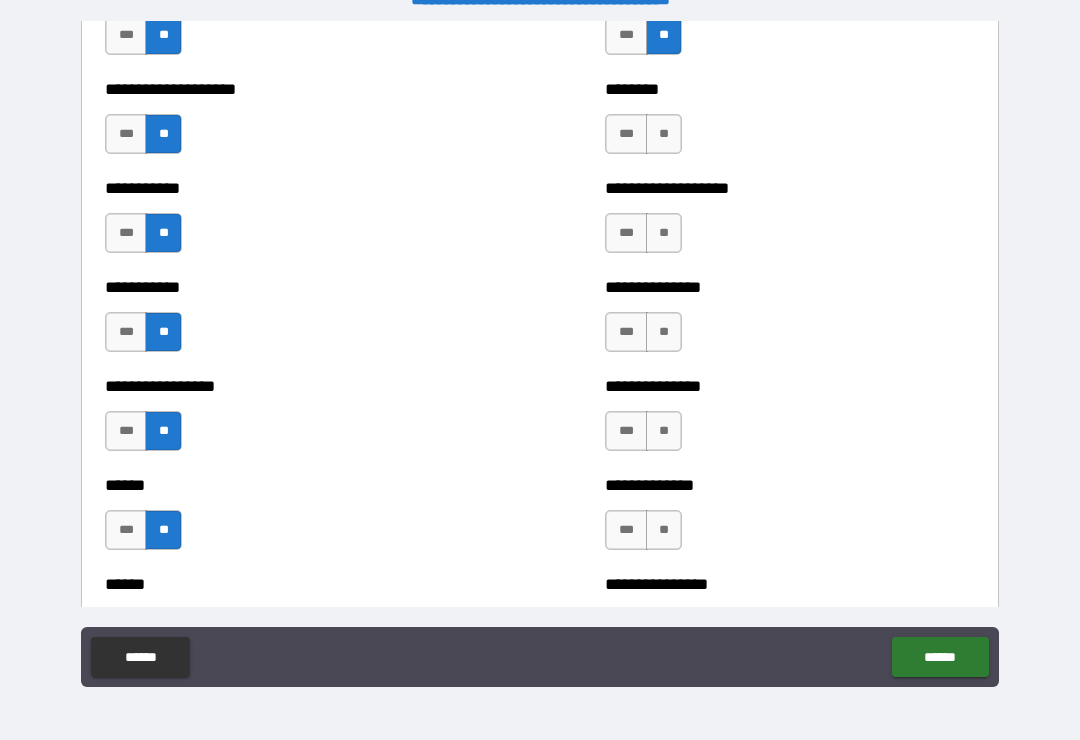 click on "**" at bounding box center (664, 134) 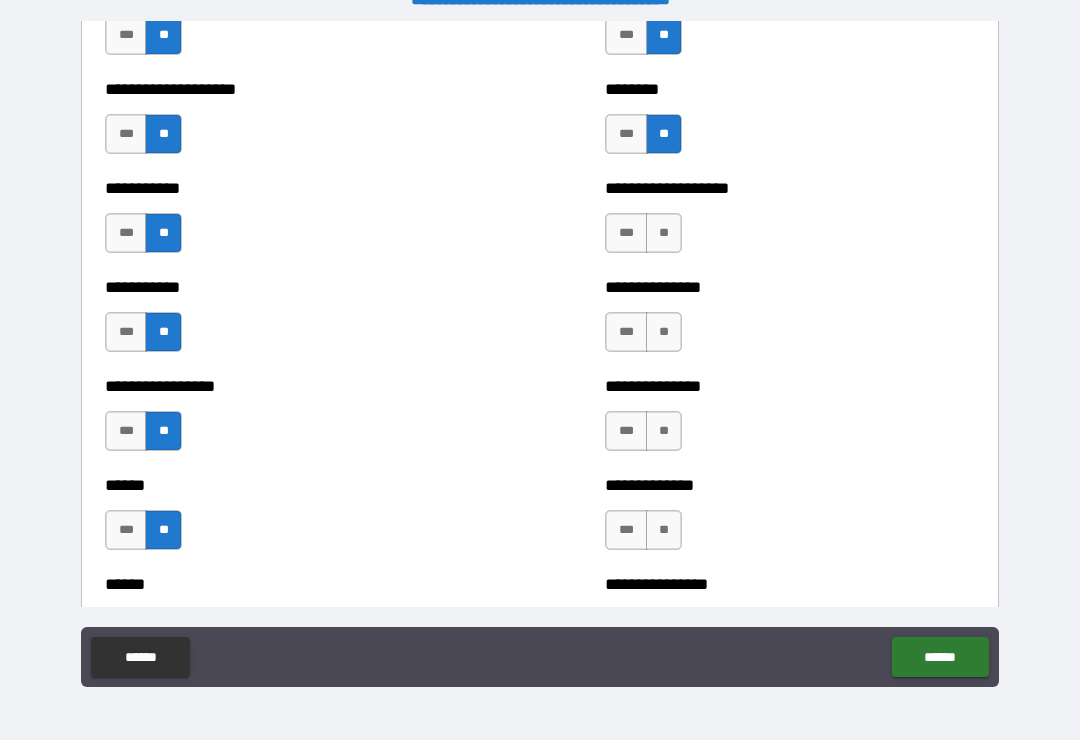 click on "**" at bounding box center (664, 233) 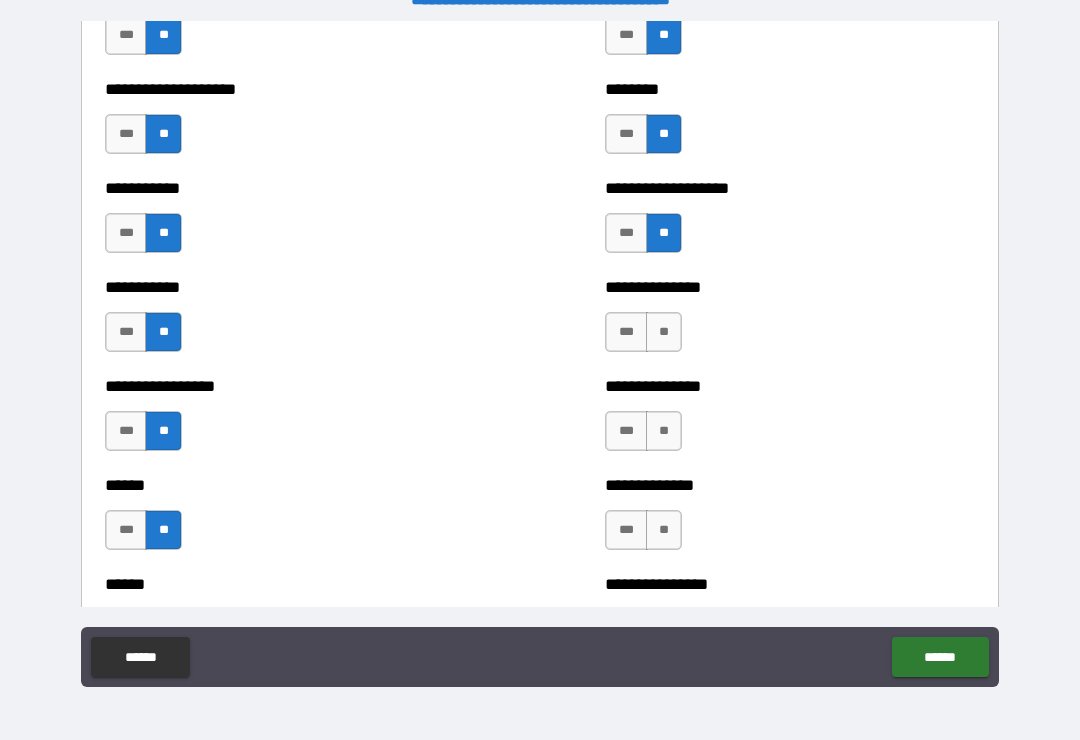 click on "**" at bounding box center (664, 332) 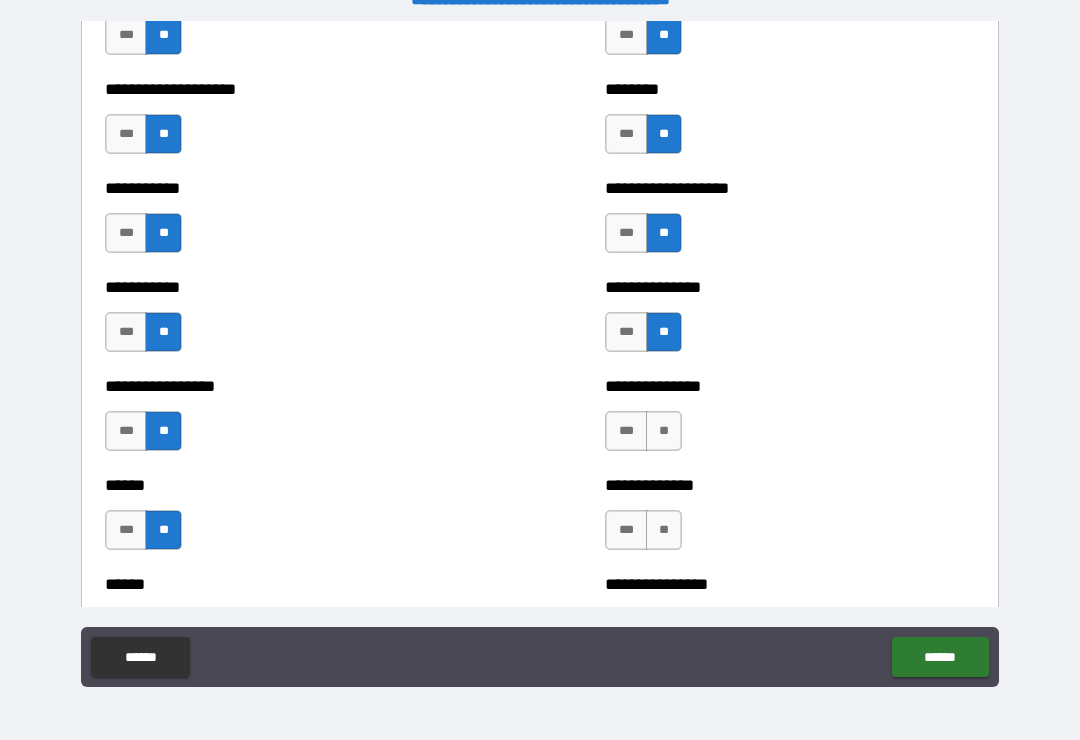 click on "**" at bounding box center (664, 431) 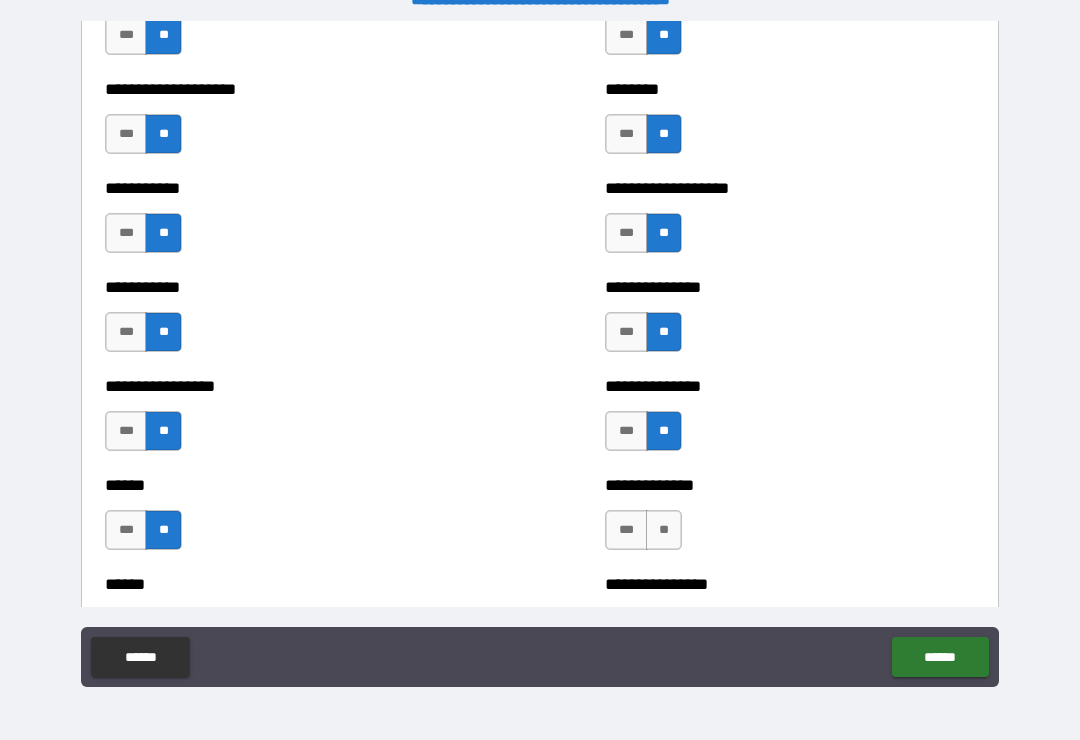 click on "**" at bounding box center (664, 530) 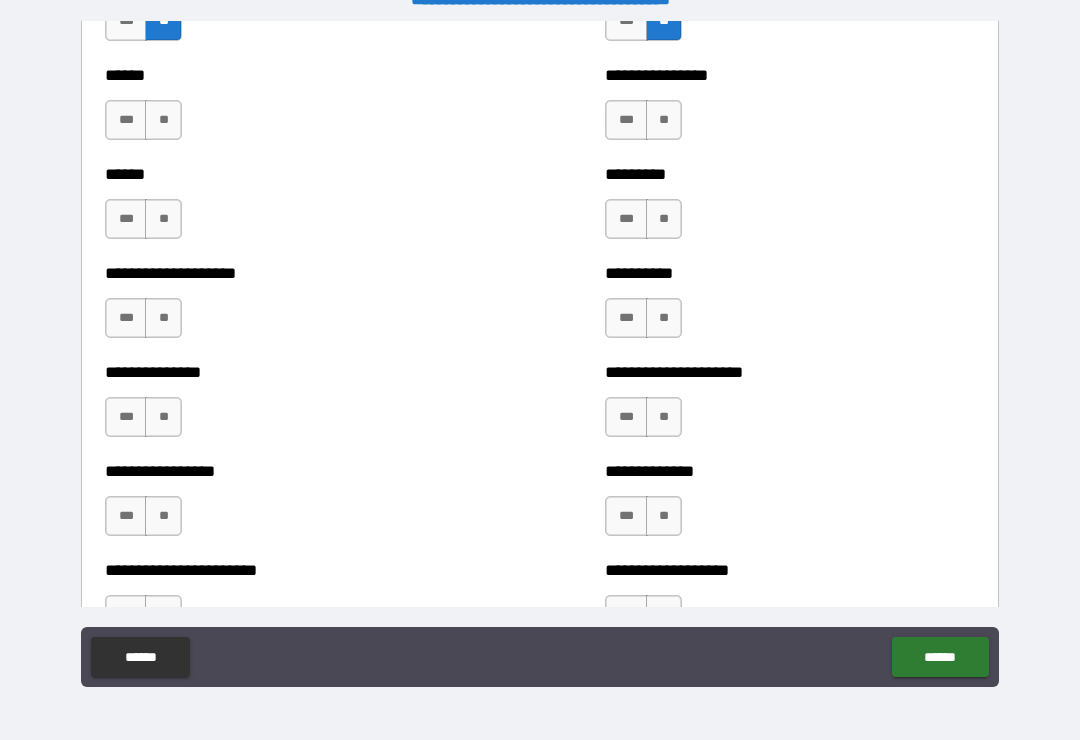 scroll, scrollTop: 3125, scrollLeft: 0, axis: vertical 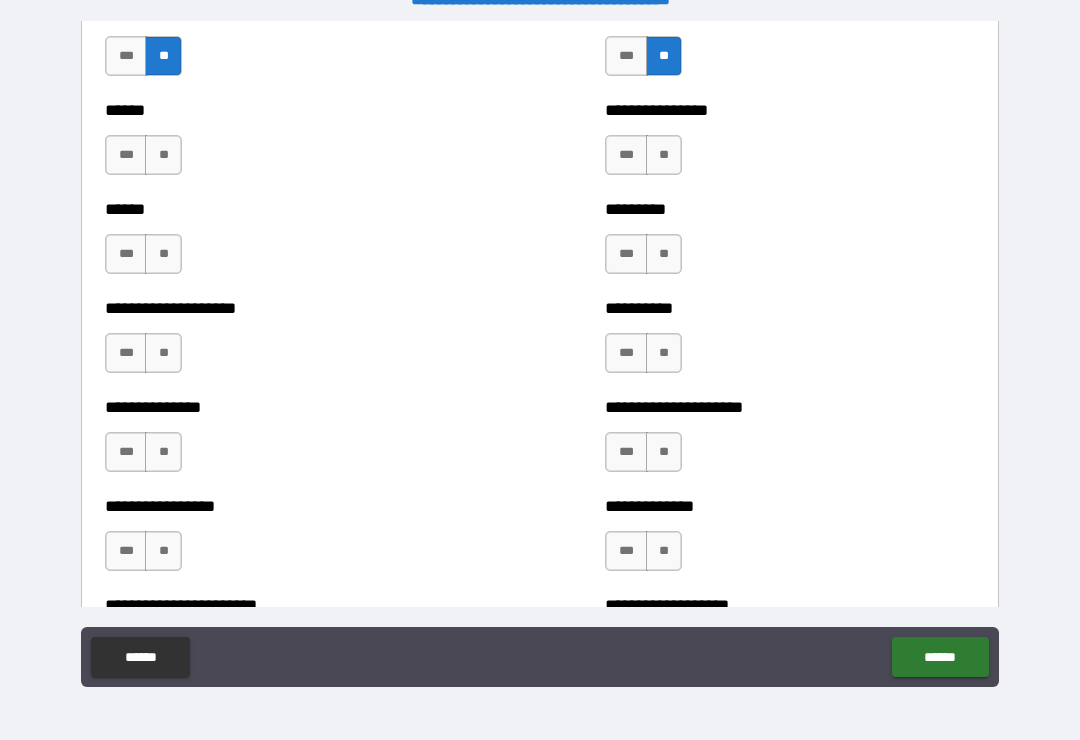 click on "**" at bounding box center [163, 155] 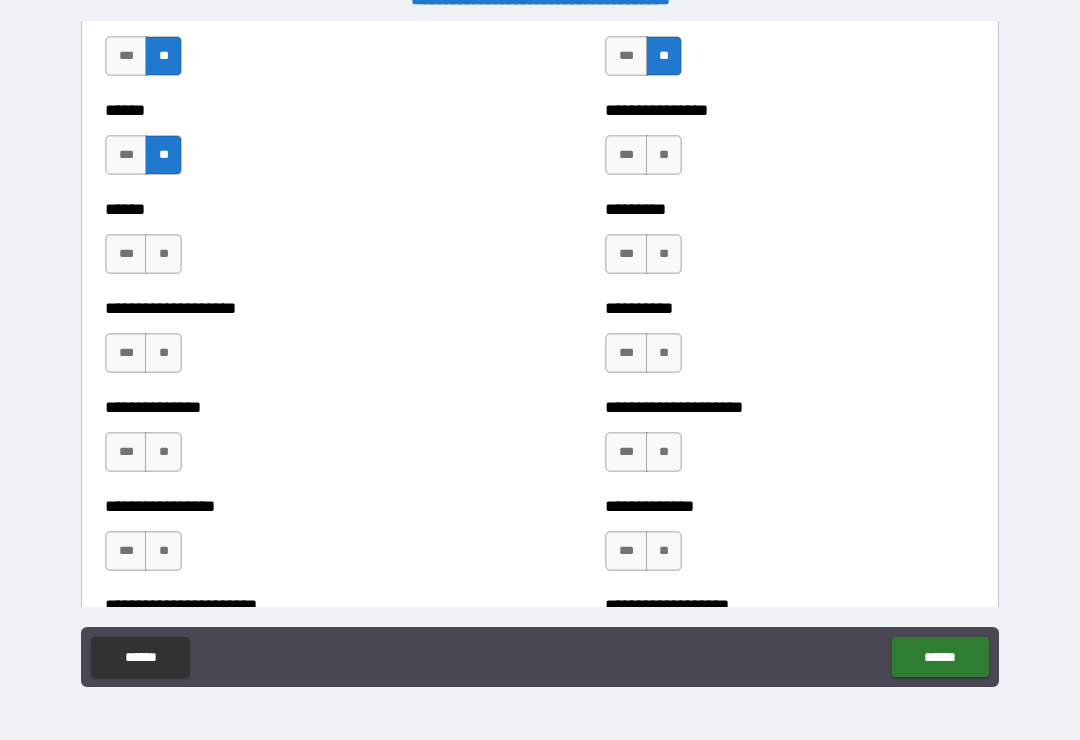 click on "**" at bounding box center (163, 254) 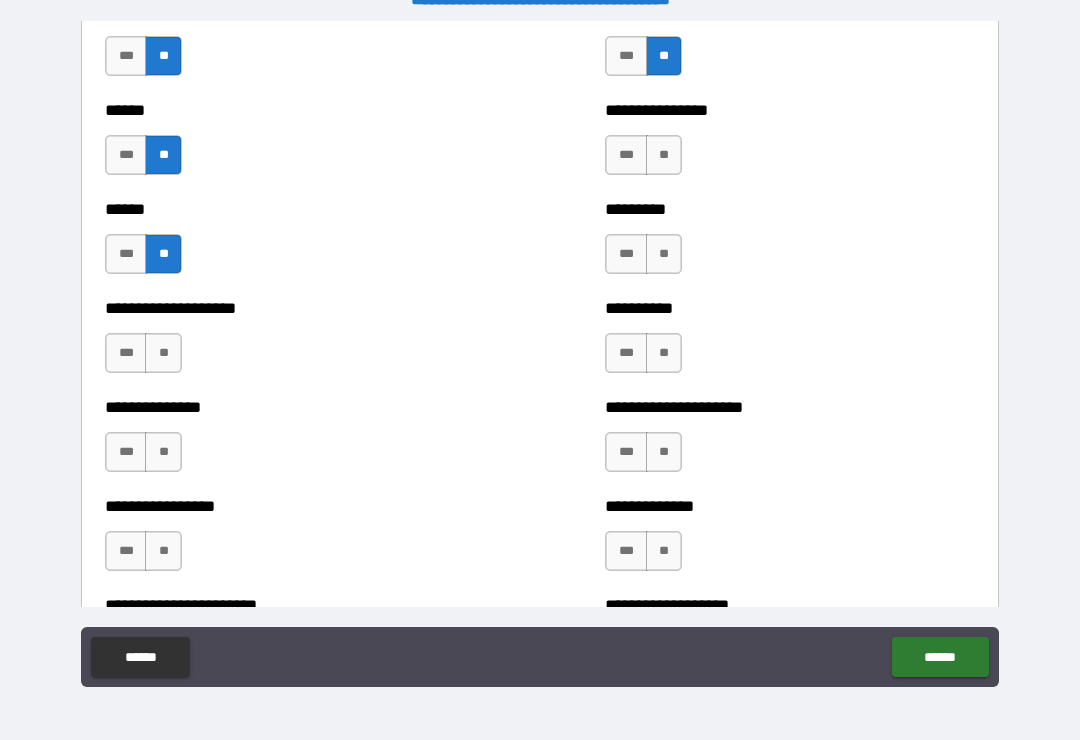 click on "**" at bounding box center [163, 353] 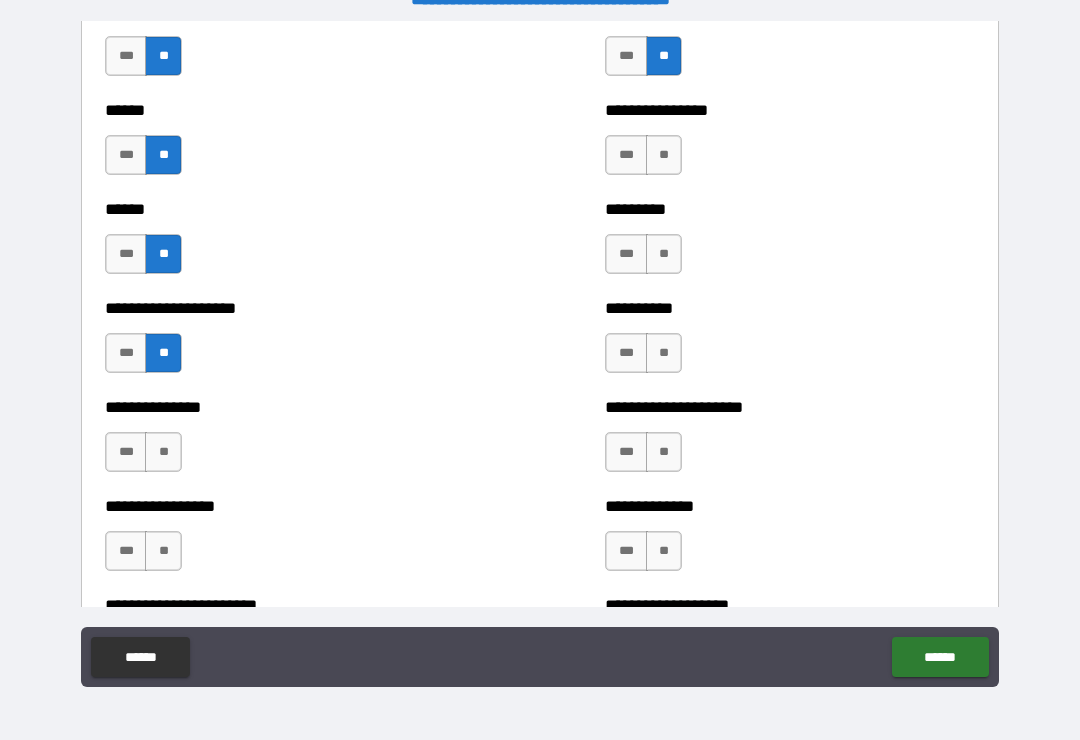 click on "**" at bounding box center [163, 452] 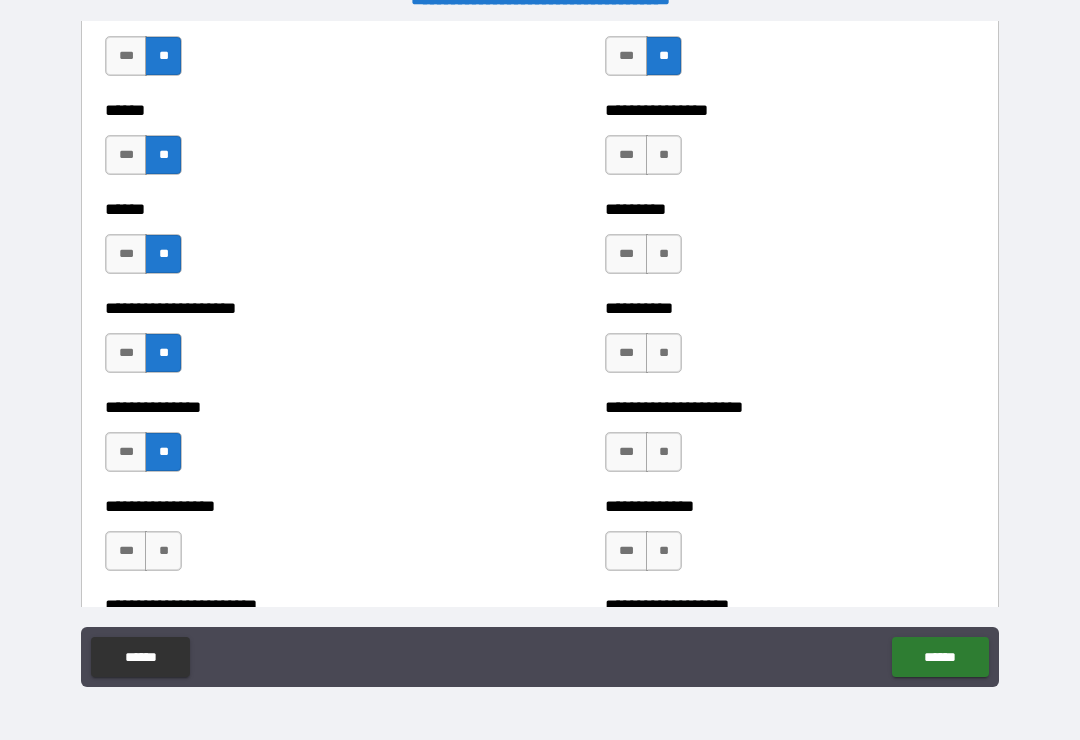 click on "**" at bounding box center (163, 551) 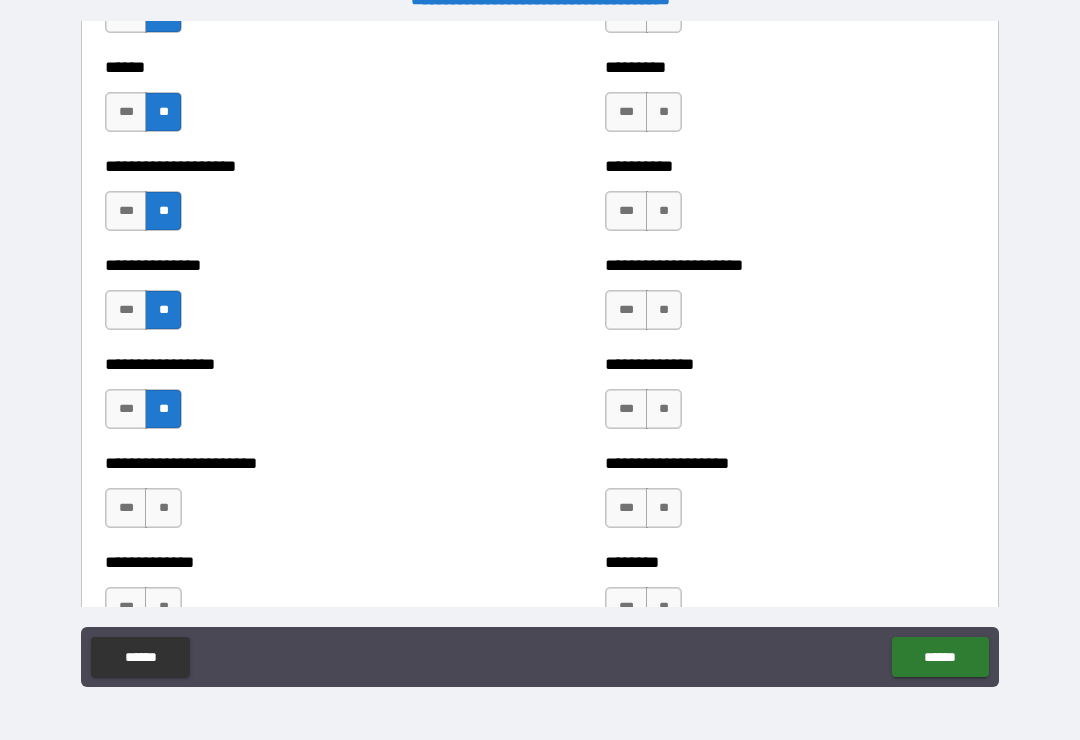 scroll, scrollTop: 3269, scrollLeft: 0, axis: vertical 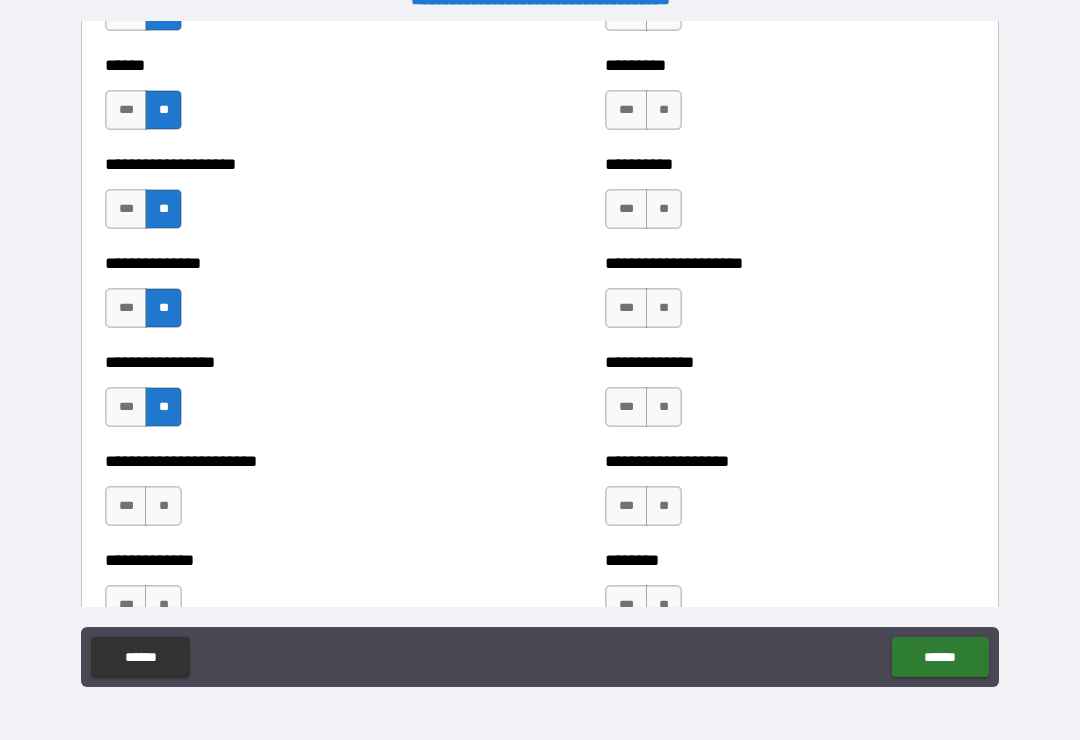 click on "**" at bounding box center (163, 506) 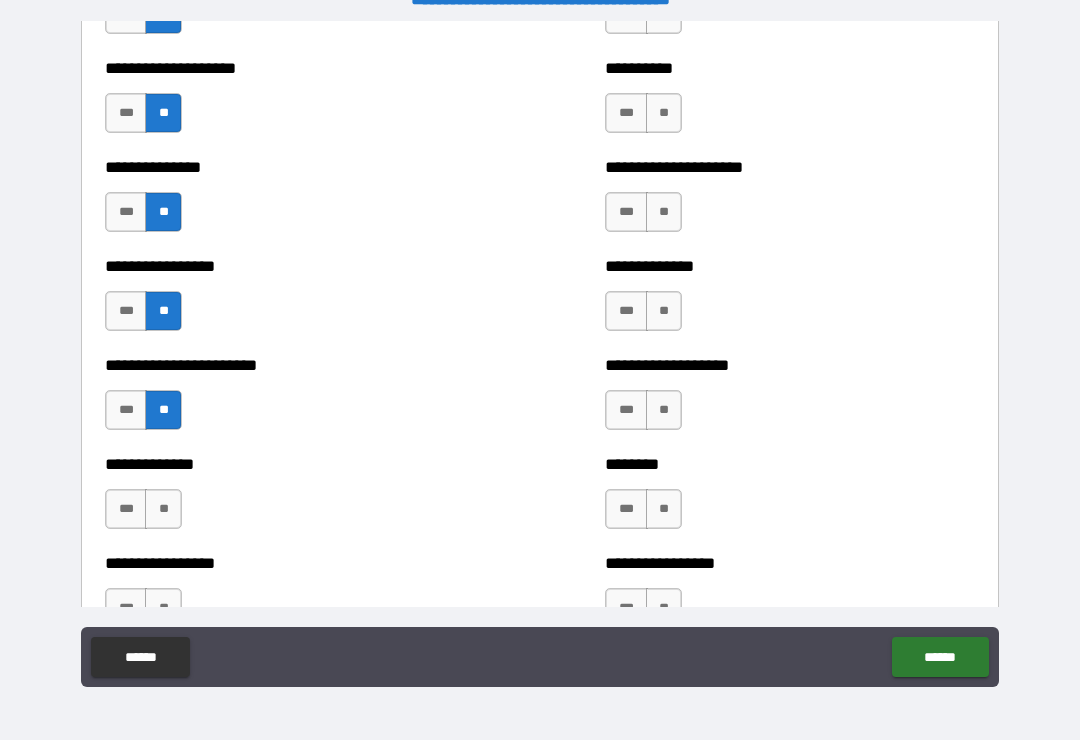 scroll, scrollTop: 3373, scrollLeft: 0, axis: vertical 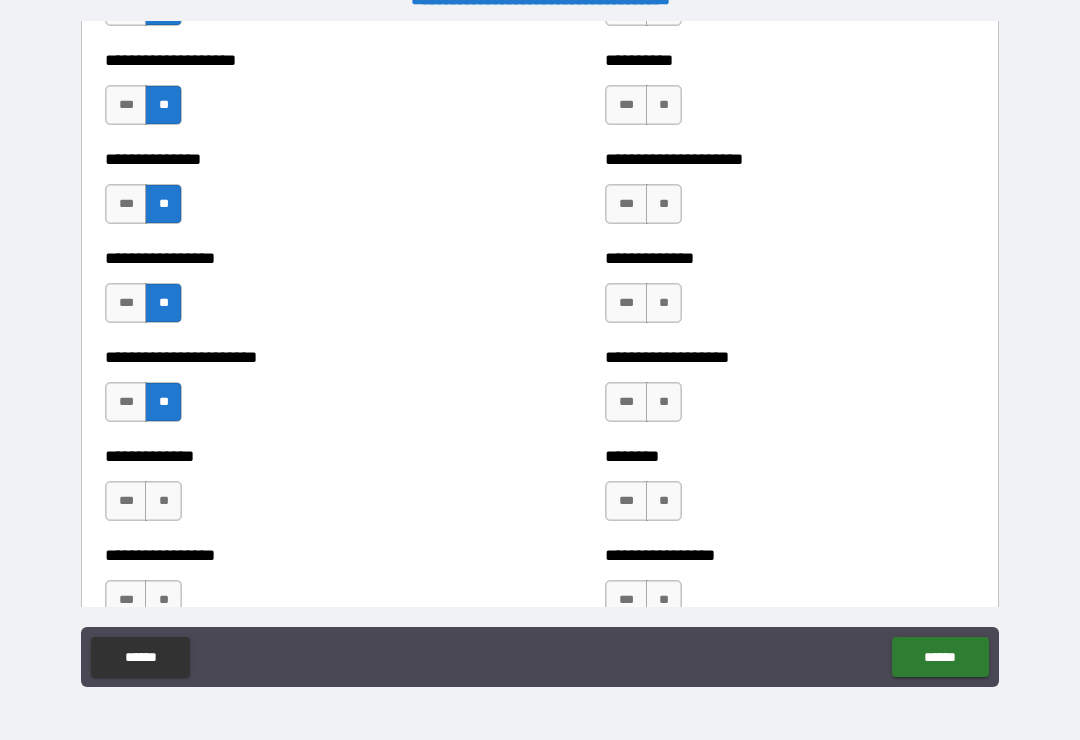 click on "**" at bounding box center [163, 501] 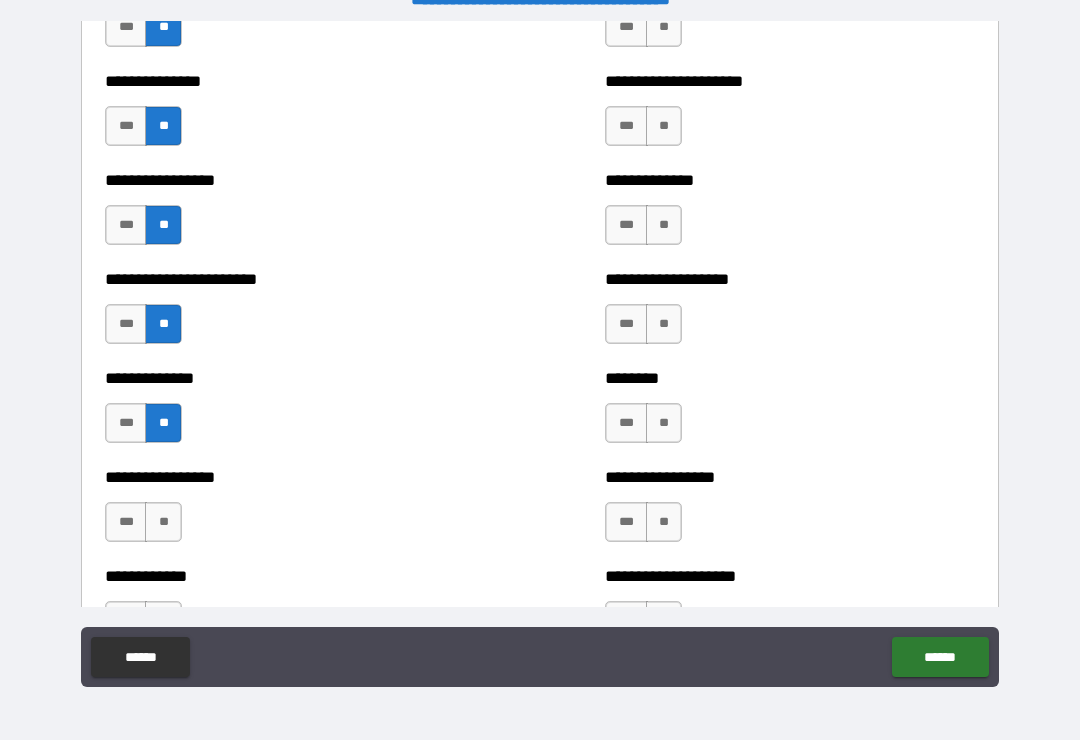 scroll, scrollTop: 3470, scrollLeft: 0, axis: vertical 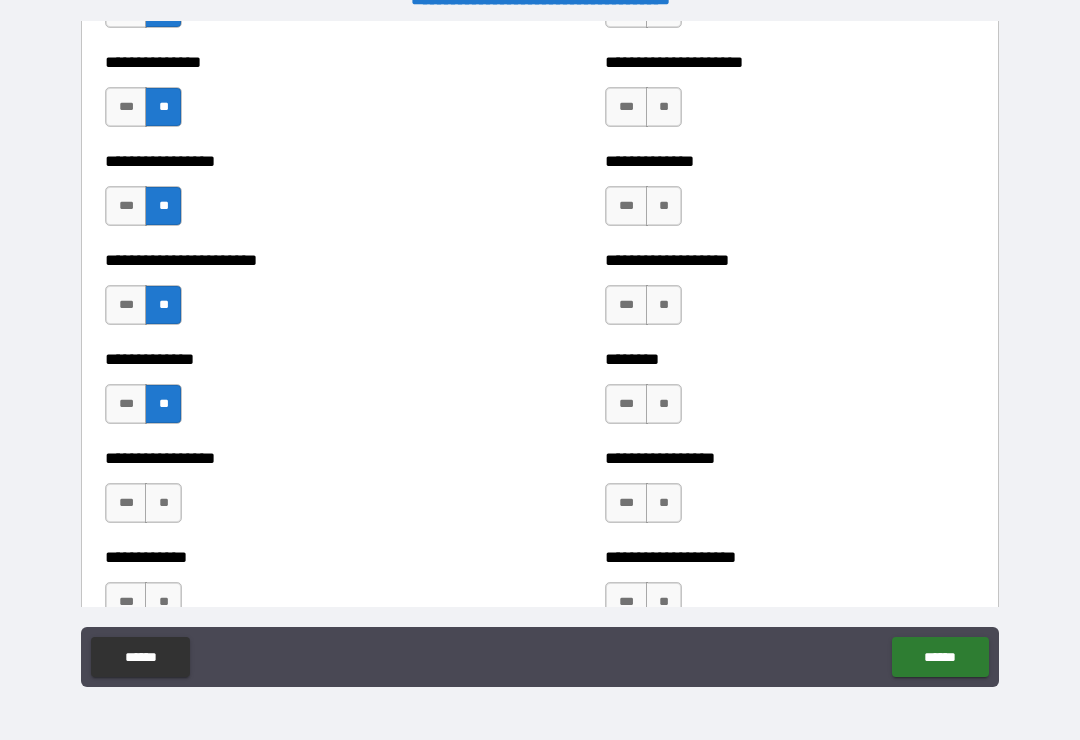 click on "**" at bounding box center (163, 503) 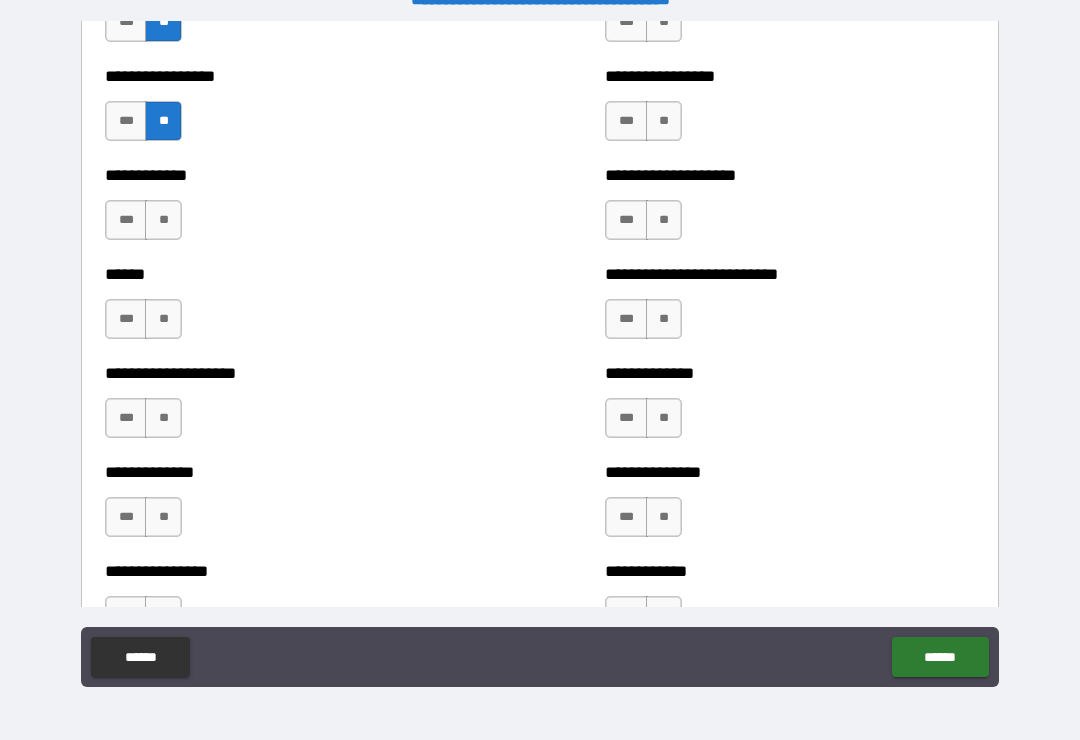 scroll, scrollTop: 3857, scrollLeft: 0, axis: vertical 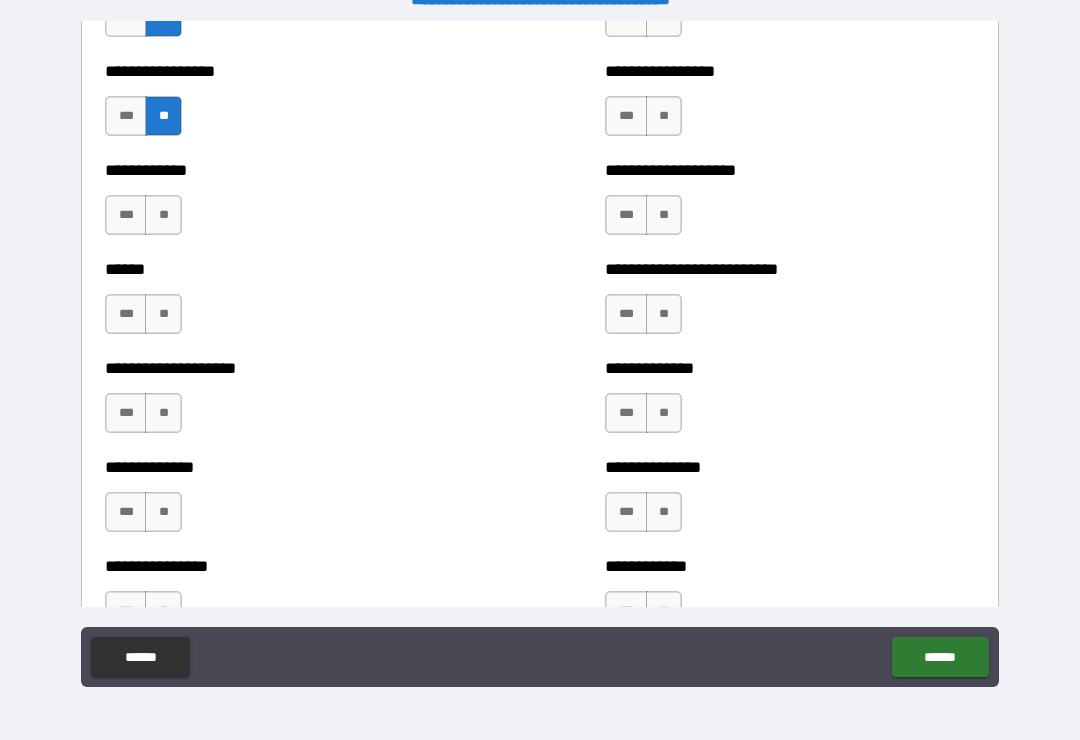 click on "**" at bounding box center [163, 215] 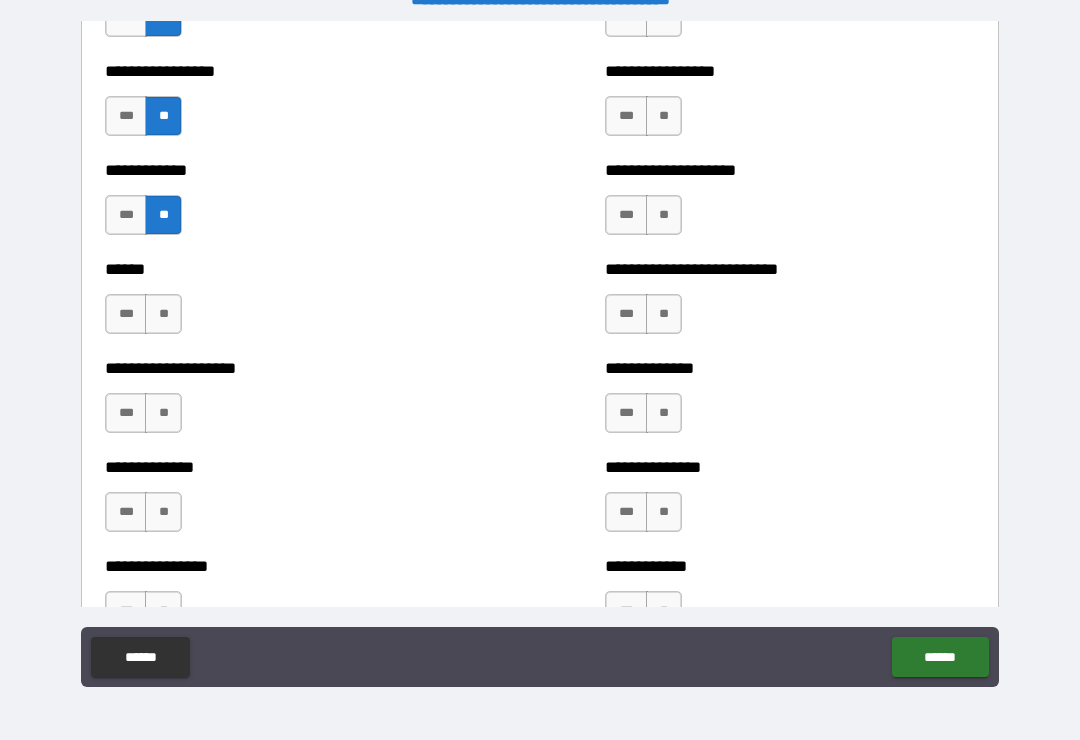 click on "**" at bounding box center [163, 314] 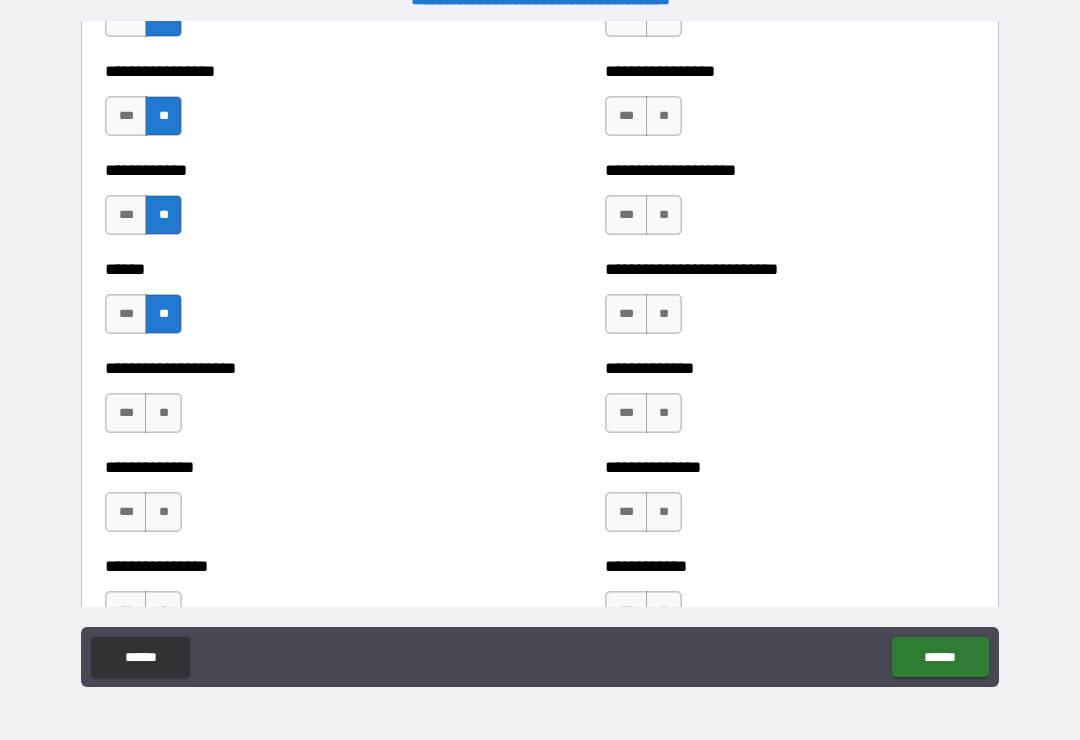 click on "**" at bounding box center (163, 413) 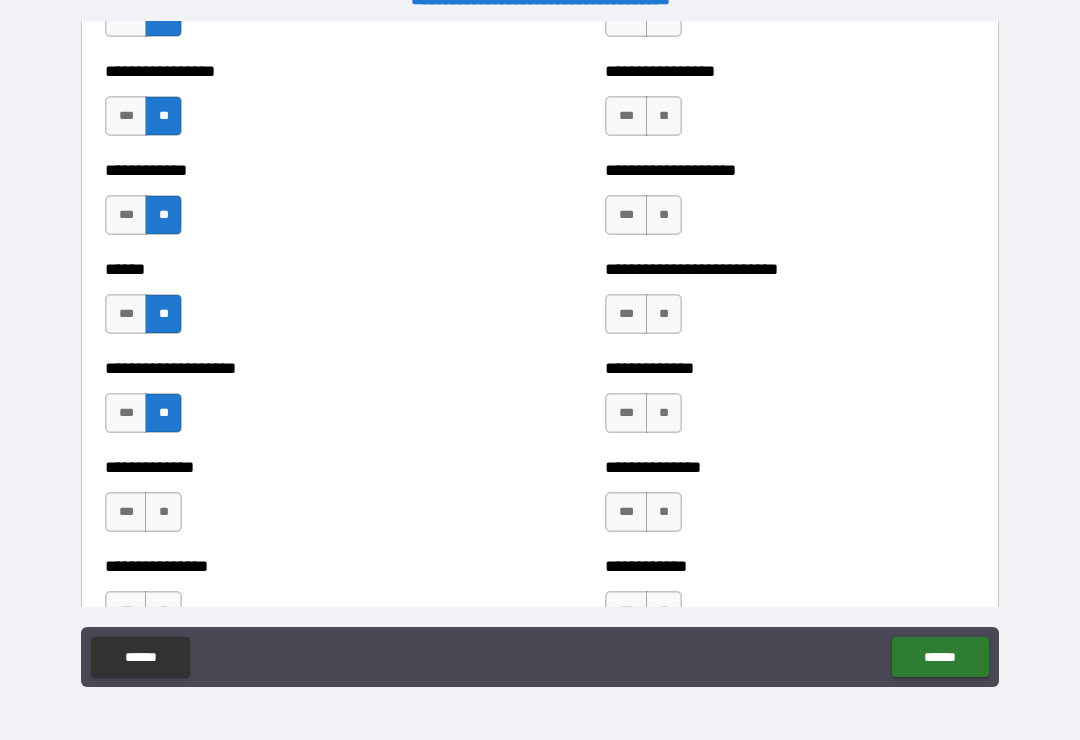 click on "**" at bounding box center [163, 512] 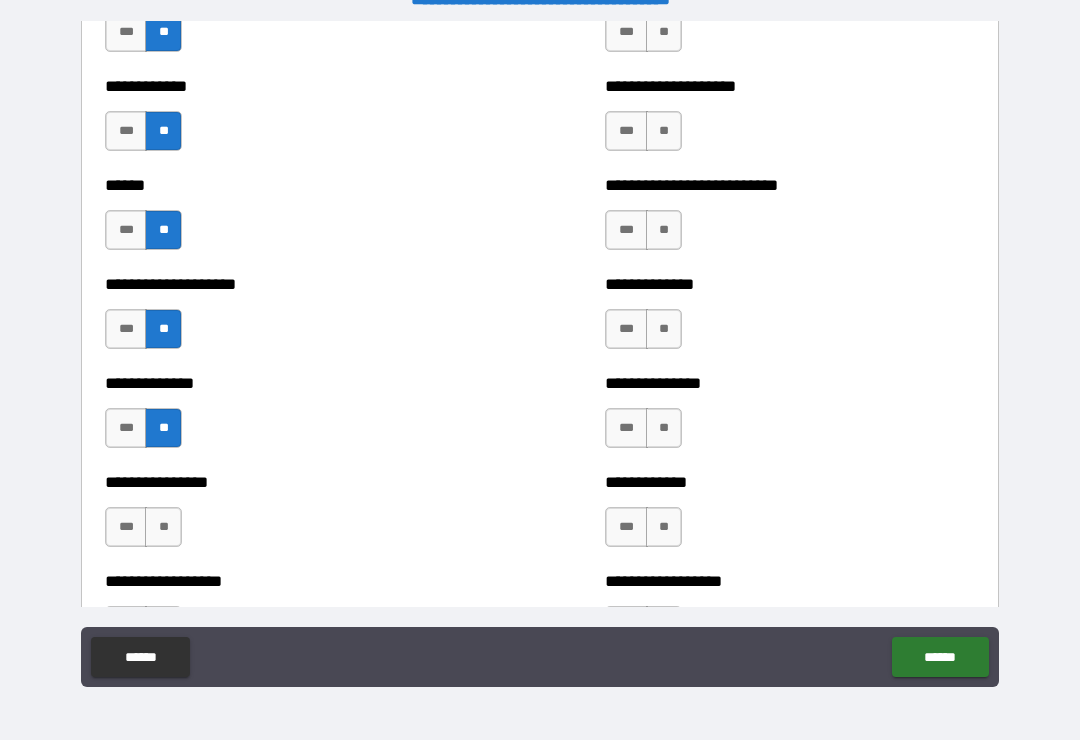 scroll, scrollTop: 4030, scrollLeft: 0, axis: vertical 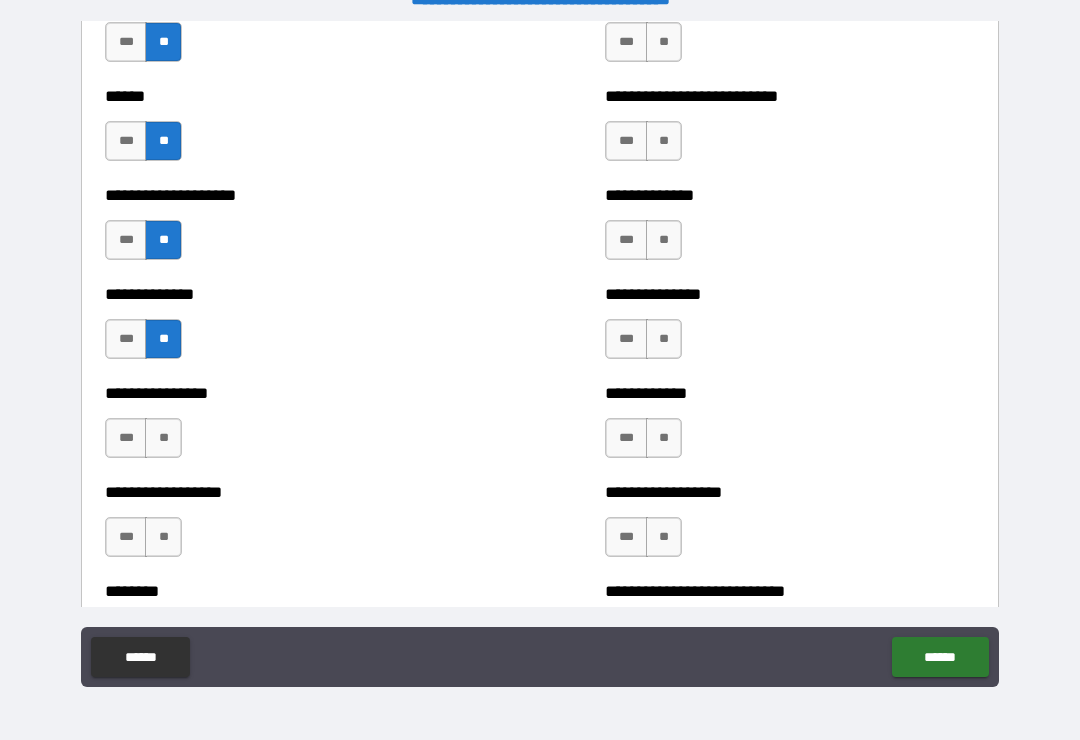 click on "**" at bounding box center (163, 438) 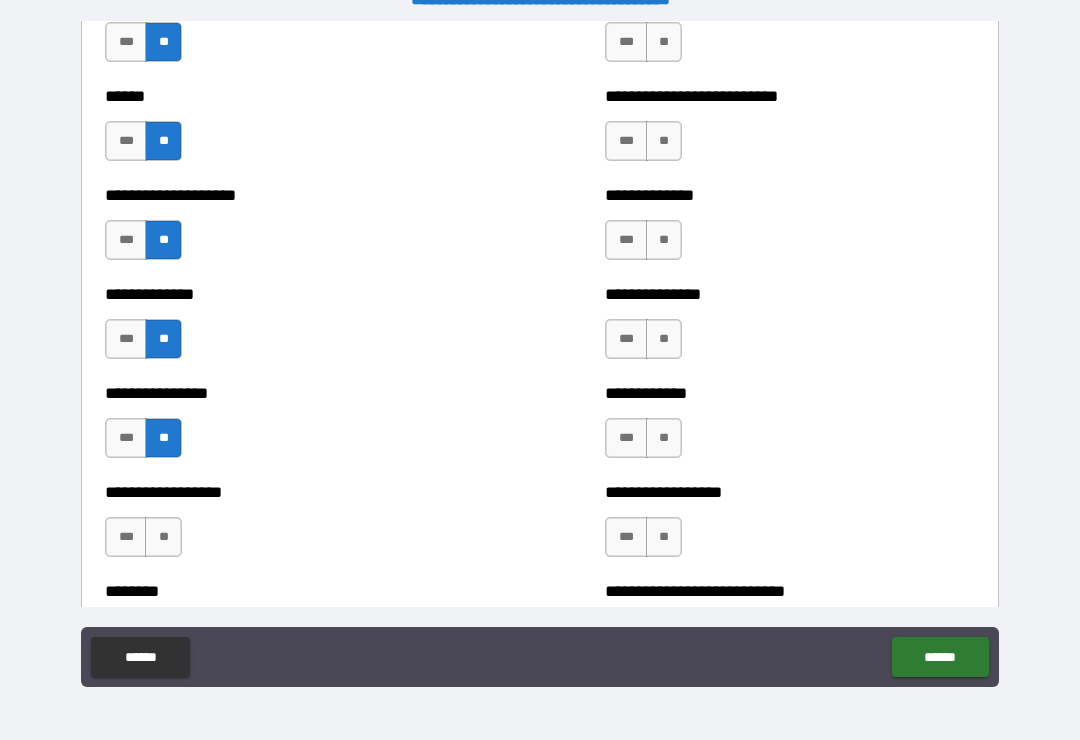 click on "**" at bounding box center [163, 537] 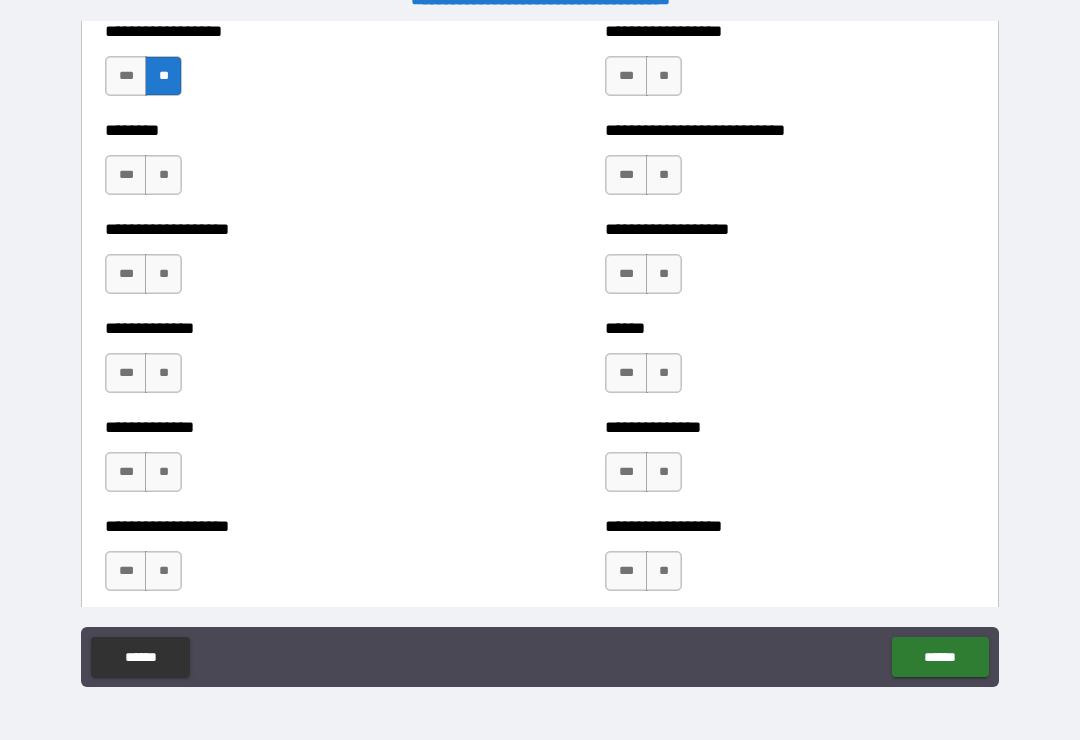 scroll, scrollTop: 4492, scrollLeft: 0, axis: vertical 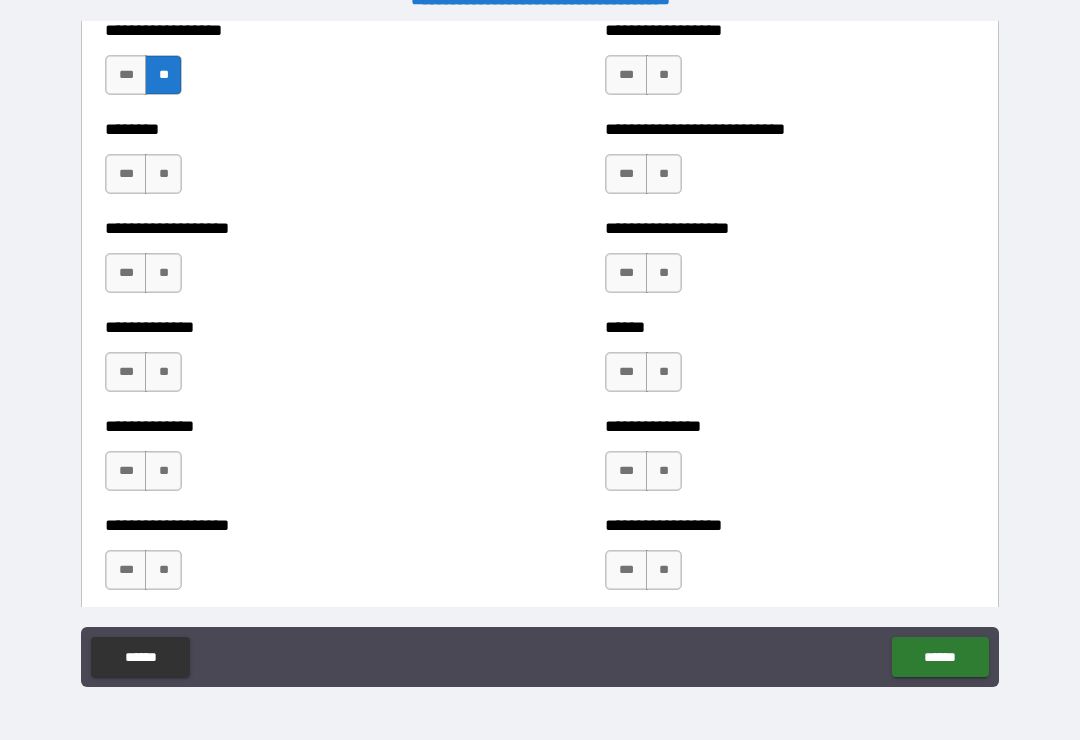 click on "**" at bounding box center [163, 174] 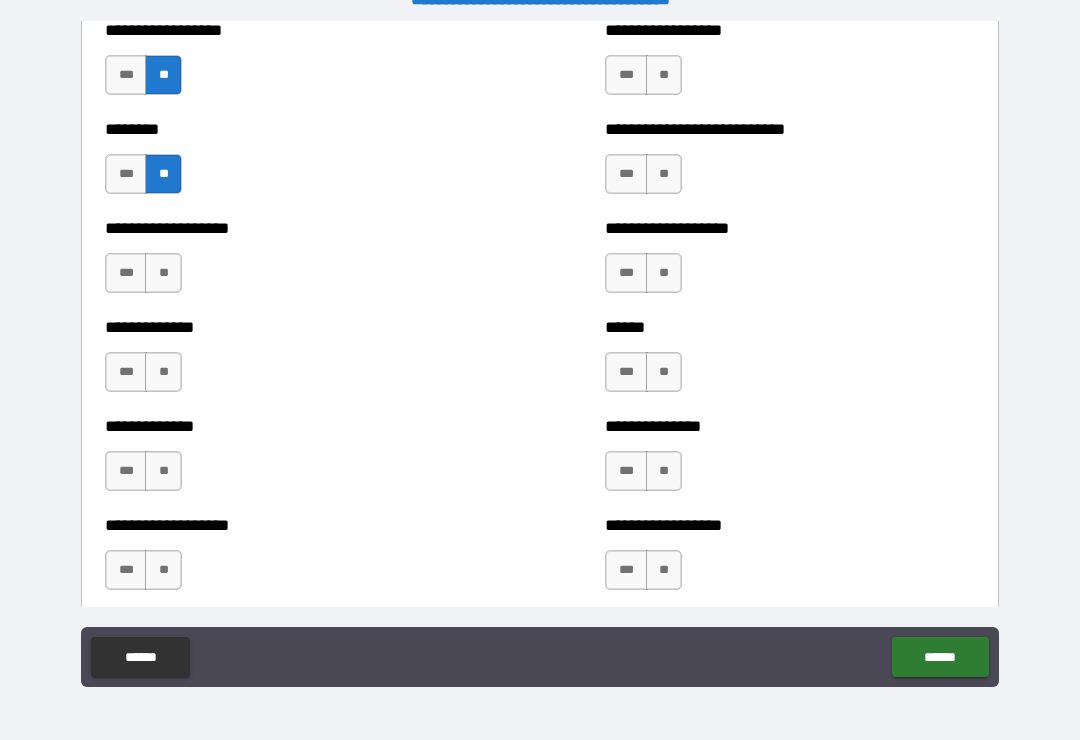 click on "**" at bounding box center [163, 273] 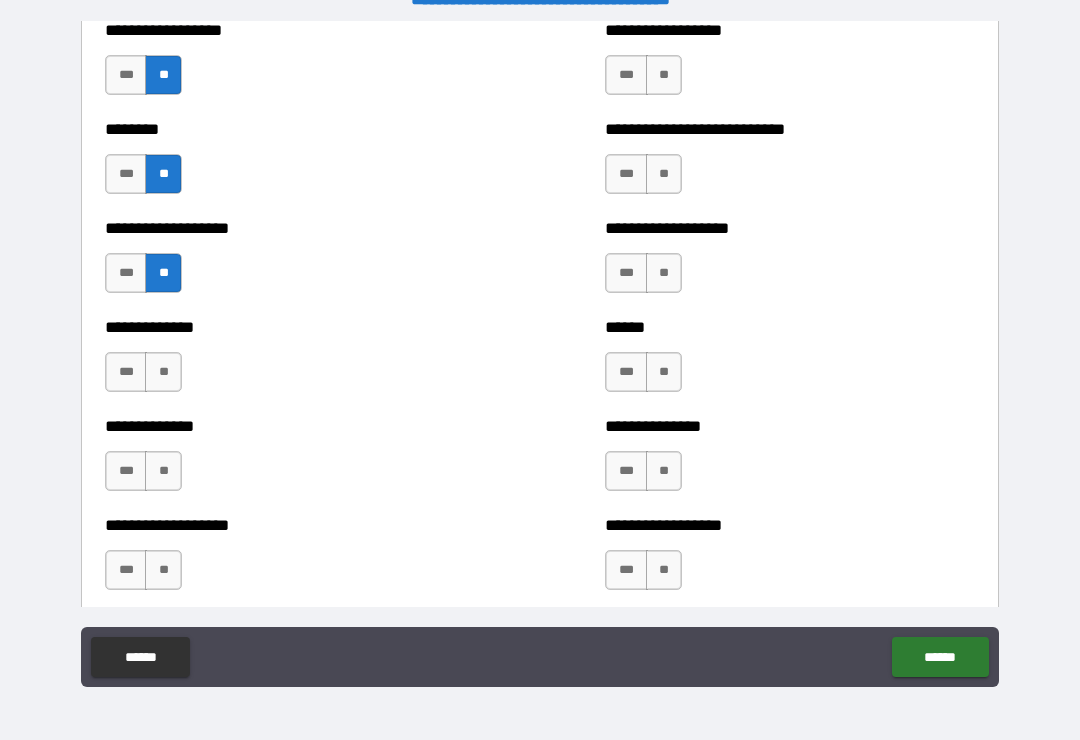 click on "**" at bounding box center [163, 372] 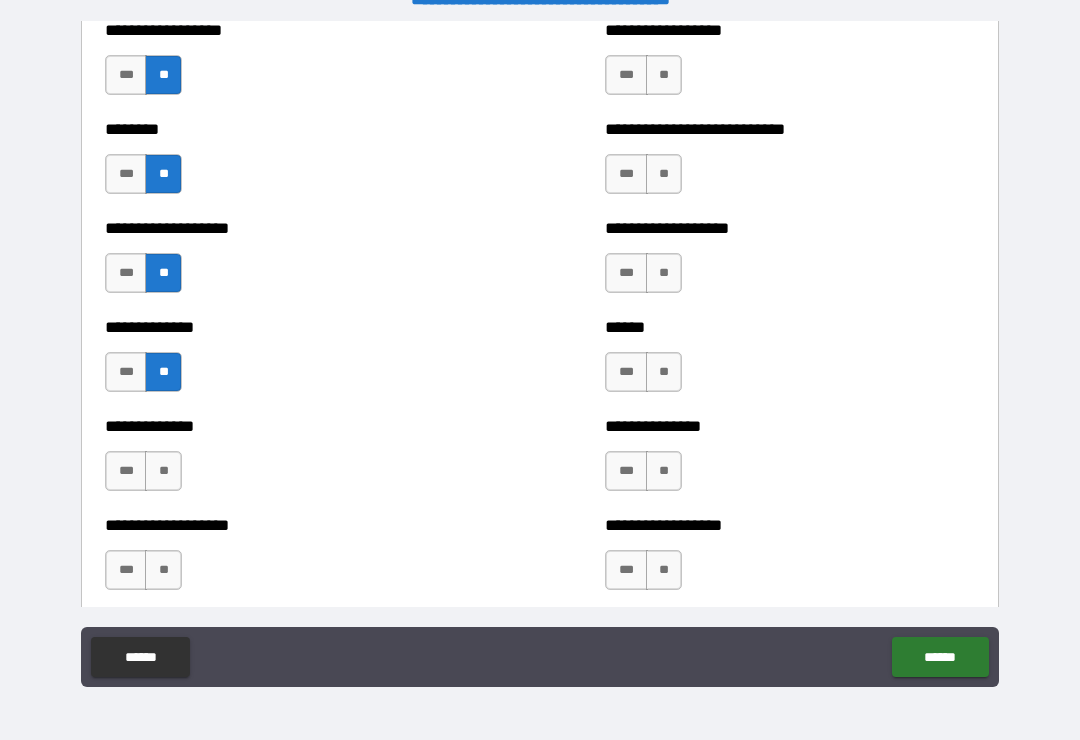 click on "**" at bounding box center (163, 471) 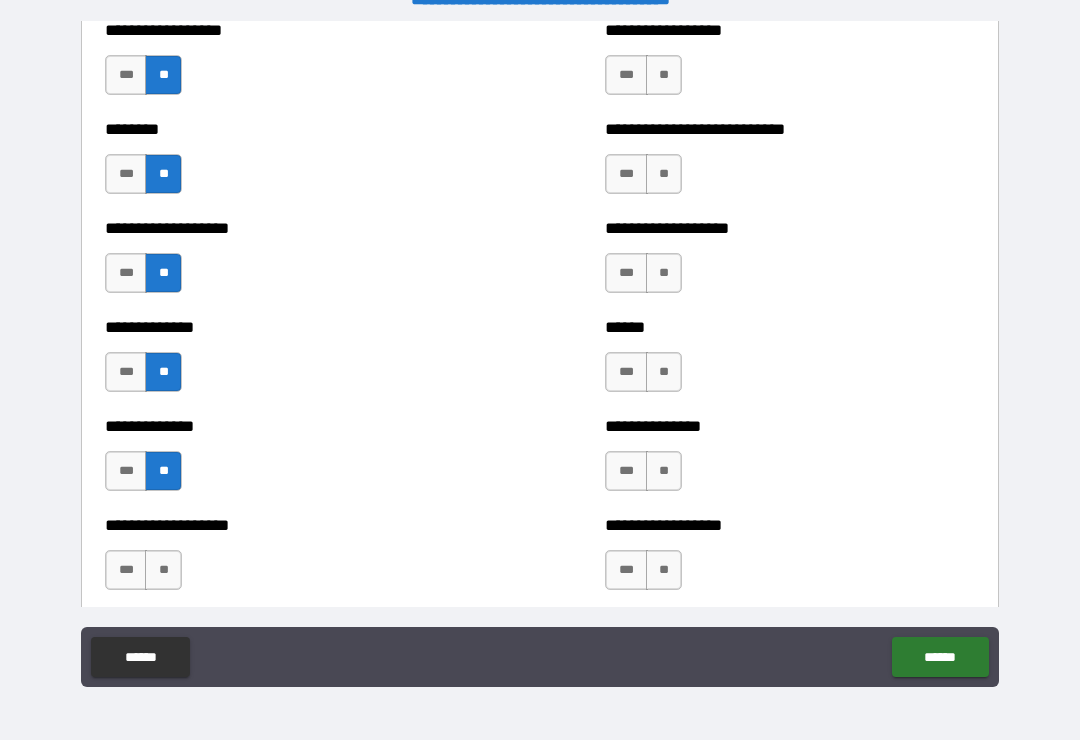 click on "**" at bounding box center [163, 570] 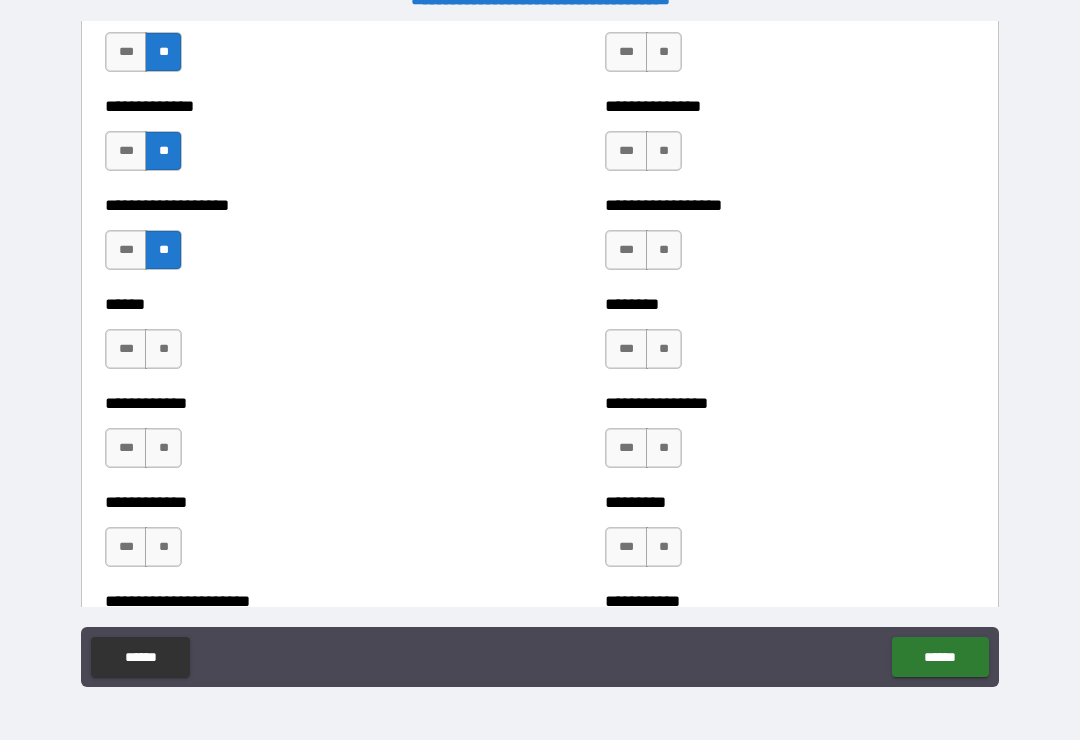 scroll, scrollTop: 4818, scrollLeft: 0, axis: vertical 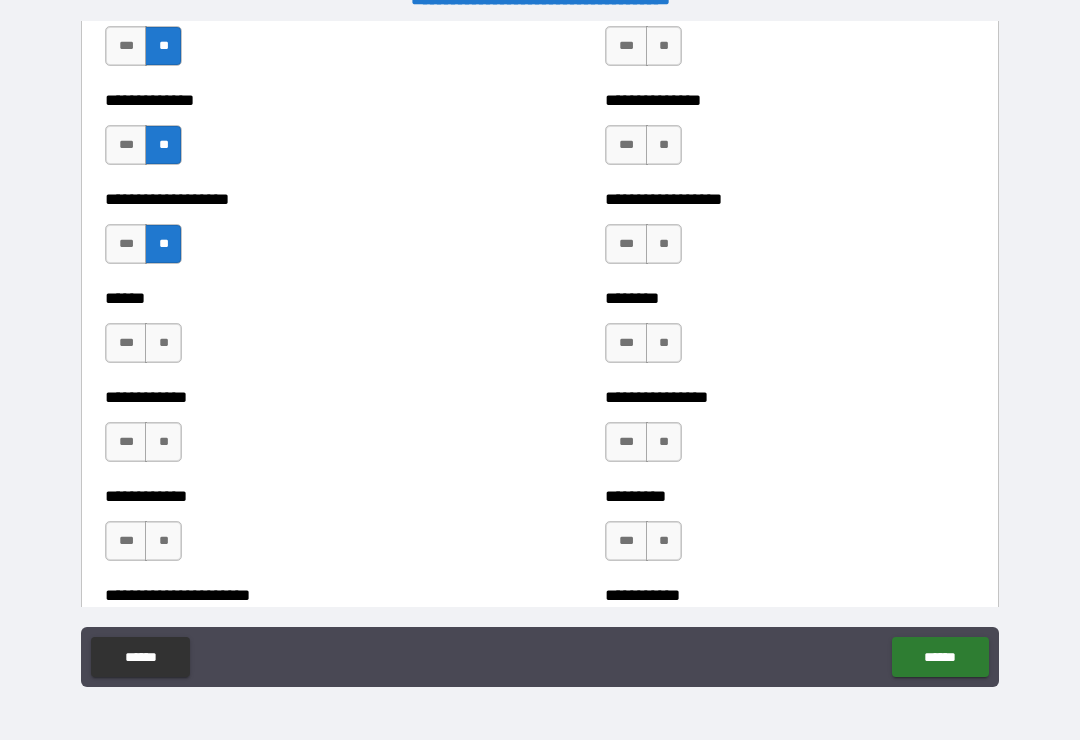 click on "**" at bounding box center (163, 343) 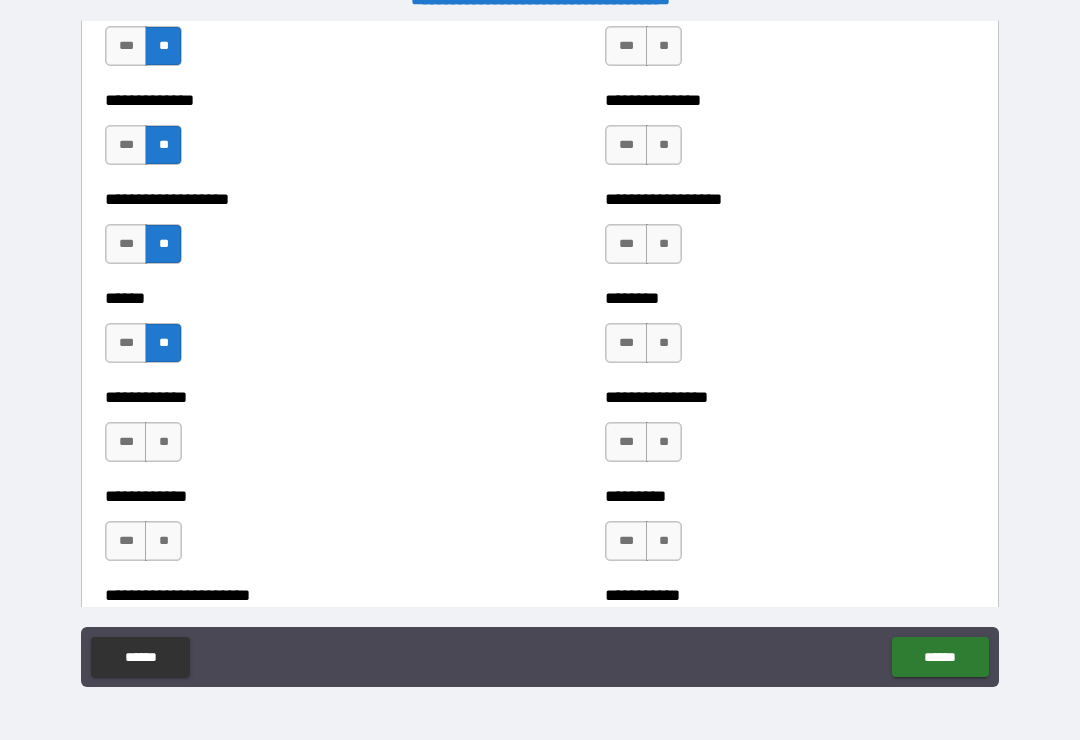 click on "**********" at bounding box center [290, 432] 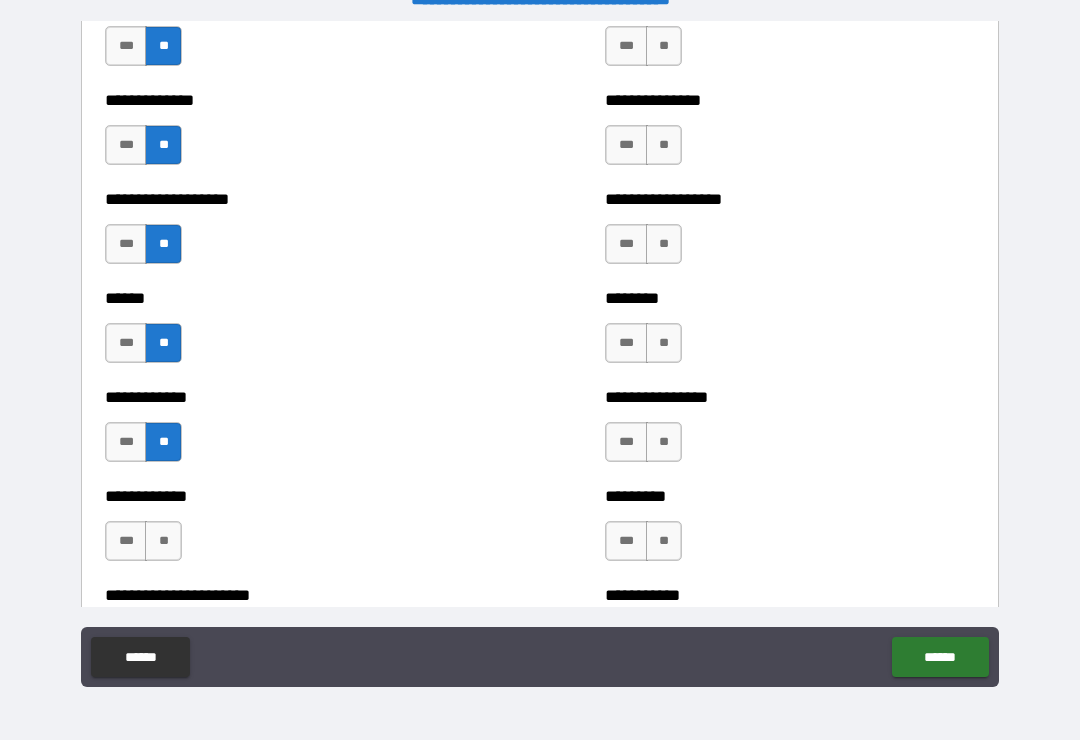 click on "**" at bounding box center [163, 541] 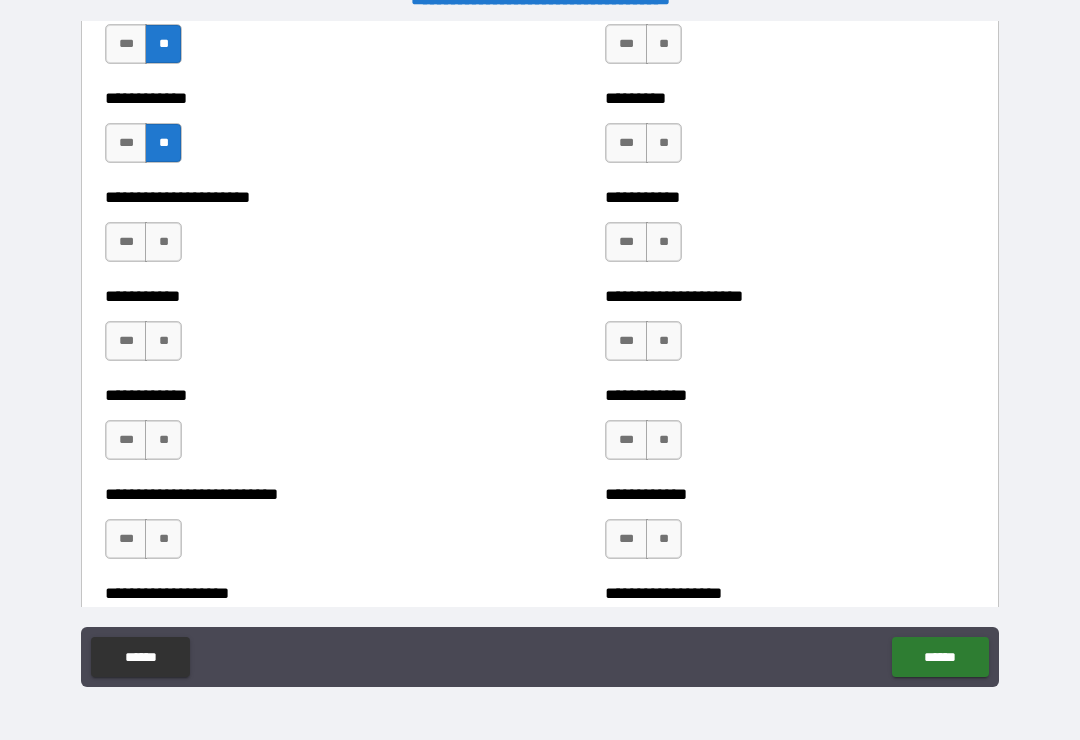 scroll, scrollTop: 5218, scrollLeft: 0, axis: vertical 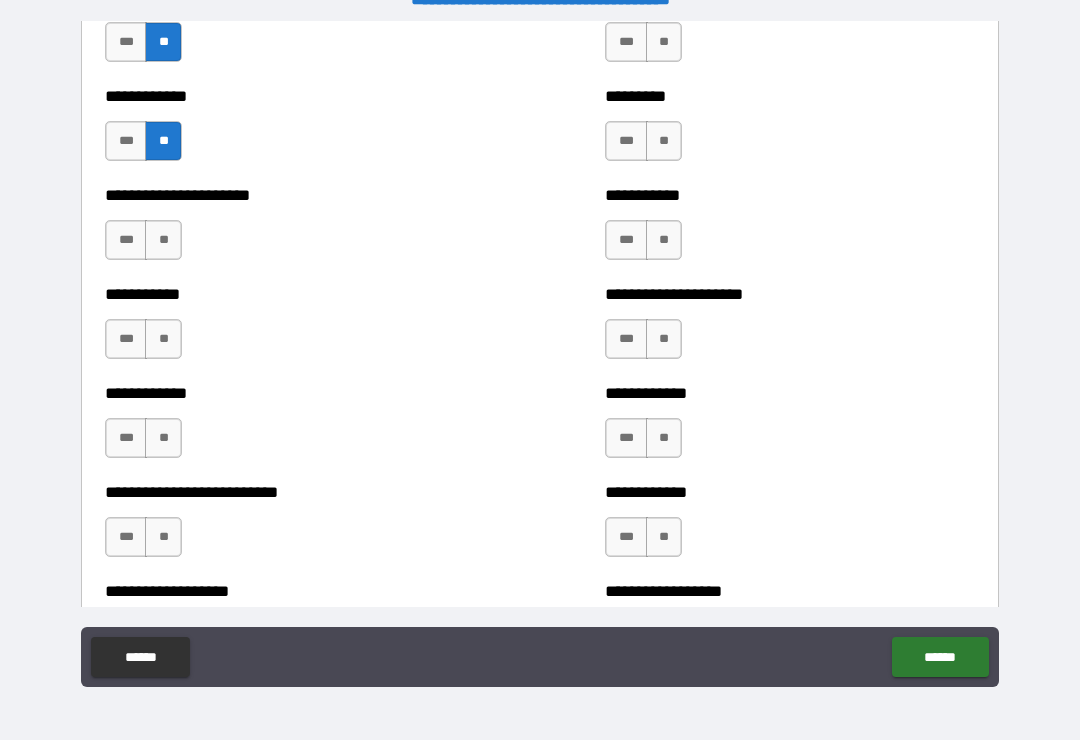 click on "**" at bounding box center (163, 240) 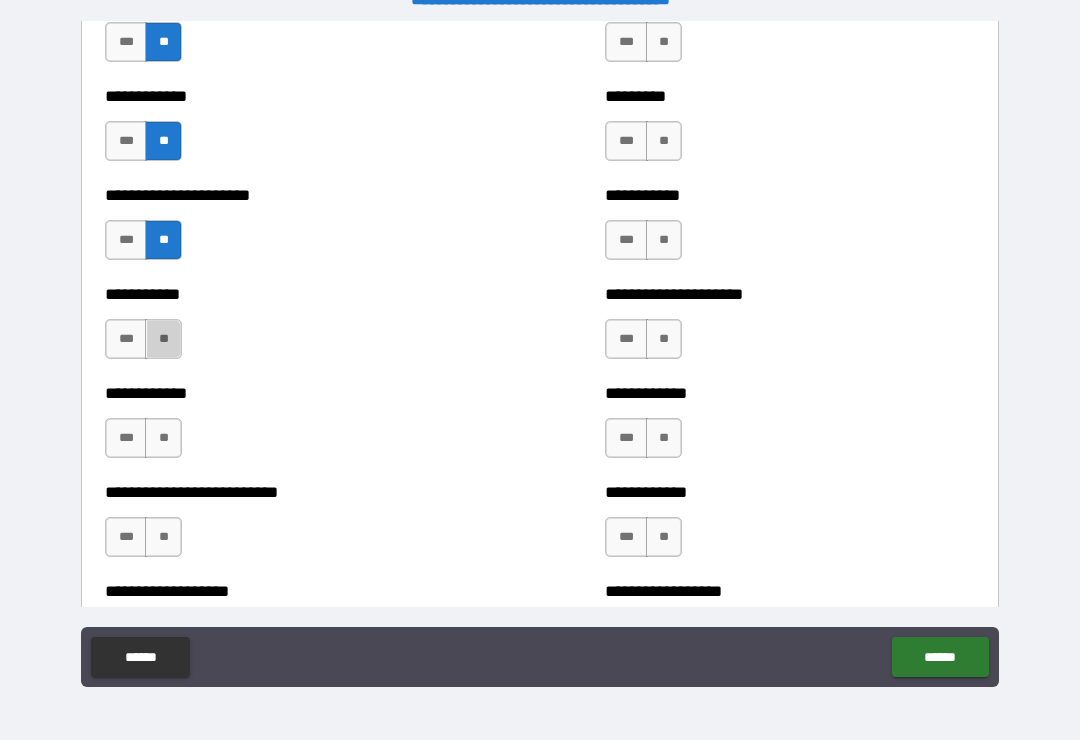 click on "**" at bounding box center (163, 339) 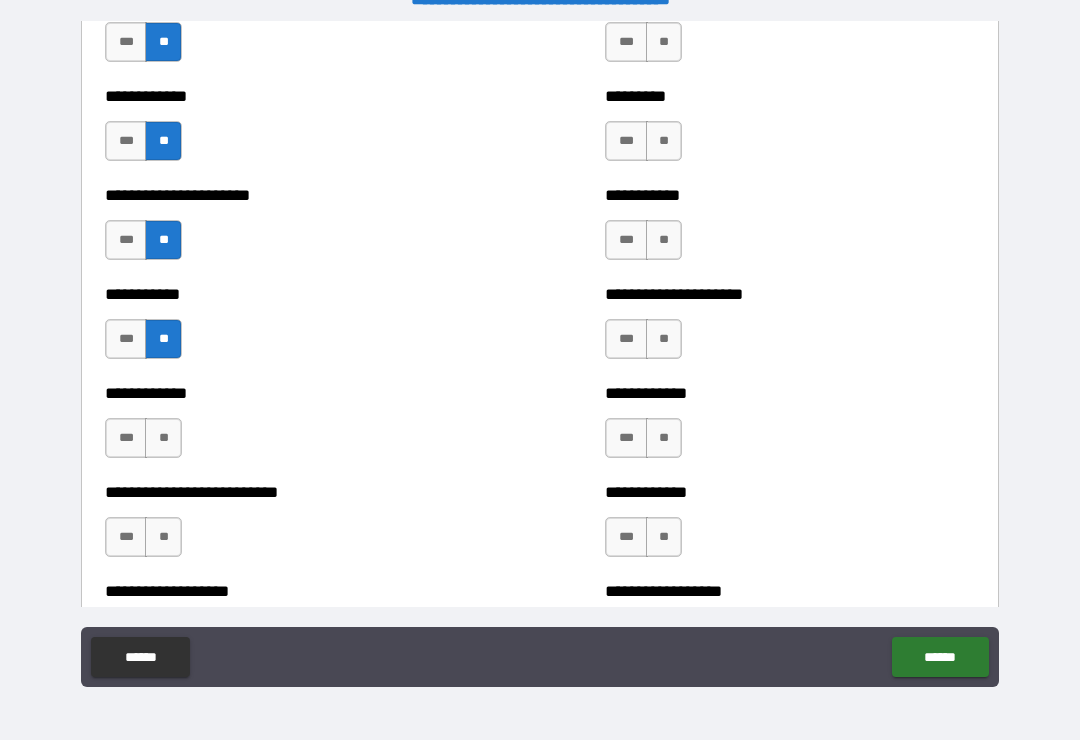 click on "**" at bounding box center [163, 438] 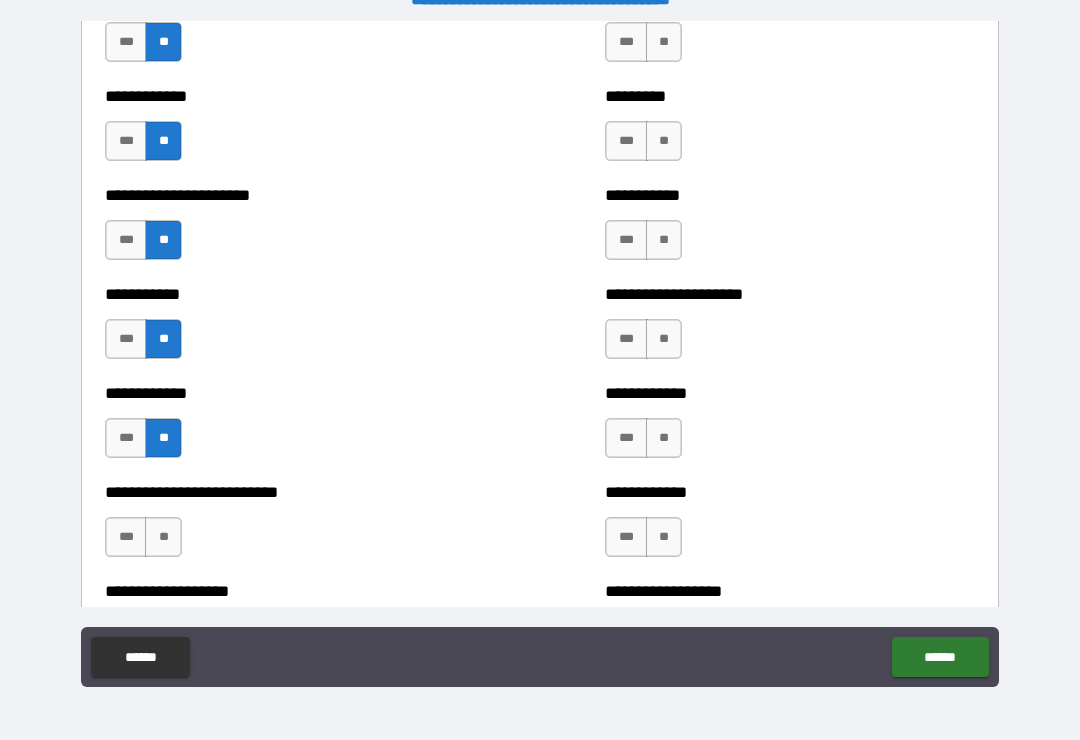 click on "**" at bounding box center (163, 537) 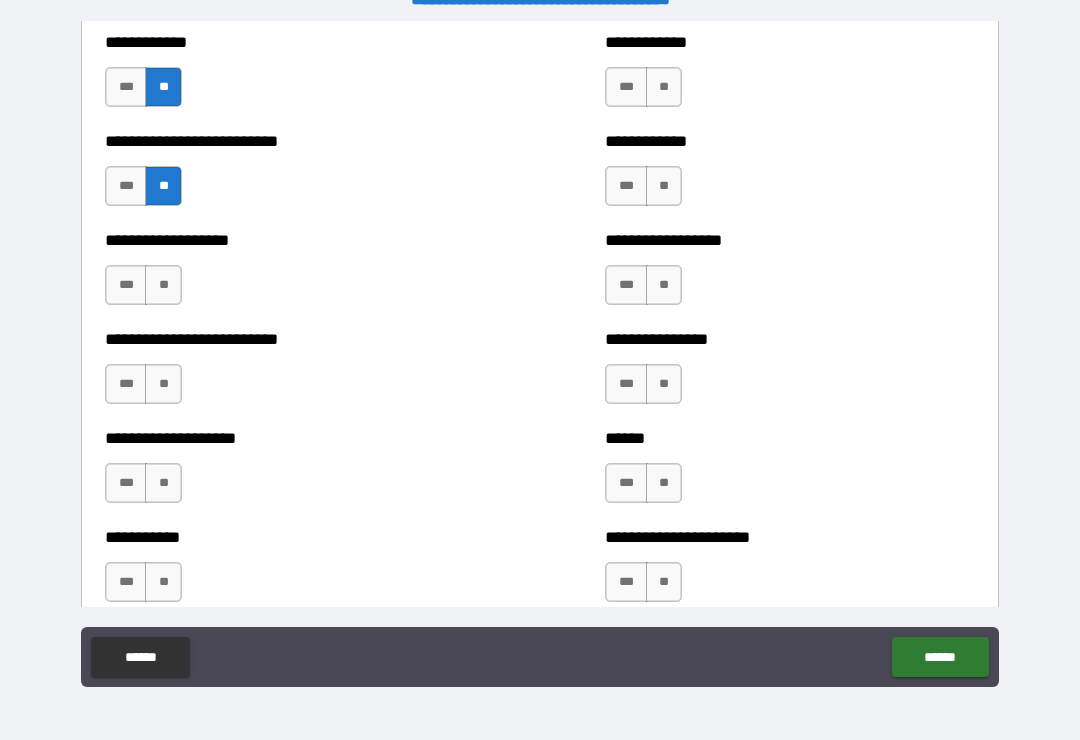 scroll, scrollTop: 5572, scrollLeft: 0, axis: vertical 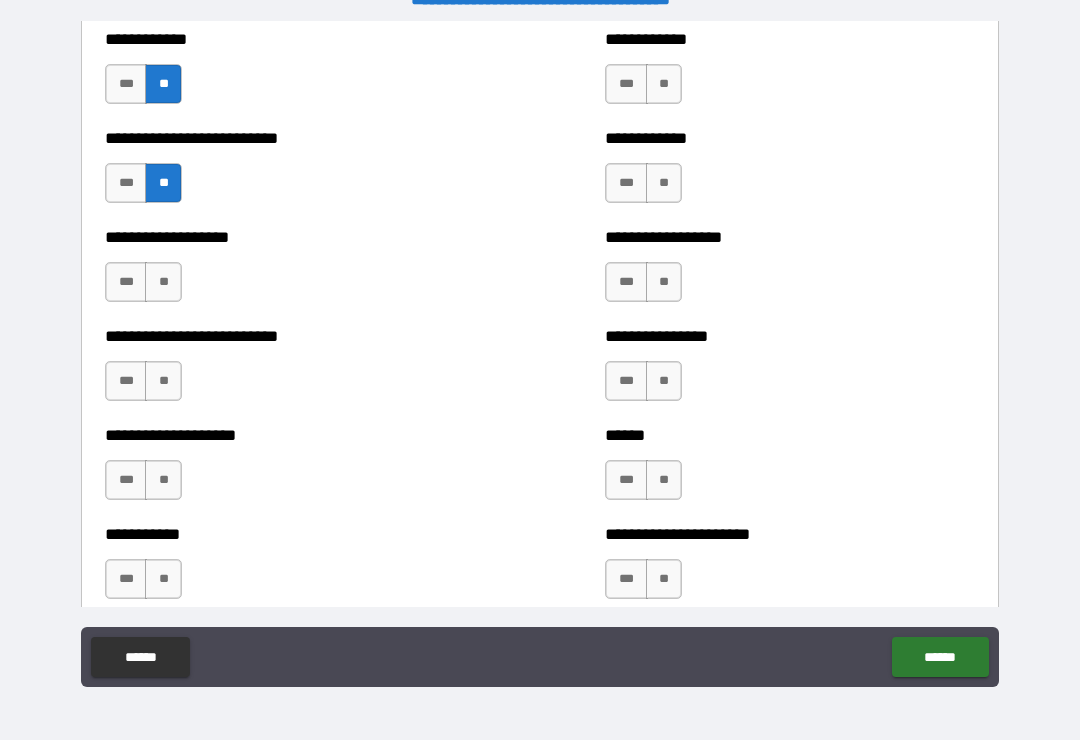 click on "**" at bounding box center (163, 282) 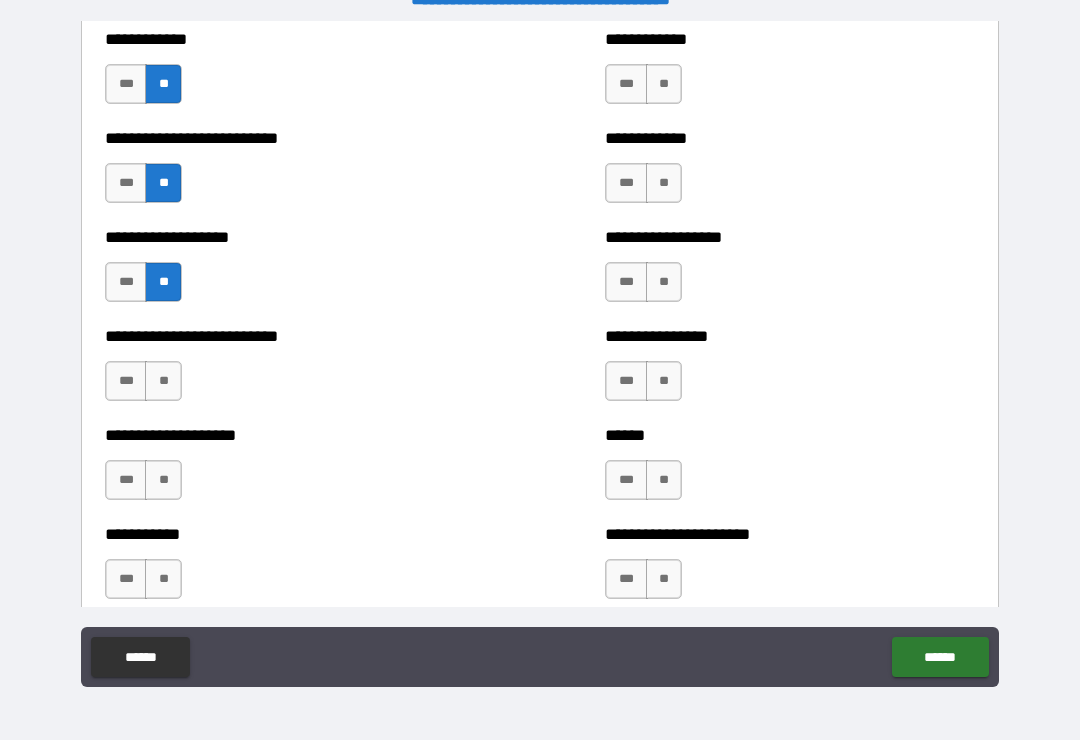 click on "**" at bounding box center (163, 381) 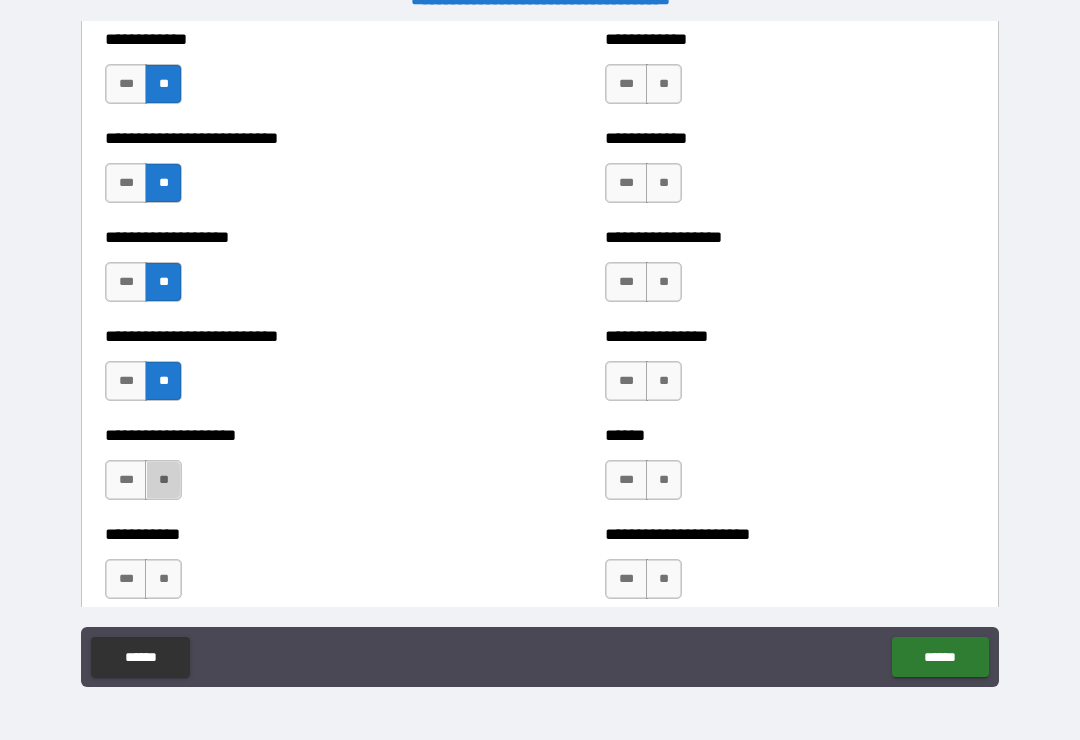 click on "**" at bounding box center (163, 480) 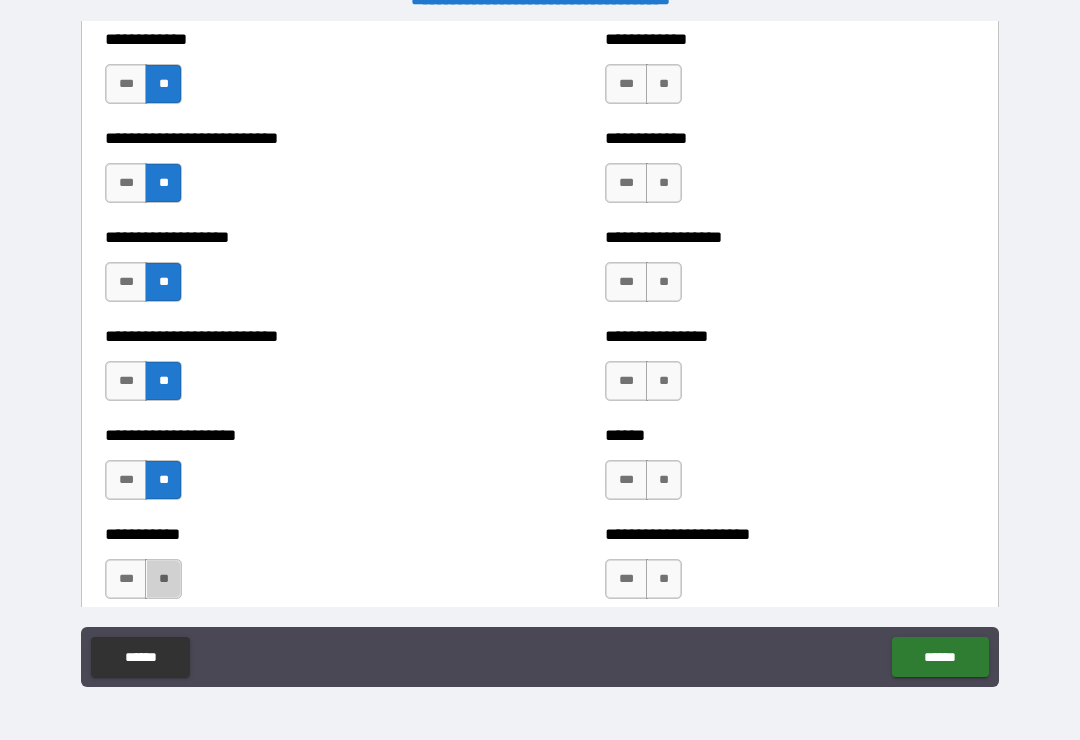 click on "**" at bounding box center (163, 579) 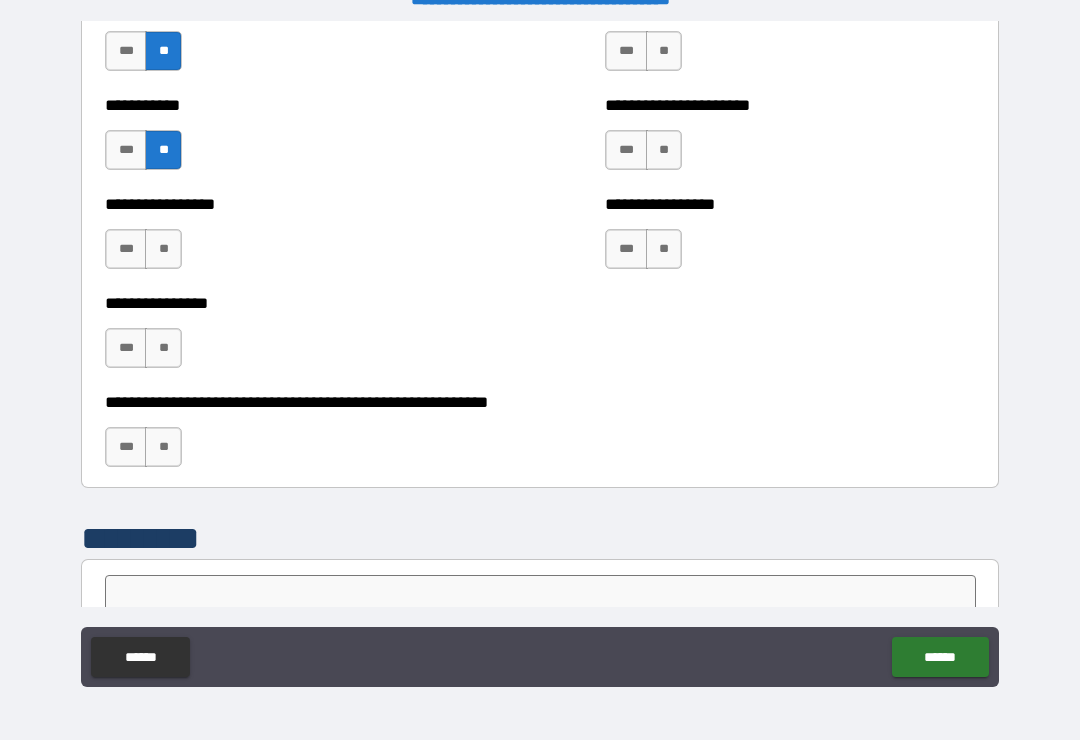 scroll, scrollTop: 6001, scrollLeft: 0, axis: vertical 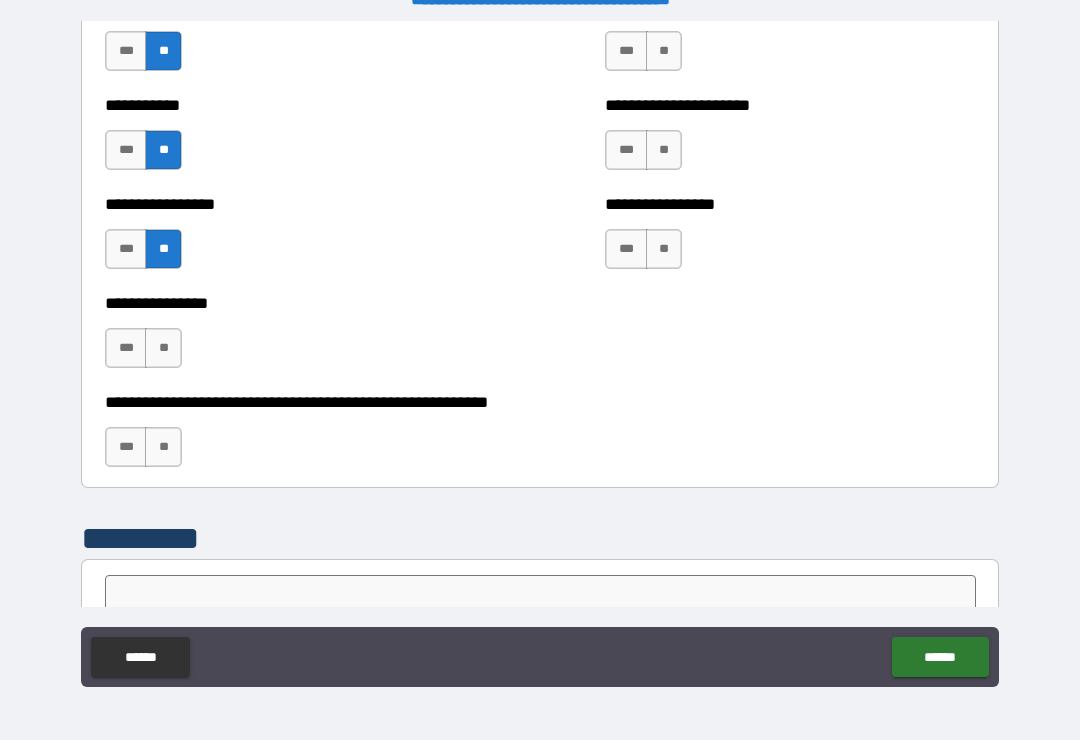 click on "**" at bounding box center [163, 348] 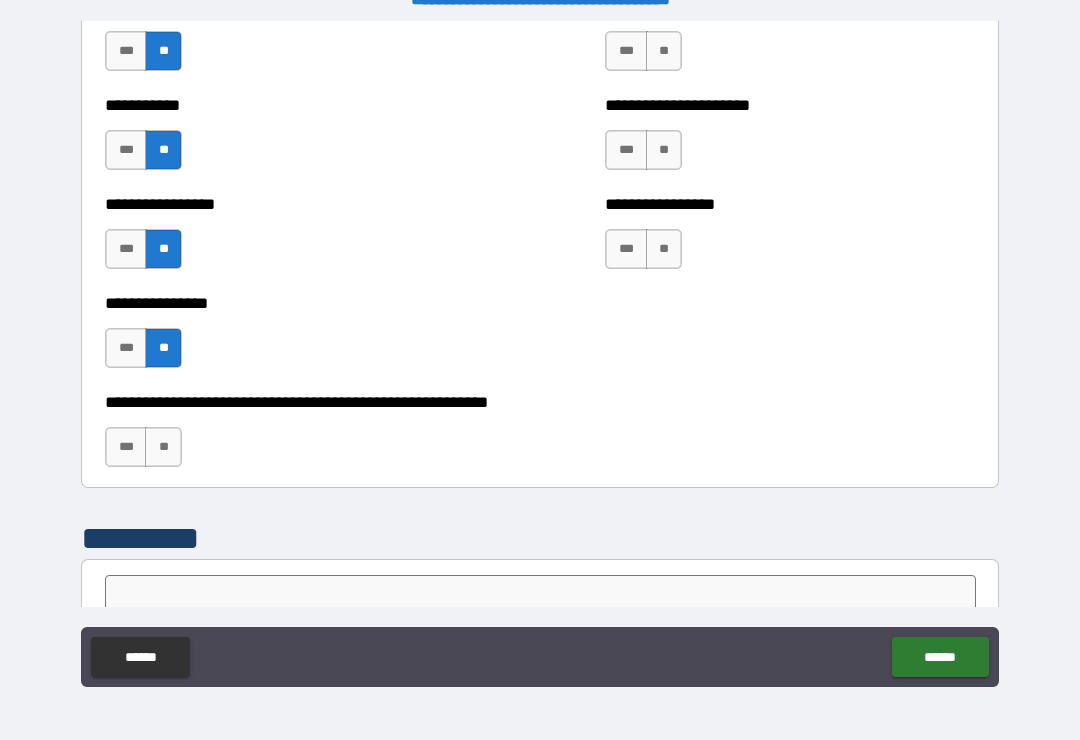 click on "**" at bounding box center (163, 447) 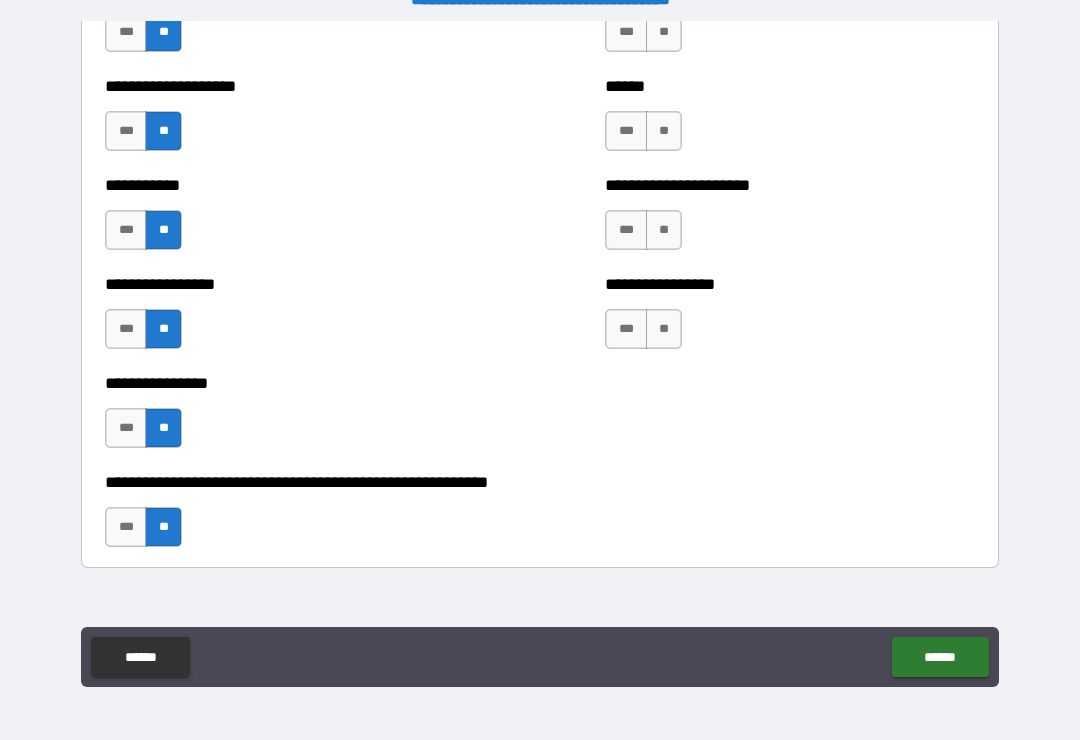 scroll, scrollTop: 5921, scrollLeft: 0, axis: vertical 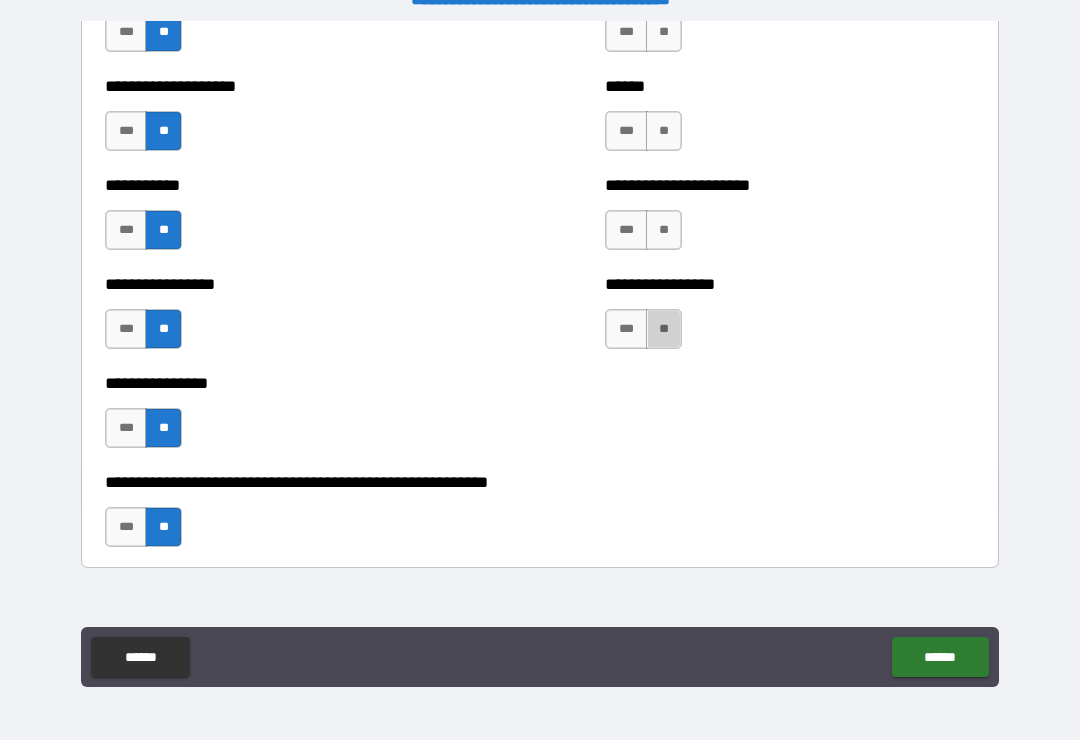 click on "**" at bounding box center [664, 329] 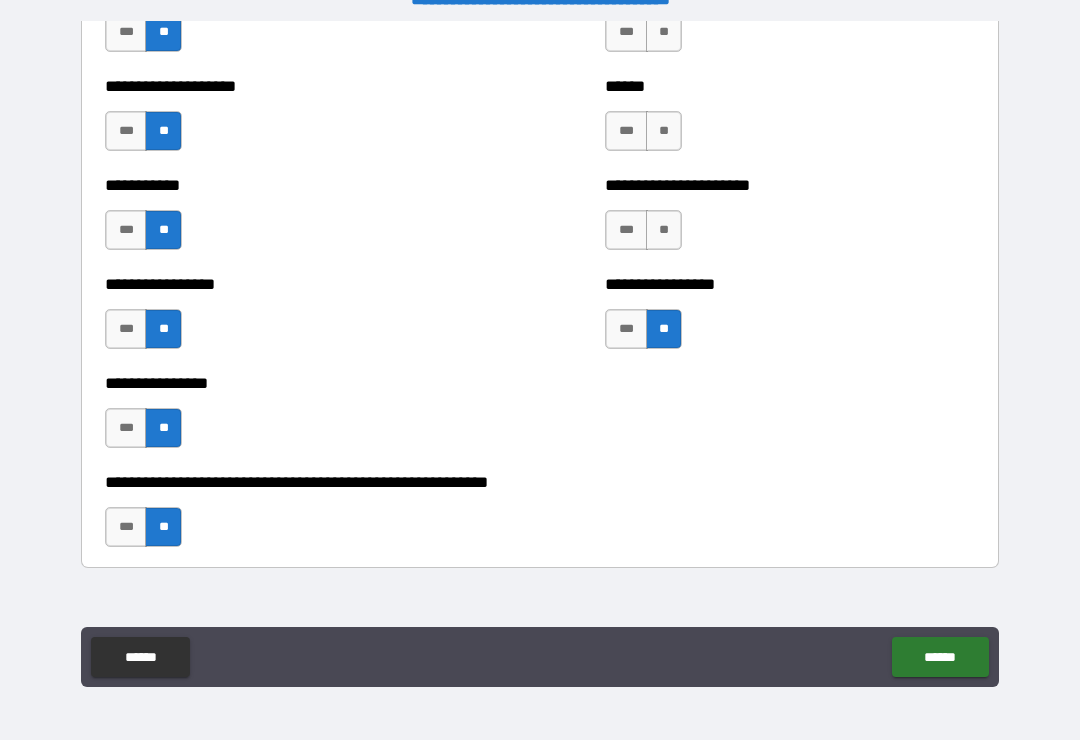 click on "**" at bounding box center [664, 230] 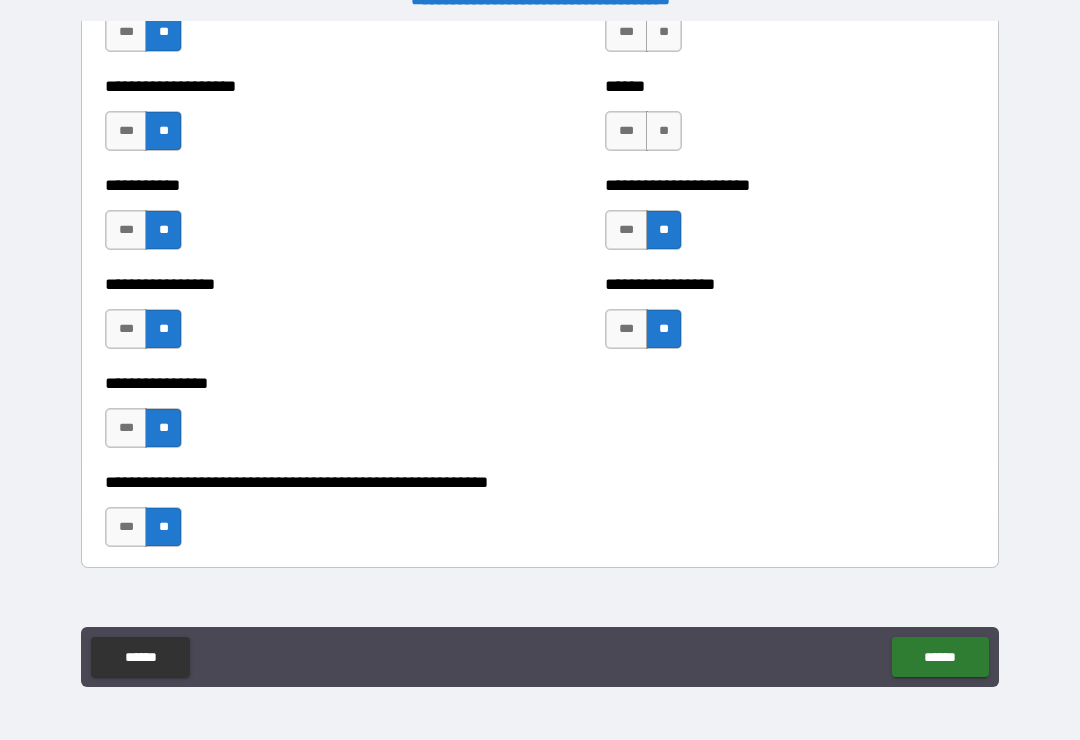 click on "**" at bounding box center [664, 131] 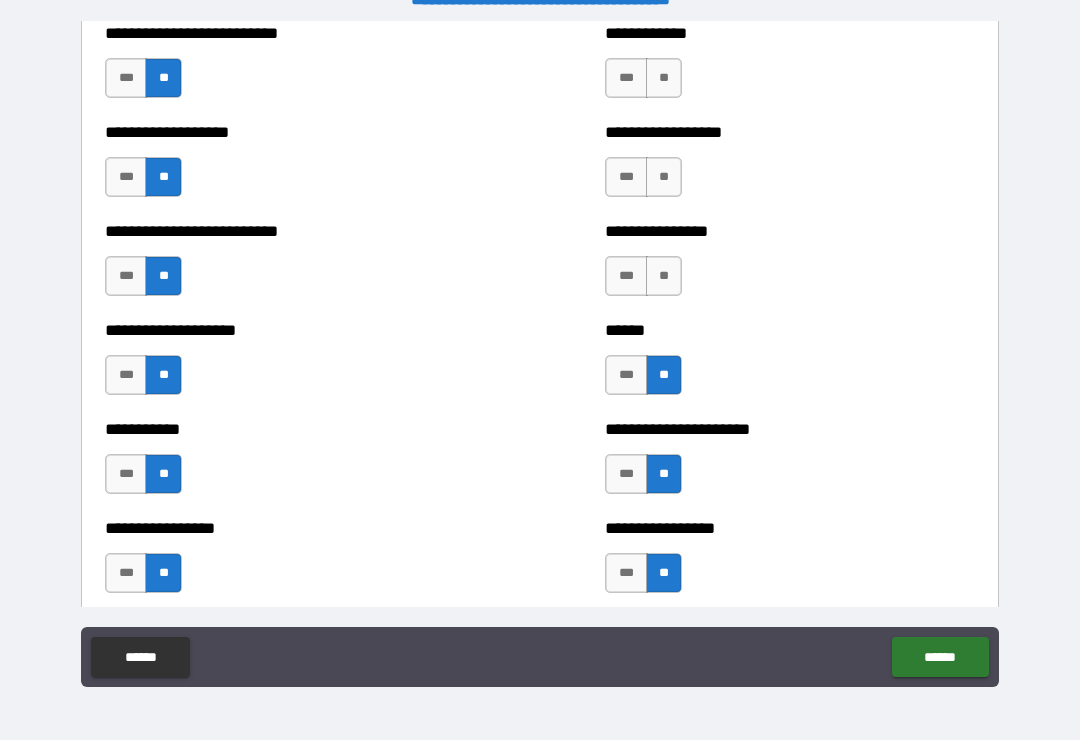 scroll, scrollTop: 5669, scrollLeft: 0, axis: vertical 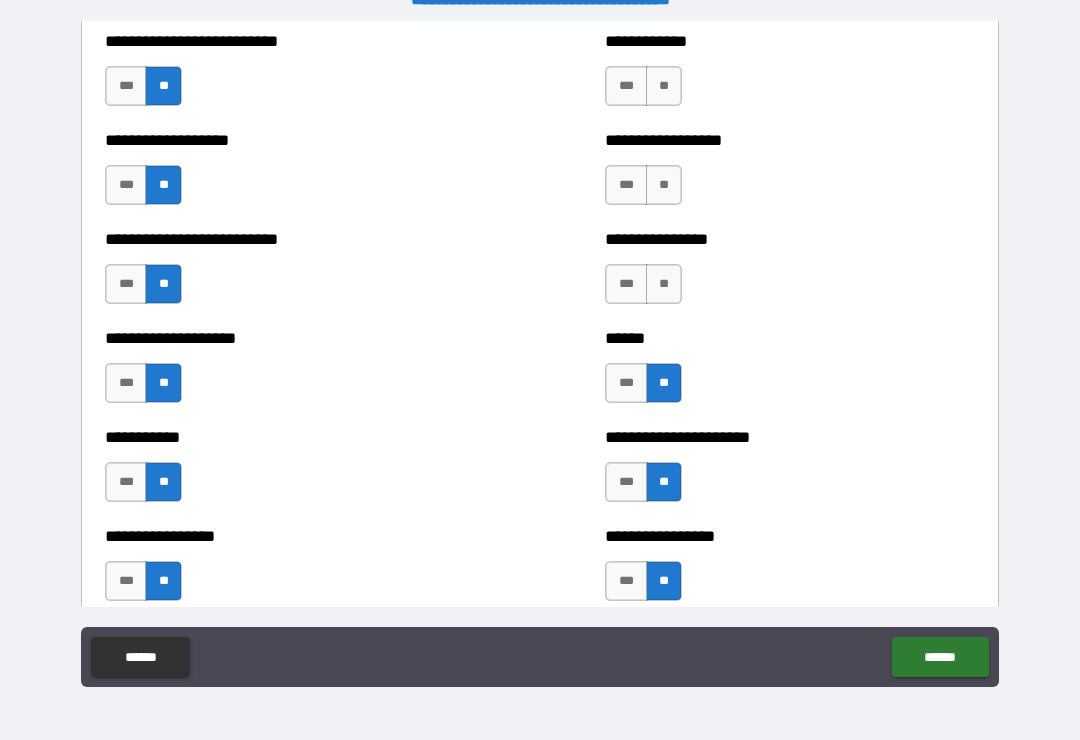 click on "**" at bounding box center (664, 284) 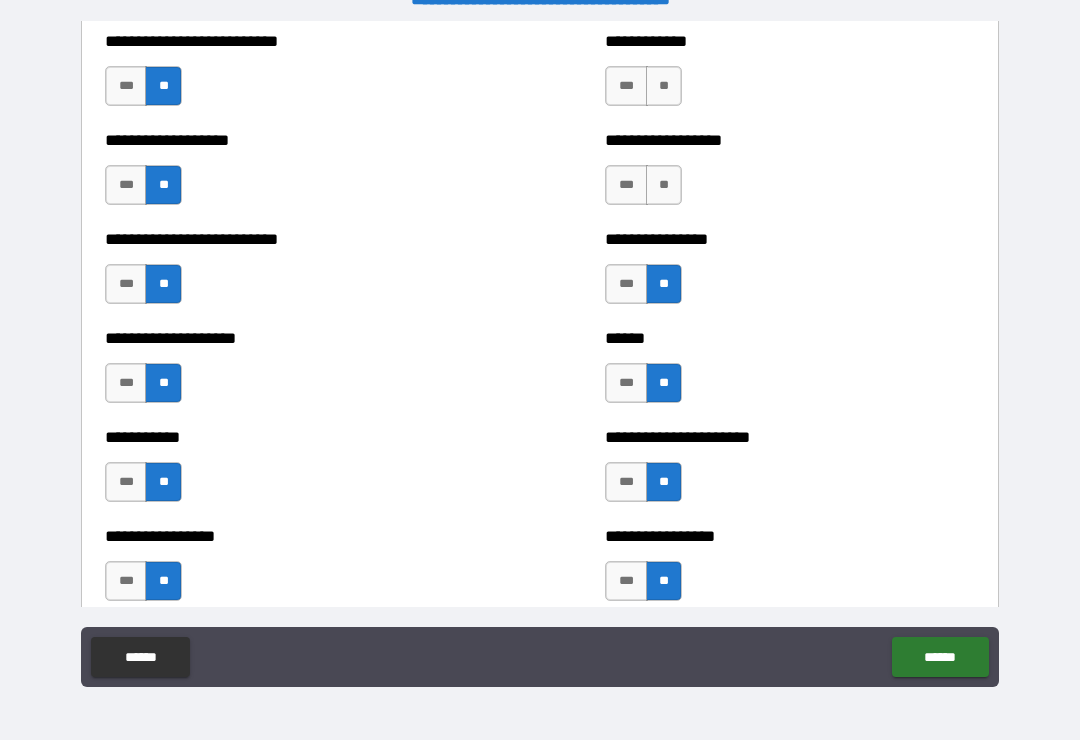 click on "**" at bounding box center [664, 185] 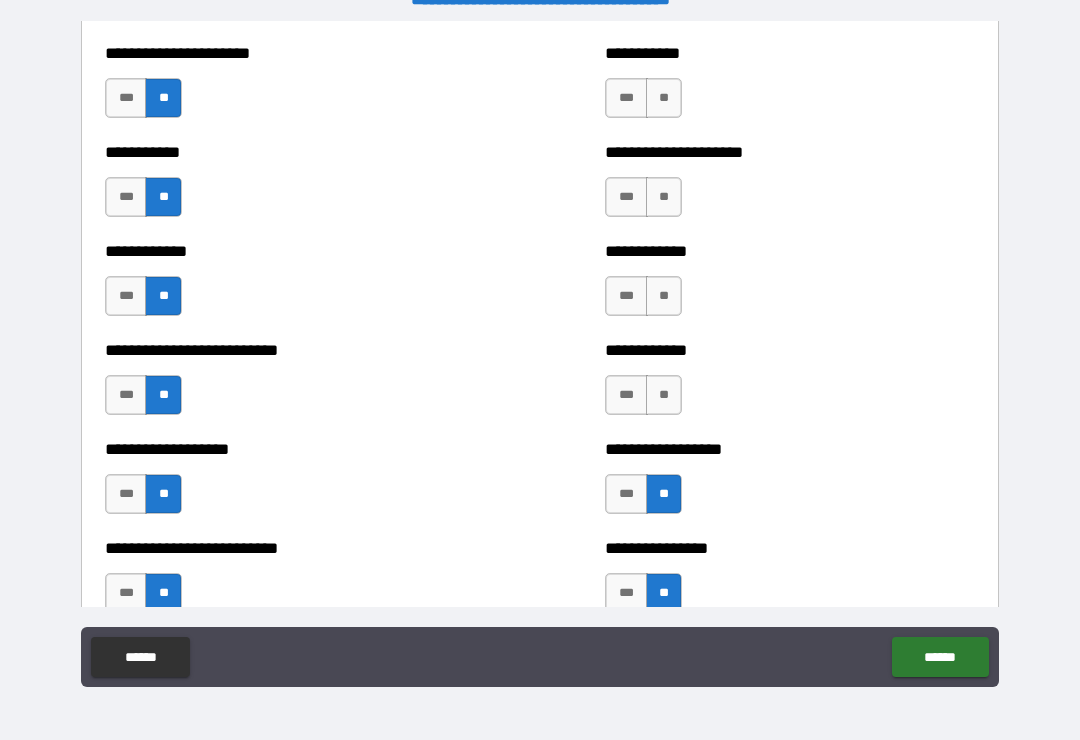 scroll, scrollTop: 5358, scrollLeft: 0, axis: vertical 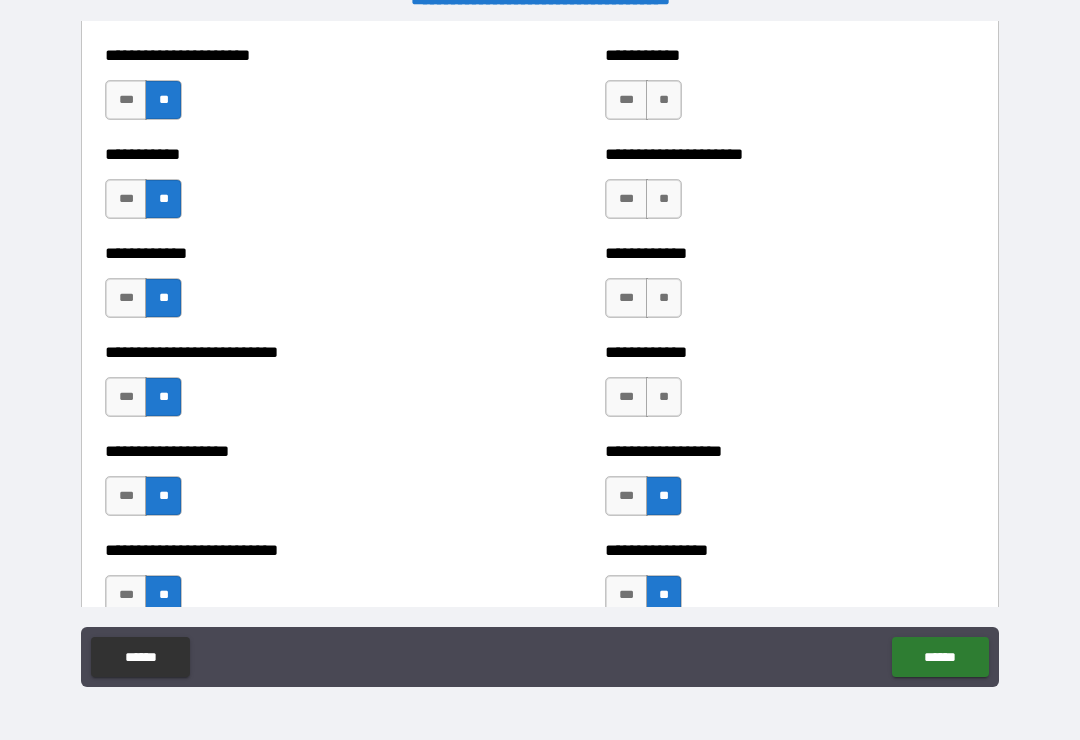 click on "**" at bounding box center [664, 397] 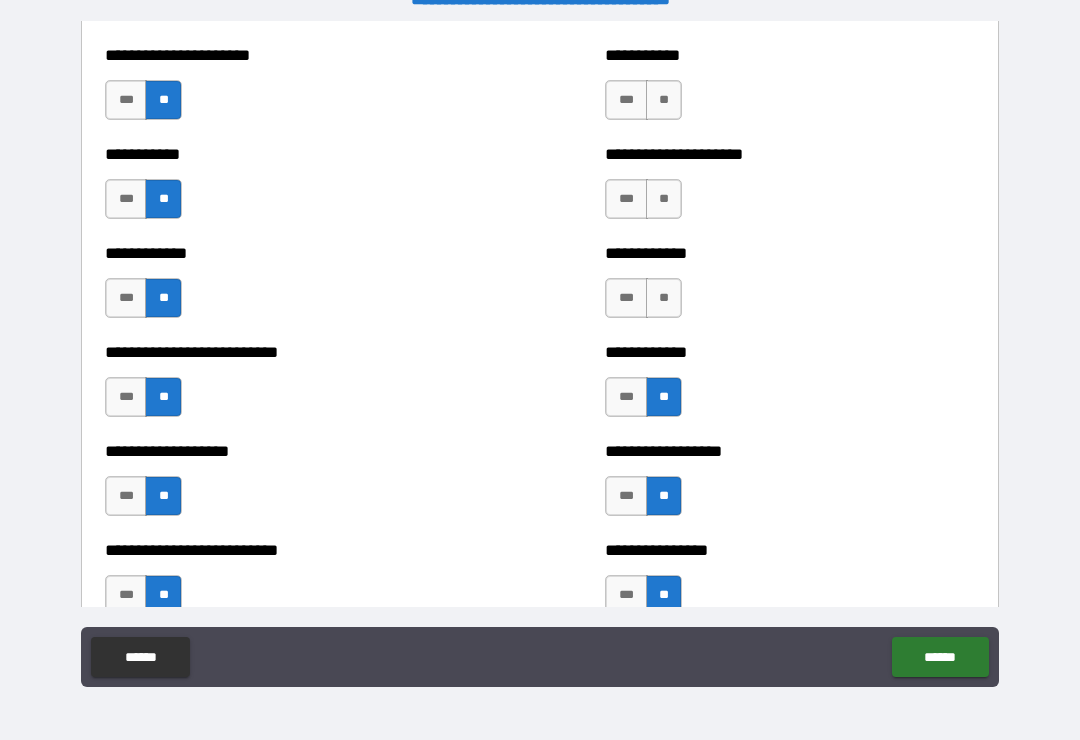 click on "**" at bounding box center (664, 298) 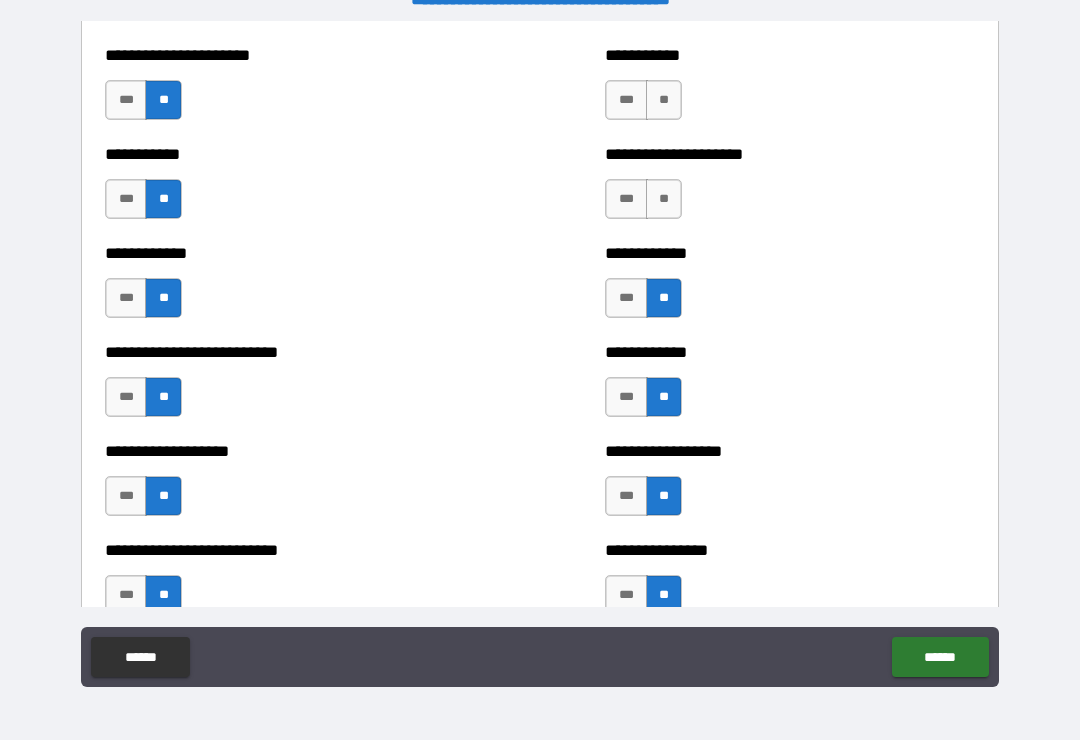click on "**" at bounding box center (664, 199) 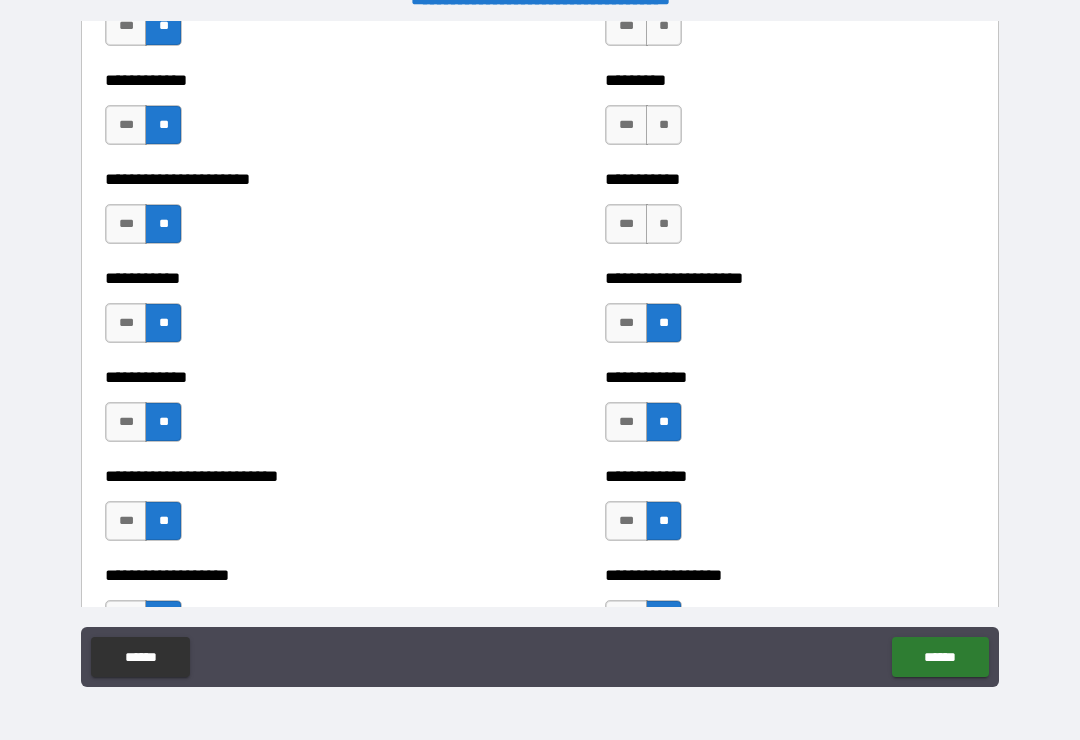 scroll, scrollTop: 5229, scrollLeft: 0, axis: vertical 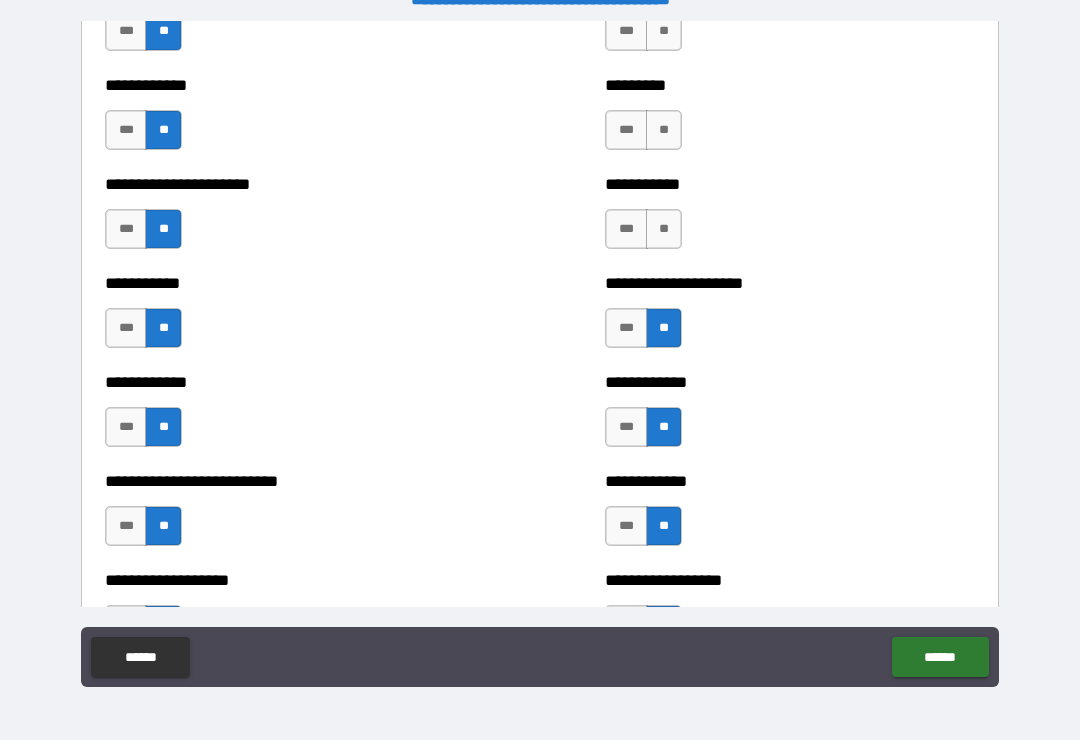 click on "**" at bounding box center (664, 229) 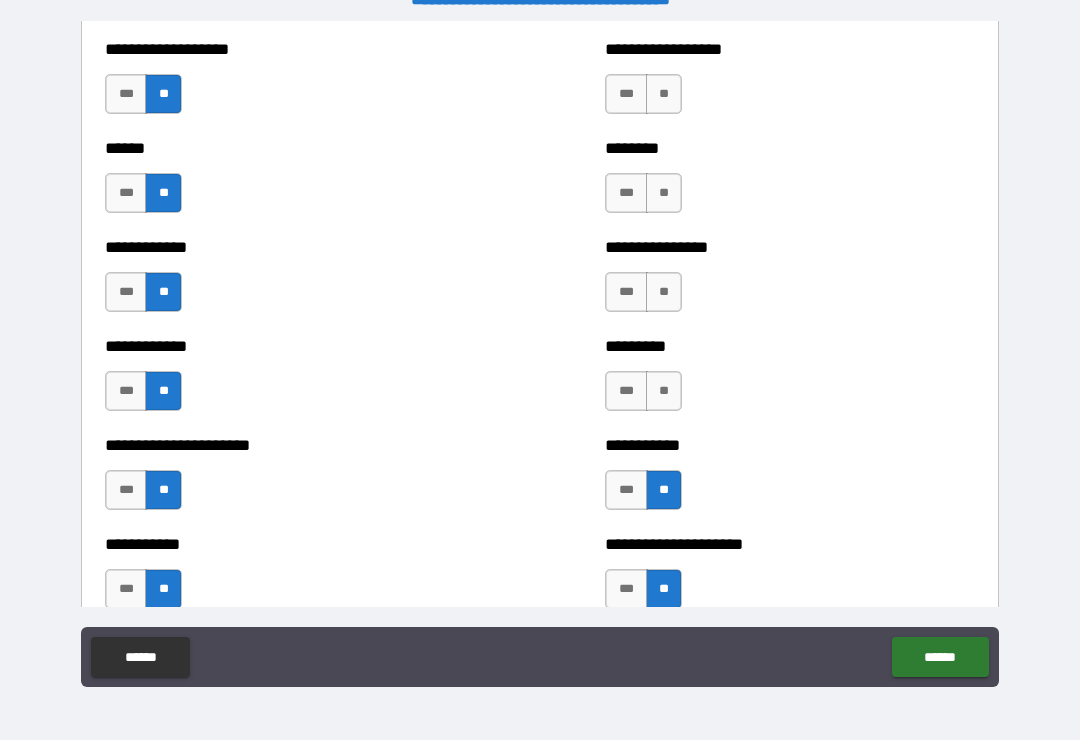 scroll, scrollTop: 4968, scrollLeft: 0, axis: vertical 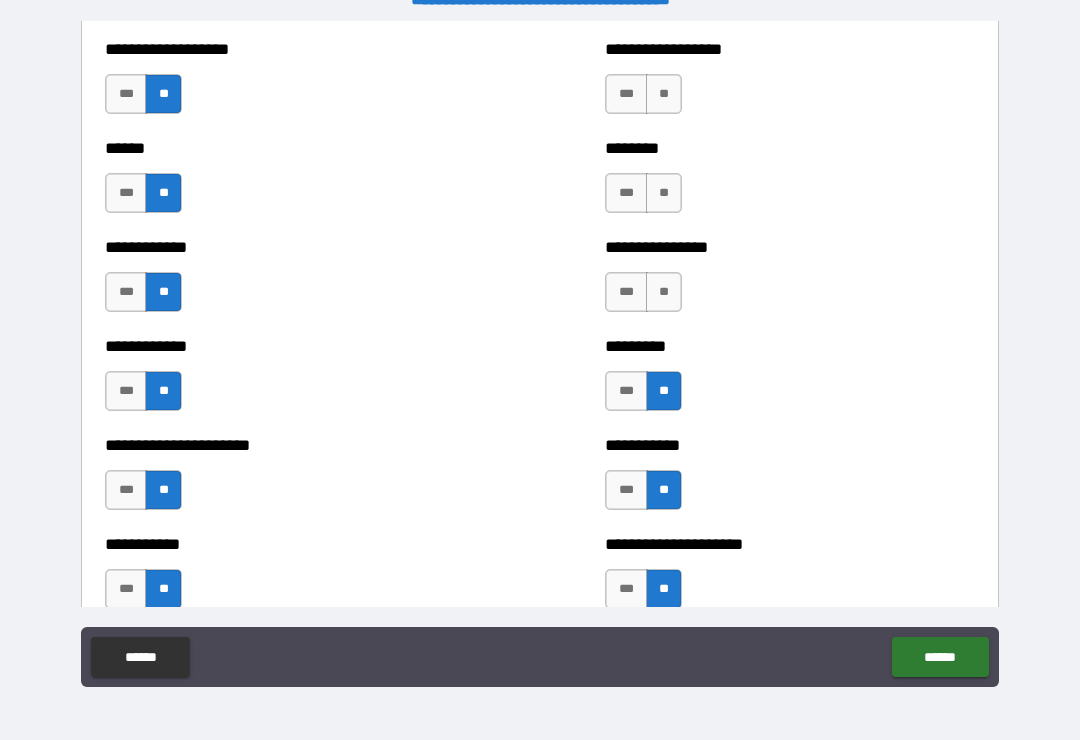 click on "**" at bounding box center (664, 292) 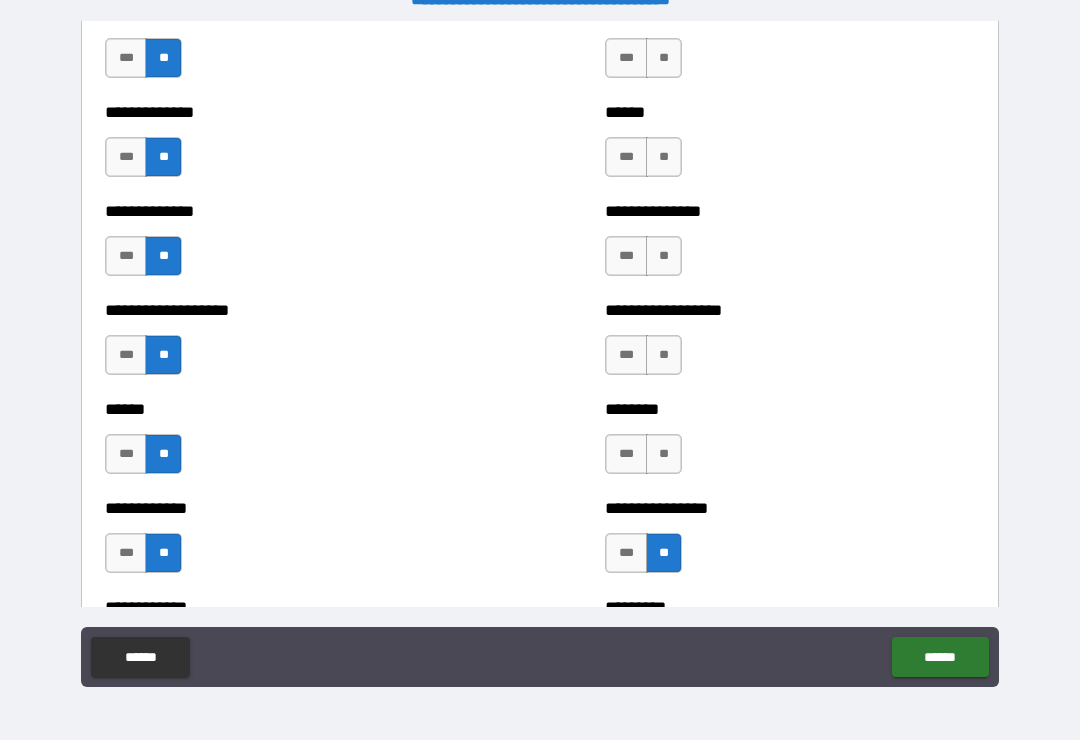 scroll, scrollTop: 4705, scrollLeft: 0, axis: vertical 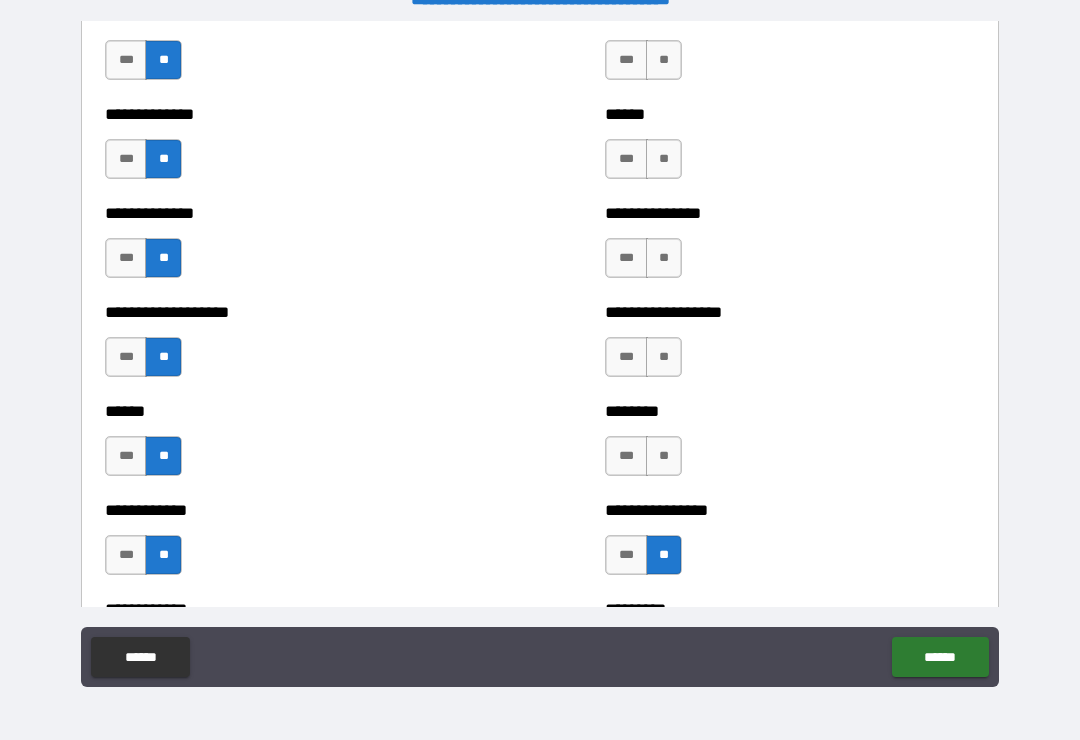 click on "*** **" at bounding box center [646, 461] 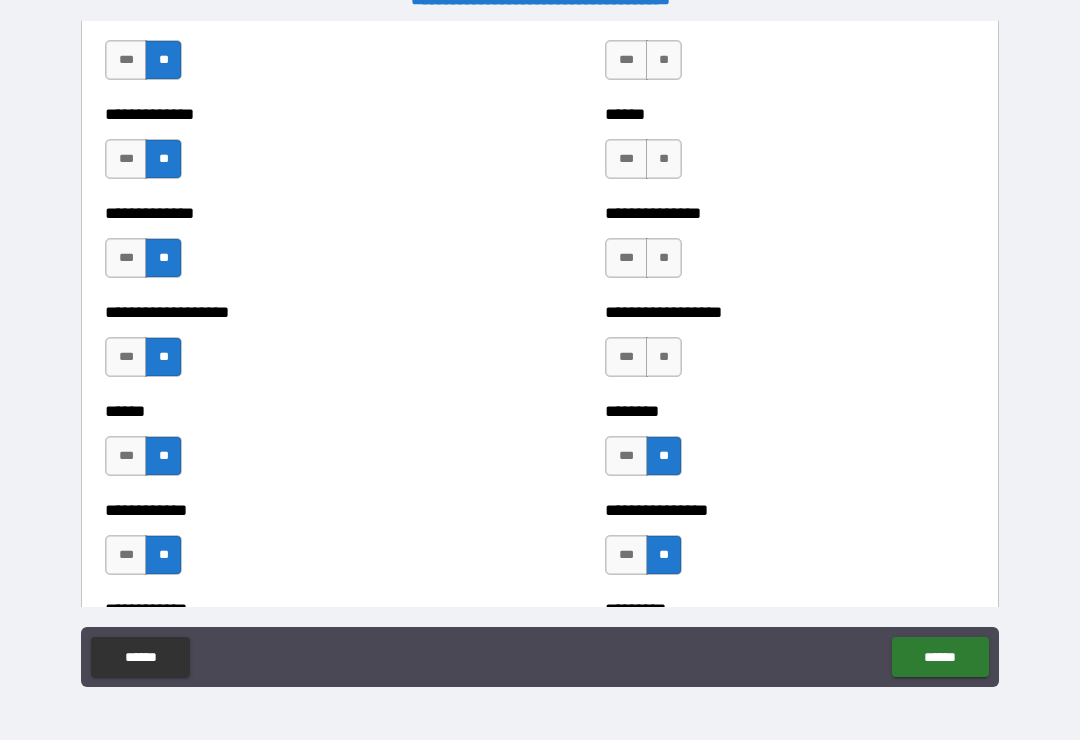 click on "**" at bounding box center [664, 357] 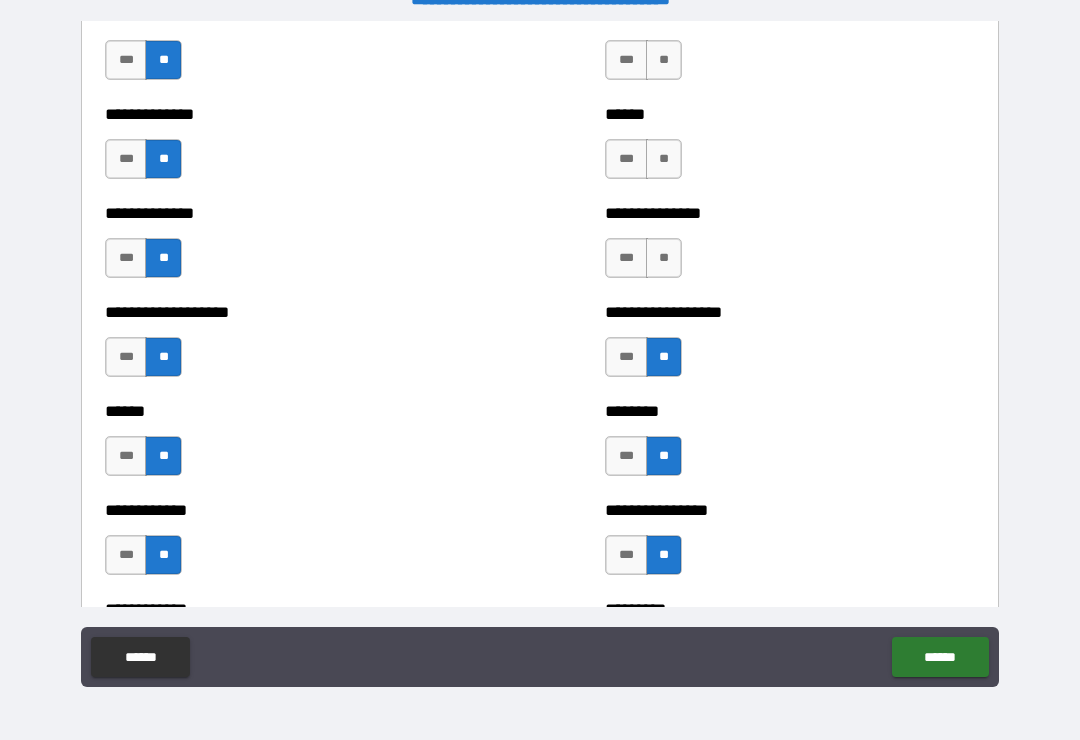 click on "**" at bounding box center (664, 258) 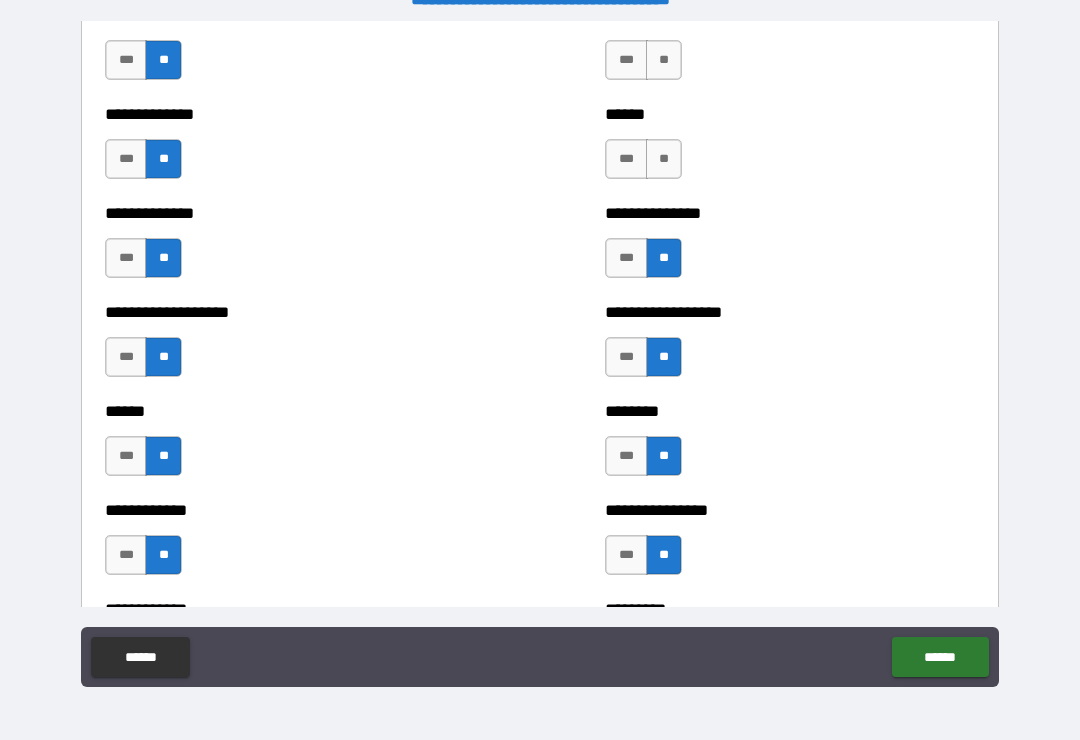 click on "**********" at bounding box center (790, 248) 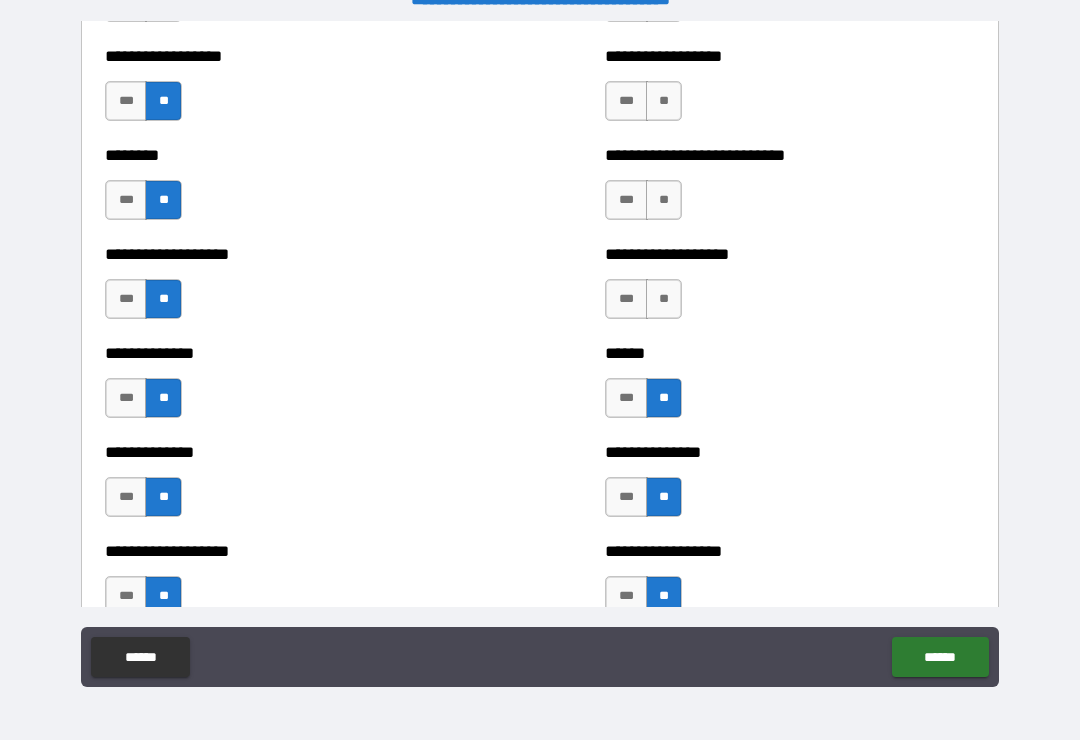 scroll, scrollTop: 4446, scrollLeft: 0, axis: vertical 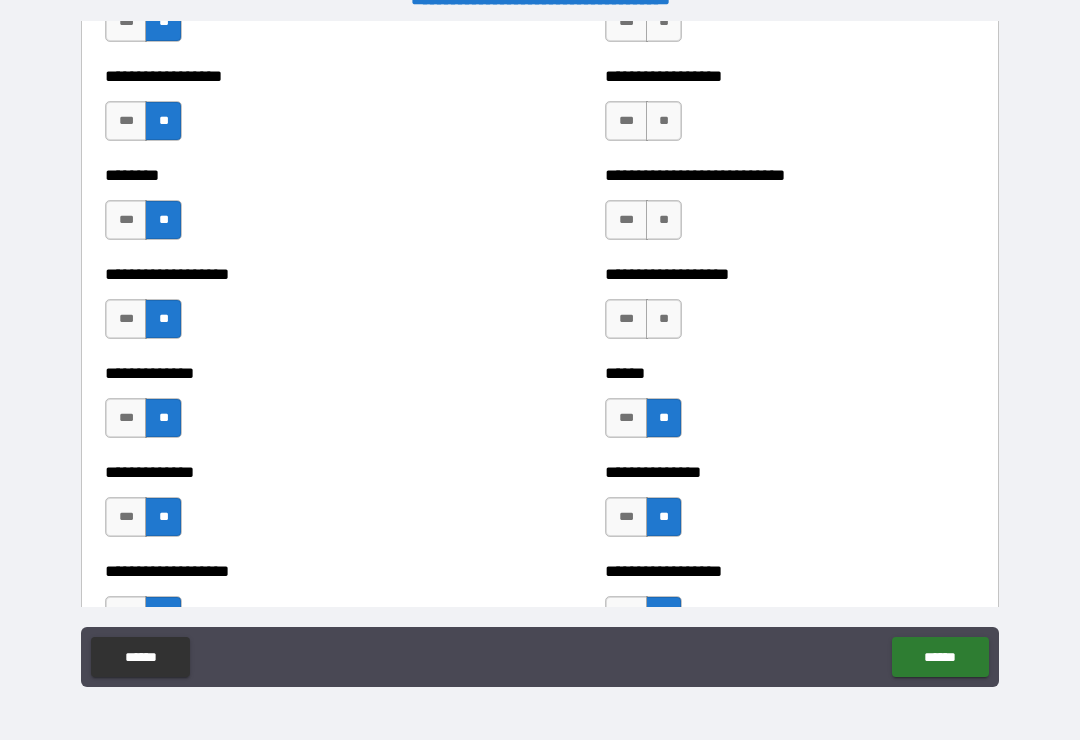 click on "**" at bounding box center [664, 319] 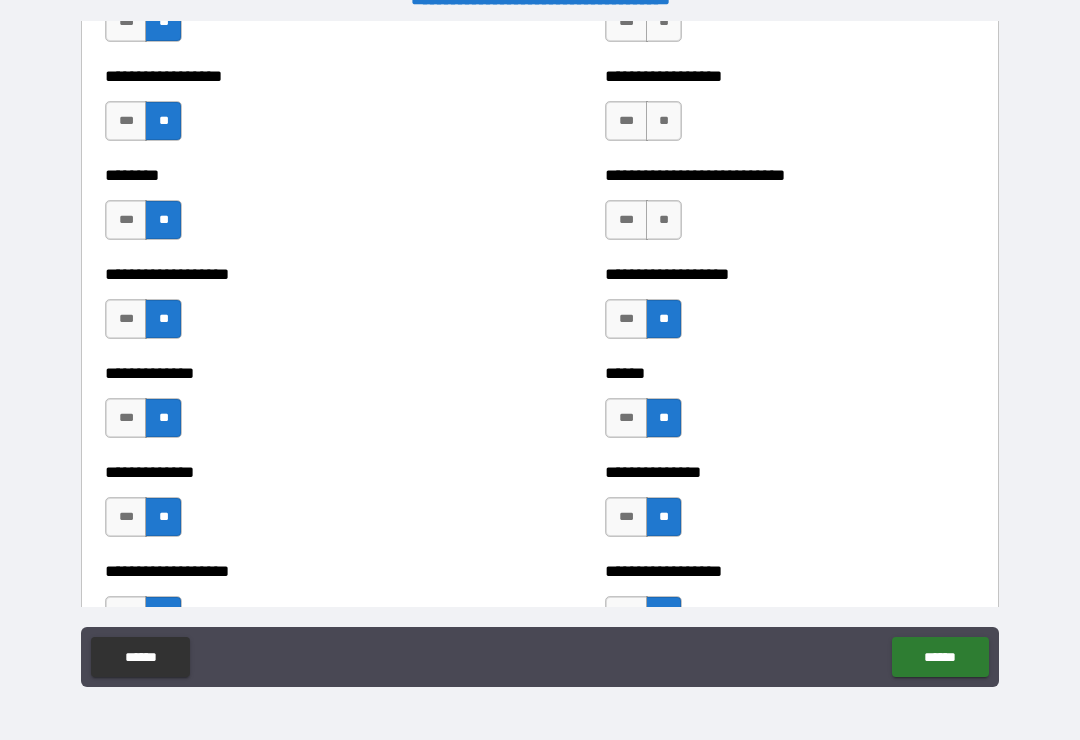click on "**" at bounding box center (664, 220) 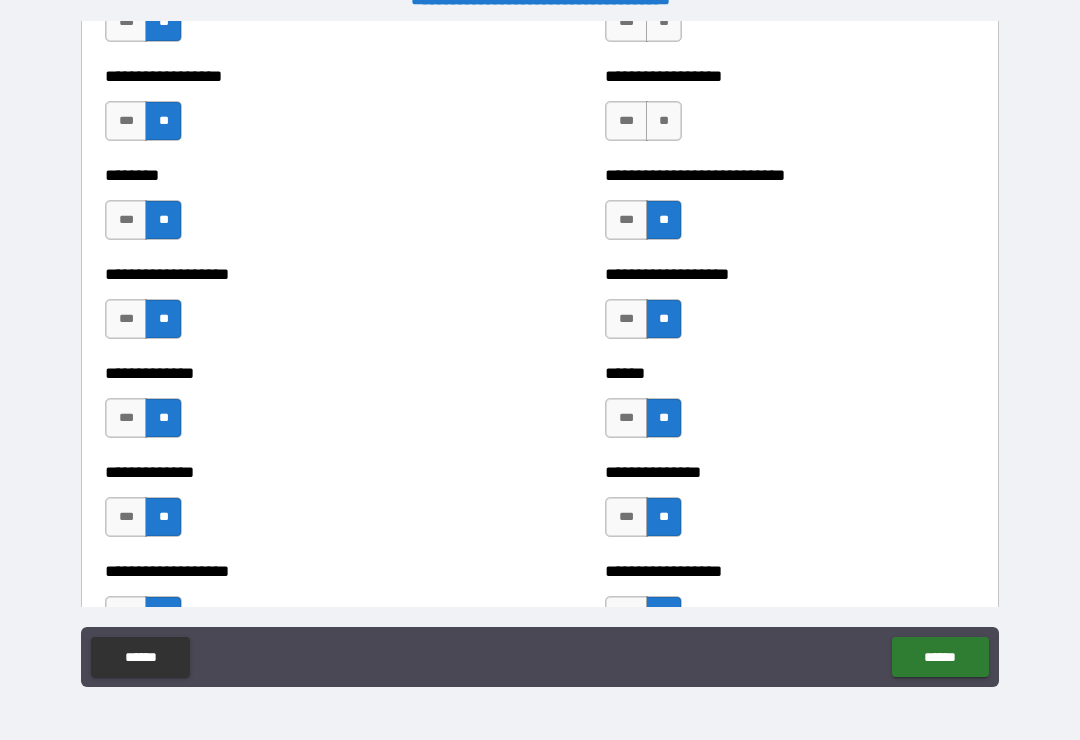 click on "**" at bounding box center (664, 121) 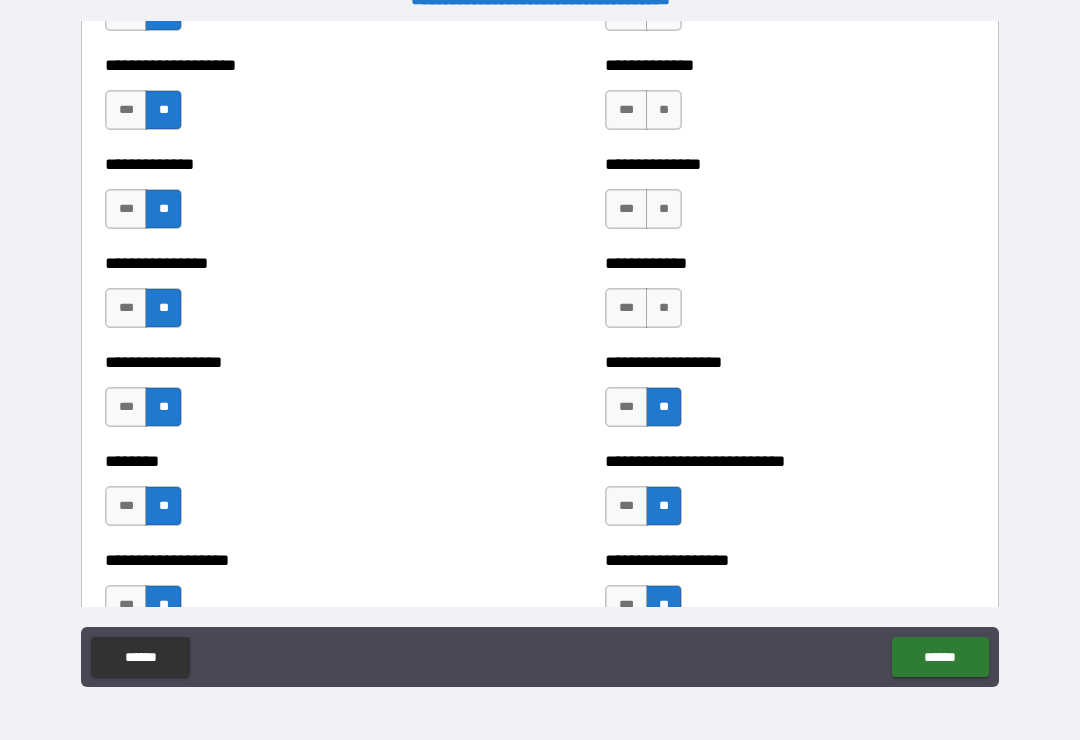 scroll, scrollTop: 4139, scrollLeft: 0, axis: vertical 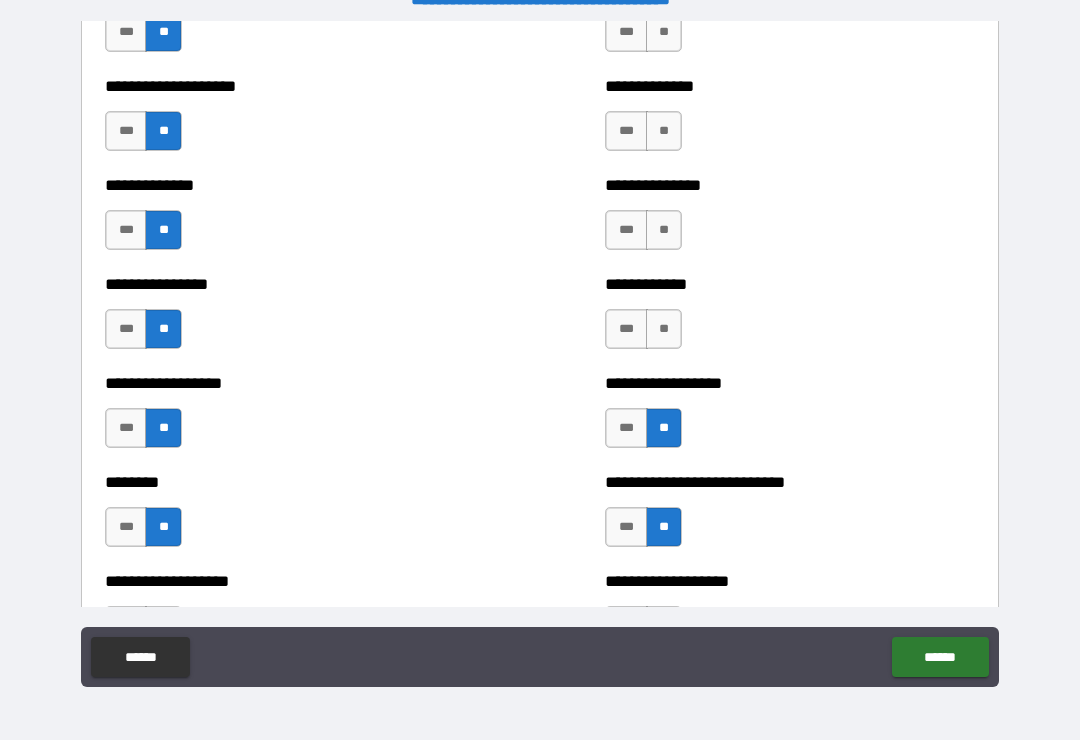 click on "**" at bounding box center (664, 329) 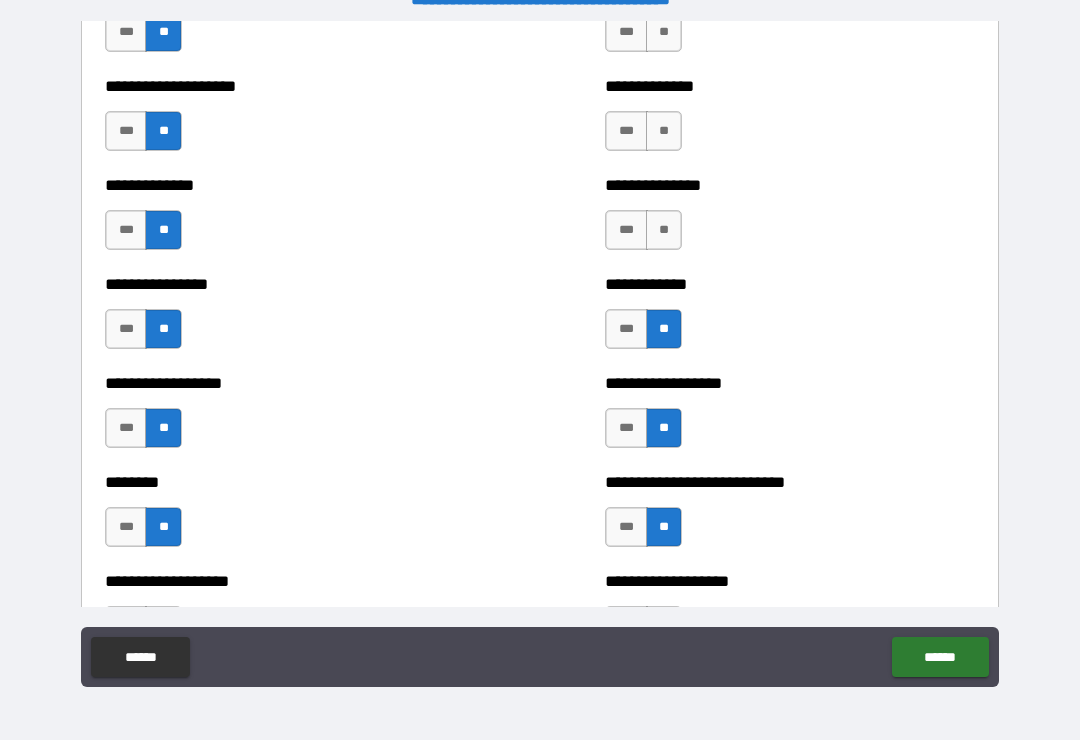 click on "**" at bounding box center (664, 230) 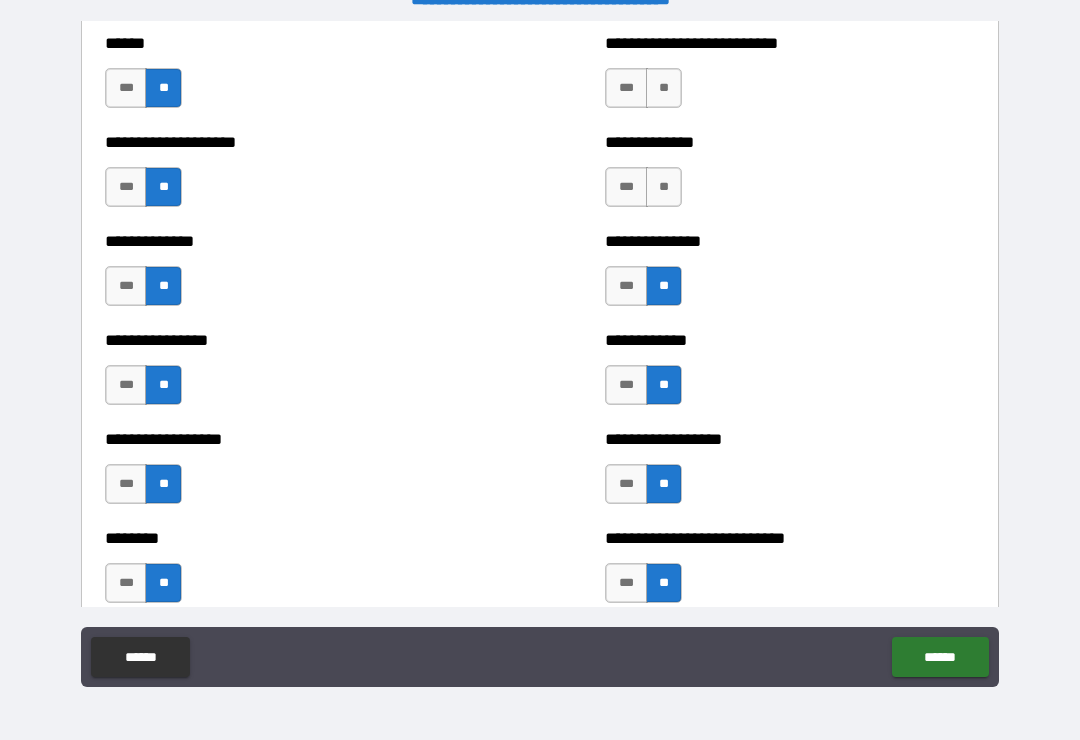 scroll, scrollTop: 4077, scrollLeft: 0, axis: vertical 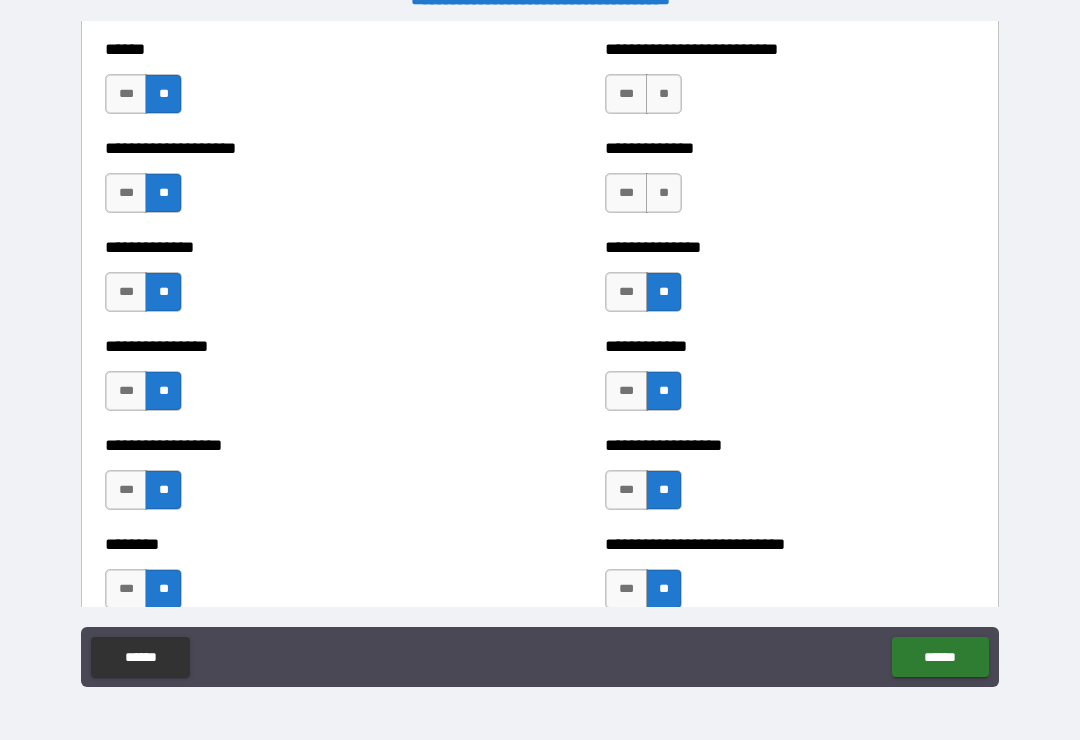 click on "**" at bounding box center [664, 193] 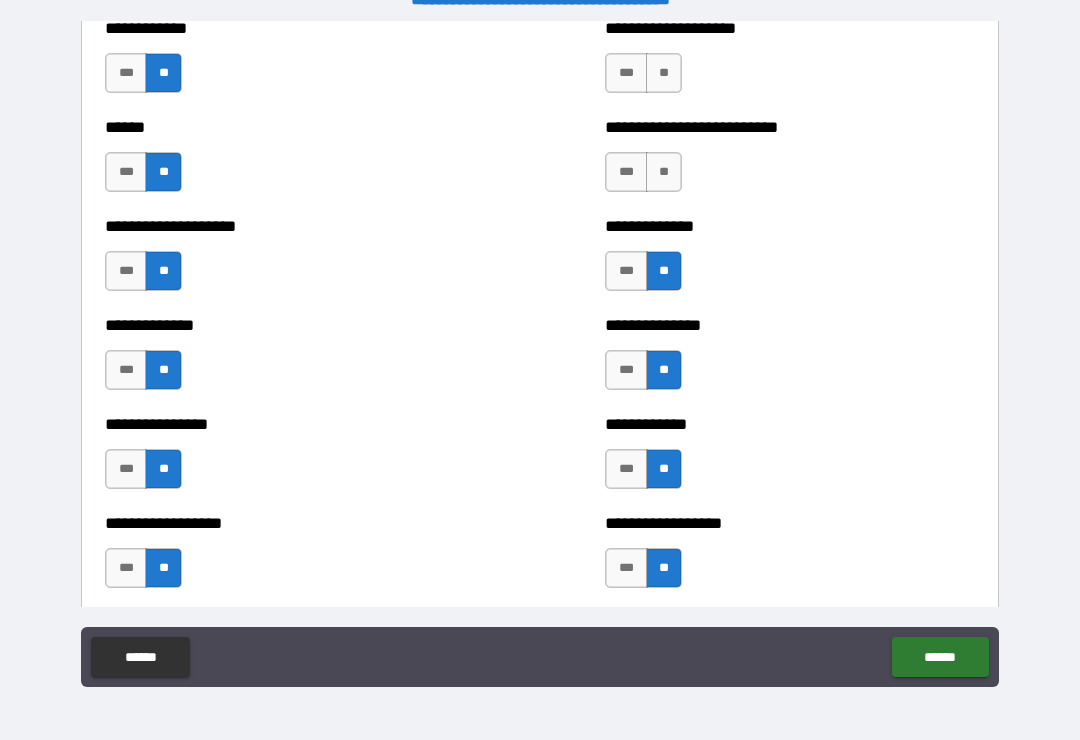 scroll, scrollTop: 3992, scrollLeft: 0, axis: vertical 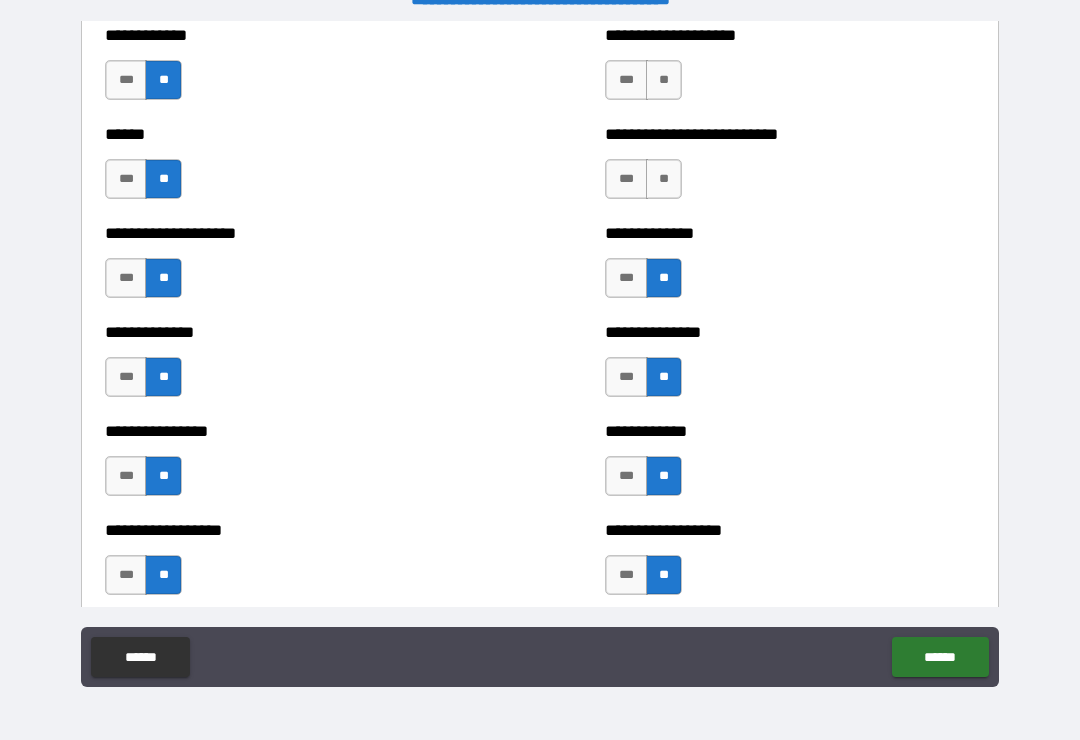click on "*** **" at bounding box center (643, 179) 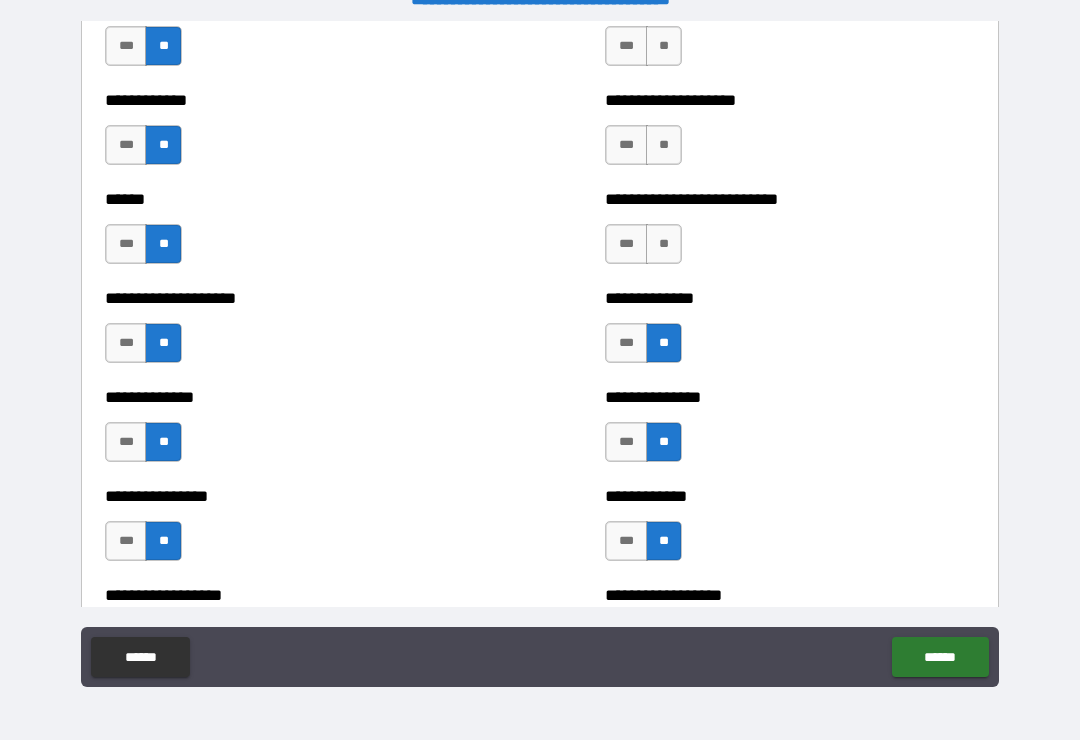 scroll, scrollTop: 3917, scrollLeft: 0, axis: vertical 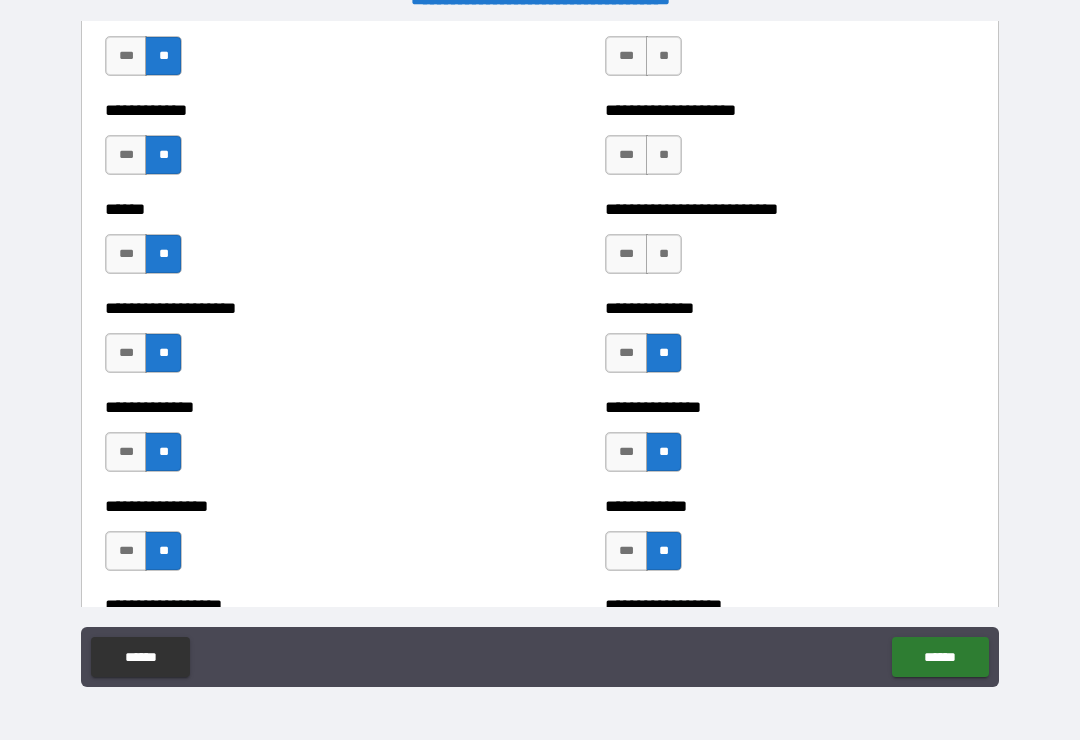 click on "**" at bounding box center (664, 254) 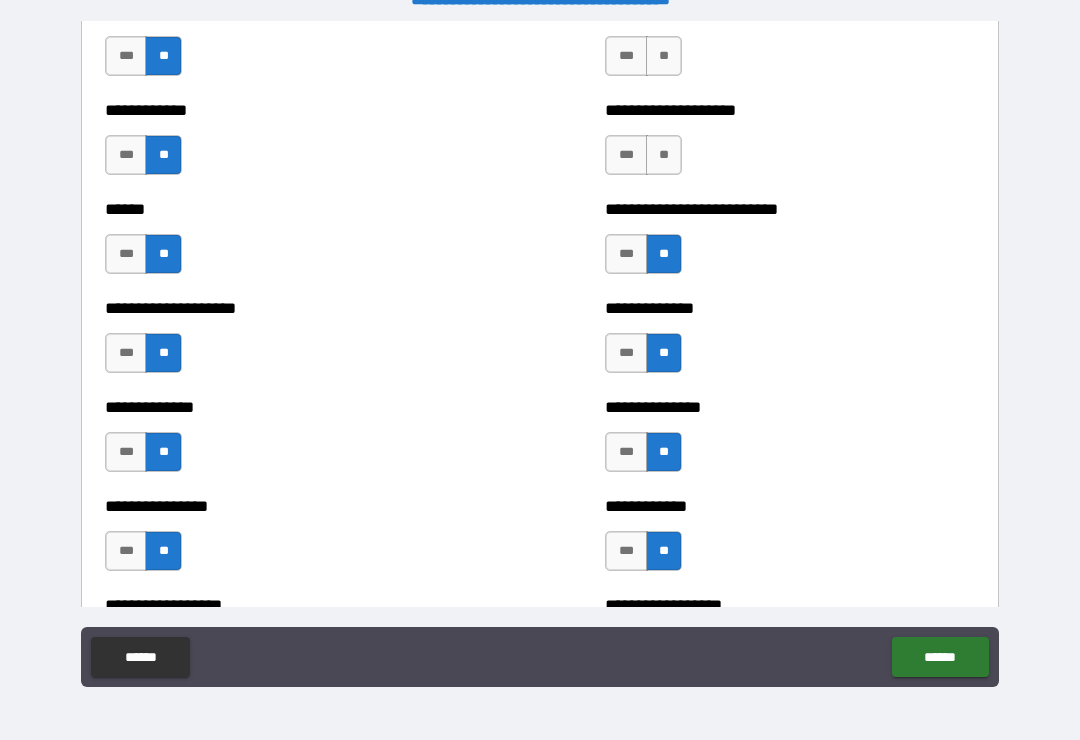 click on "**********" at bounding box center (790, 145) 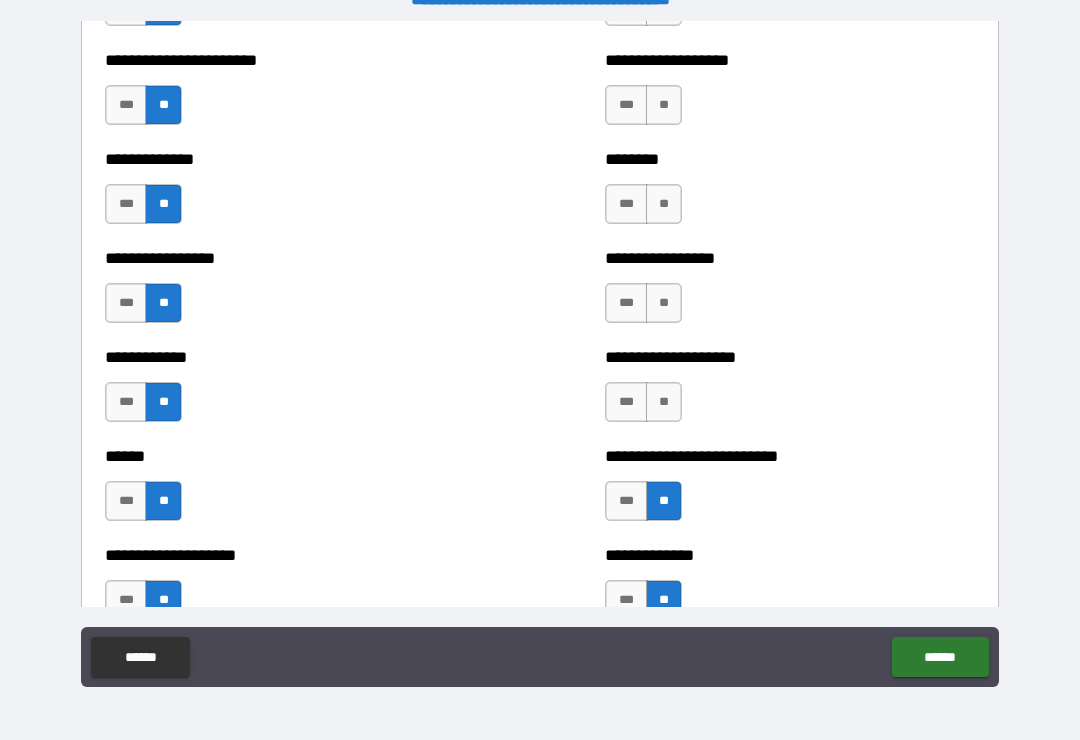 scroll, scrollTop: 3670, scrollLeft: 0, axis: vertical 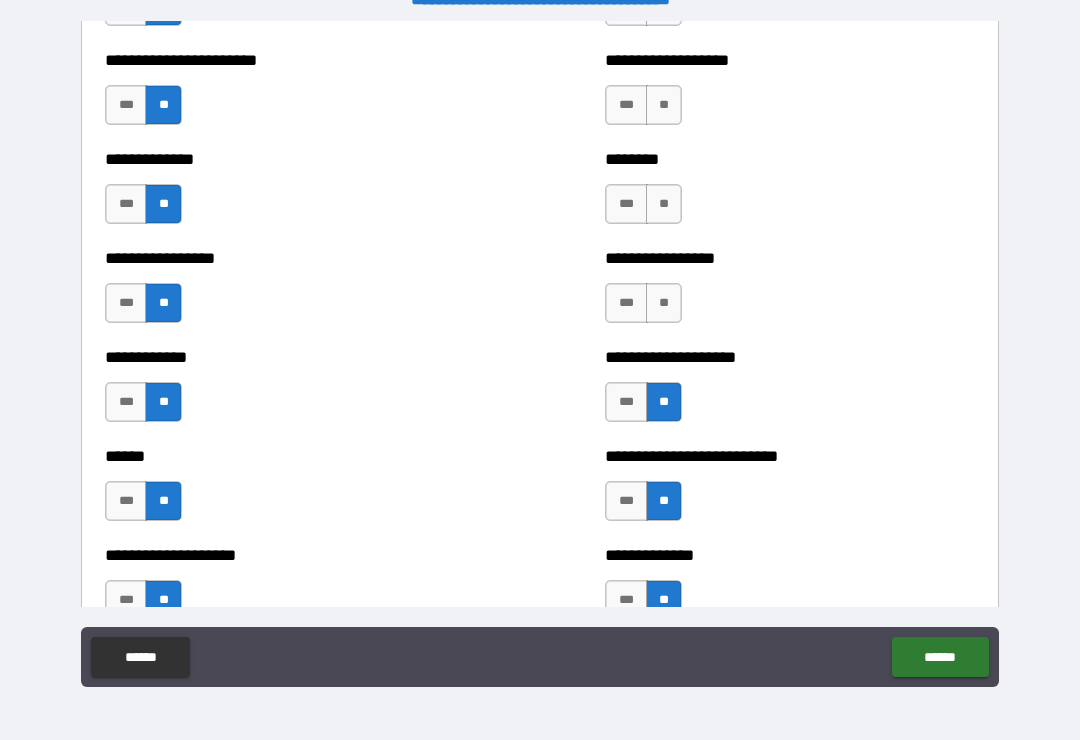 click on "**" at bounding box center [664, 303] 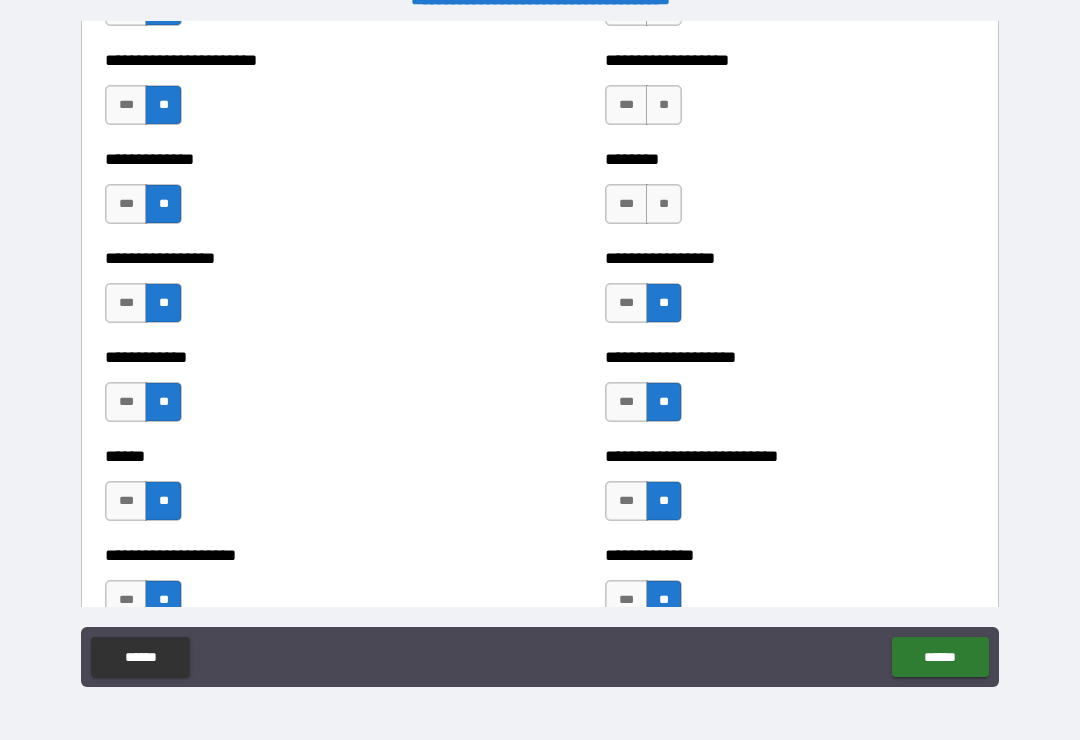 click on "**" at bounding box center [664, 204] 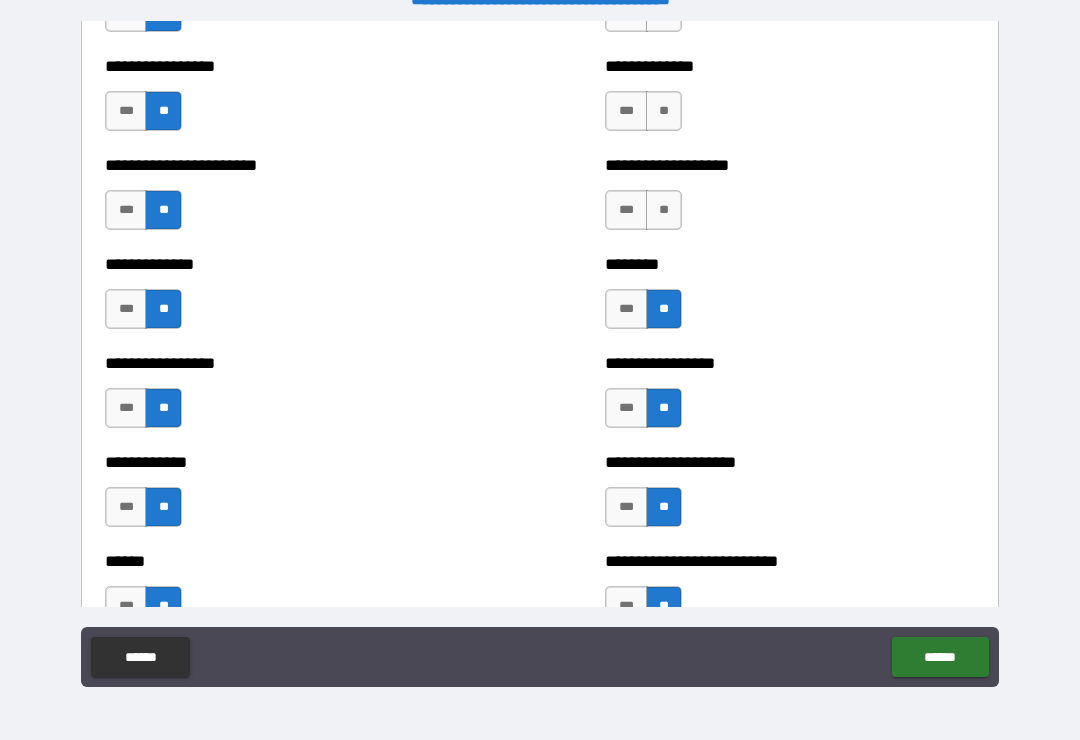 scroll, scrollTop: 3551, scrollLeft: 0, axis: vertical 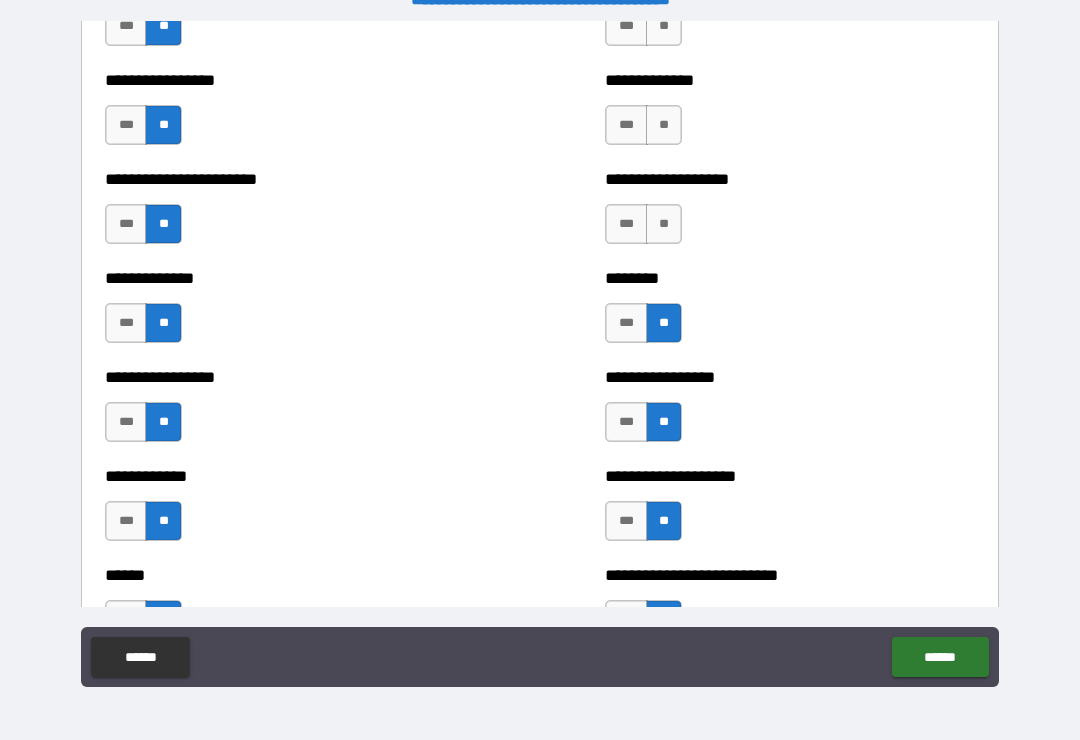 click on "**" at bounding box center (664, 224) 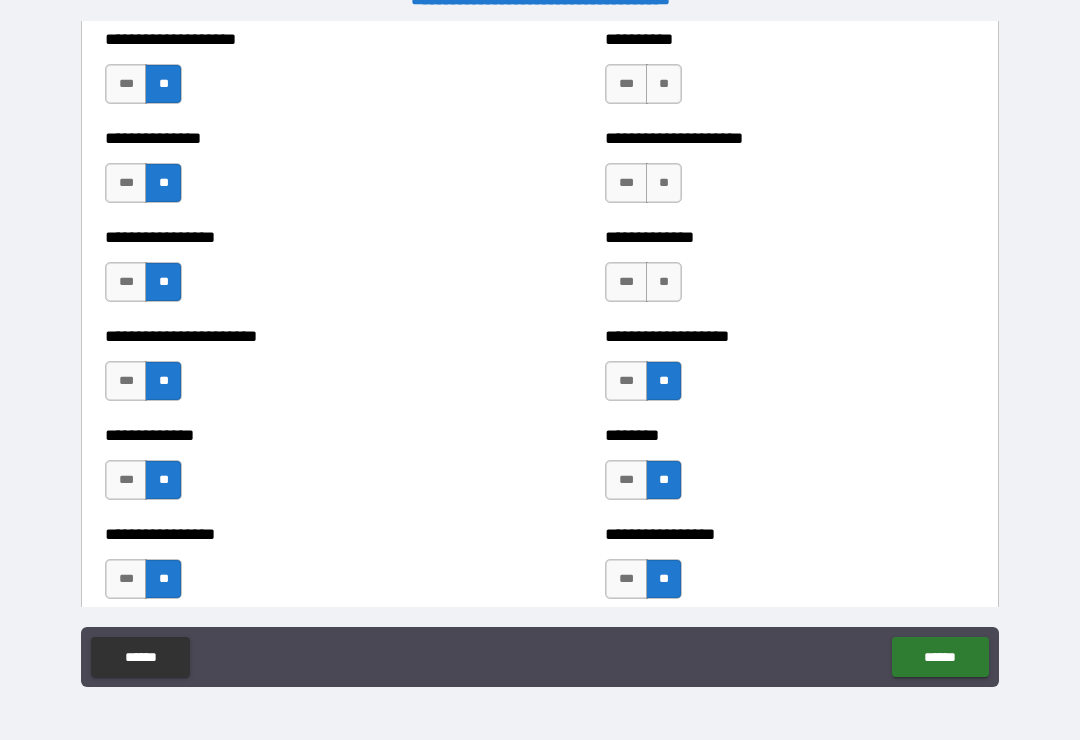scroll, scrollTop: 3375, scrollLeft: 0, axis: vertical 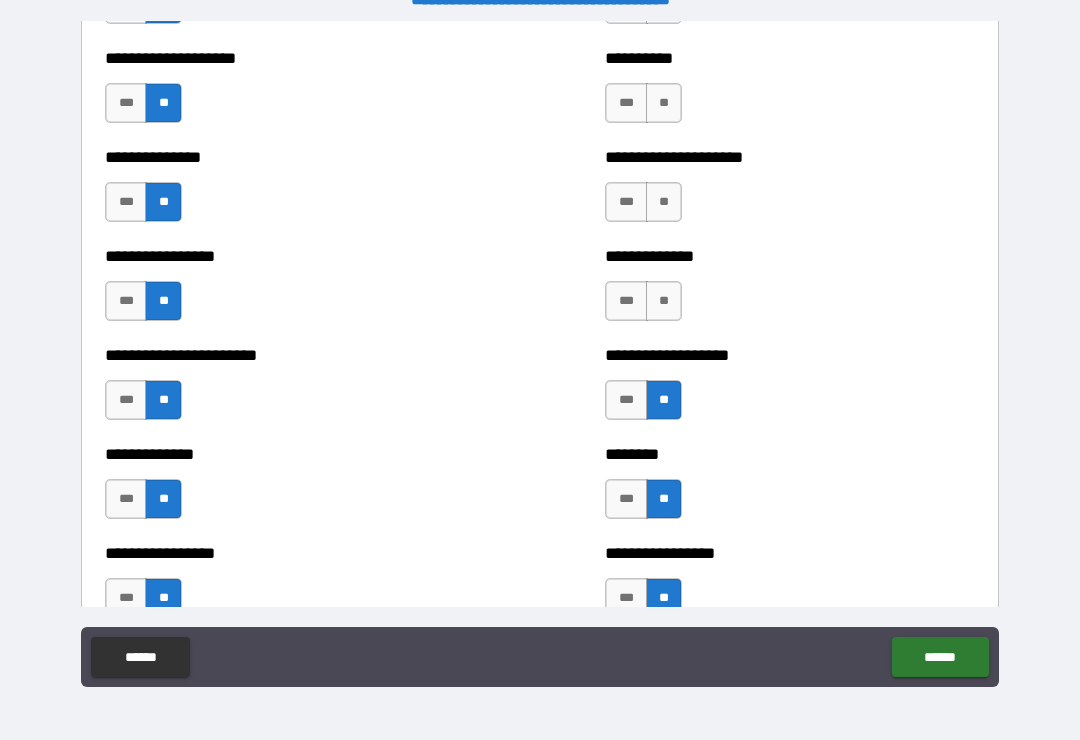 click on "**" at bounding box center (664, 301) 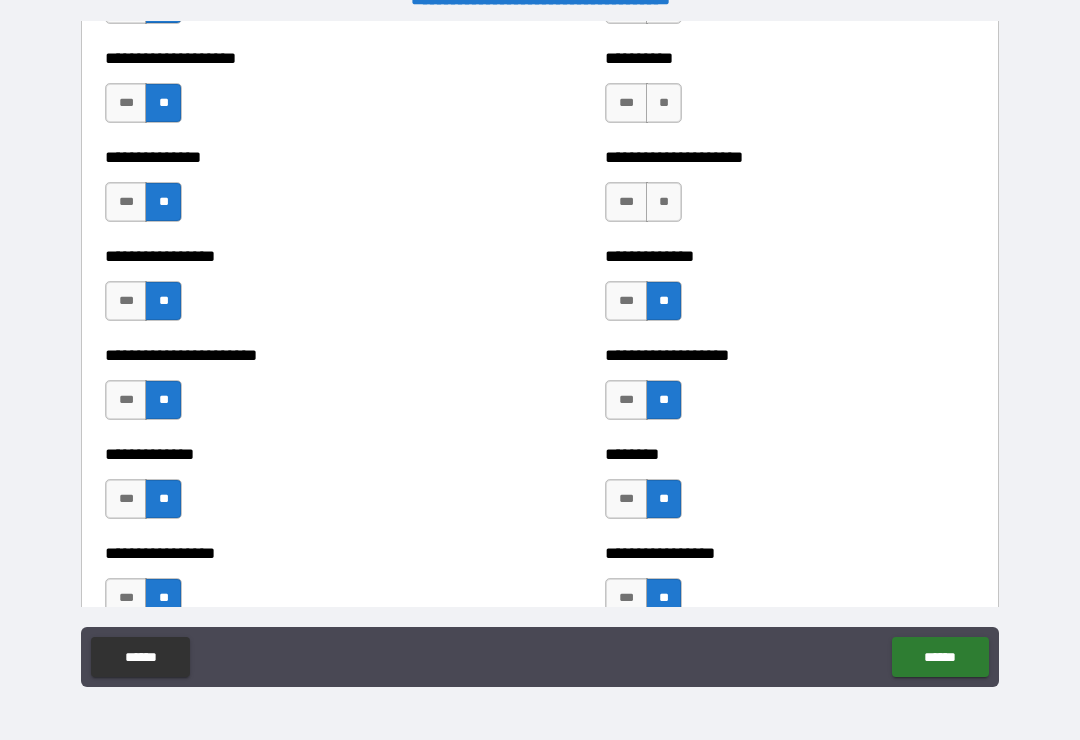 click on "**" at bounding box center [664, 202] 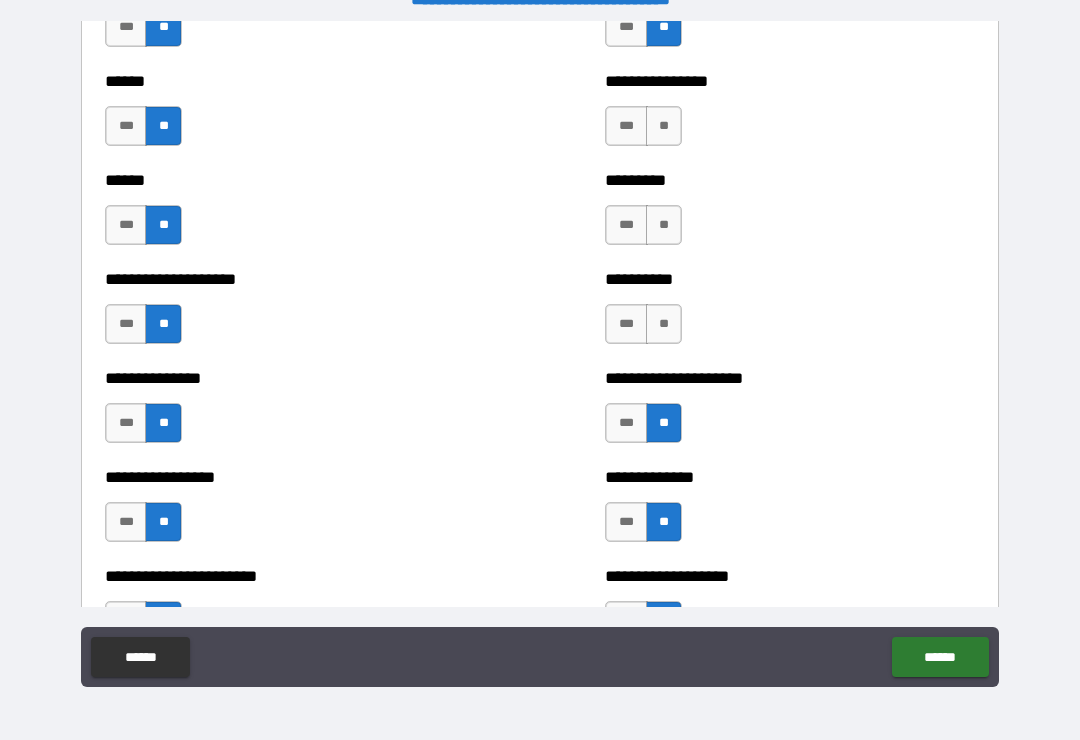 scroll, scrollTop: 3147, scrollLeft: 0, axis: vertical 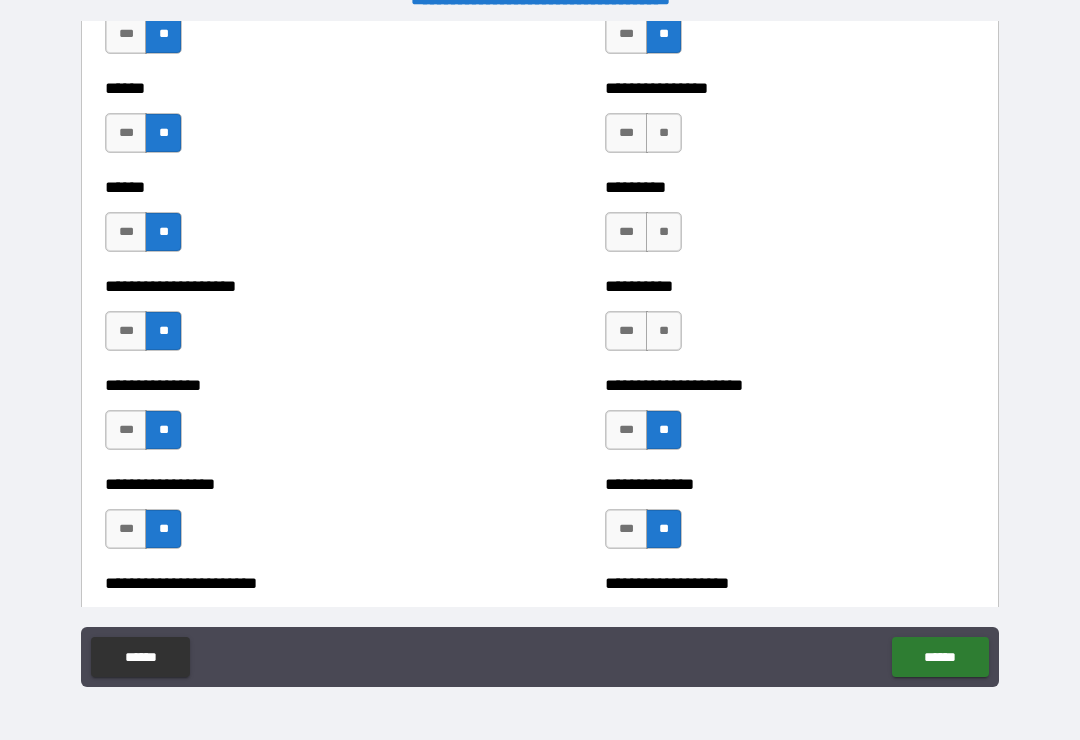 click on "**" at bounding box center (664, 331) 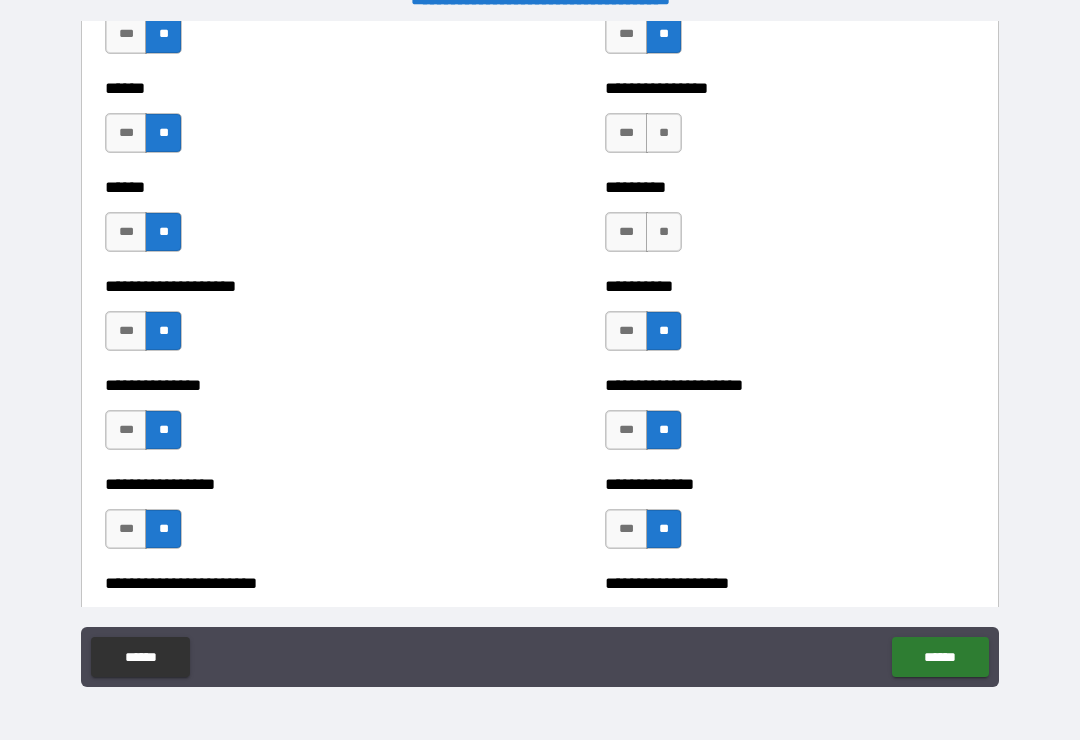 click on "**" at bounding box center (664, 232) 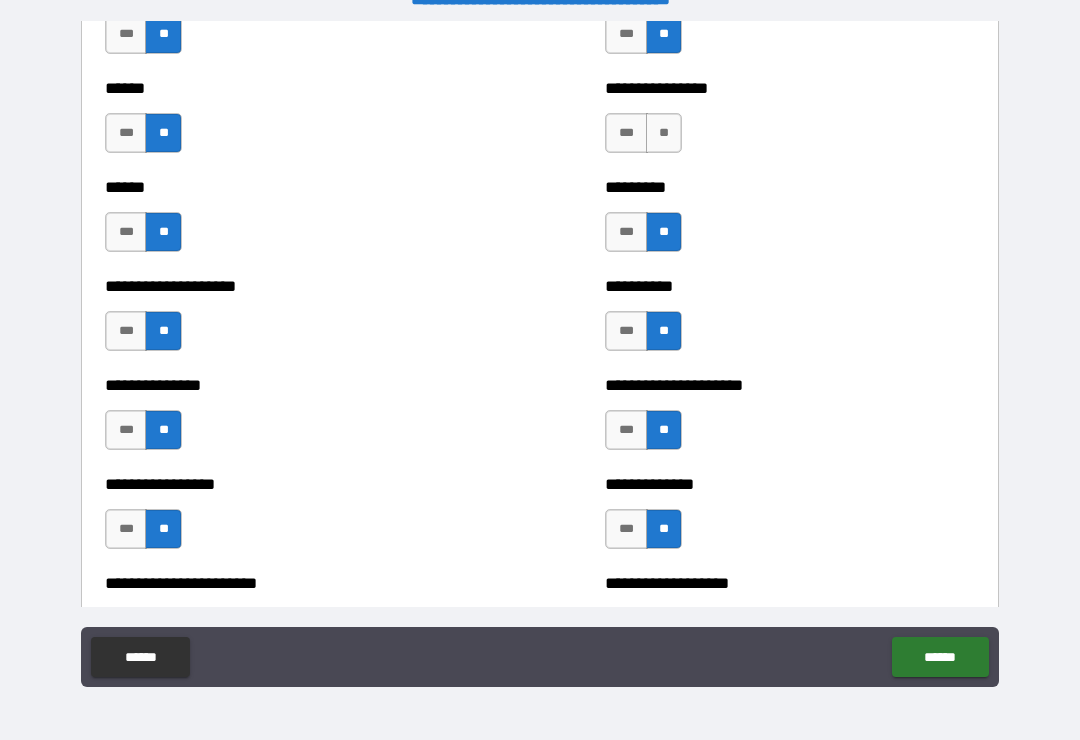 click on "**" at bounding box center [664, 133] 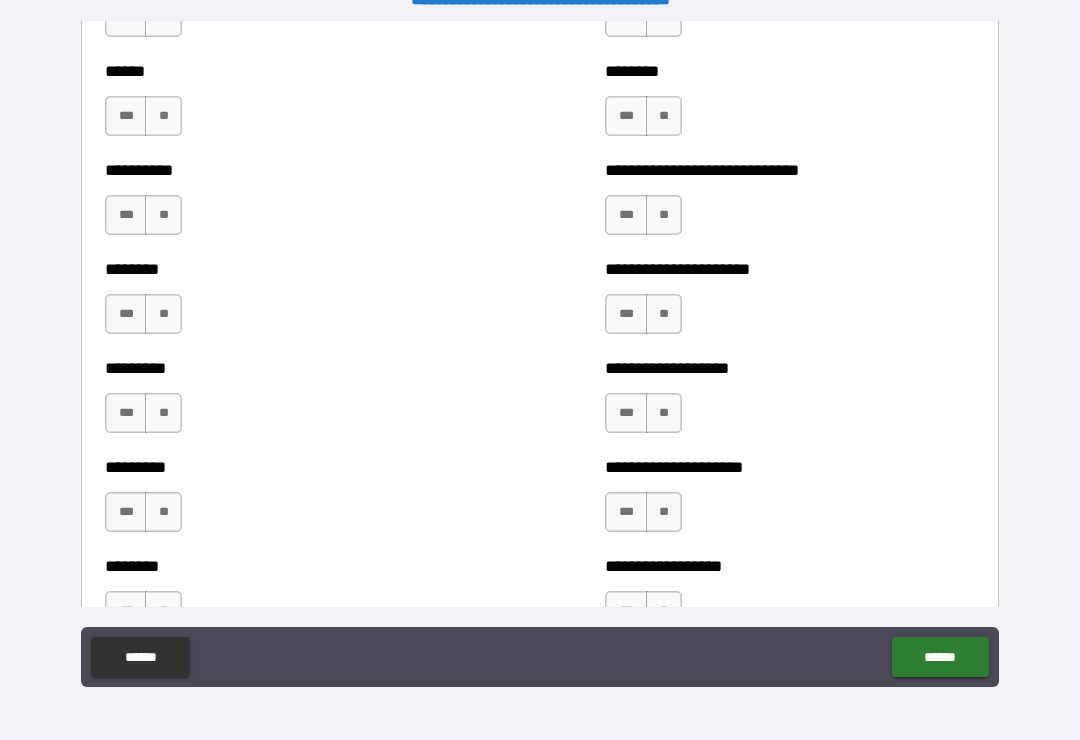 scroll, scrollTop: 6948, scrollLeft: 0, axis: vertical 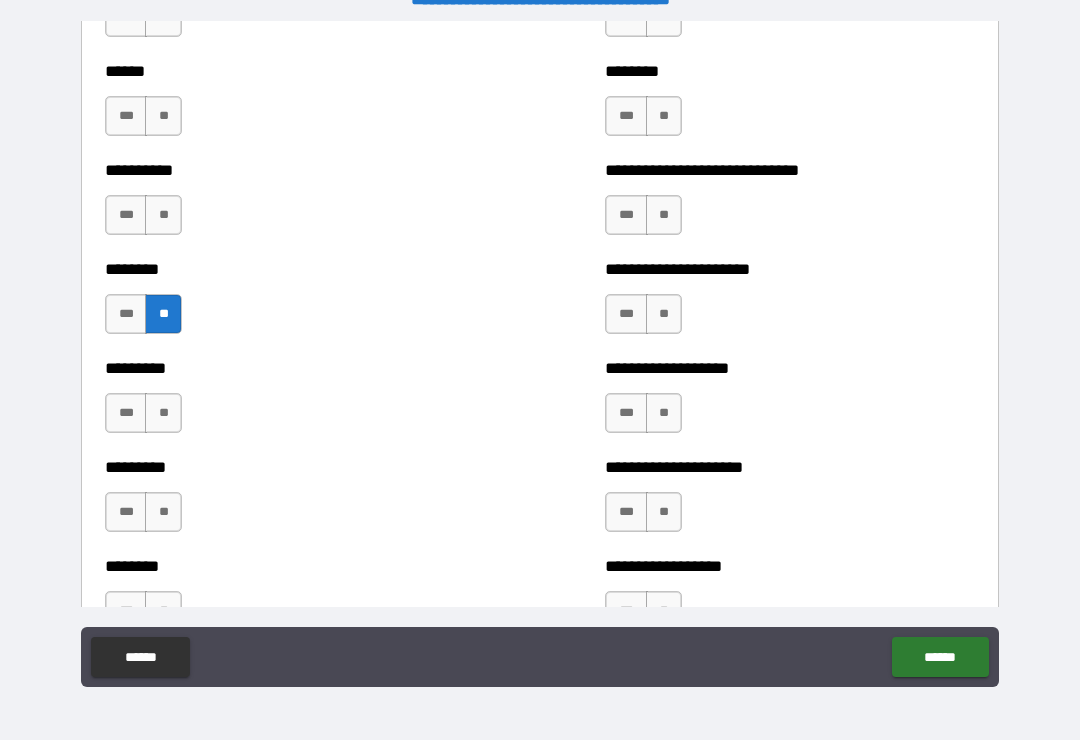 click on "**" at bounding box center [163, 215] 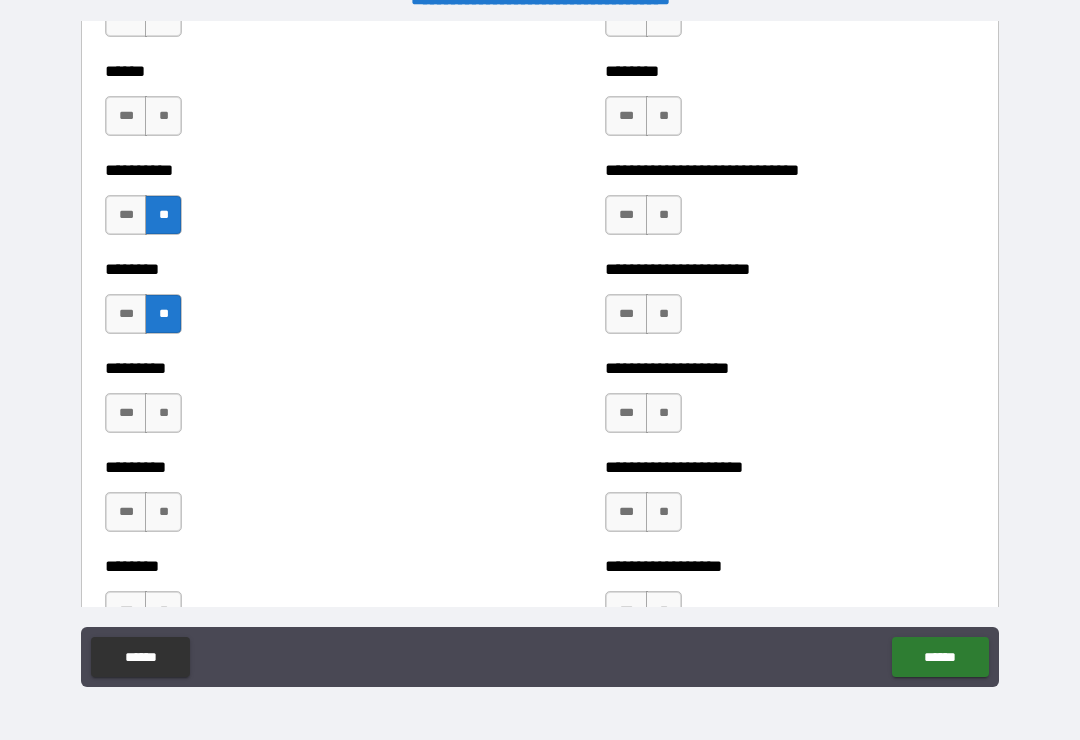 click on "**" at bounding box center [163, 116] 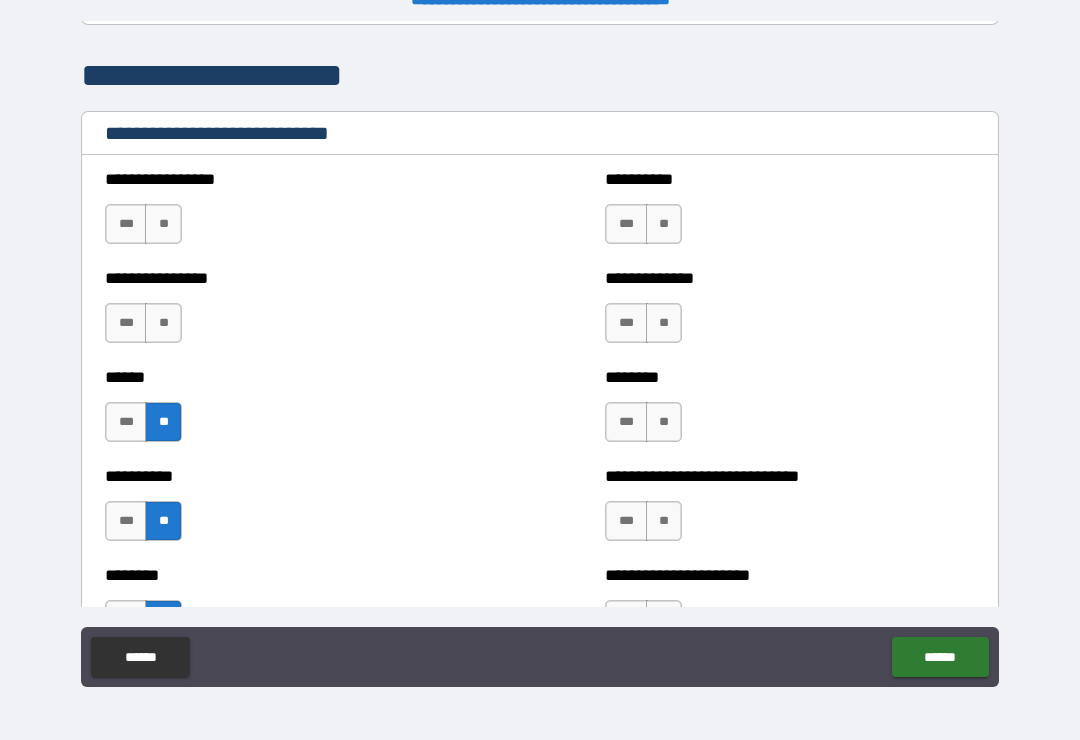 scroll, scrollTop: 6638, scrollLeft: 0, axis: vertical 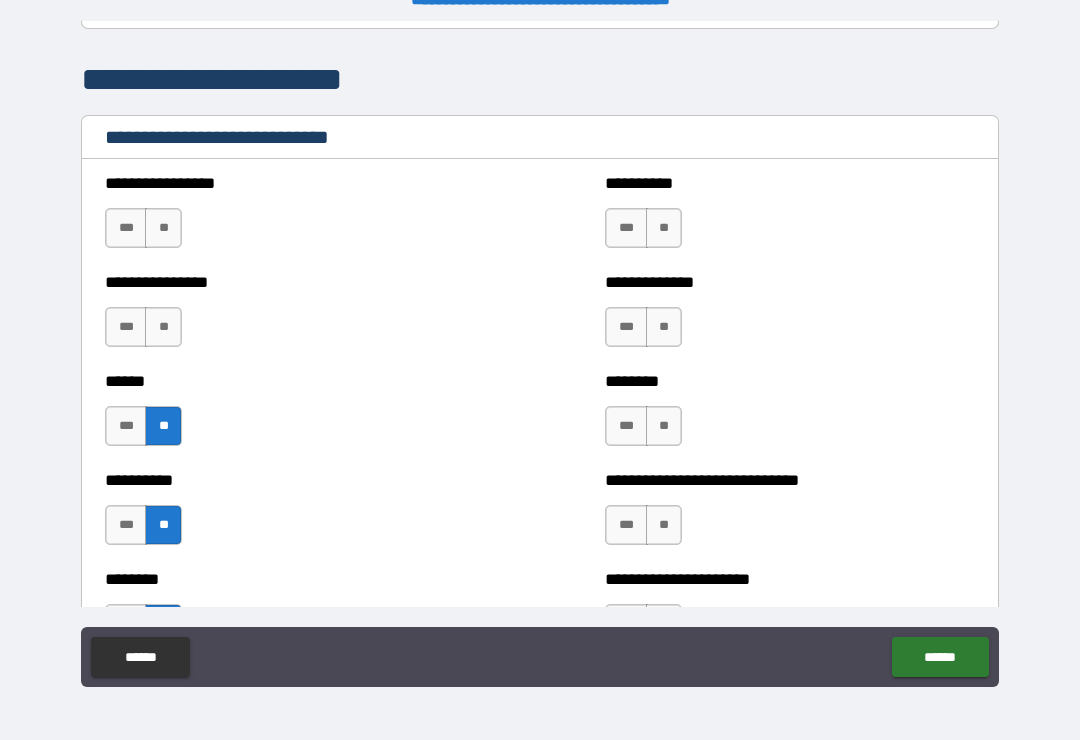click on "**" at bounding box center (163, 327) 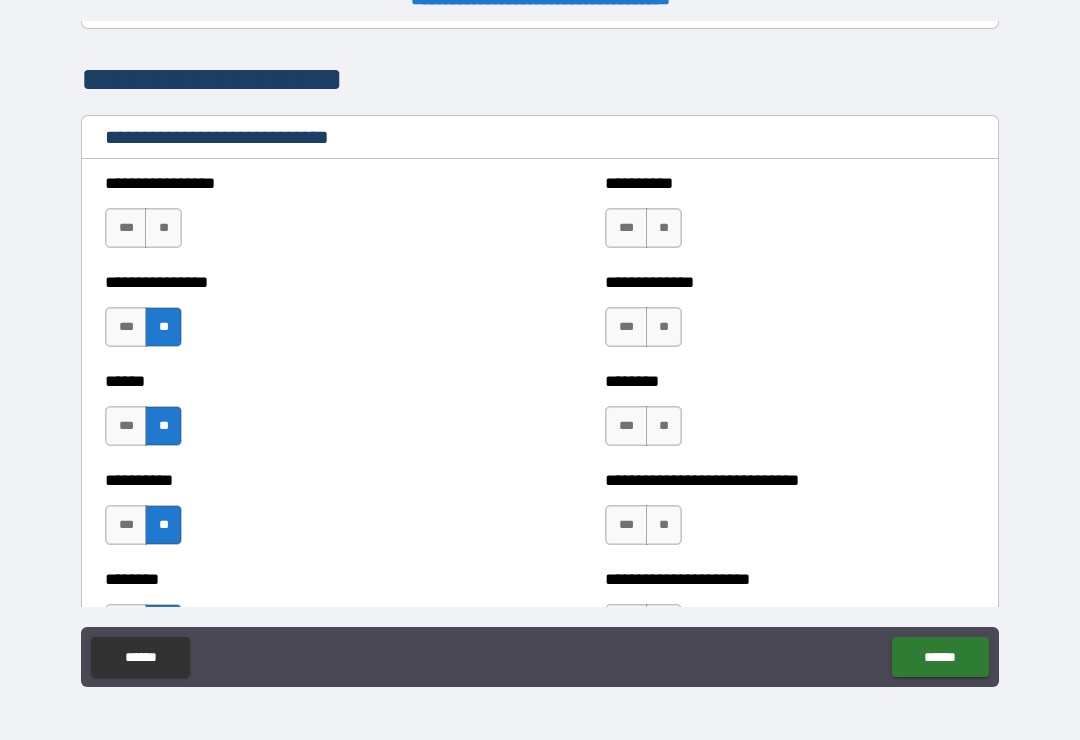 click on "**" at bounding box center (163, 228) 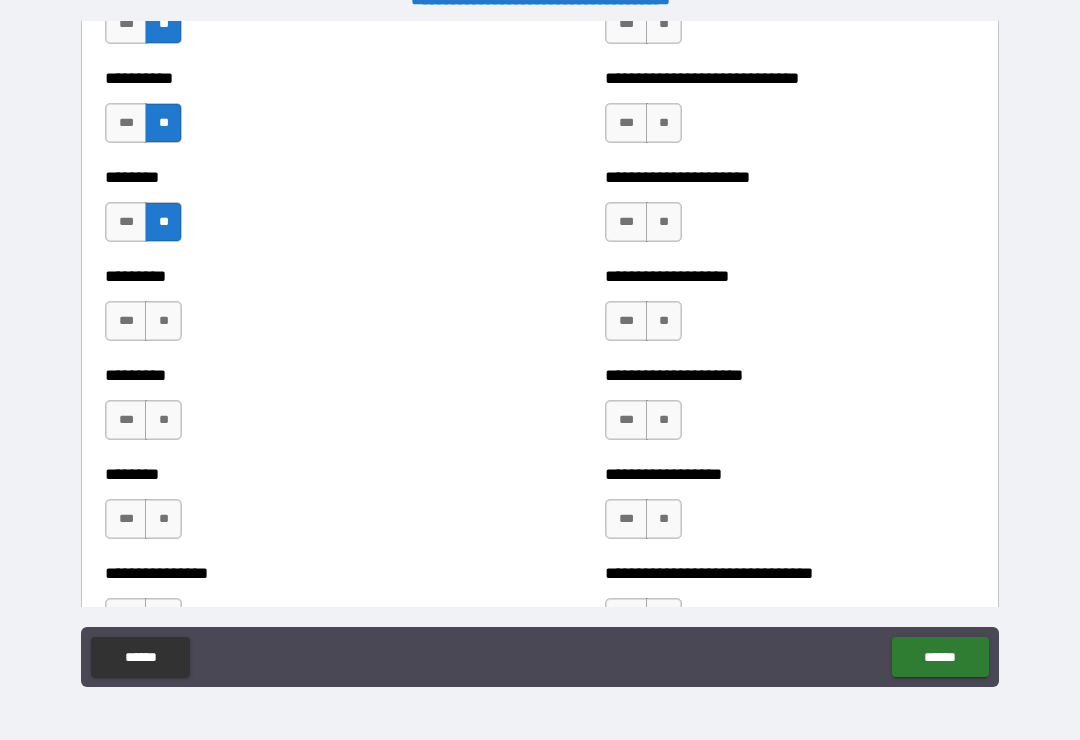 scroll, scrollTop: 7041, scrollLeft: 0, axis: vertical 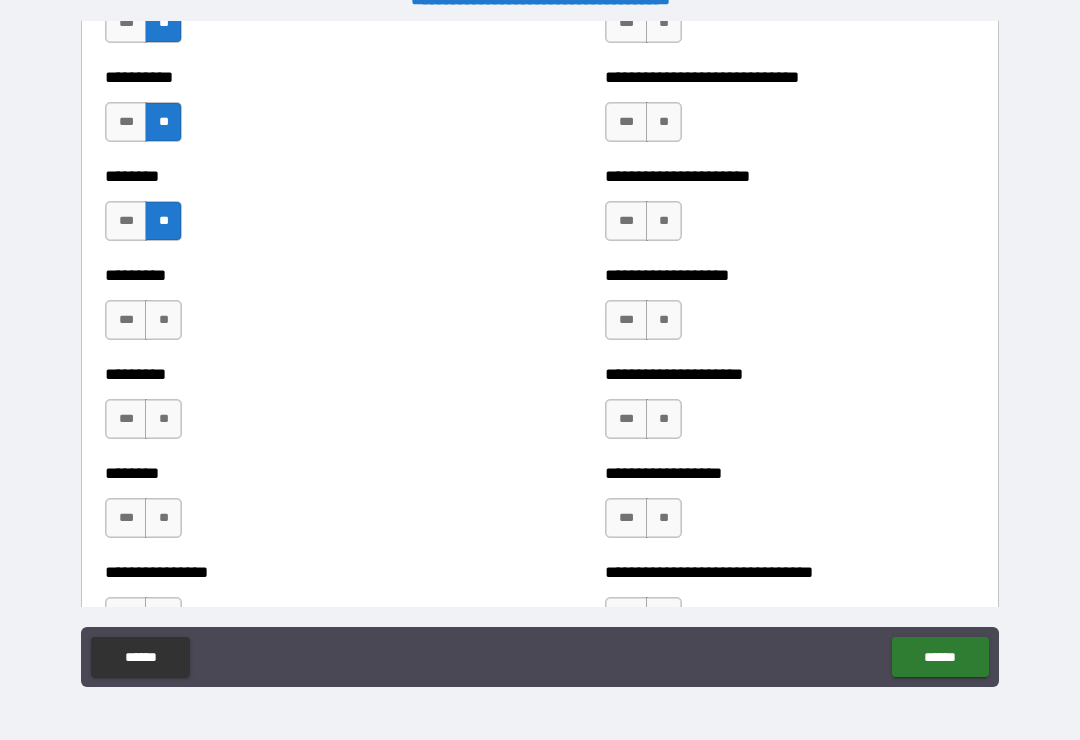 click on "**" at bounding box center (163, 320) 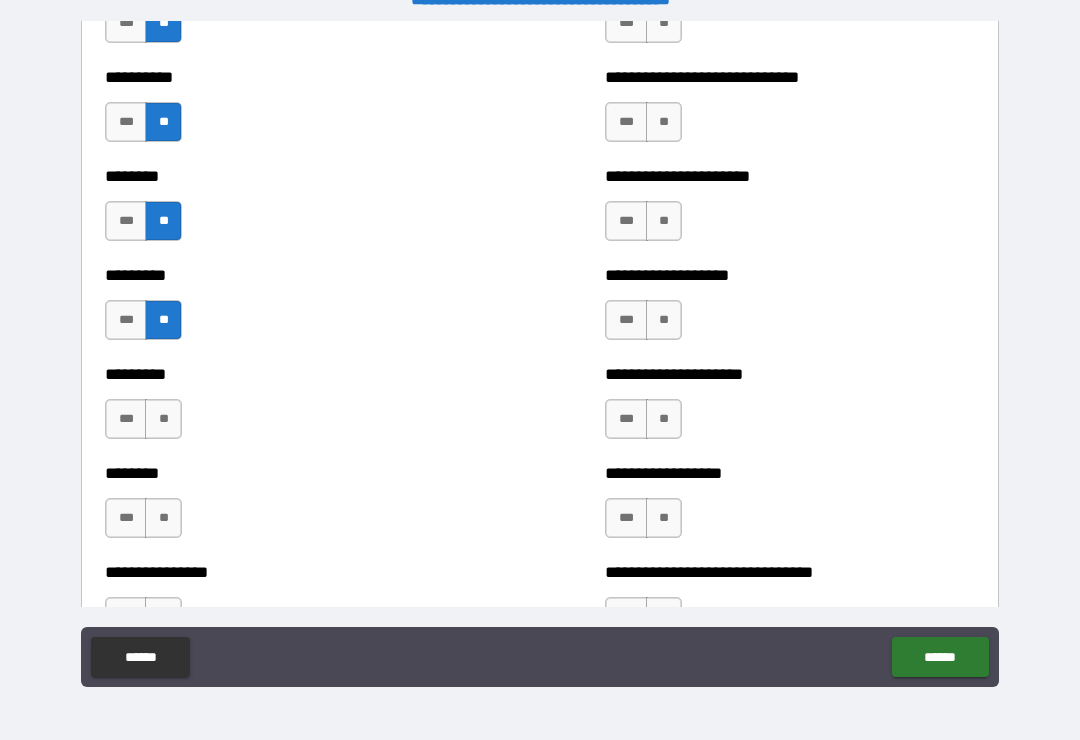 click on "**" at bounding box center (163, 419) 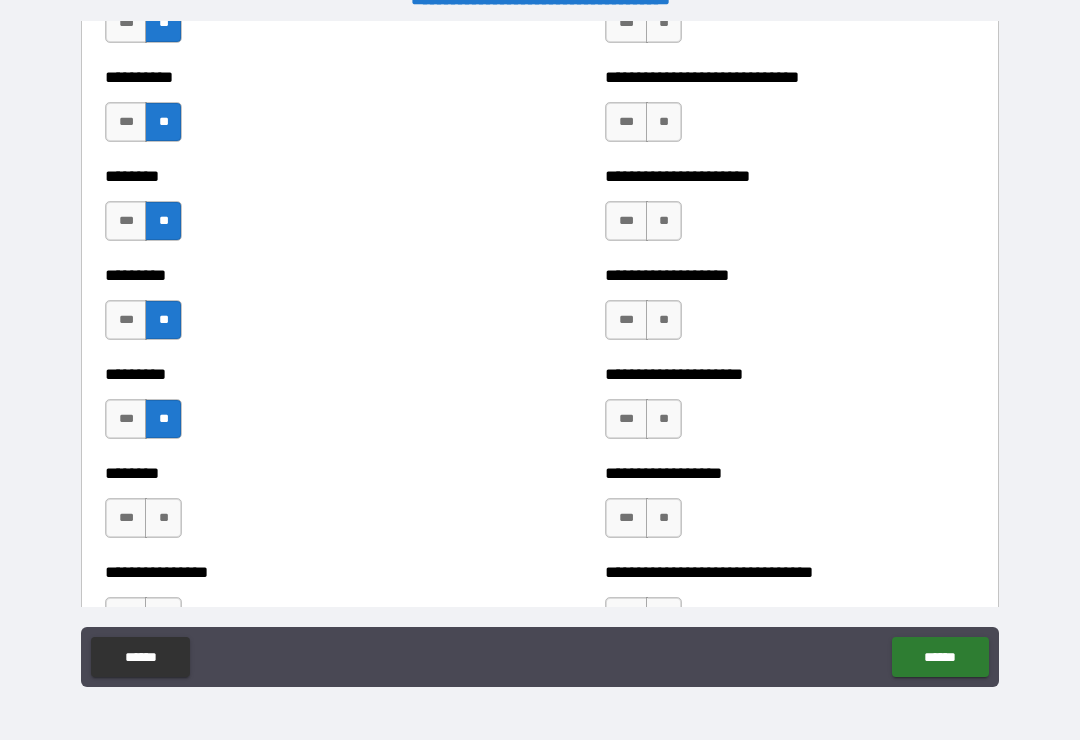 click on "**" at bounding box center (163, 518) 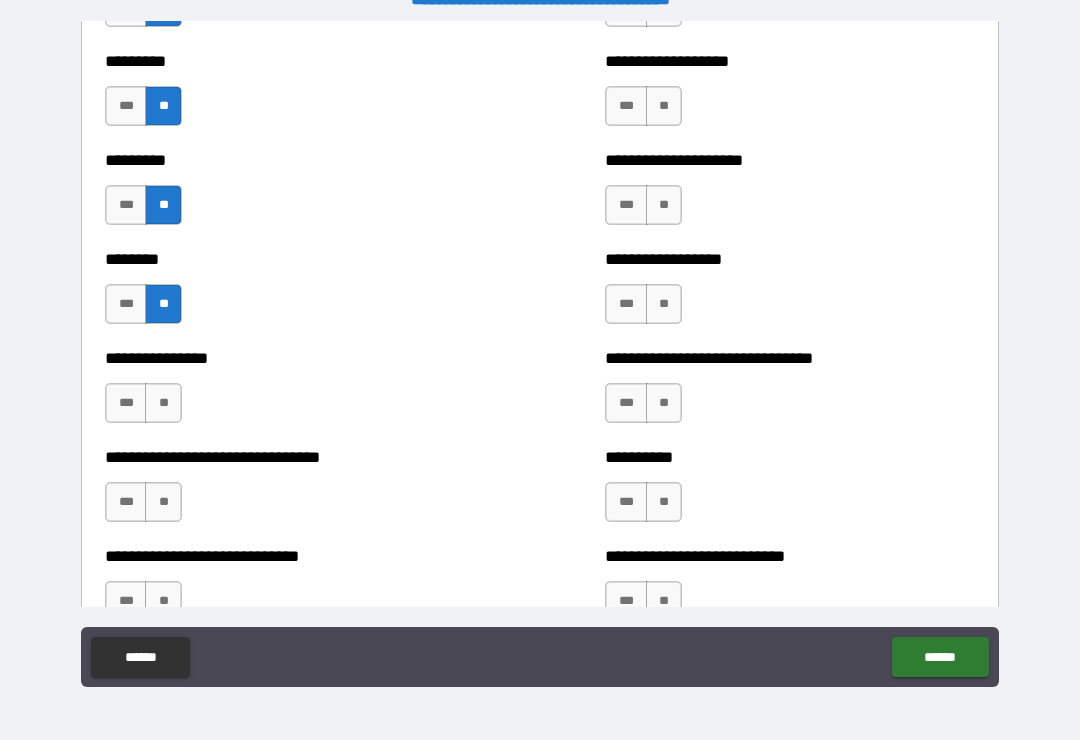 scroll, scrollTop: 7253, scrollLeft: 0, axis: vertical 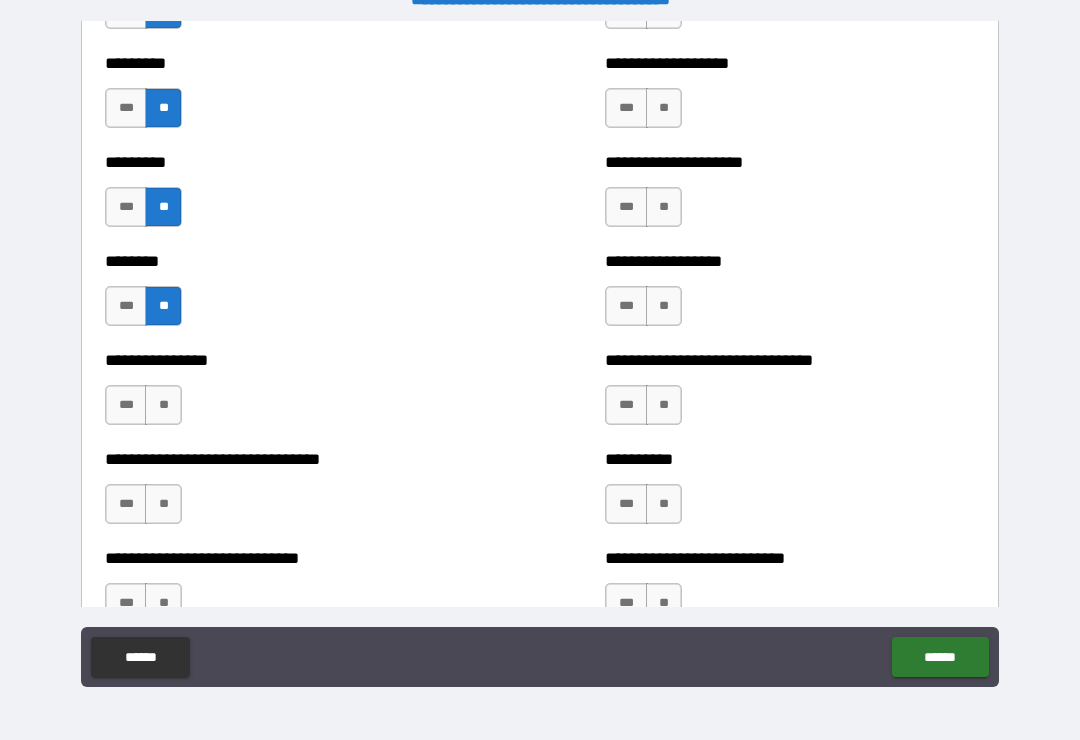 click on "**" at bounding box center [163, 405] 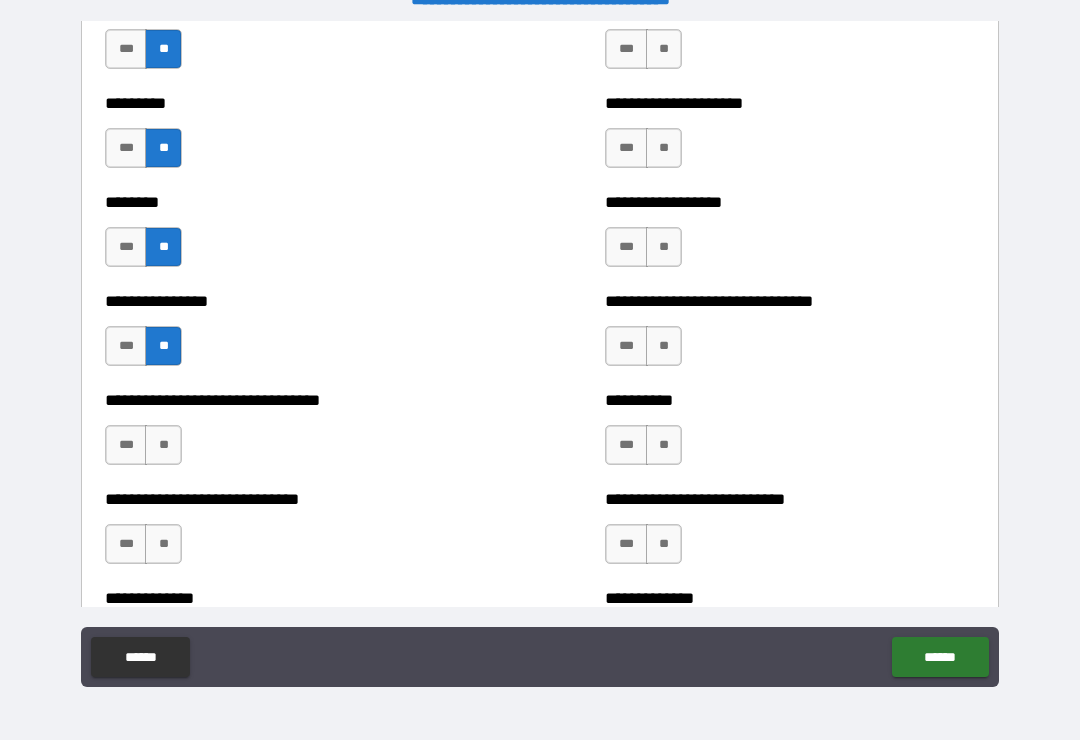 scroll, scrollTop: 7322, scrollLeft: 0, axis: vertical 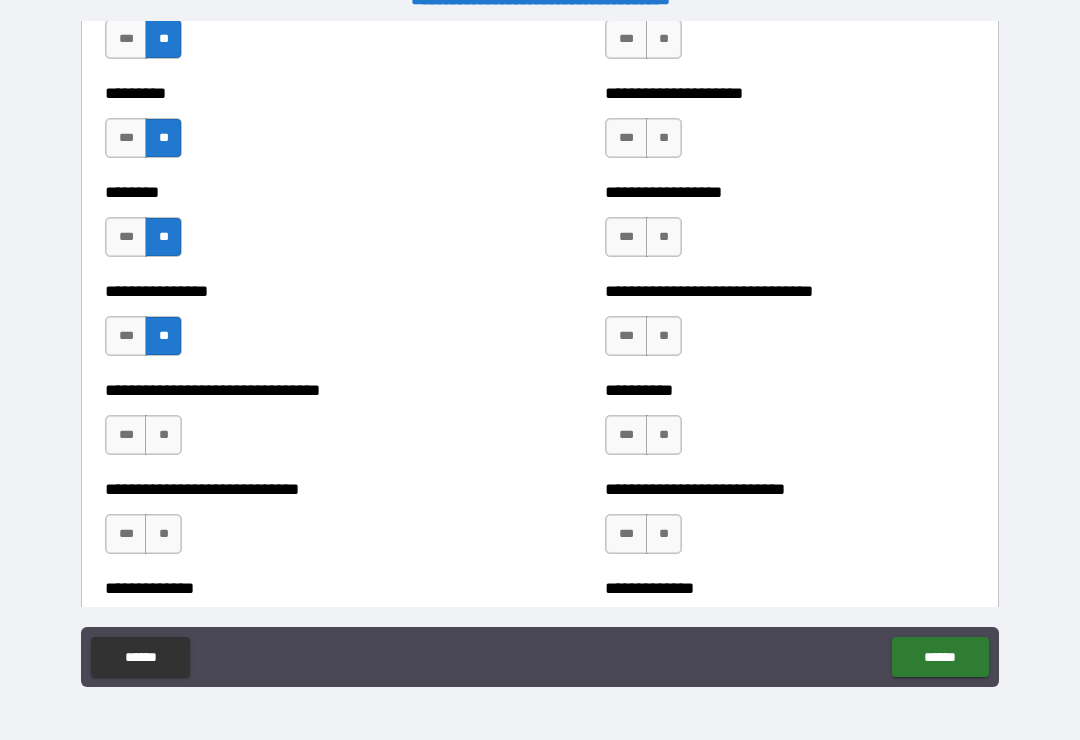 click on "**" at bounding box center [163, 435] 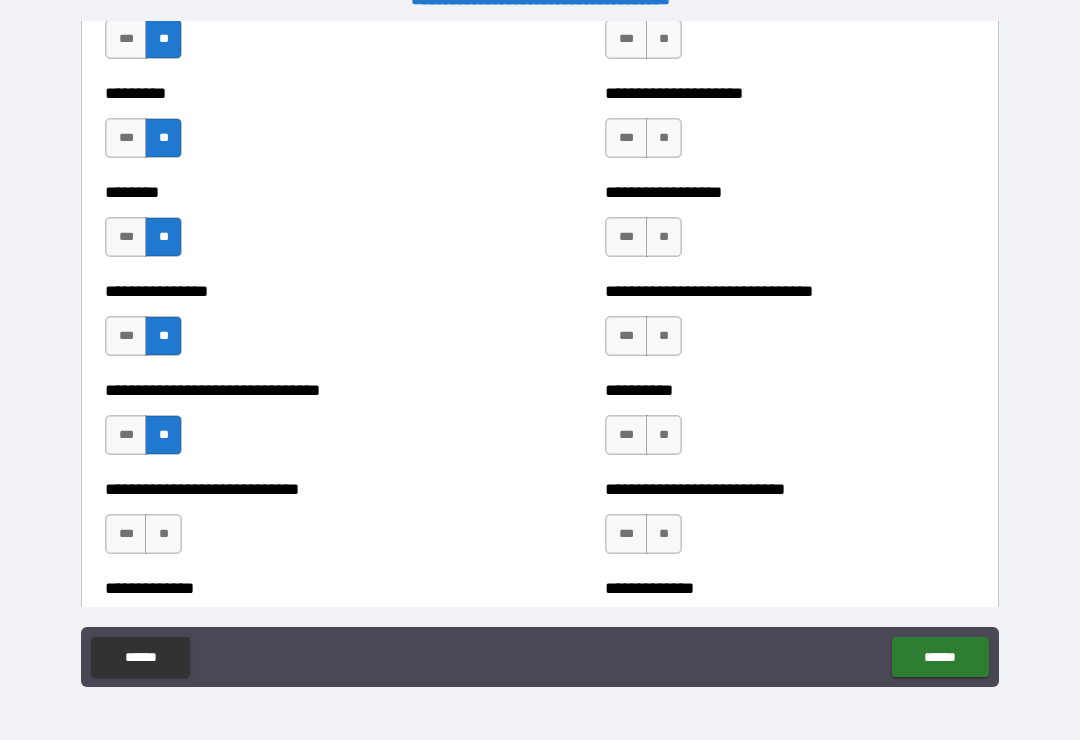 click on "**" at bounding box center [163, 534] 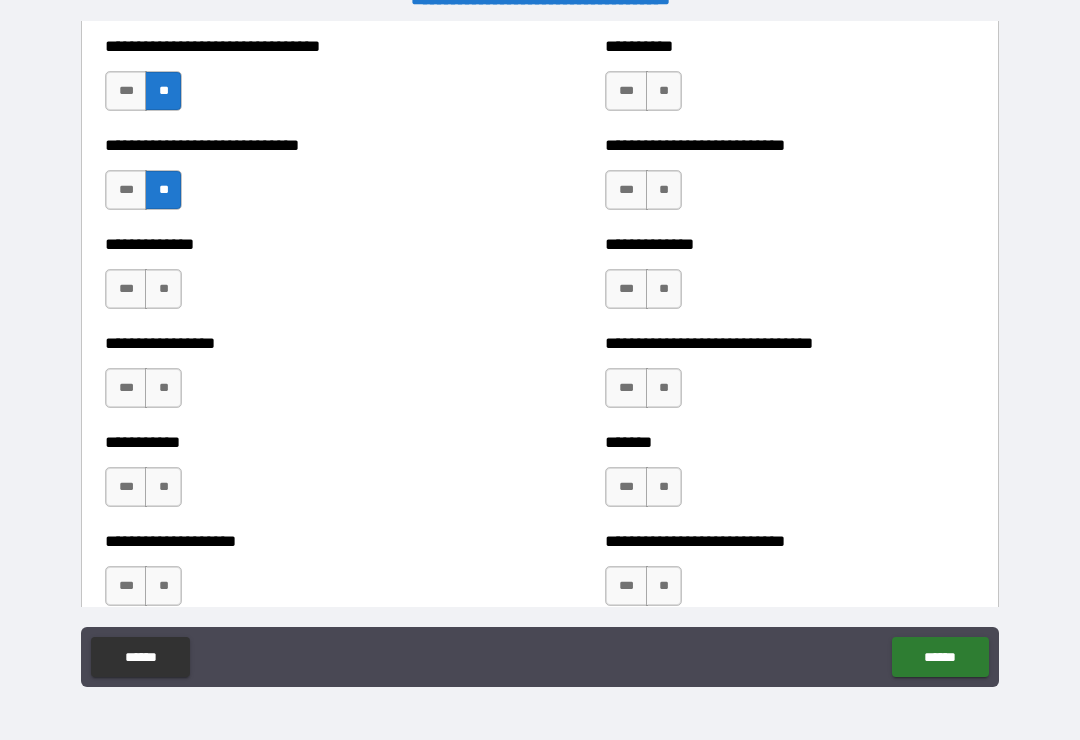 scroll, scrollTop: 7668, scrollLeft: 0, axis: vertical 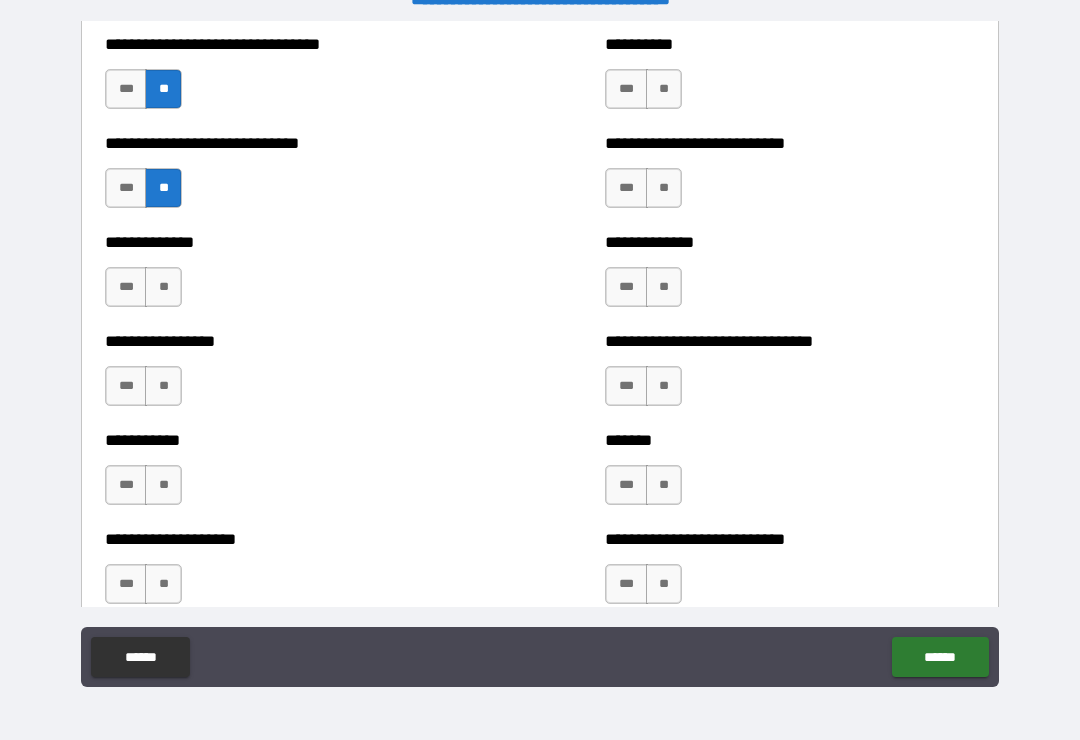 click on "**" at bounding box center [163, 287] 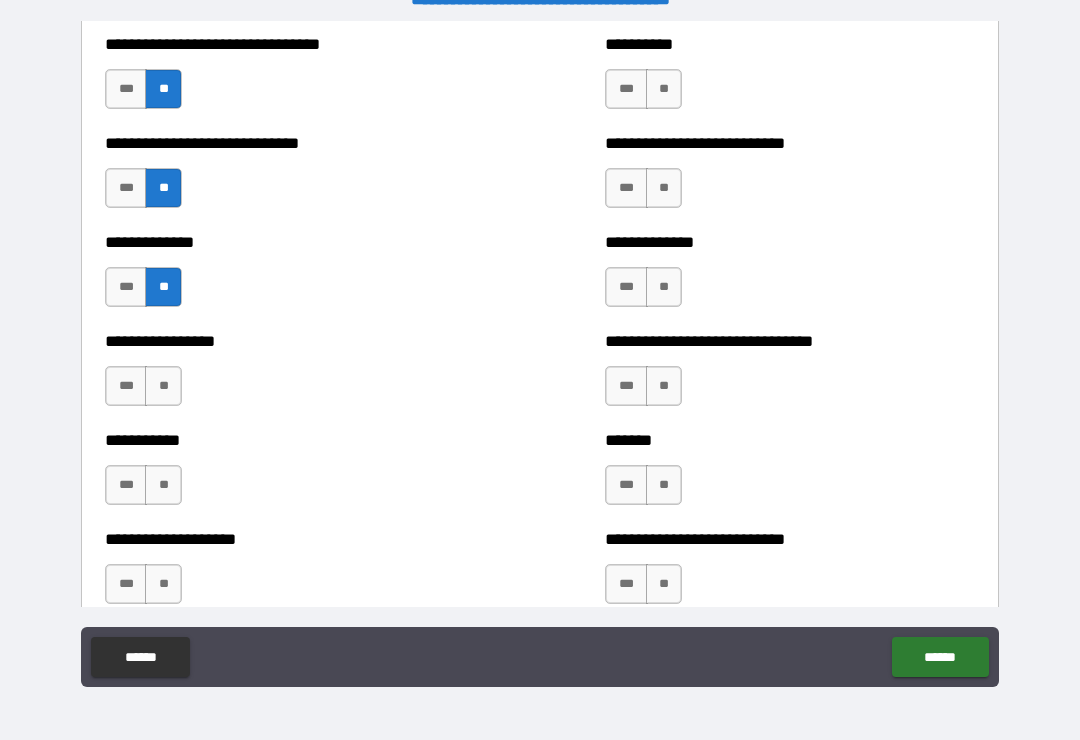 click on "**********" at bounding box center [290, 341] 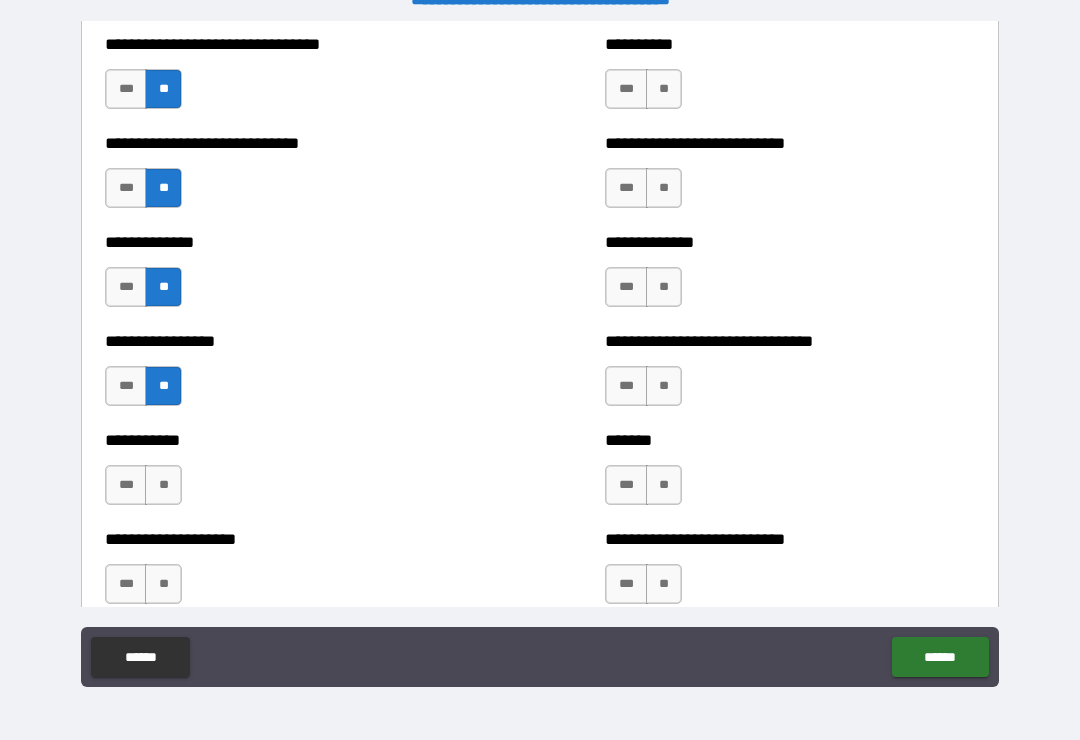 click on "**" at bounding box center (163, 485) 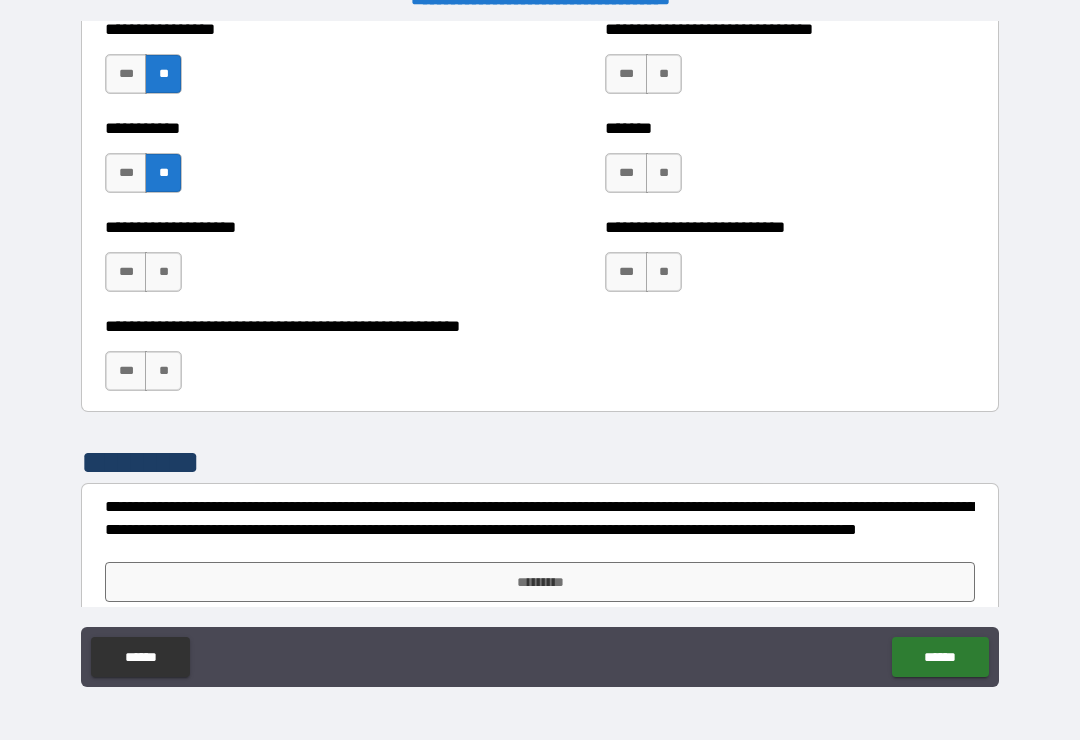 scroll, scrollTop: 7982, scrollLeft: 0, axis: vertical 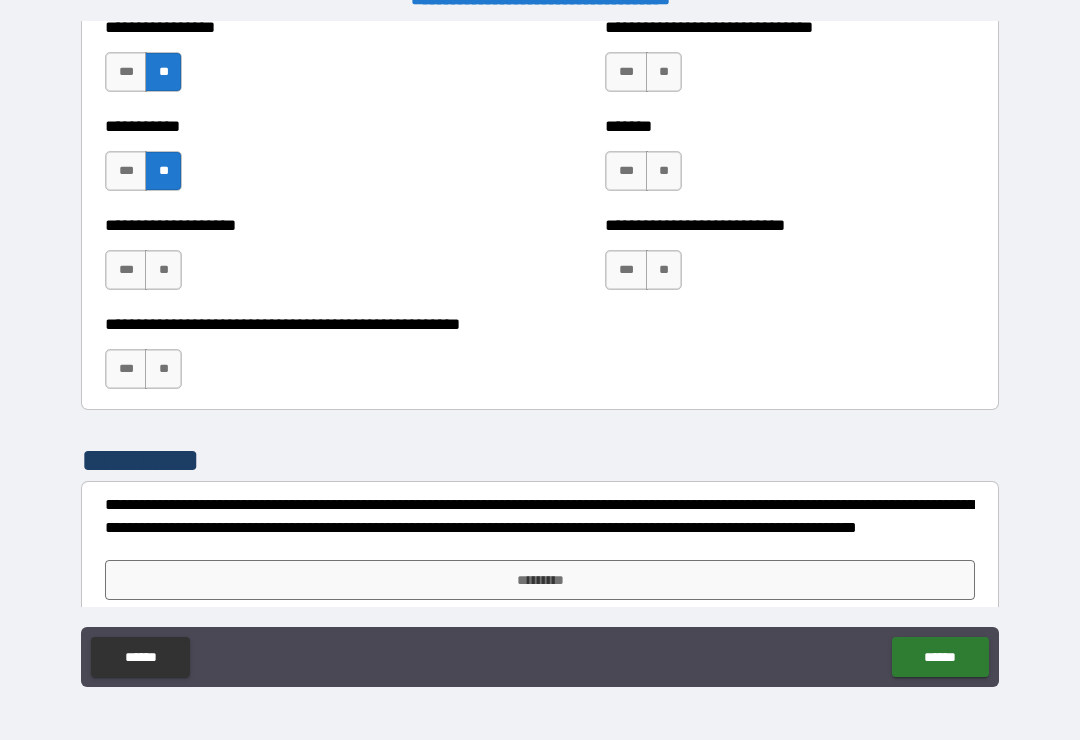 click on "**********" at bounding box center (290, 260) 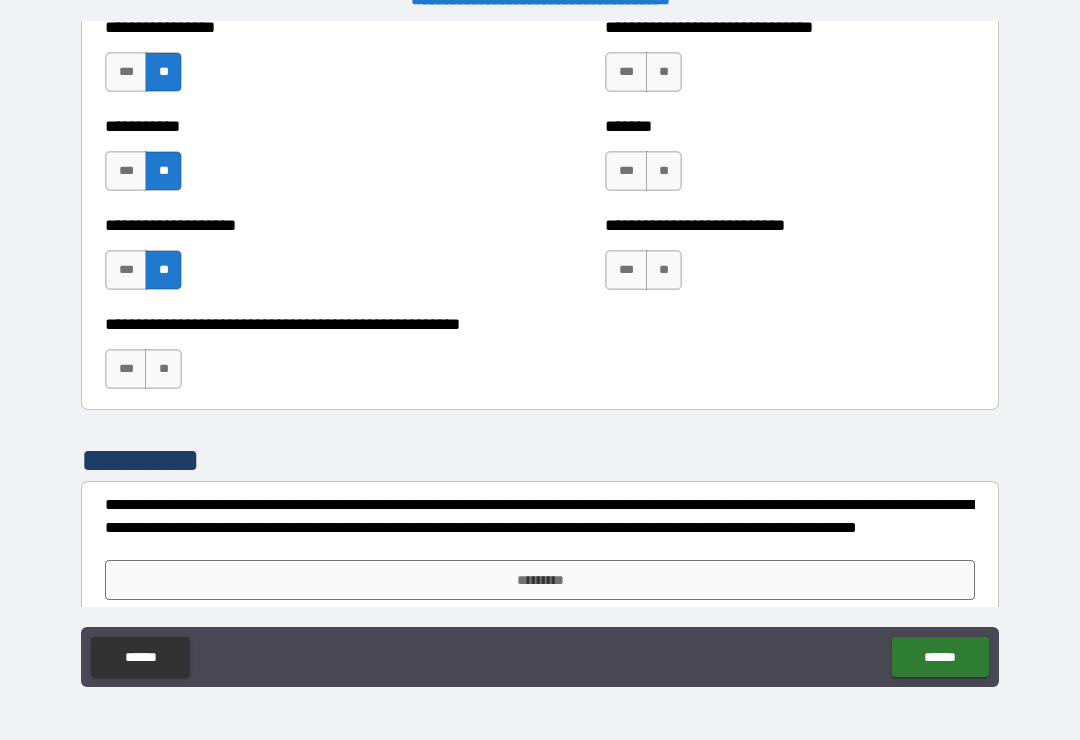 click on "**" at bounding box center [163, 369] 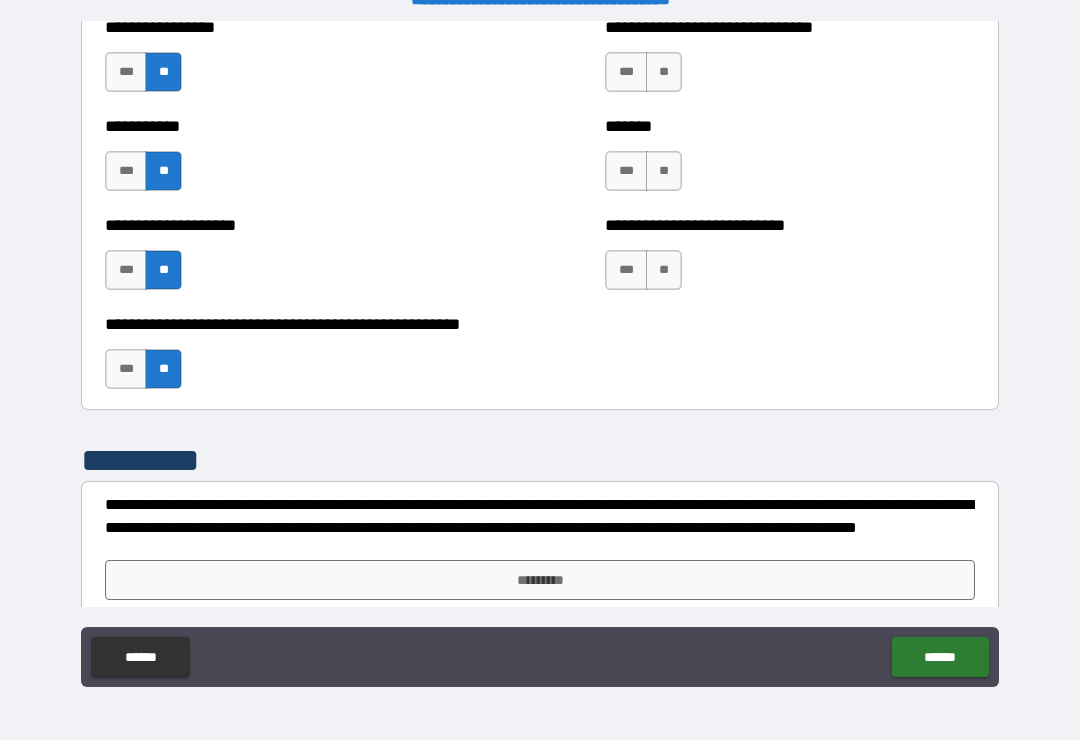 click on "**" at bounding box center [664, 270] 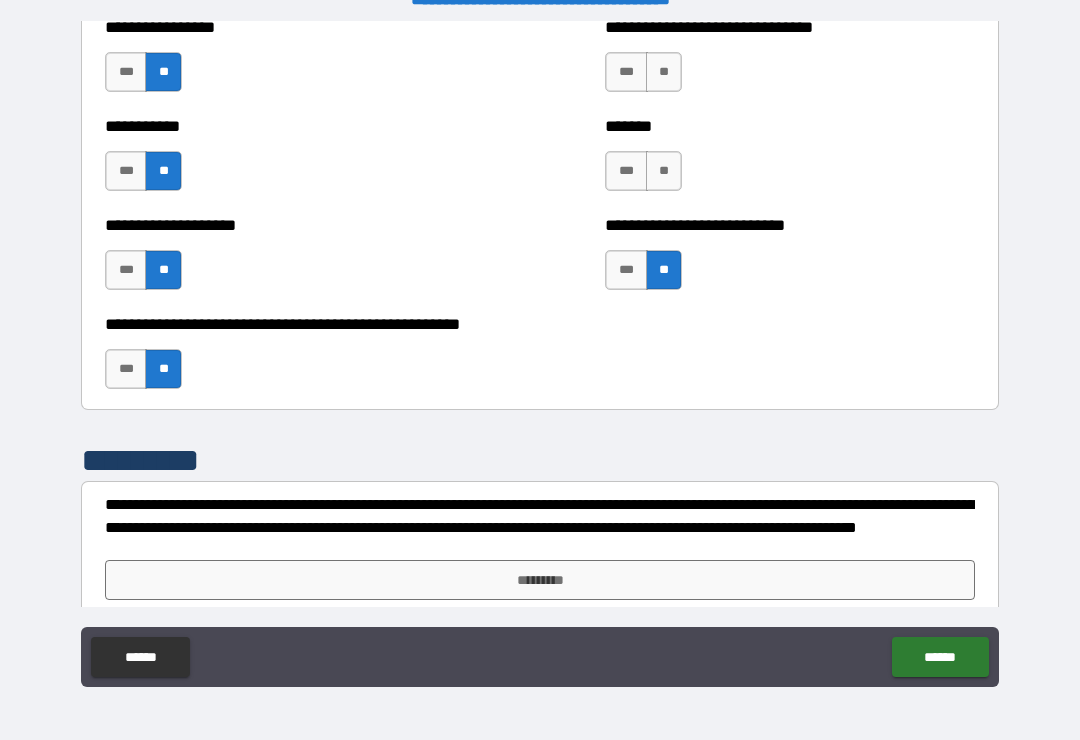 click on "**" at bounding box center (664, 171) 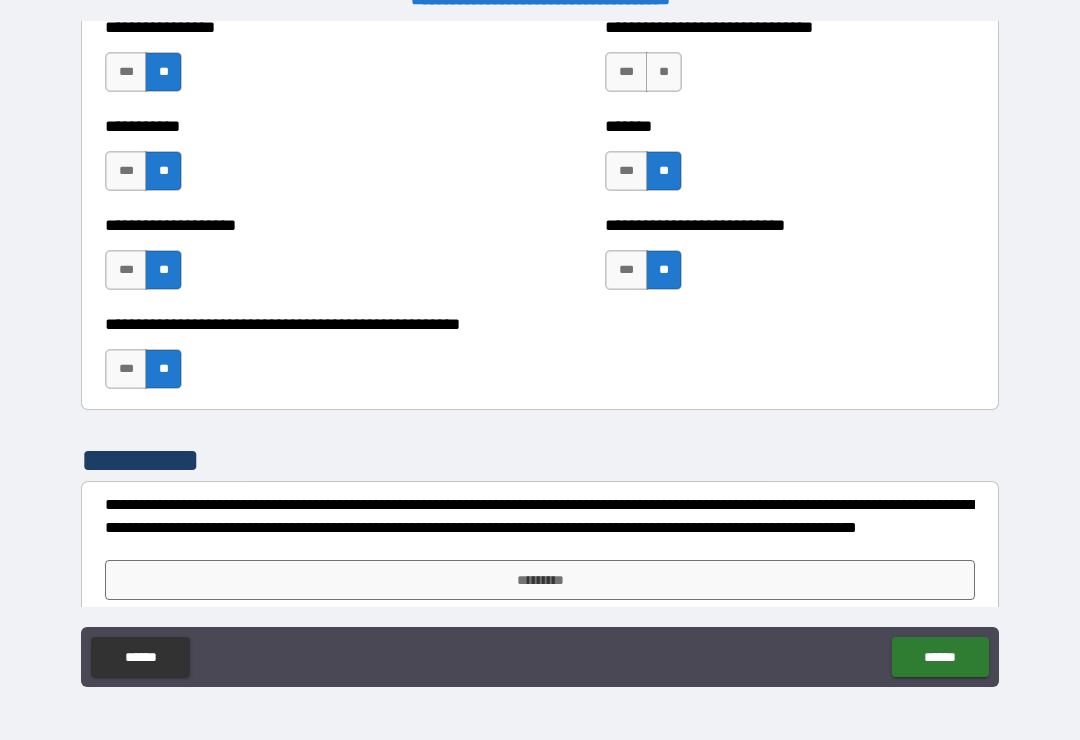 click on "**********" at bounding box center [790, 62] 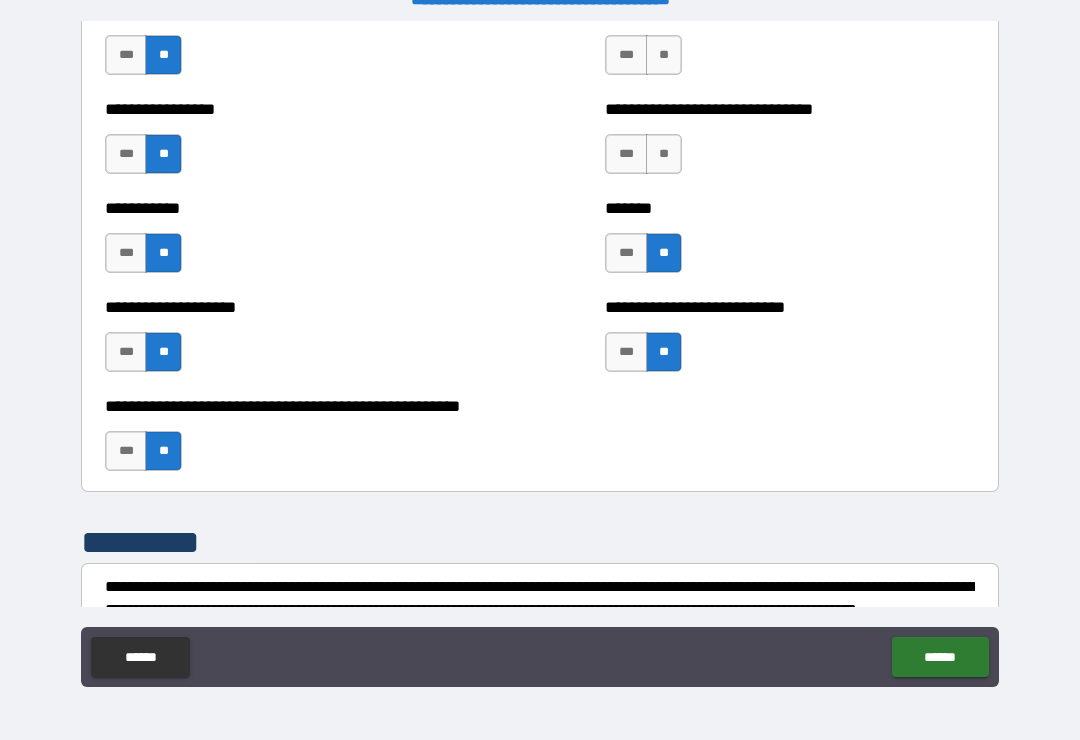 scroll, scrollTop: 7890, scrollLeft: 0, axis: vertical 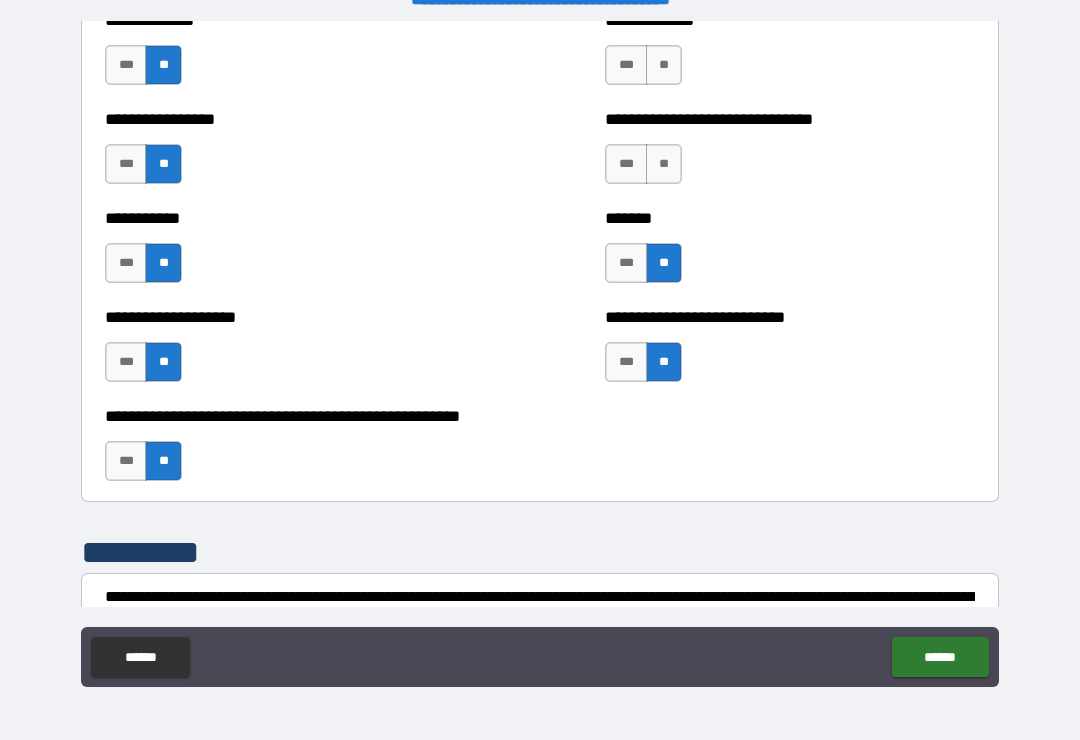 click on "**" at bounding box center (664, 164) 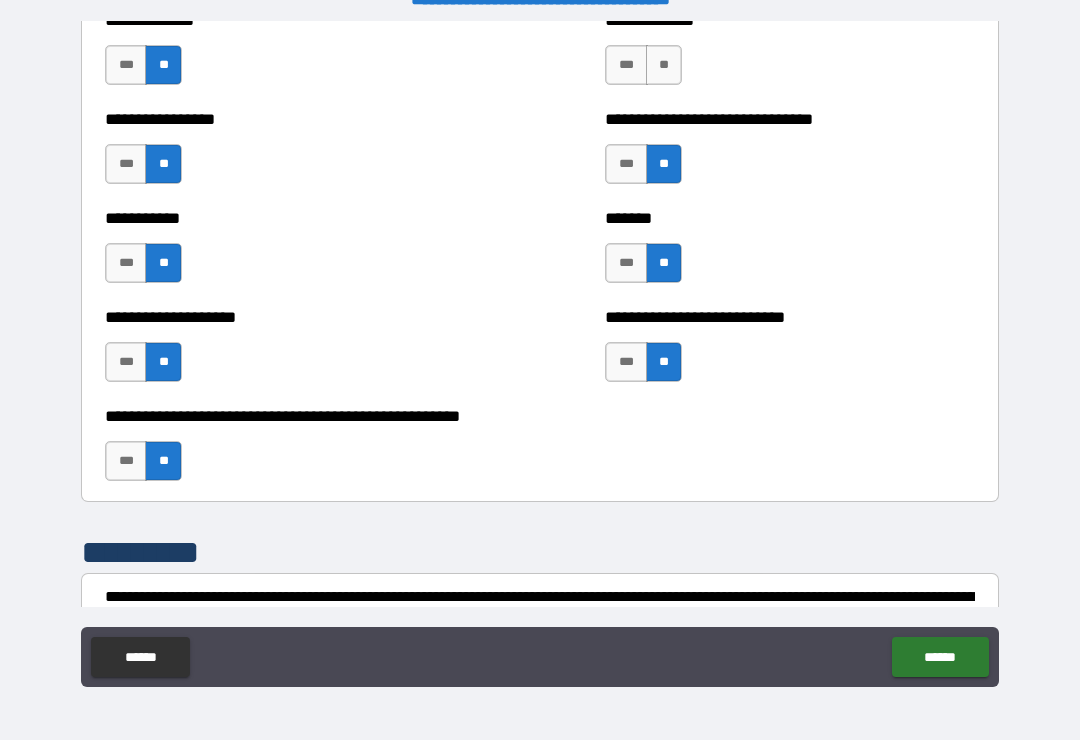 click on "**" at bounding box center [664, 65] 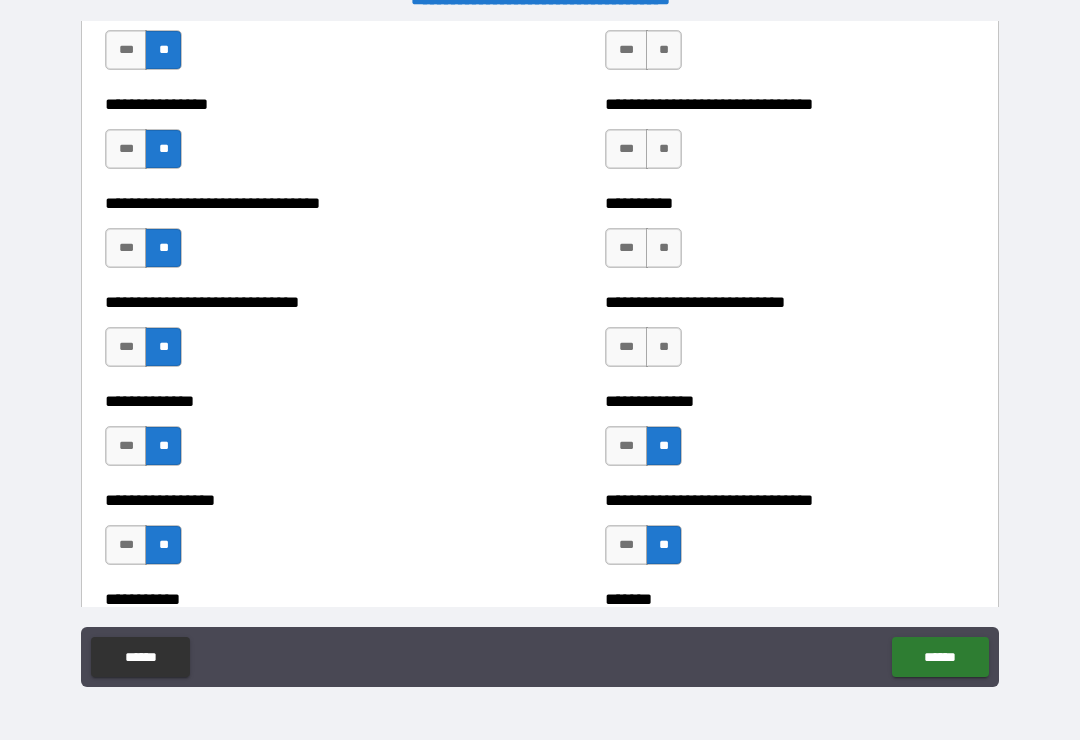 scroll, scrollTop: 7506, scrollLeft: 0, axis: vertical 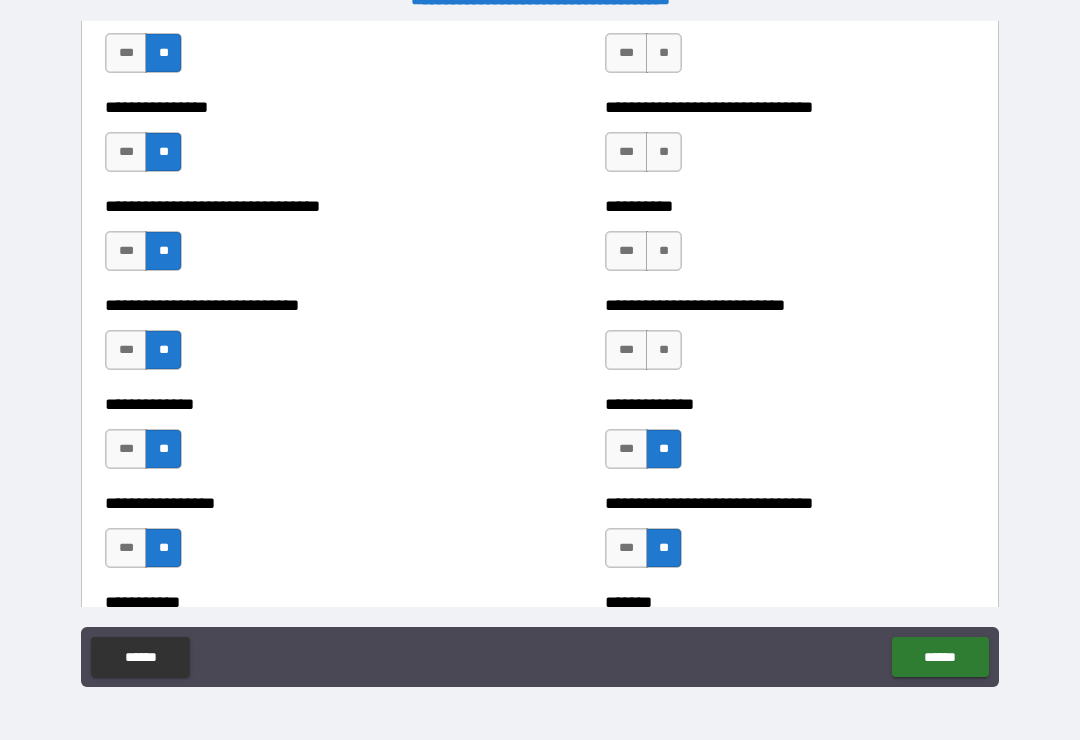 click on "**" at bounding box center [664, 350] 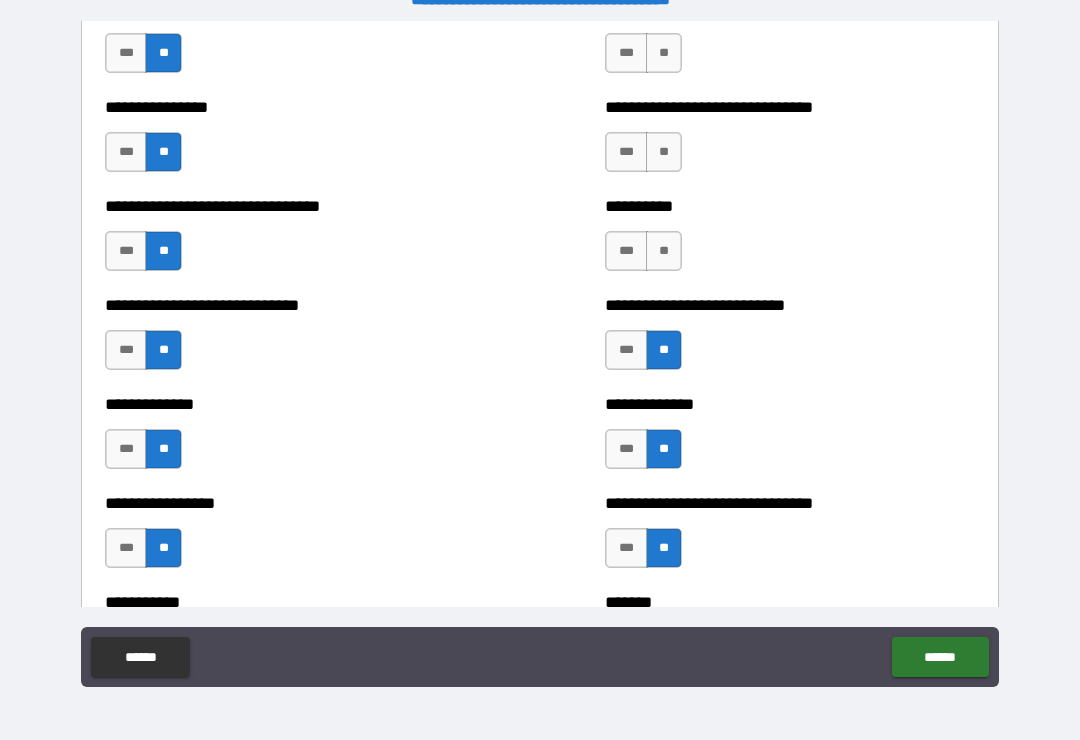 click on "**" at bounding box center [664, 251] 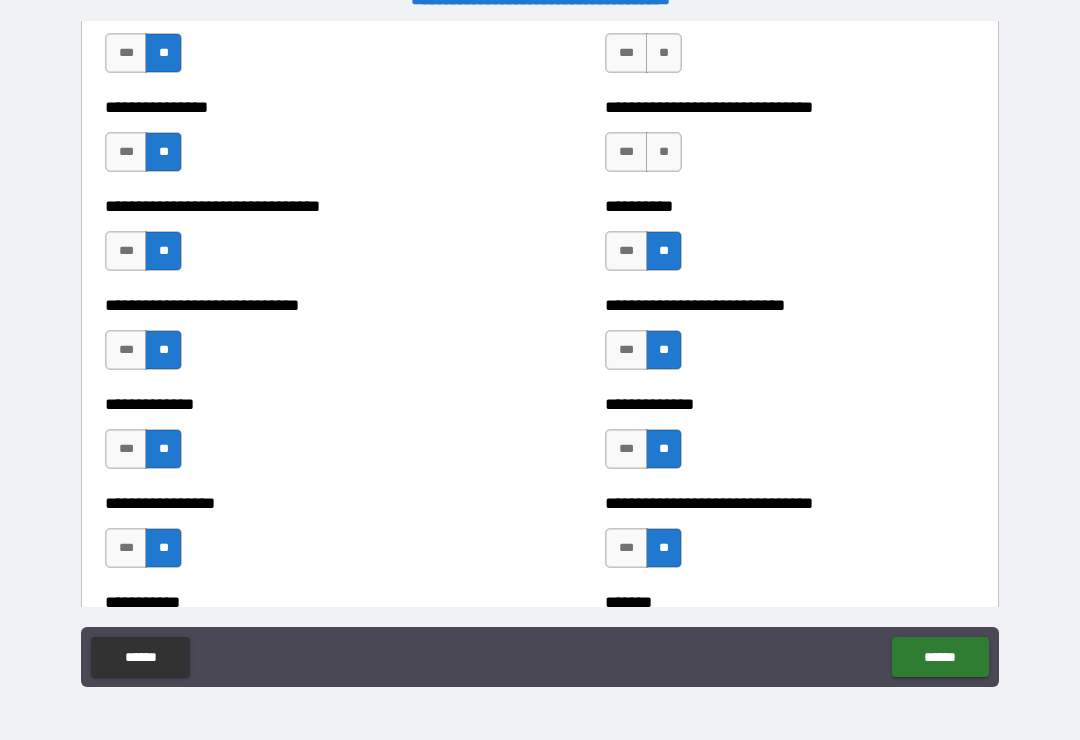 click on "**" at bounding box center [664, 152] 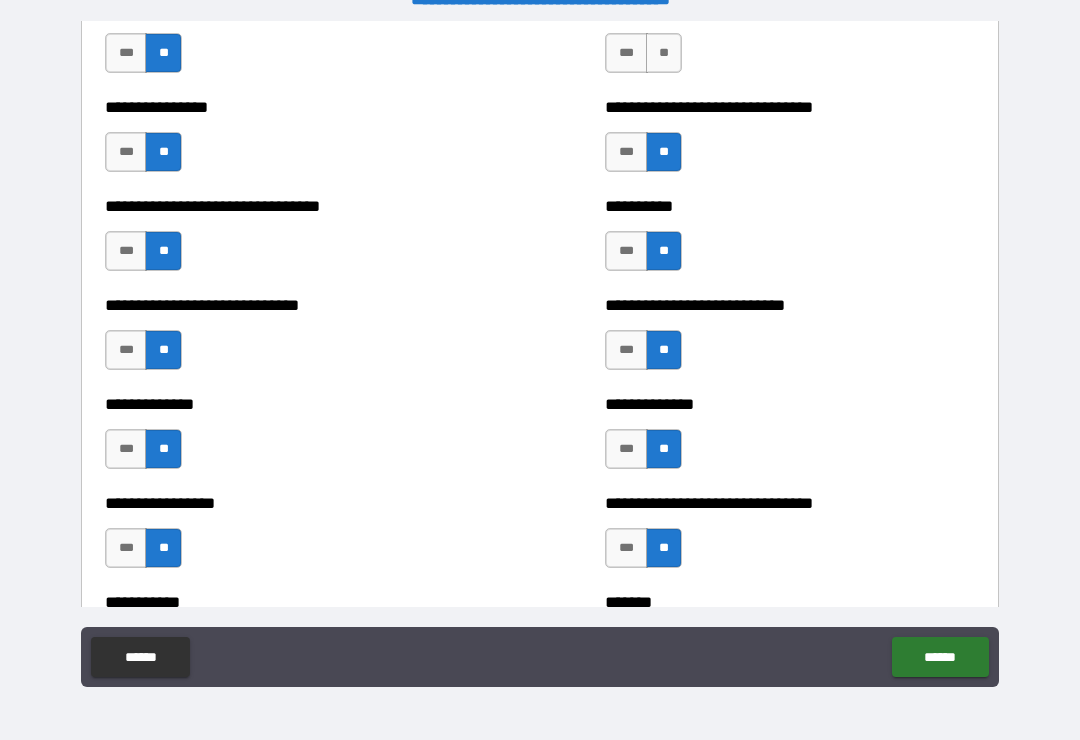 click on "**" at bounding box center (664, 53) 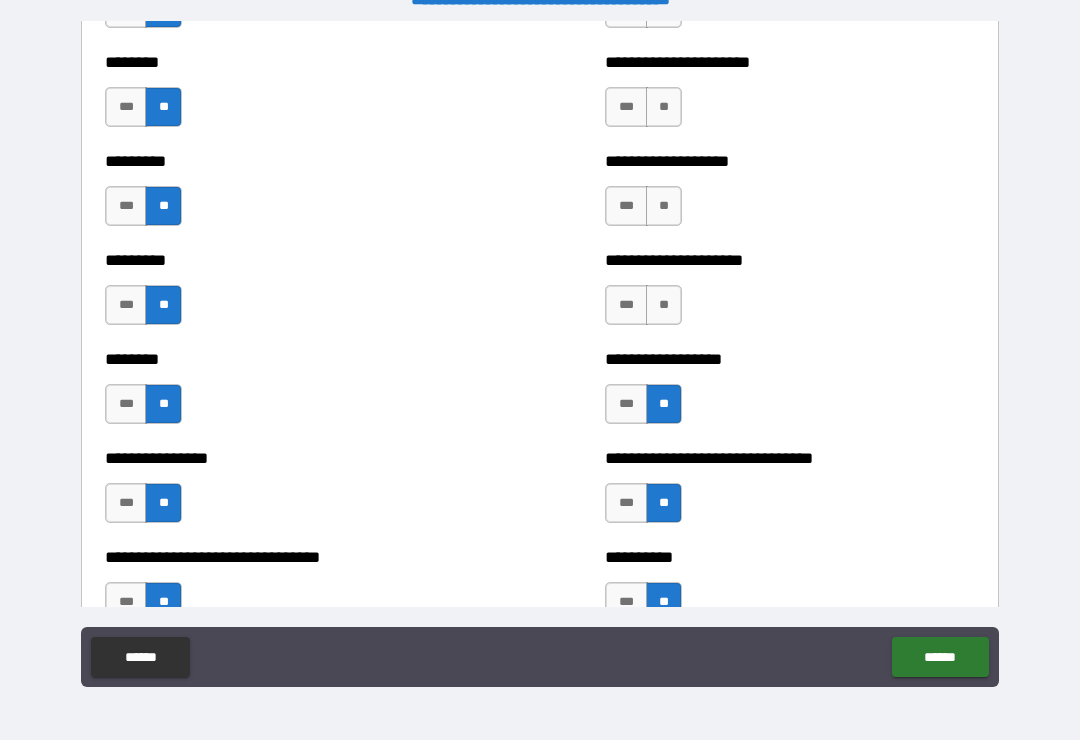 scroll, scrollTop: 7155, scrollLeft: 0, axis: vertical 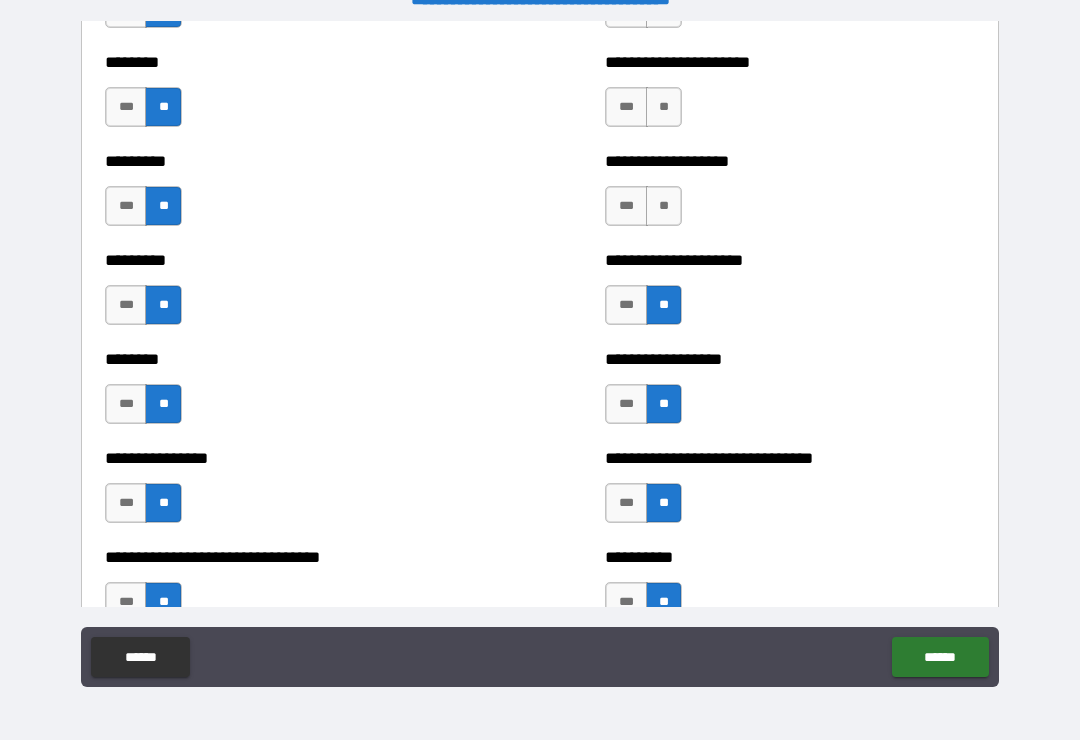click on "**" at bounding box center [664, 206] 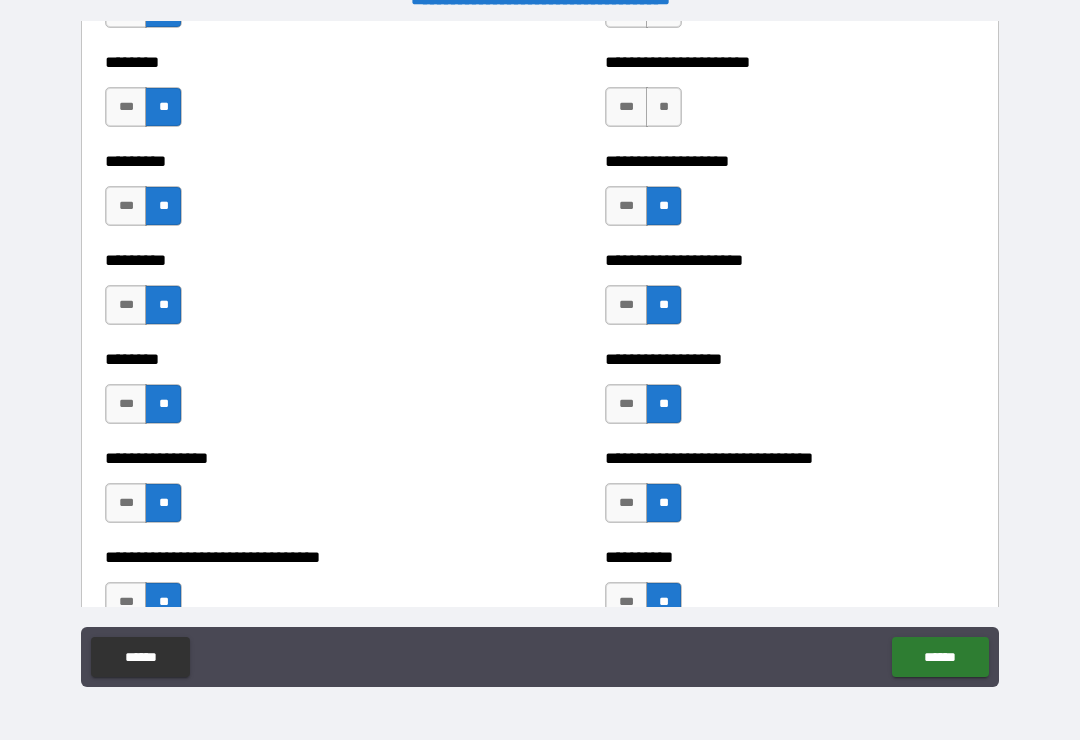 click on "**" at bounding box center [664, 107] 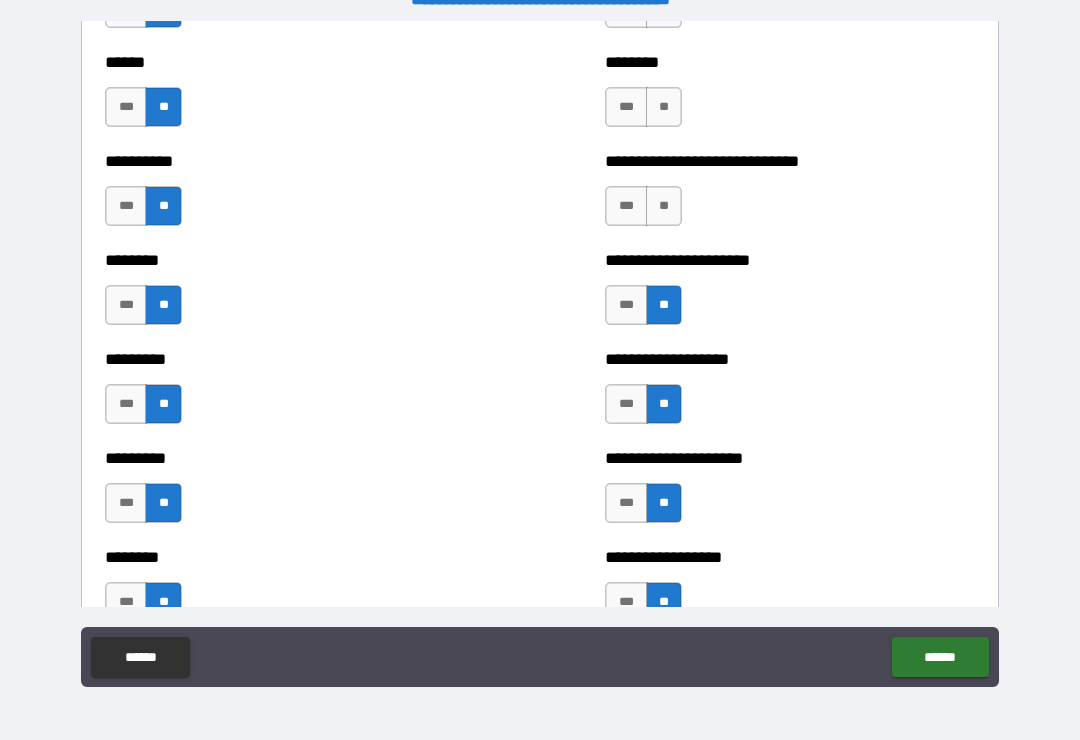 scroll, scrollTop: 6918, scrollLeft: 0, axis: vertical 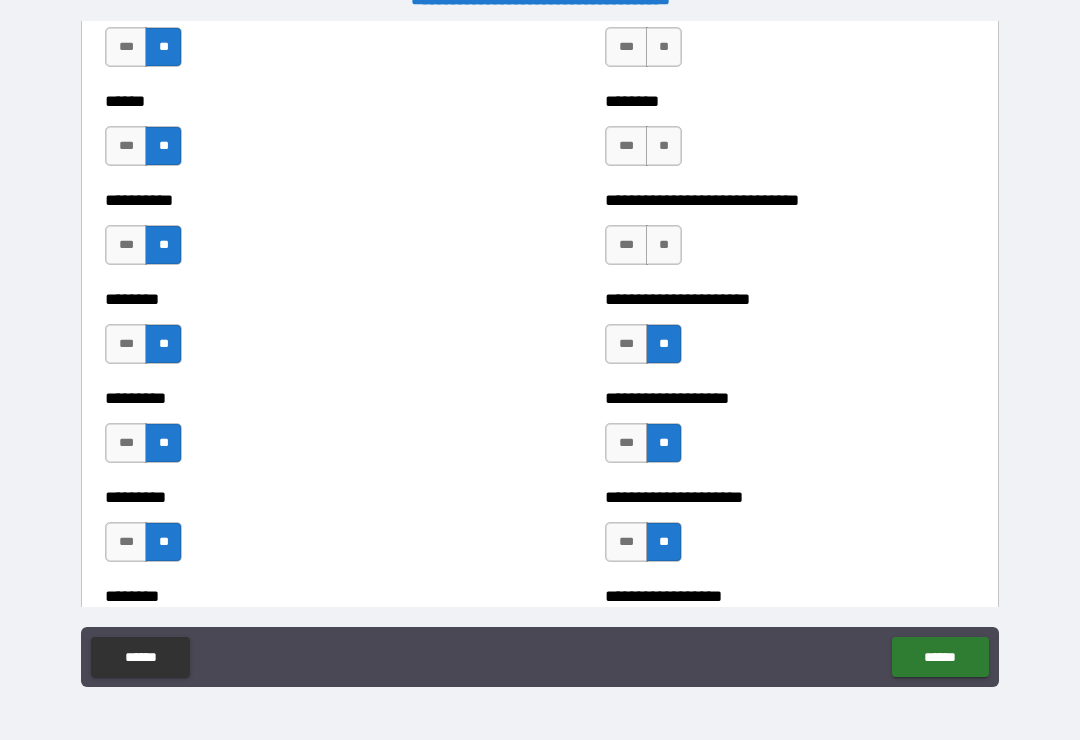 click on "**" at bounding box center [664, 245] 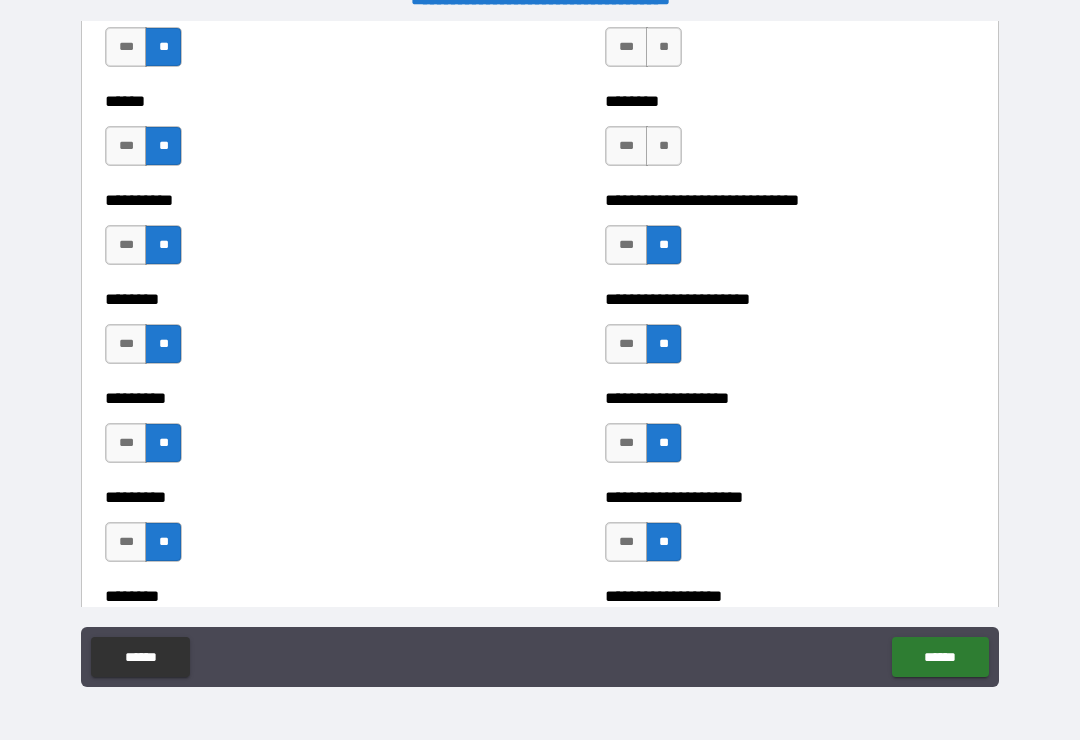 click on "**" at bounding box center (664, 146) 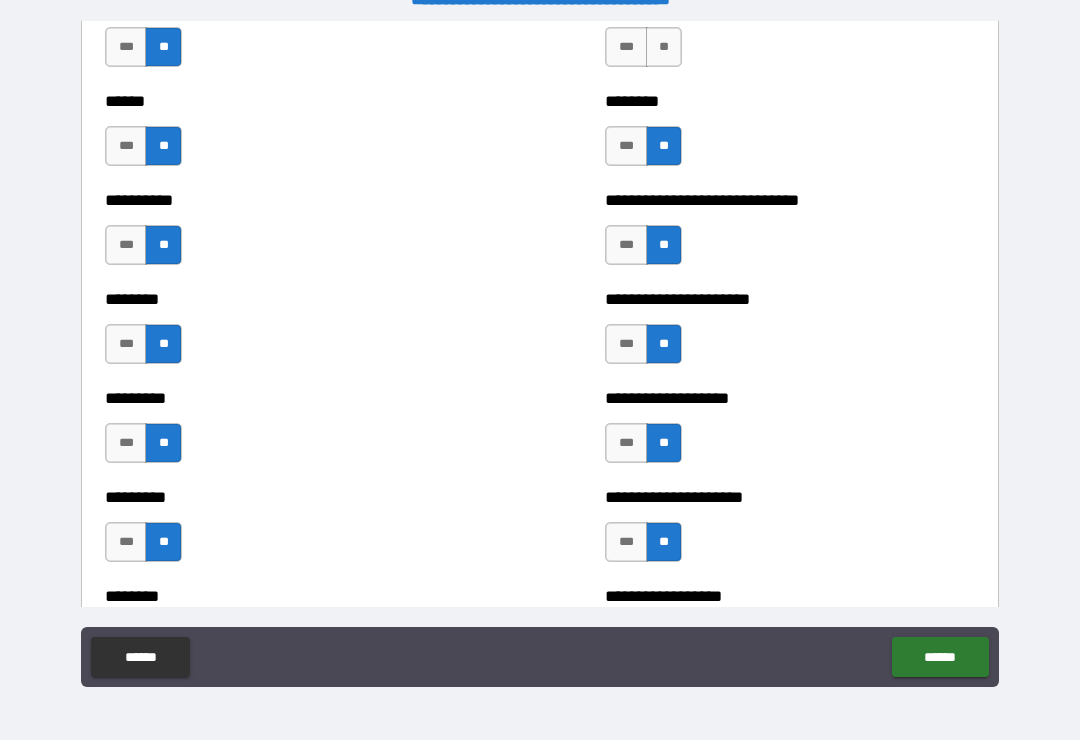 click on "**" at bounding box center [664, 47] 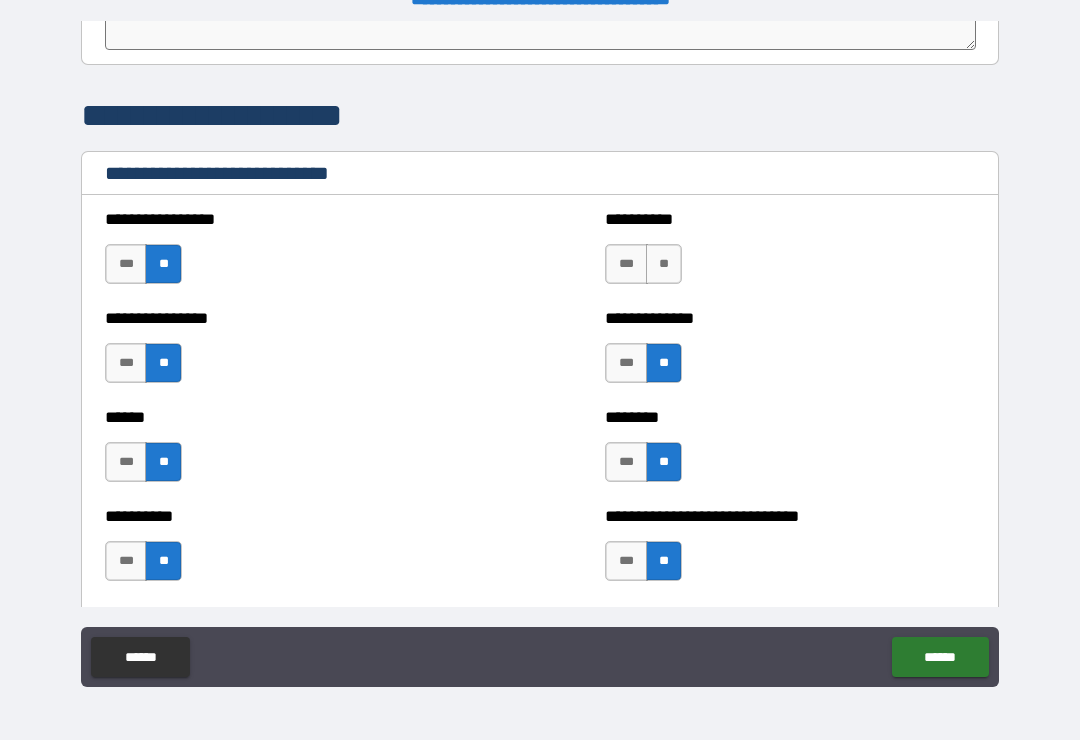 scroll, scrollTop: 6573, scrollLeft: 0, axis: vertical 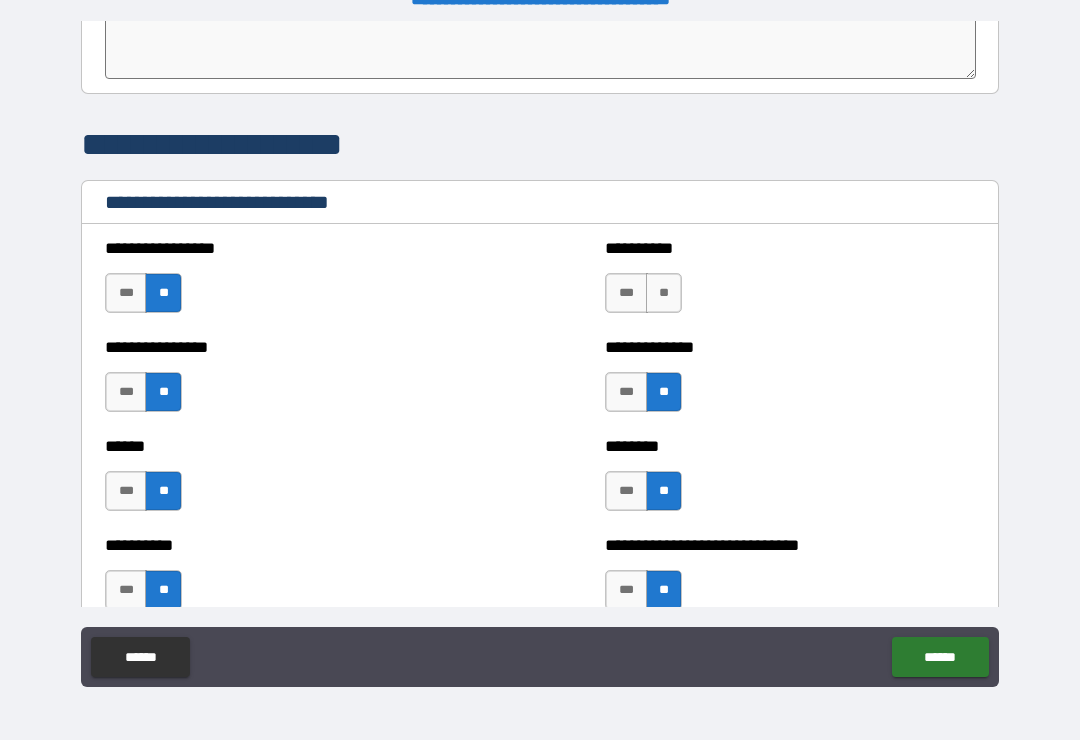 click on "**" at bounding box center (664, 293) 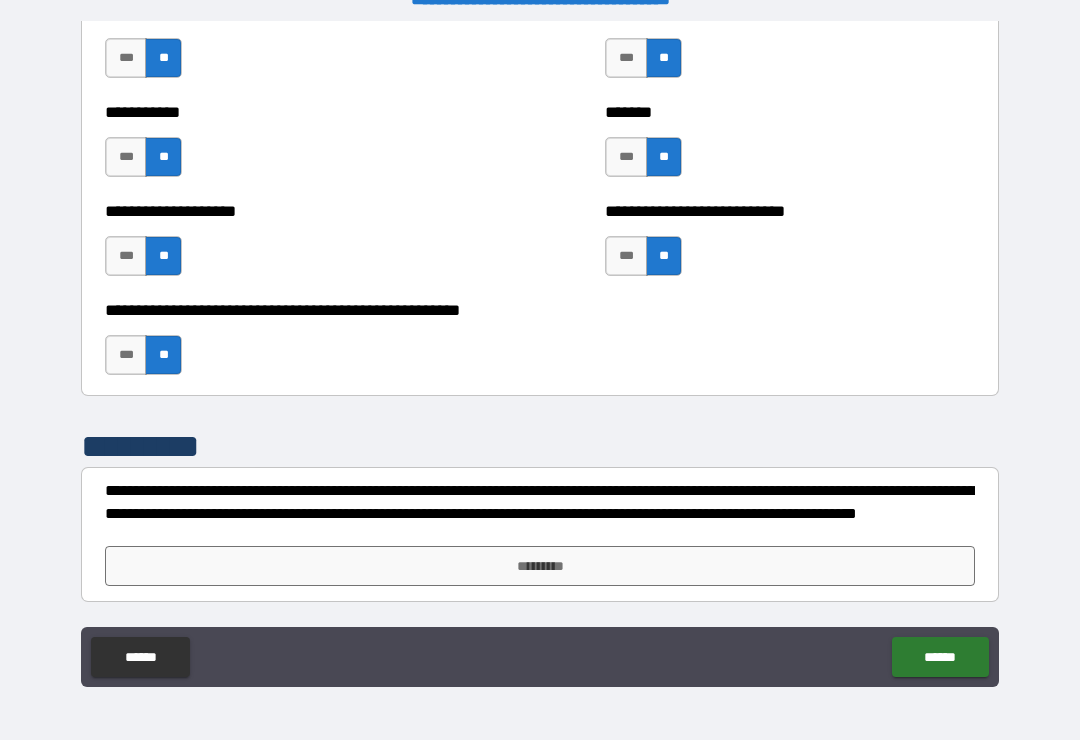 scroll, scrollTop: 7996, scrollLeft: 0, axis: vertical 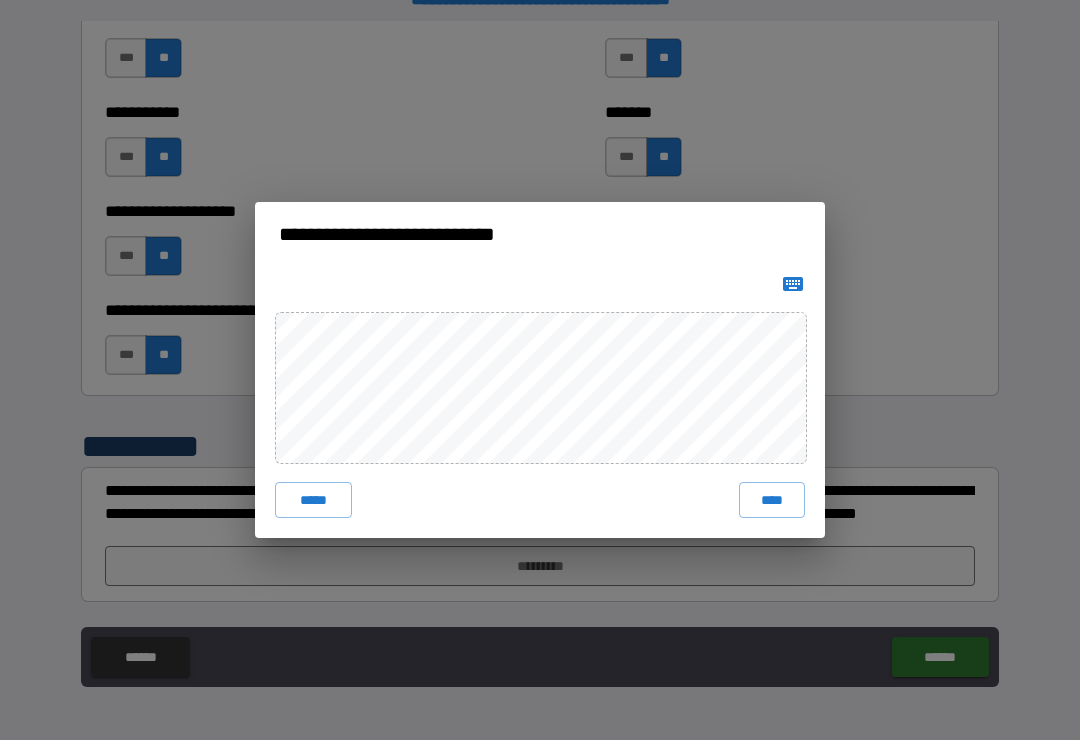 click on "****" at bounding box center [772, 500] 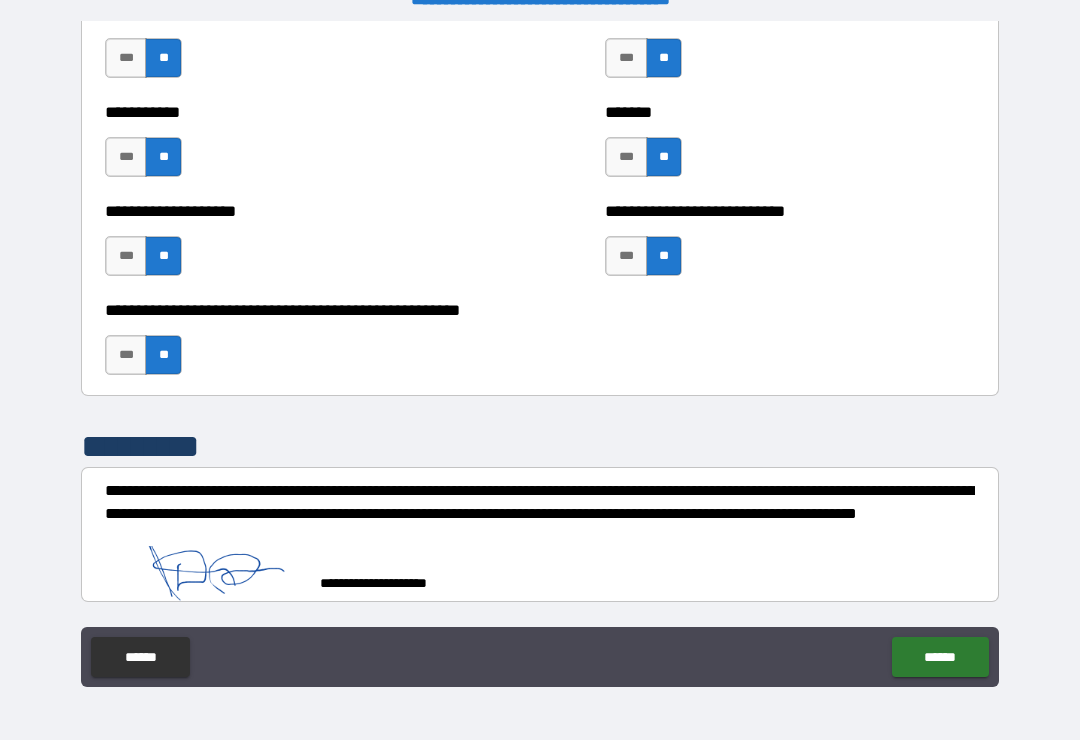 scroll, scrollTop: 7986, scrollLeft: 0, axis: vertical 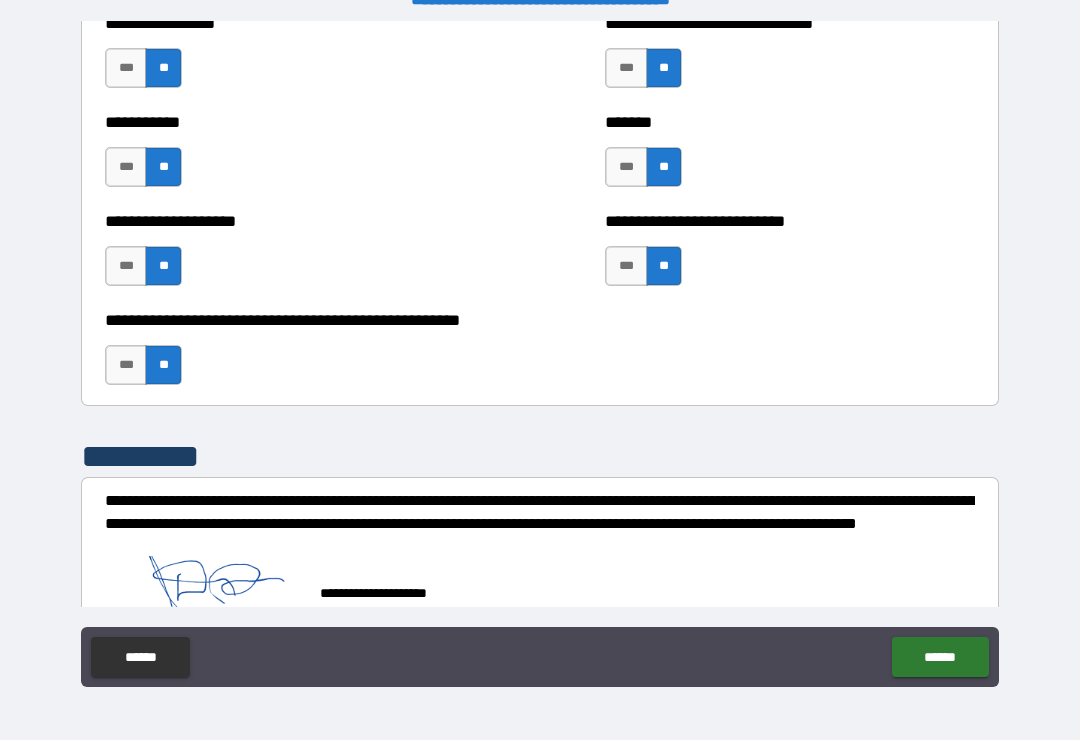 click on "******" at bounding box center (940, 657) 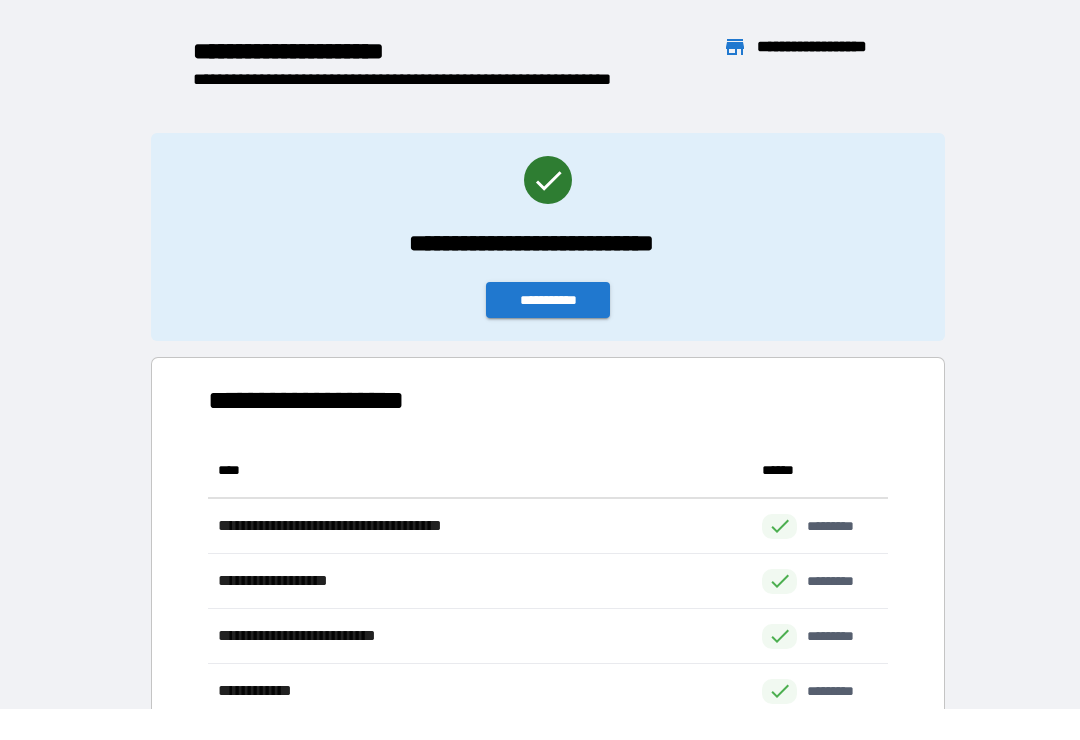 scroll, scrollTop: 386, scrollLeft: 680, axis: both 